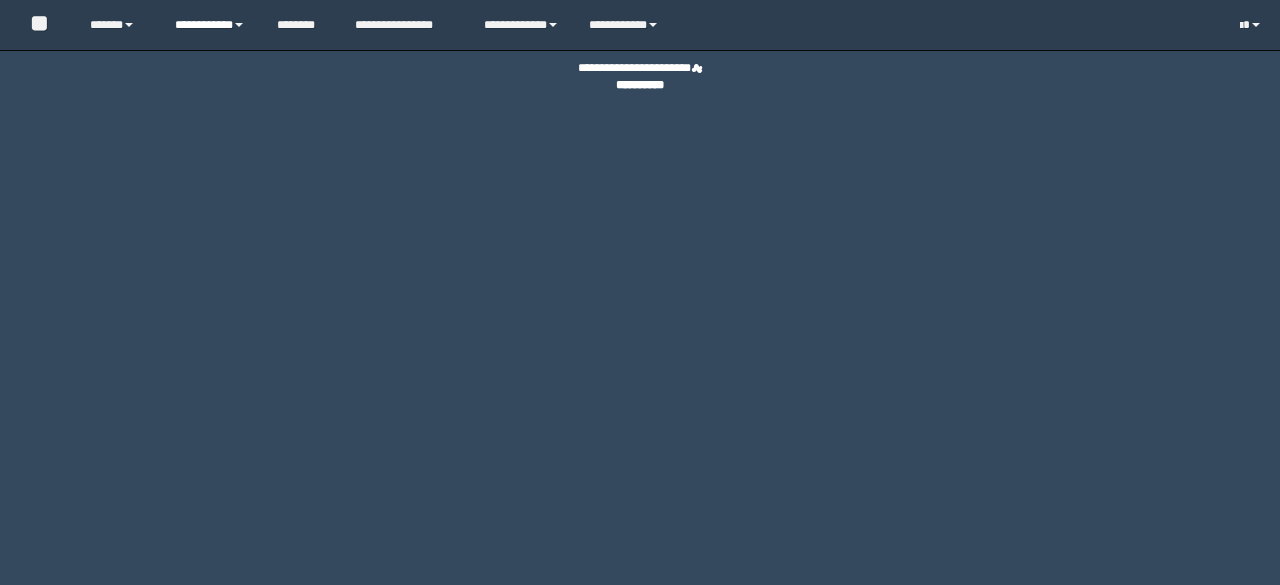 scroll, scrollTop: 0, scrollLeft: 0, axis: both 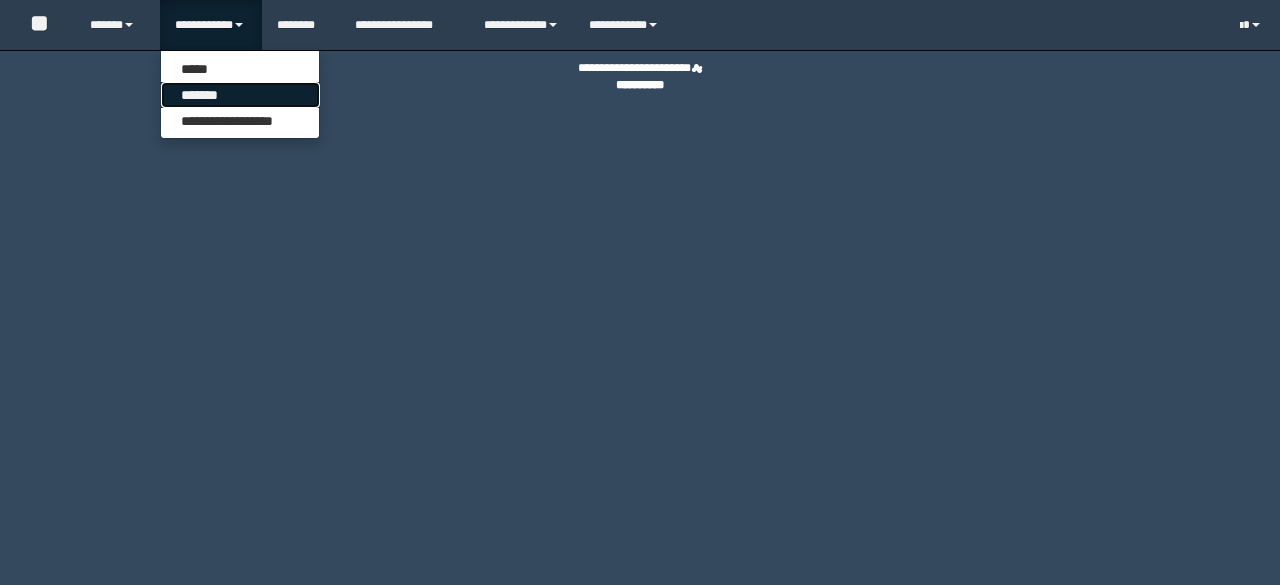 click on "*******" at bounding box center (240, 95) 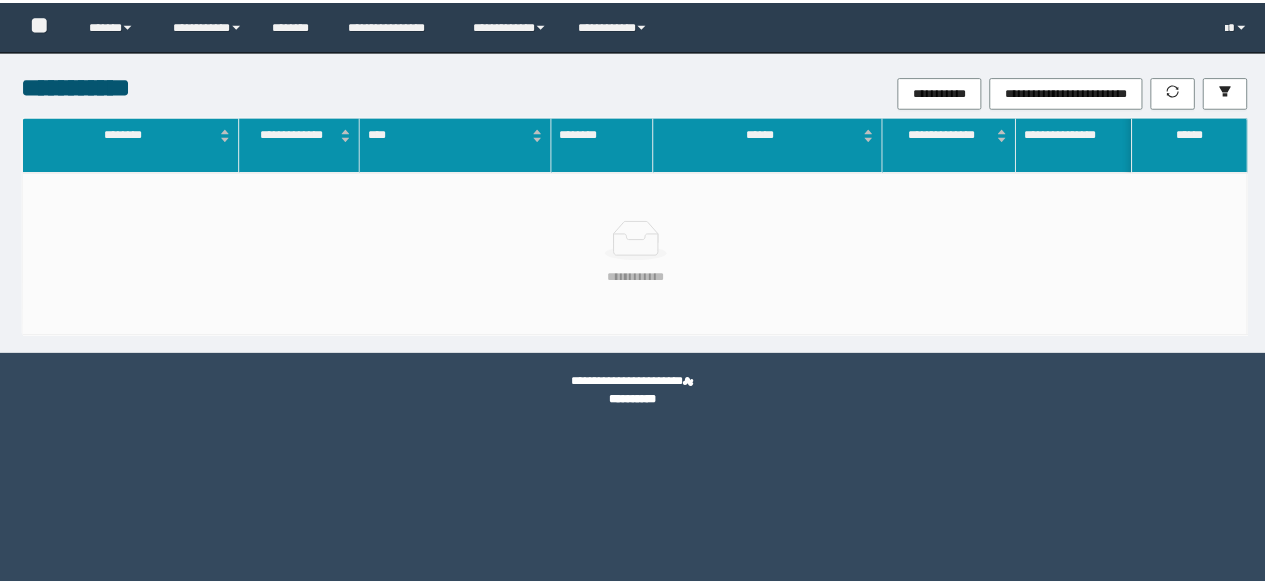 scroll, scrollTop: 0, scrollLeft: 0, axis: both 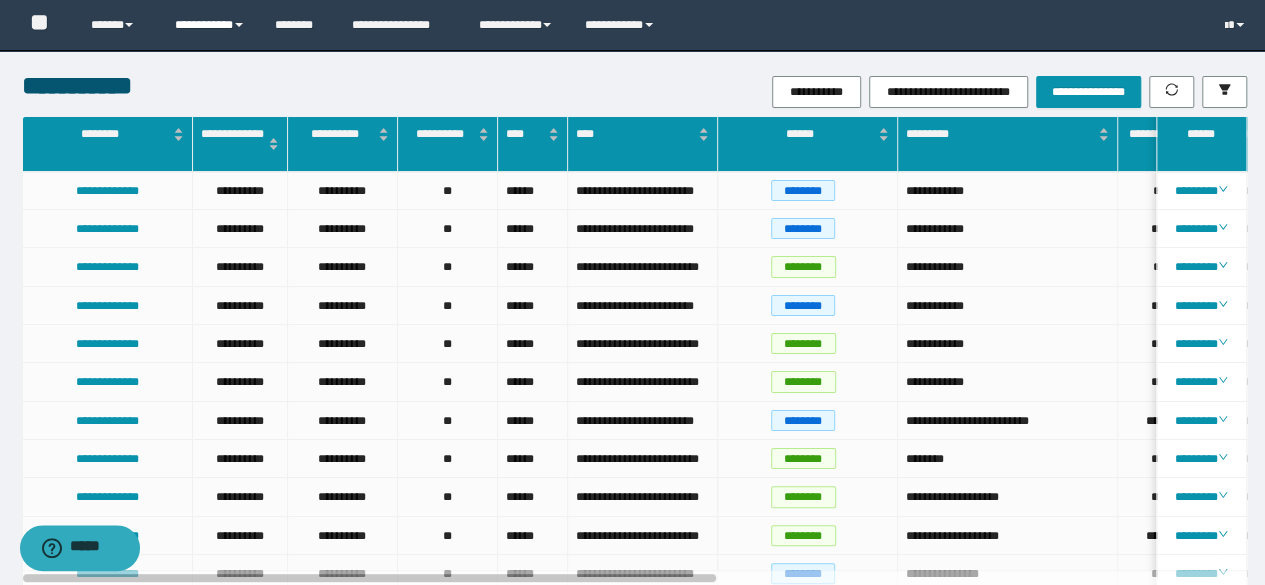 click on "**********" at bounding box center (210, 25) 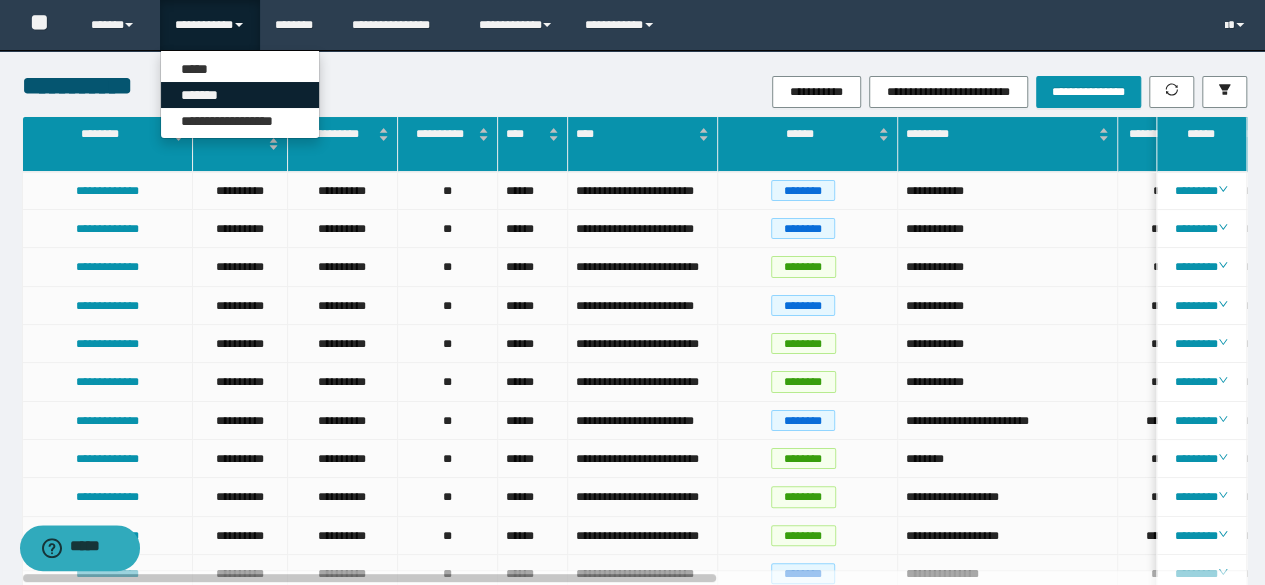 click on "*******" at bounding box center (240, 95) 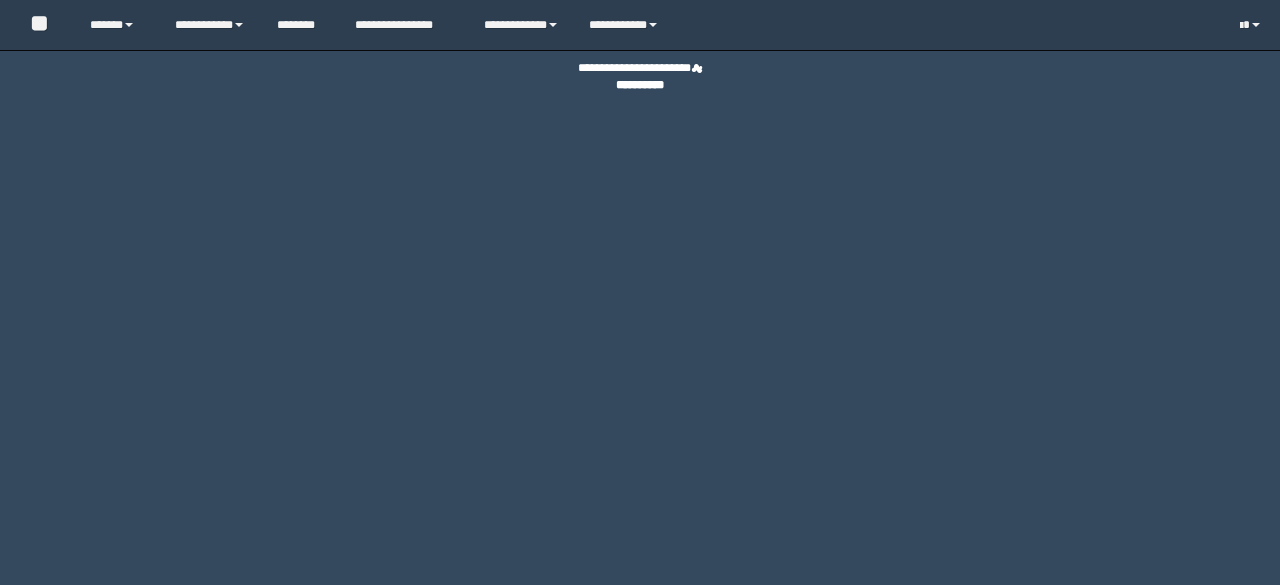scroll, scrollTop: 0, scrollLeft: 0, axis: both 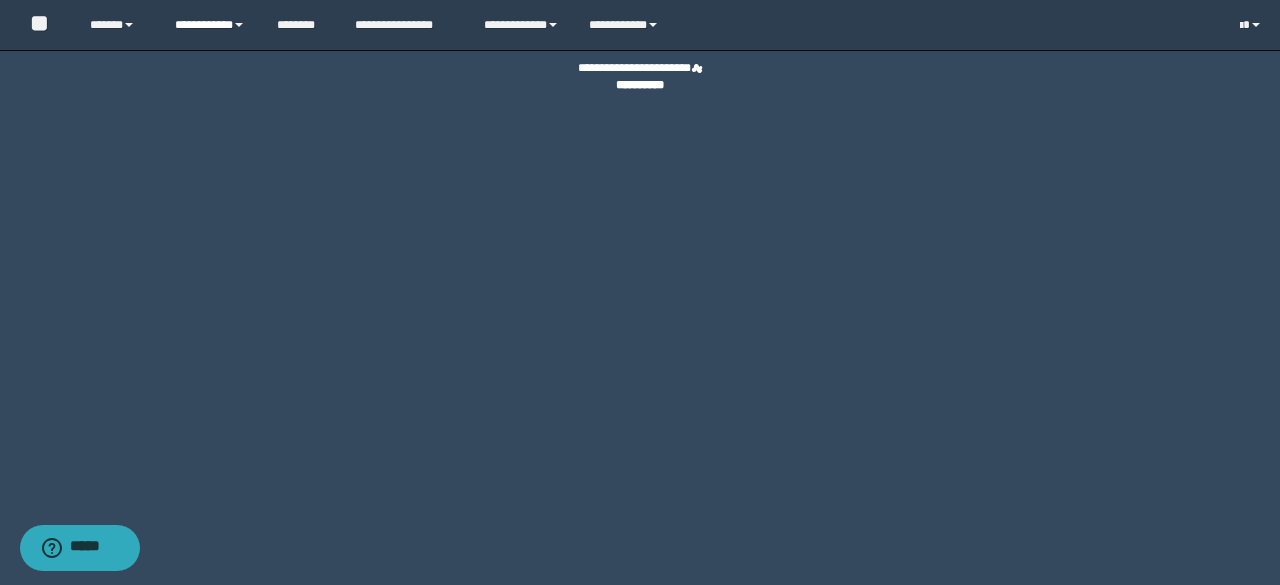 click on "**********" at bounding box center [210, 25] 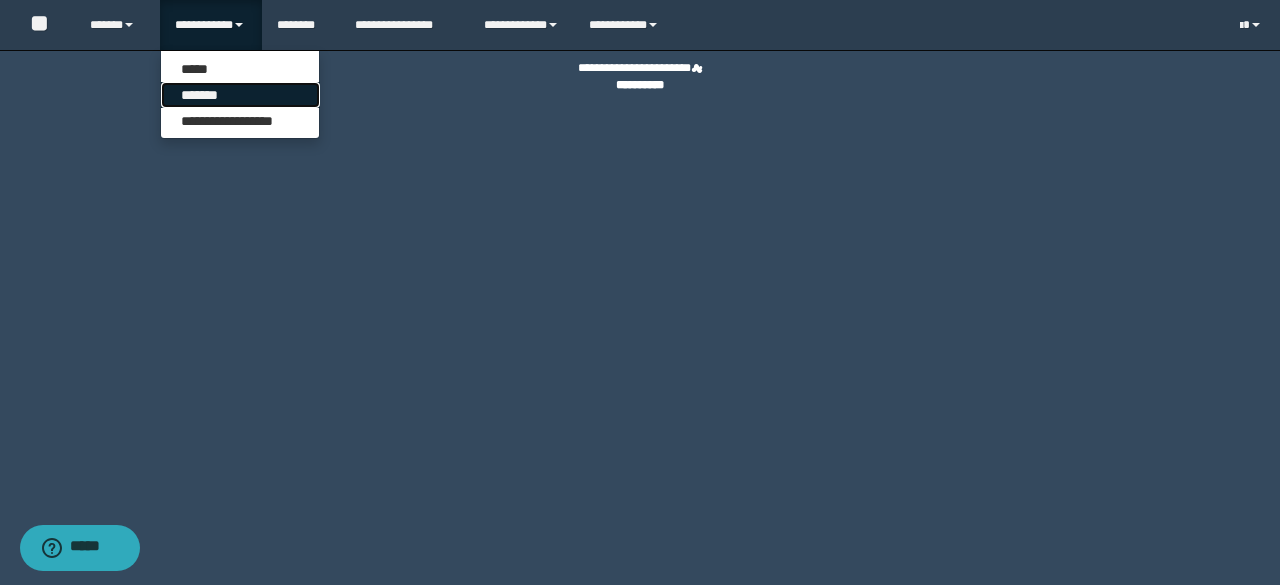 click on "*******" at bounding box center [240, 95] 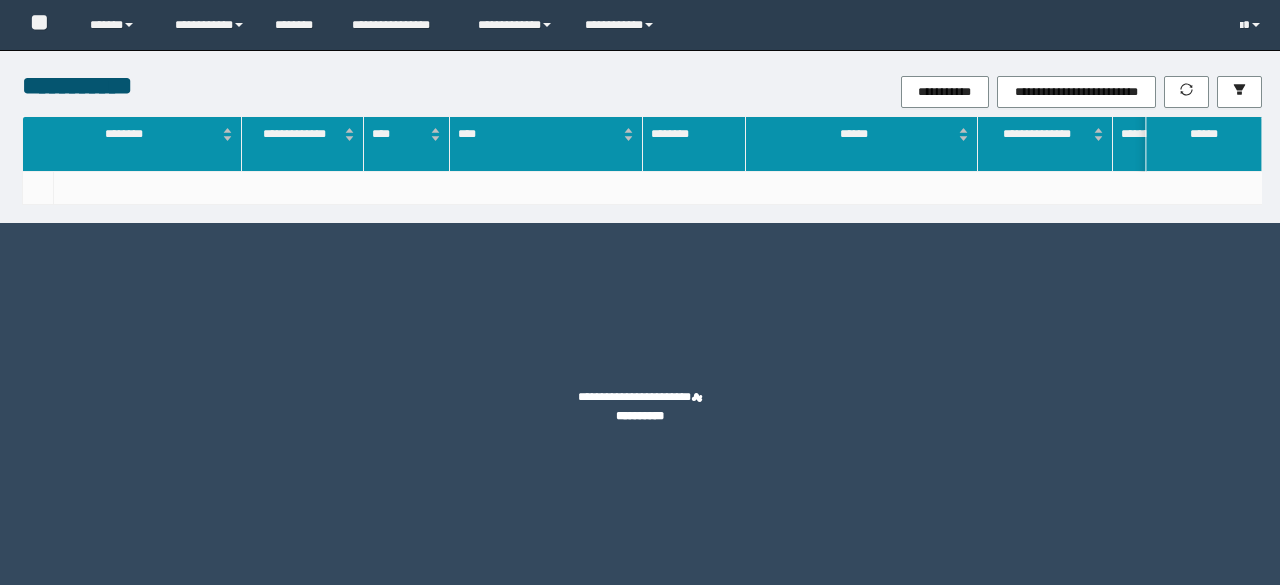 scroll, scrollTop: 0, scrollLeft: 0, axis: both 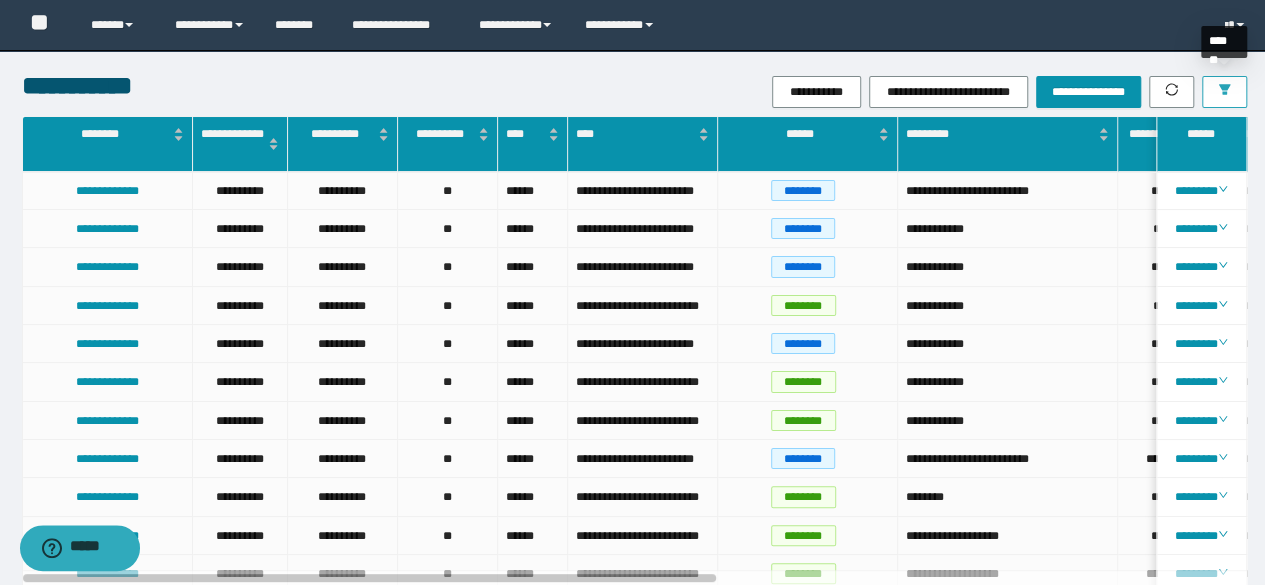 click at bounding box center (1224, 92) 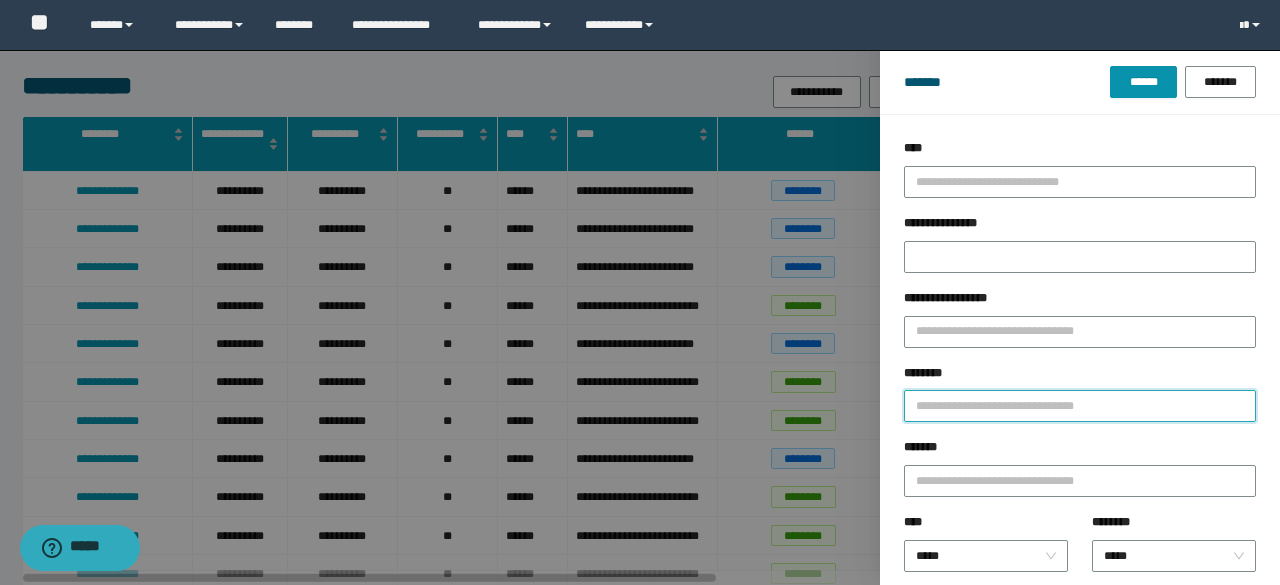 click on "********" at bounding box center [1080, 406] 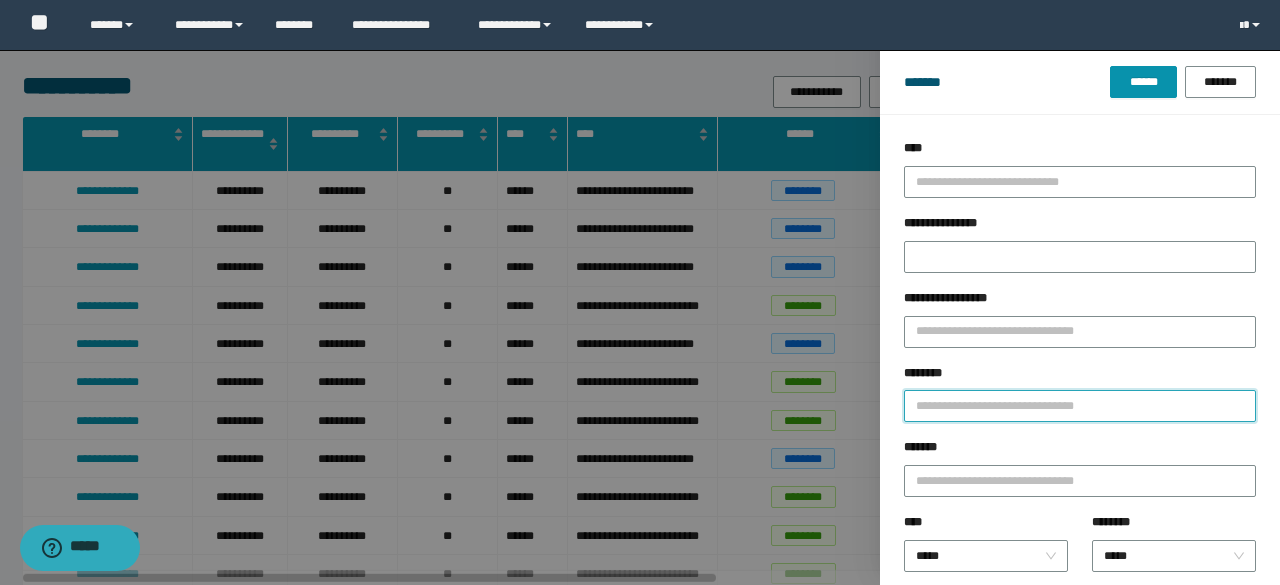 type on "*" 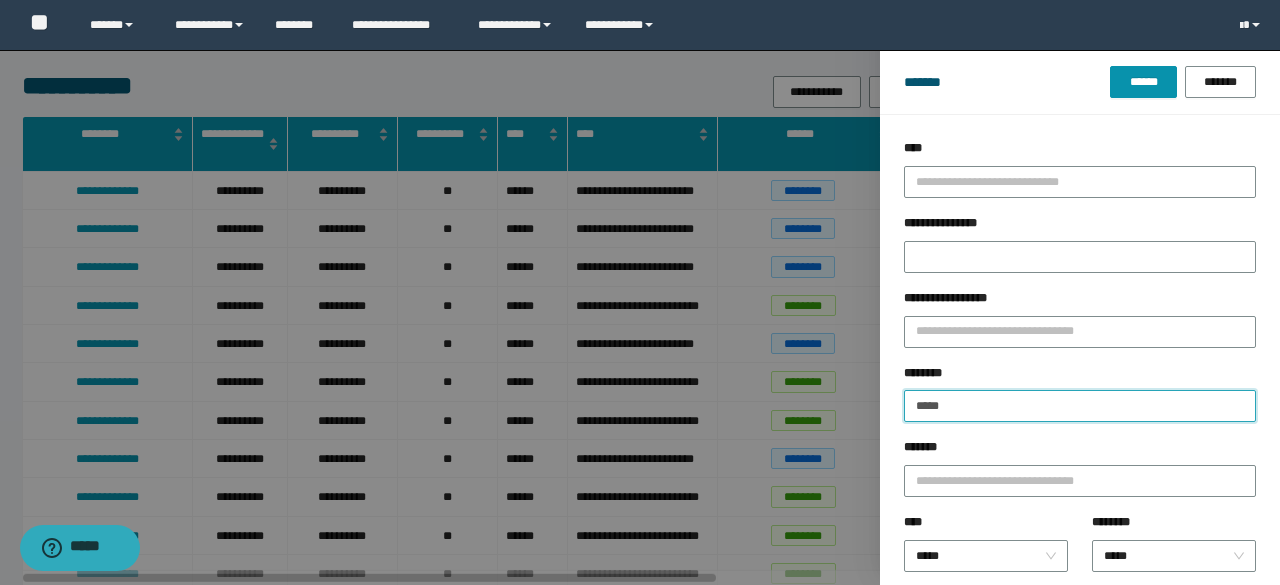 type on "**********" 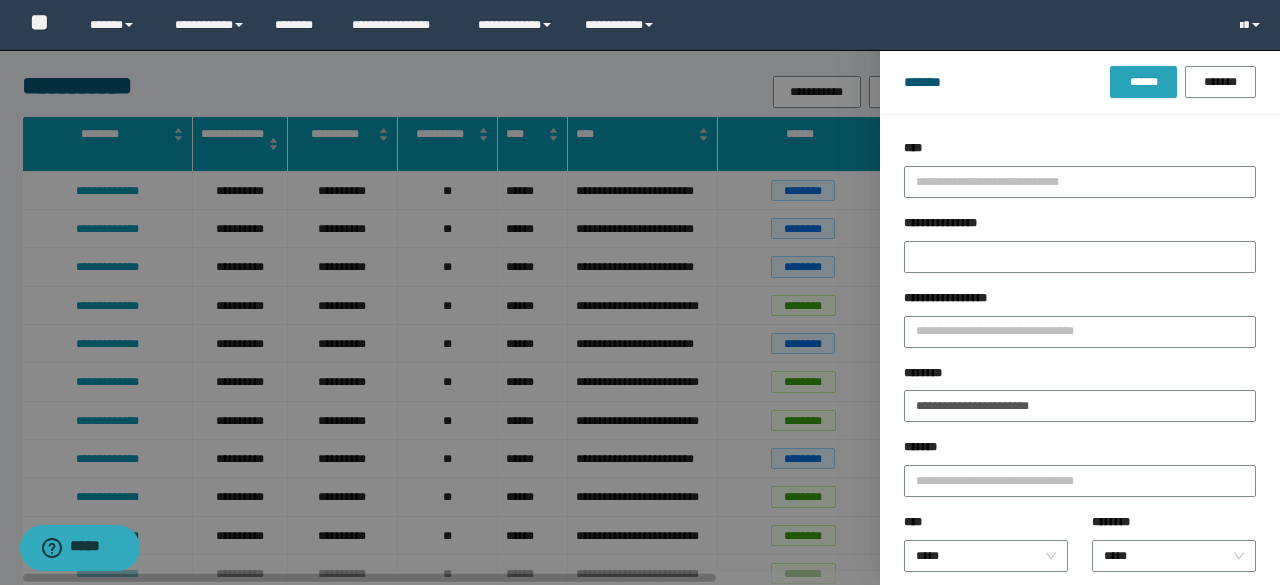 click on "******" at bounding box center [1143, 82] 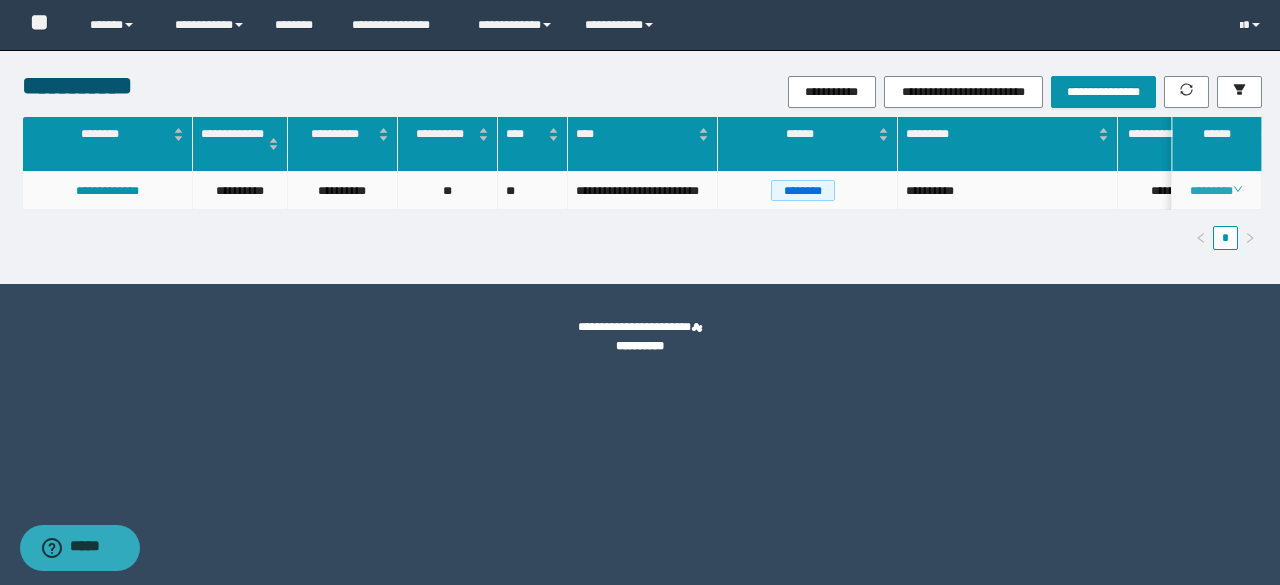 click on "********" at bounding box center [1216, 191] 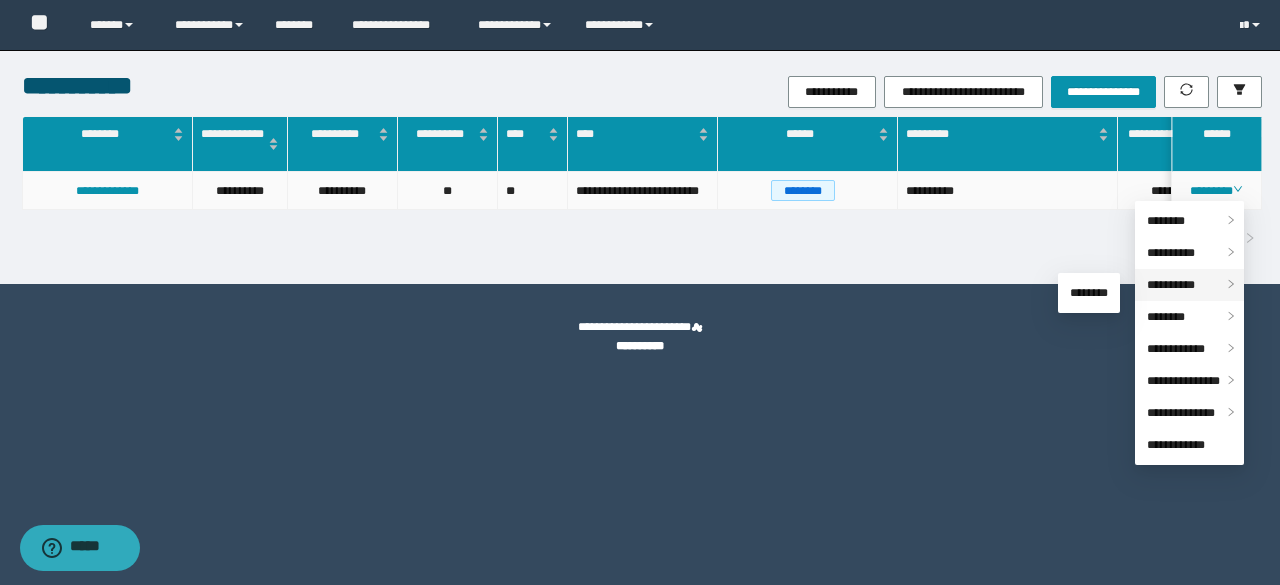click on "**********" at bounding box center [1171, 285] 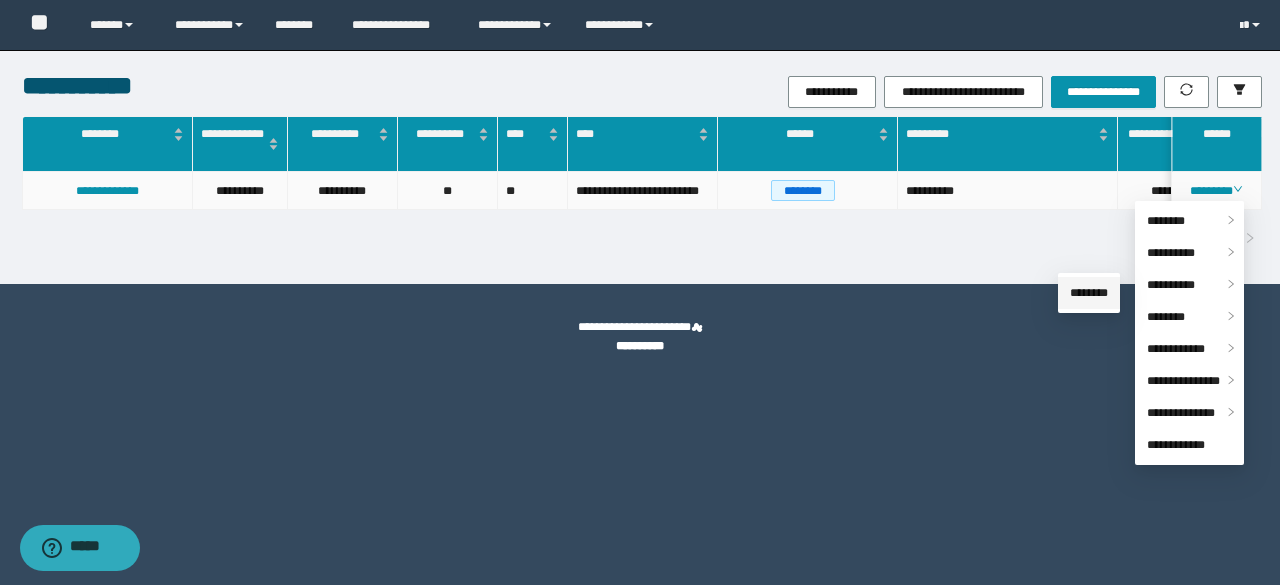 click on "********" at bounding box center (1089, 293) 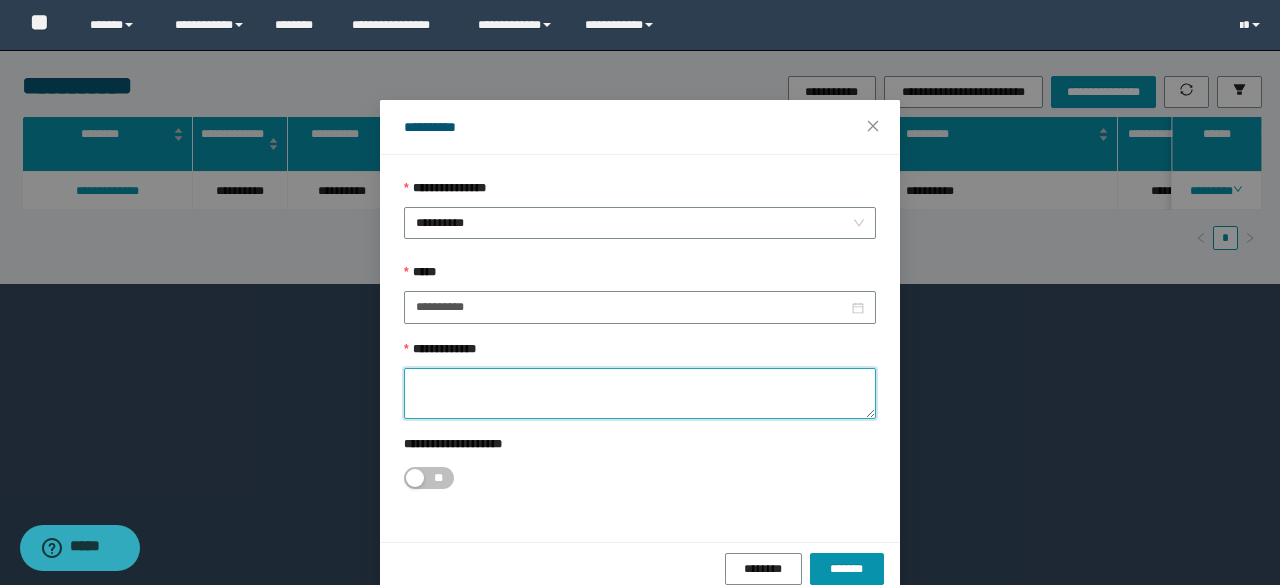click on "**********" at bounding box center [640, 393] 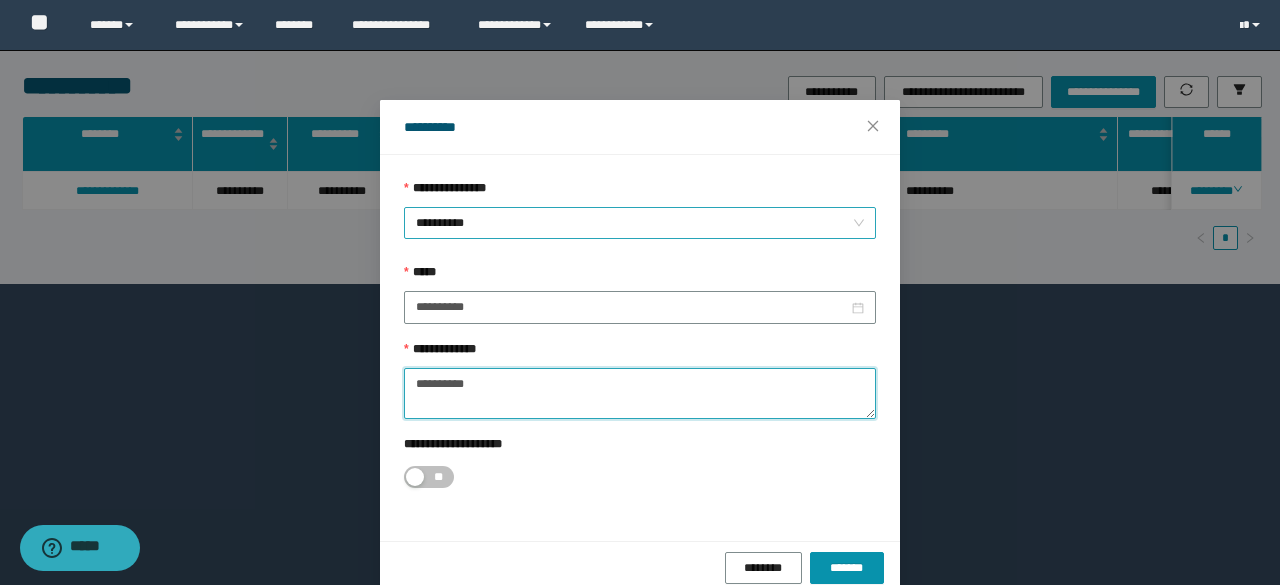 click on "**********" at bounding box center [640, 223] 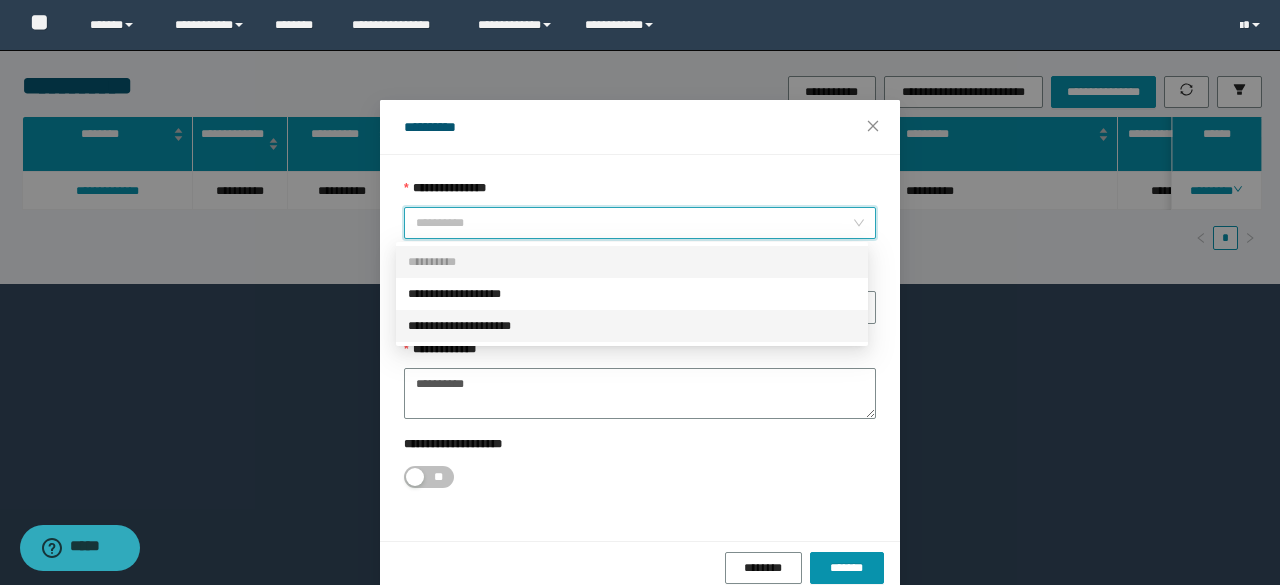 click on "**********" at bounding box center (632, 326) 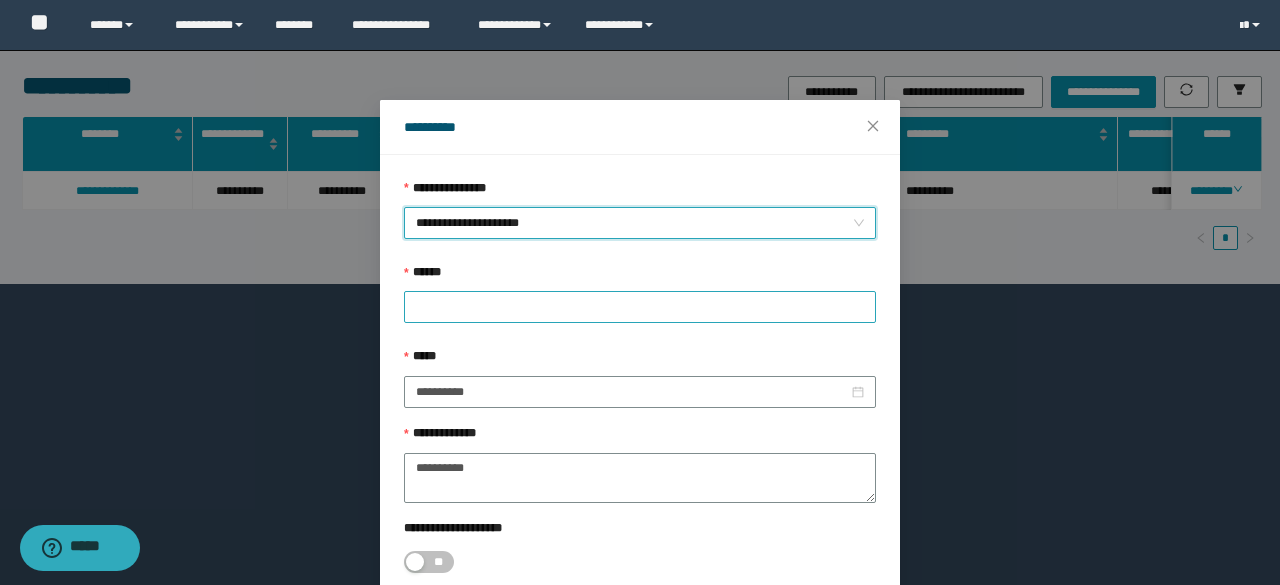 click at bounding box center (640, 307) 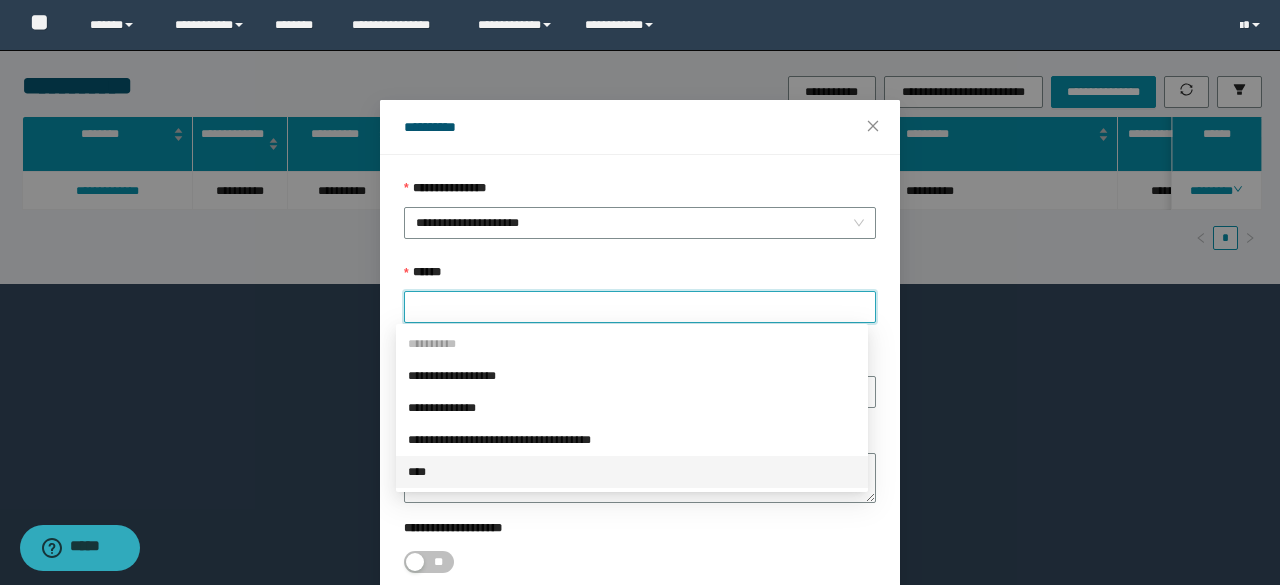 click on "****" at bounding box center [632, 472] 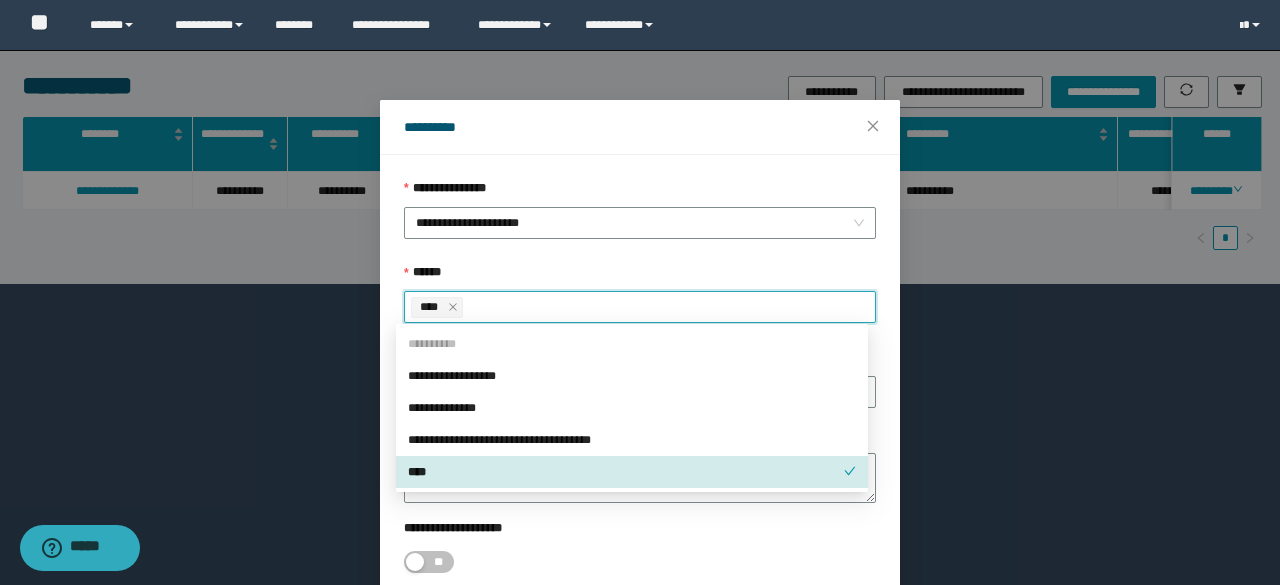 click on "**" at bounding box center [640, 562] 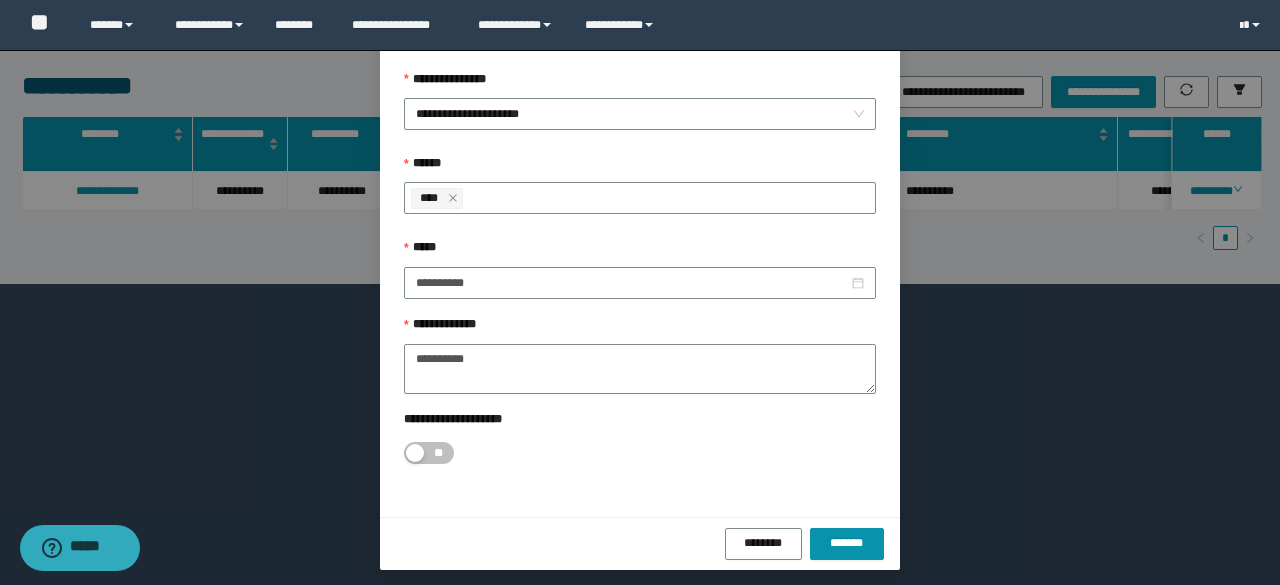 scroll, scrollTop: 112, scrollLeft: 0, axis: vertical 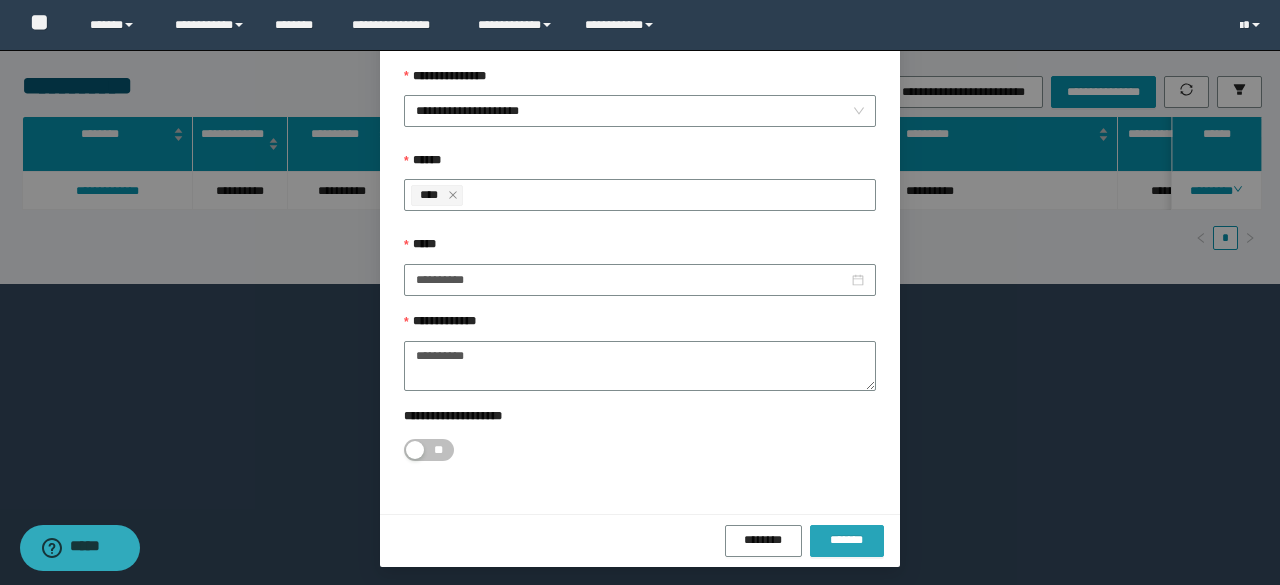 click on "*******" at bounding box center (847, 540) 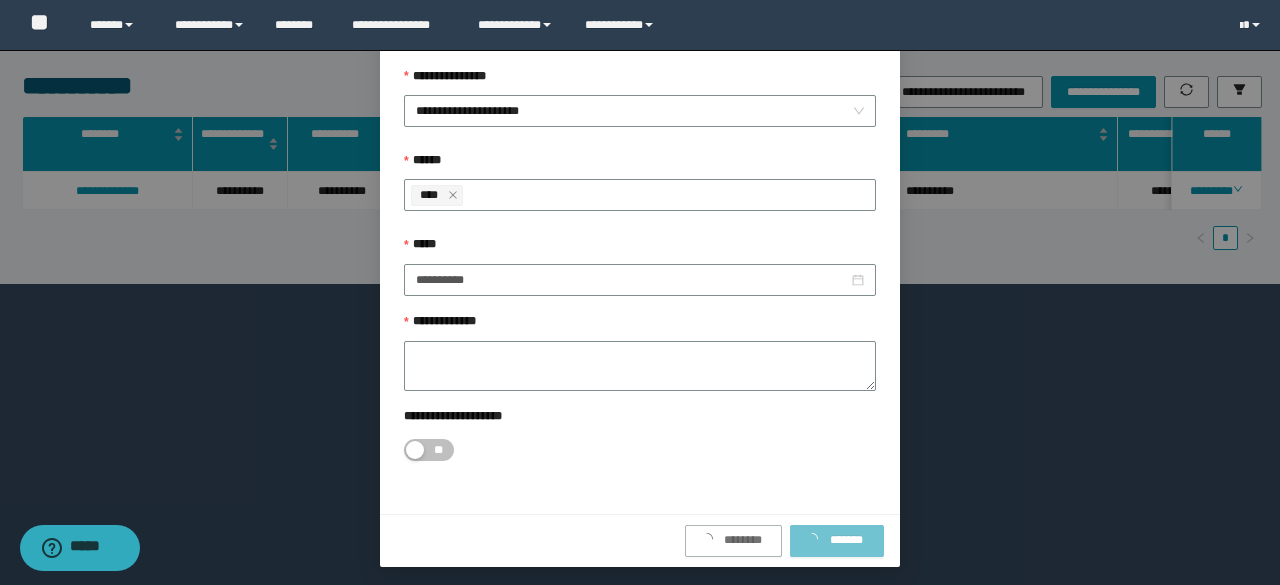 scroll, scrollTop: 0, scrollLeft: 0, axis: both 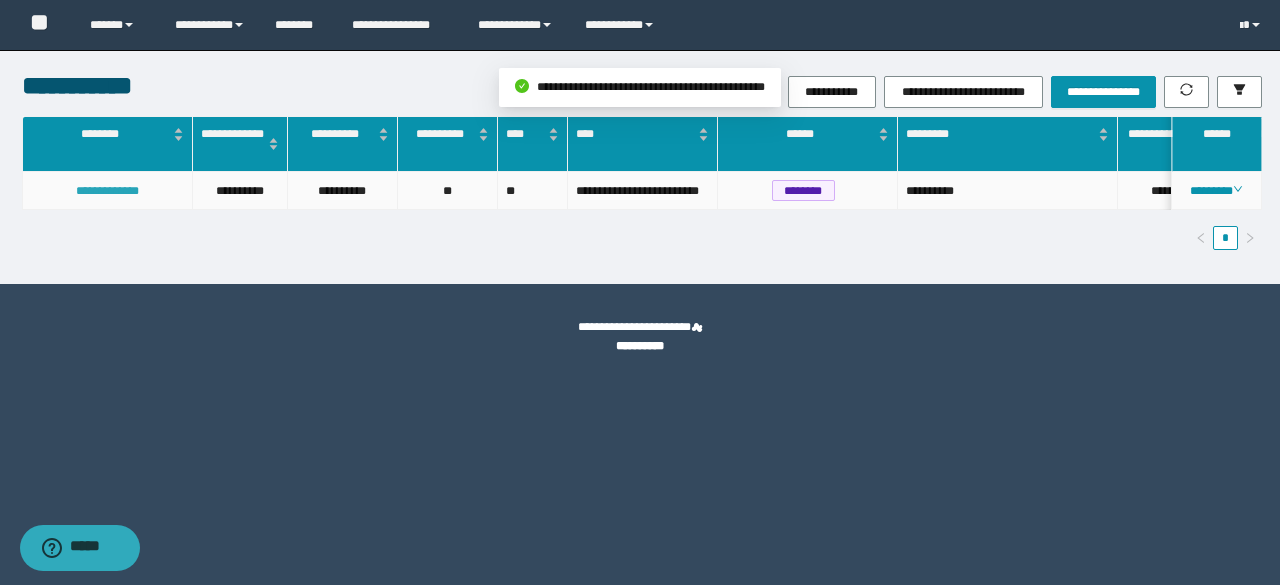 click on "**********" at bounding box center (107, 191) 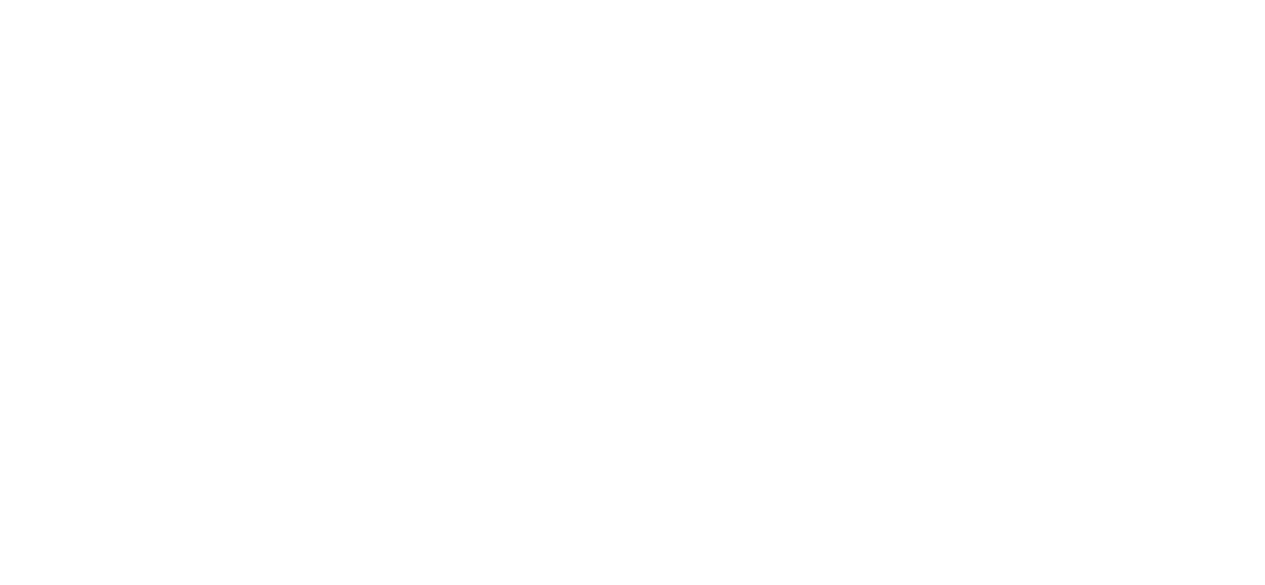 scroll, scrollTop: 0, scrollLeft: 0, axis: both 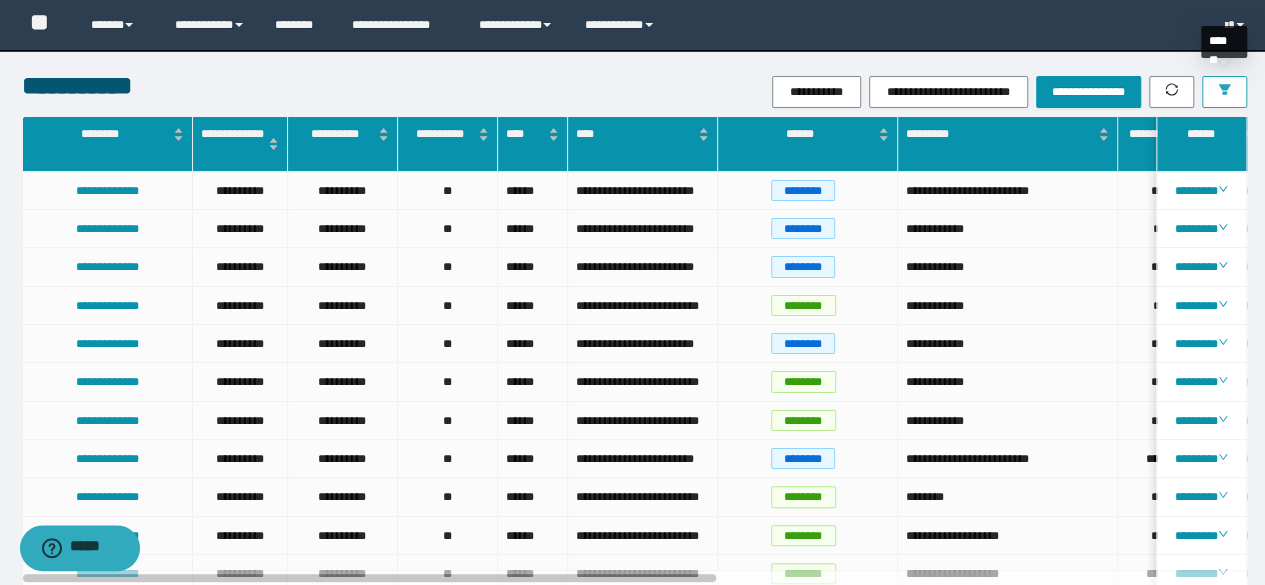click at bounding box center [1224, 92] 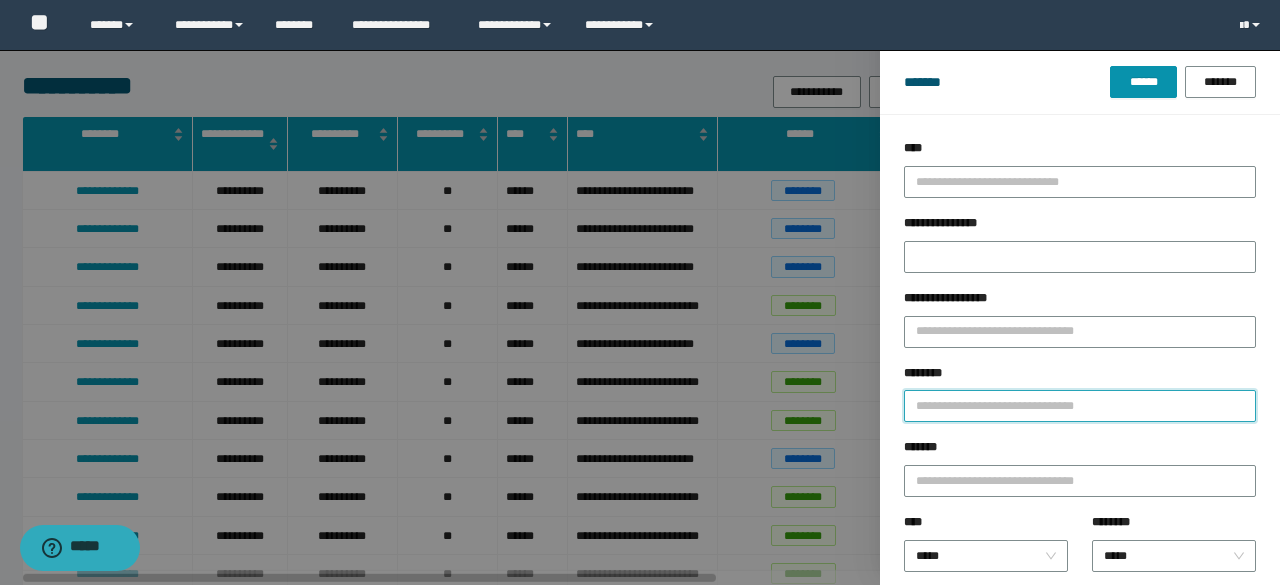 click on "********" at bounding box center [1080, 406] 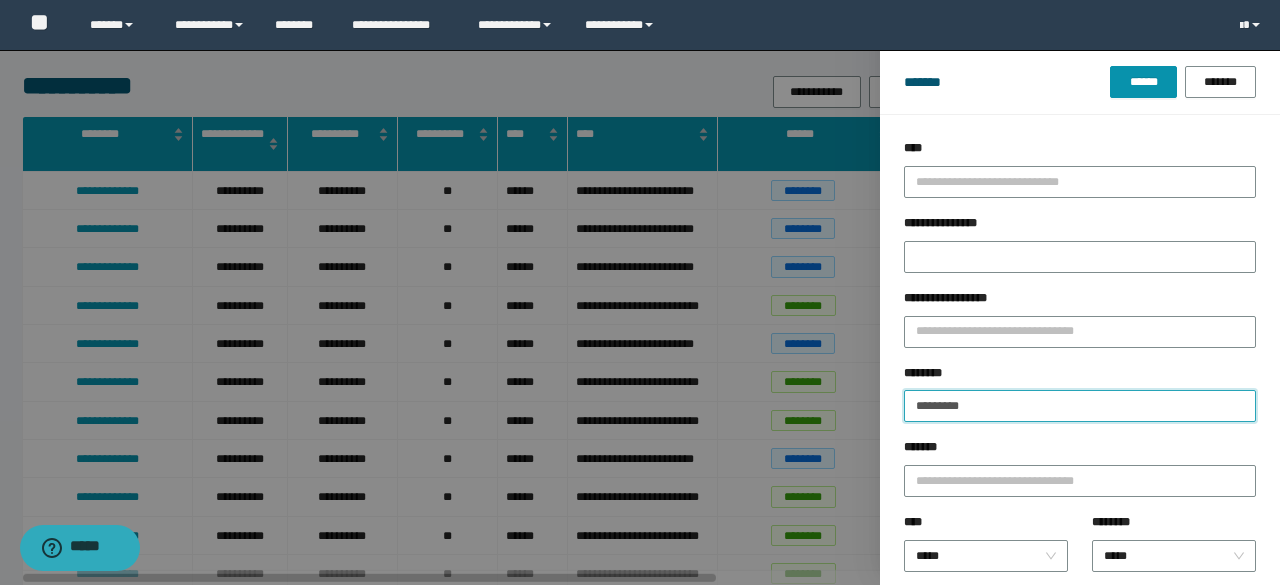type on "**********" 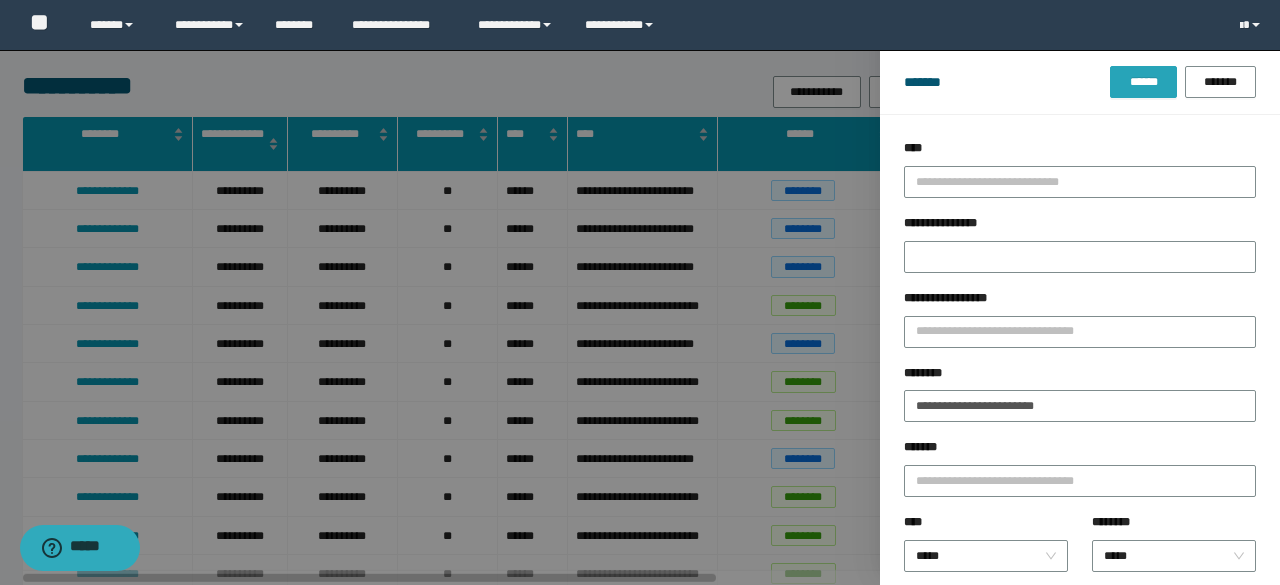click on "******" at bounding box center [1143, 82] 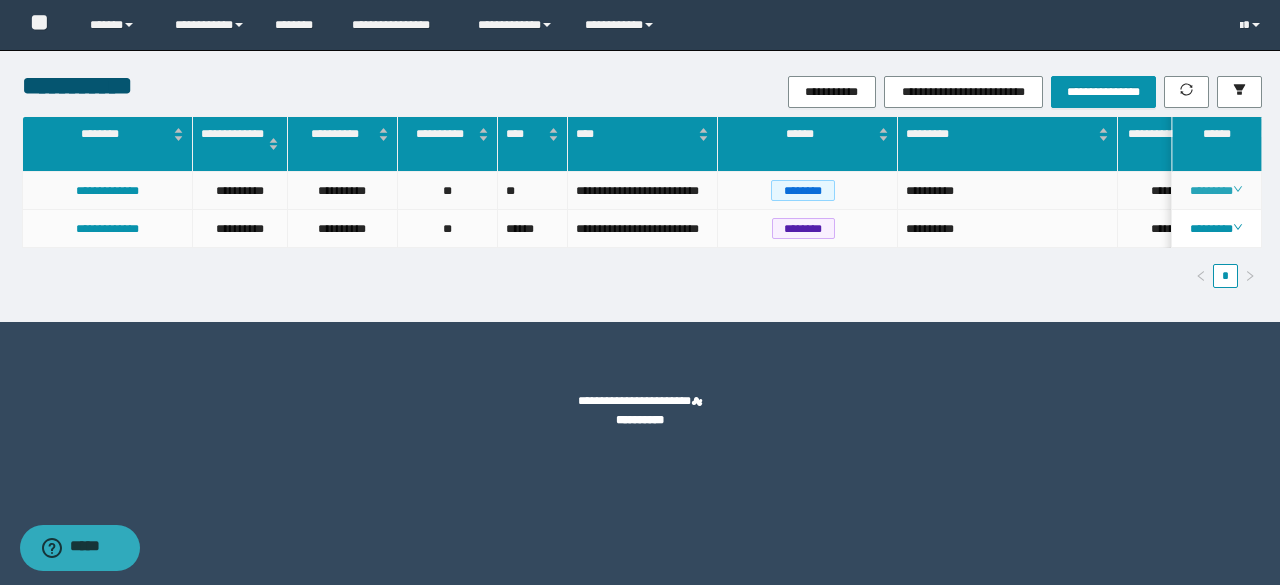 click on "********" at bounding box center (1216, 191) 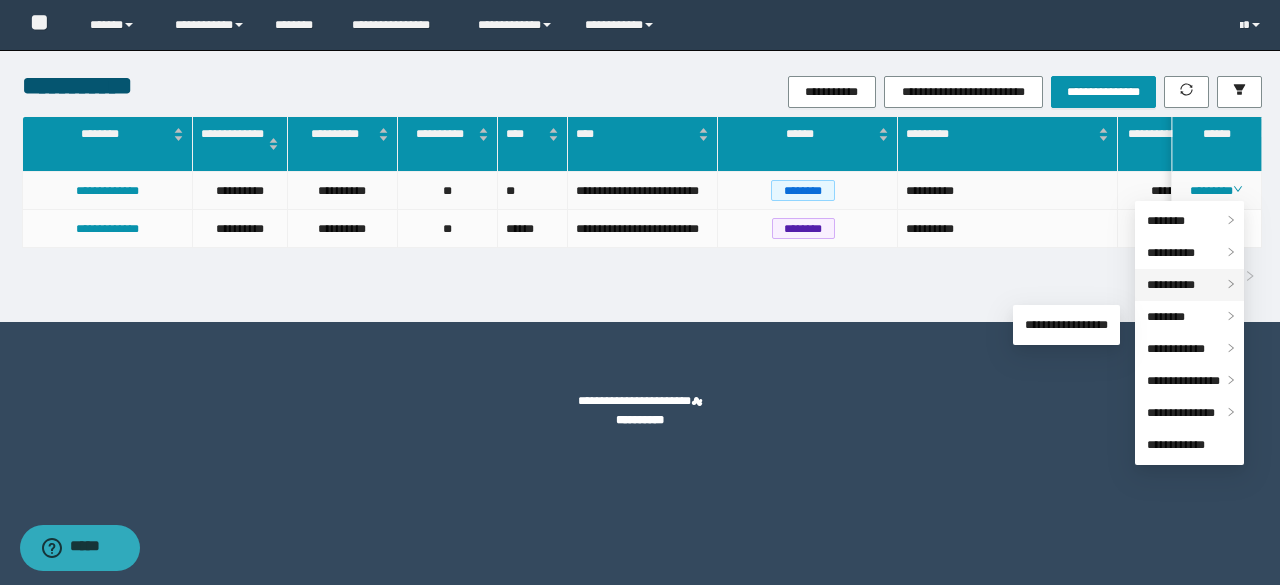 click on "**********" at bounding box center (1171, 285) 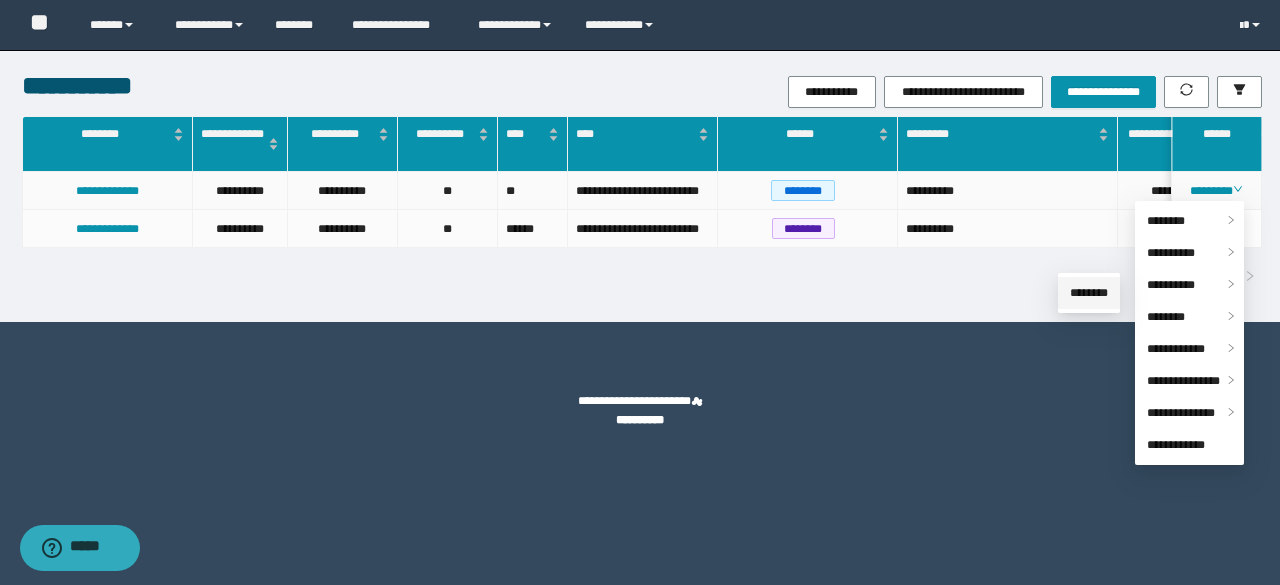 click on "********" at bounding box center (1089, 293) 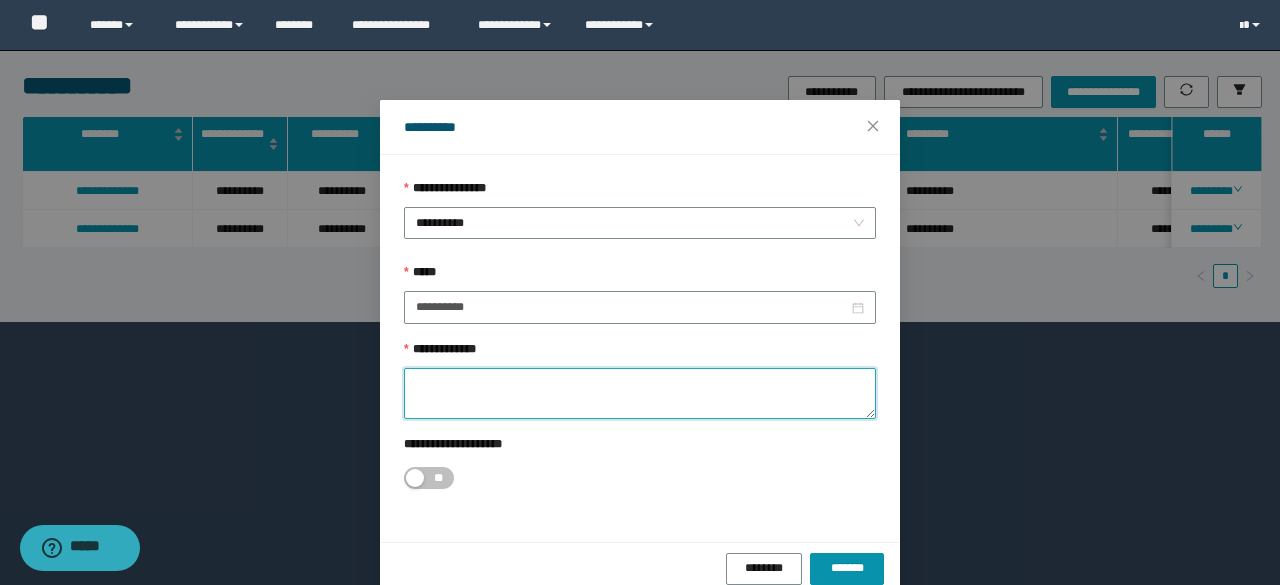 click on "**********" at bounding box center (640, 393) 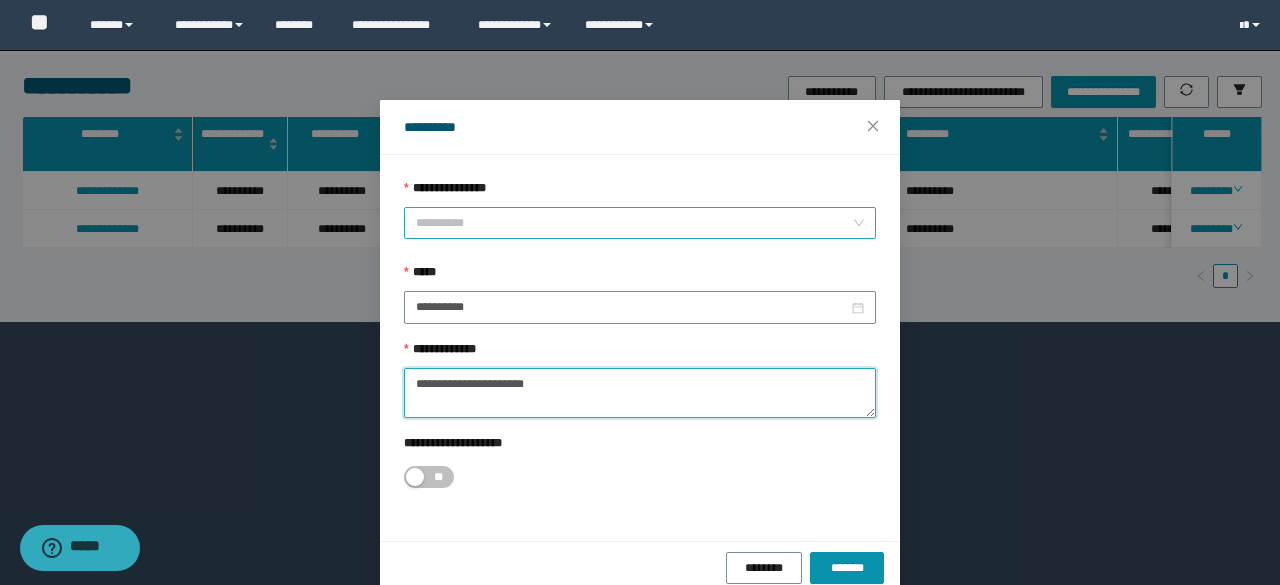 click on "**********" at bounding box center (640, 223) 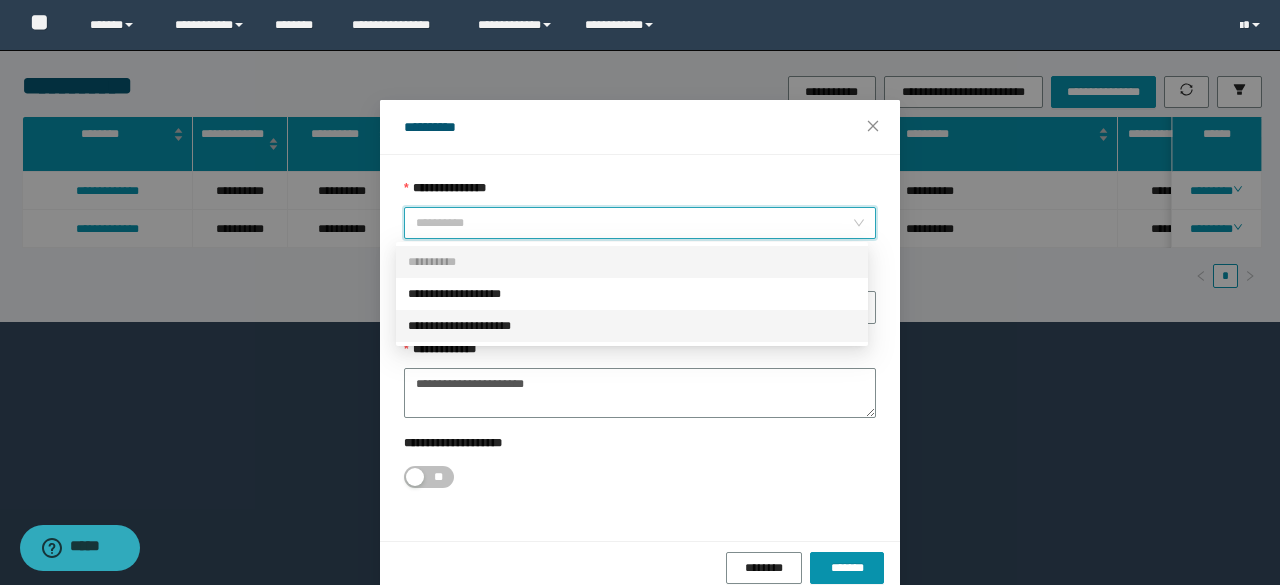 click on "**********" at bounding box center [632, 326] 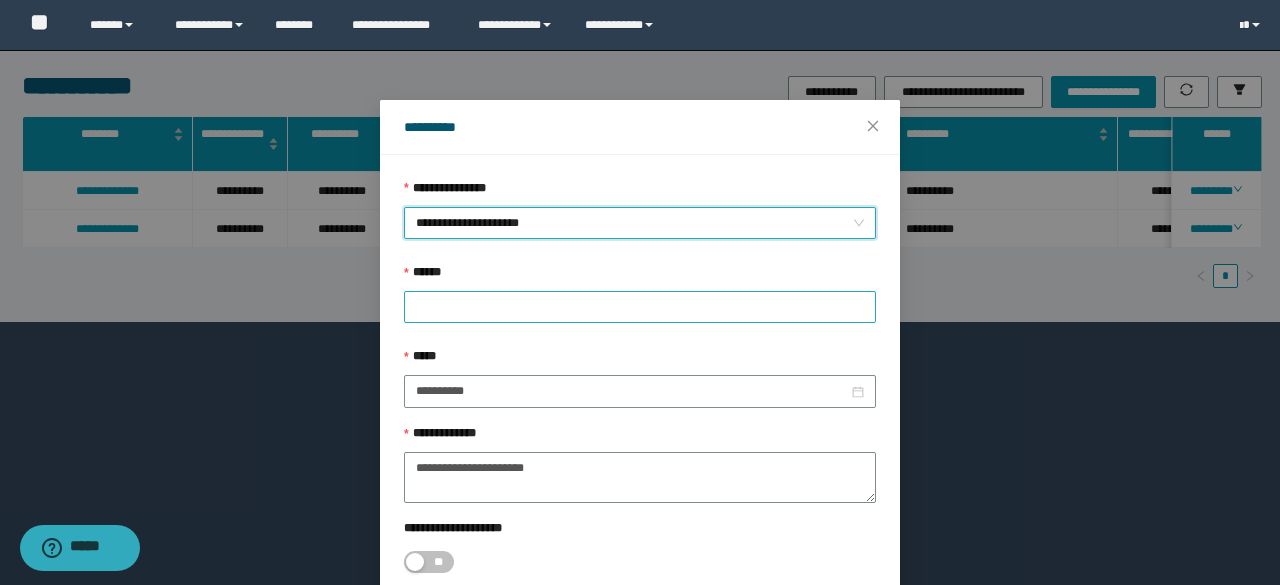 click at bounding box center (640, 307) 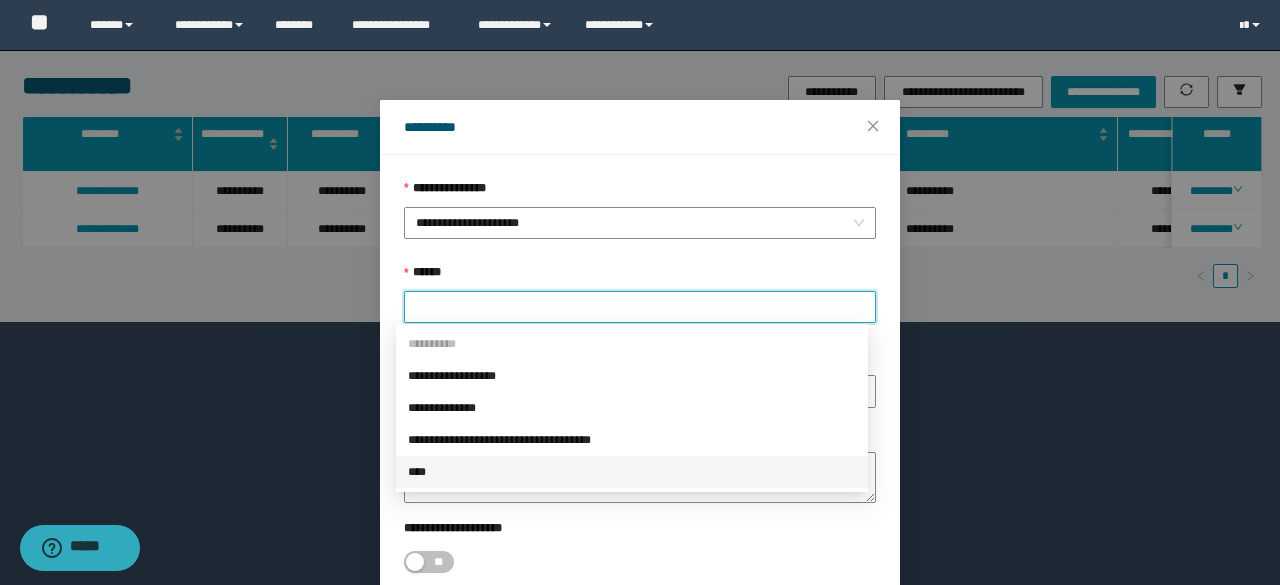 click on "****" at bounding box center (632, 472) 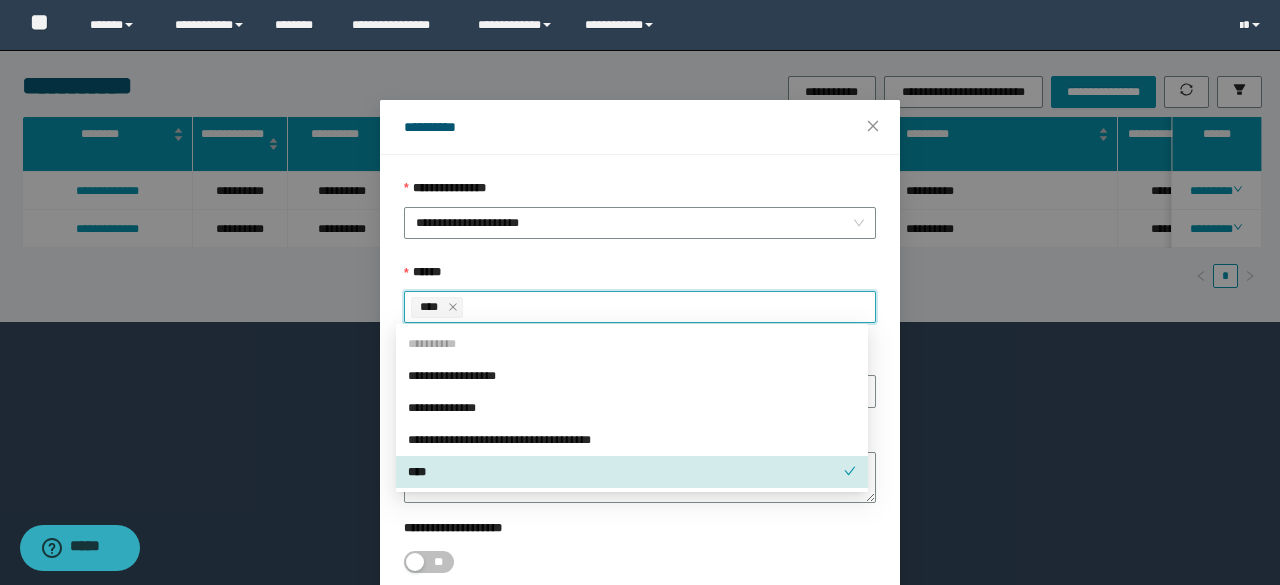 click on "**" at bounding box center [640, 562] 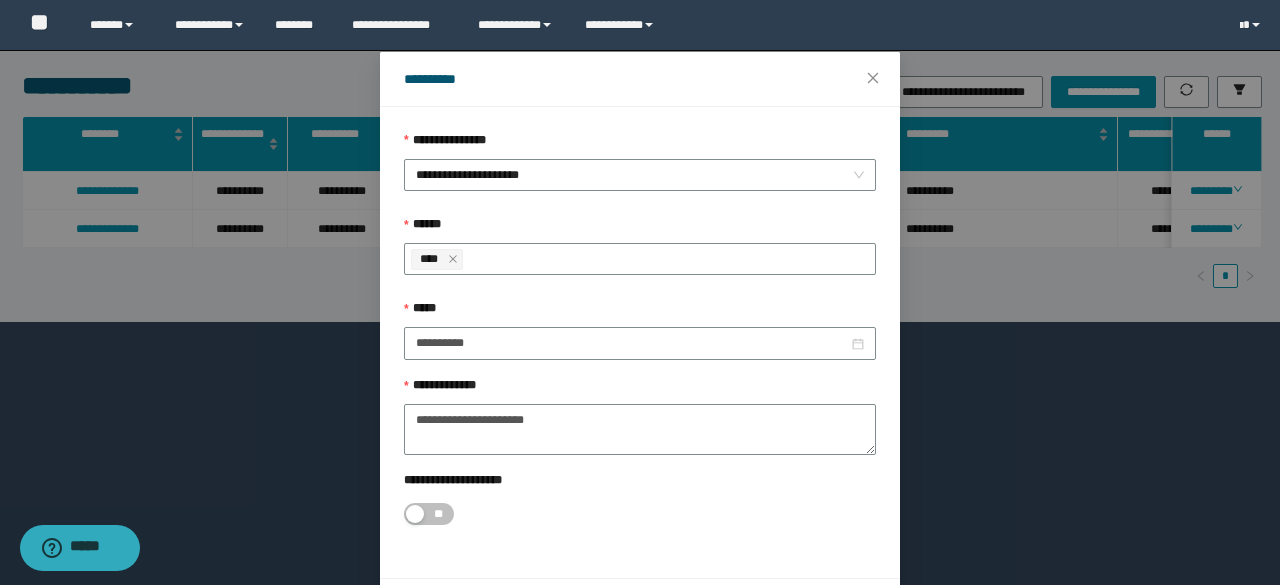 scroll, scrollTop: 112, scrollLeft: 0, axis: vertical 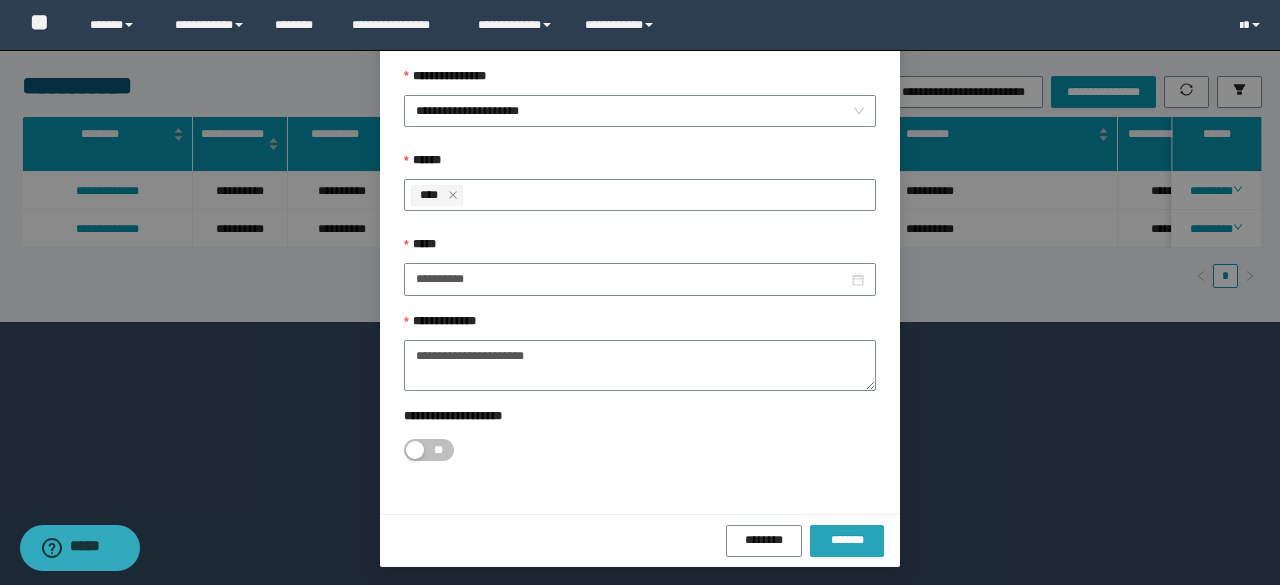 click on "*******" at bounding box center (847, 540) 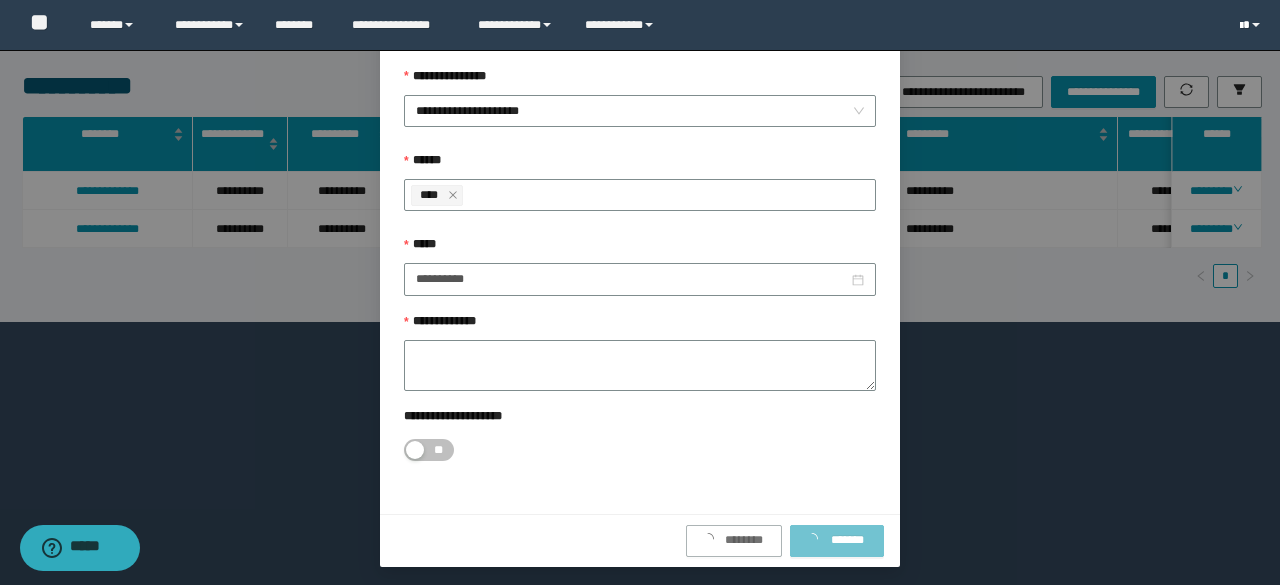 scroll, scrollTop: 0, scrollLeft: 0, axis: both 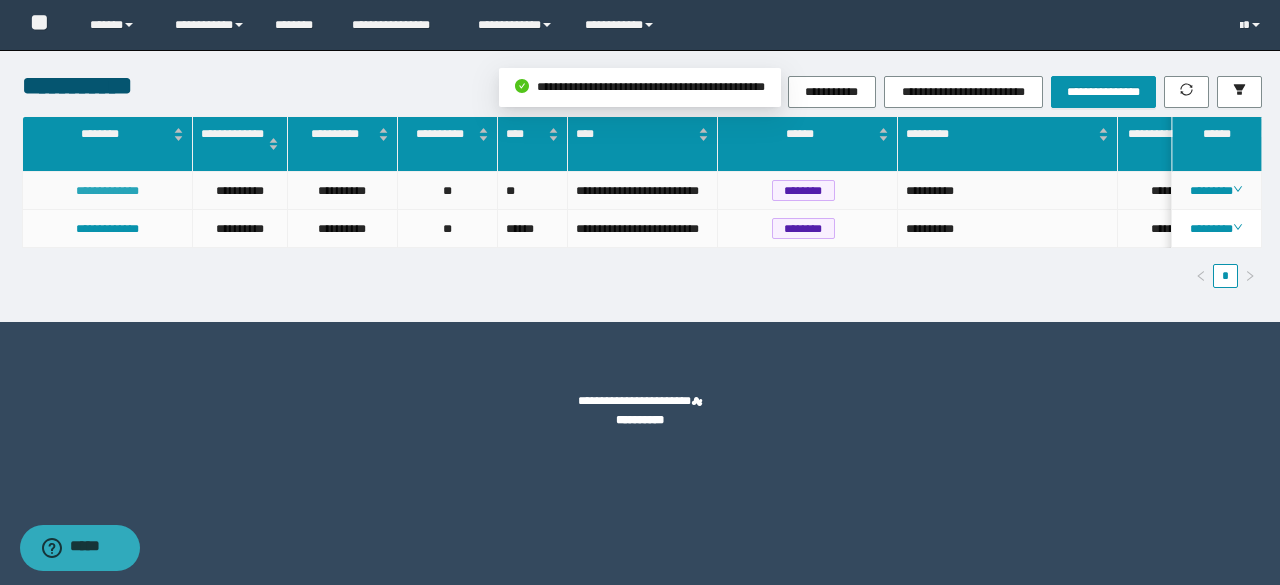 click on "**********" at bounding box center (107, 191) 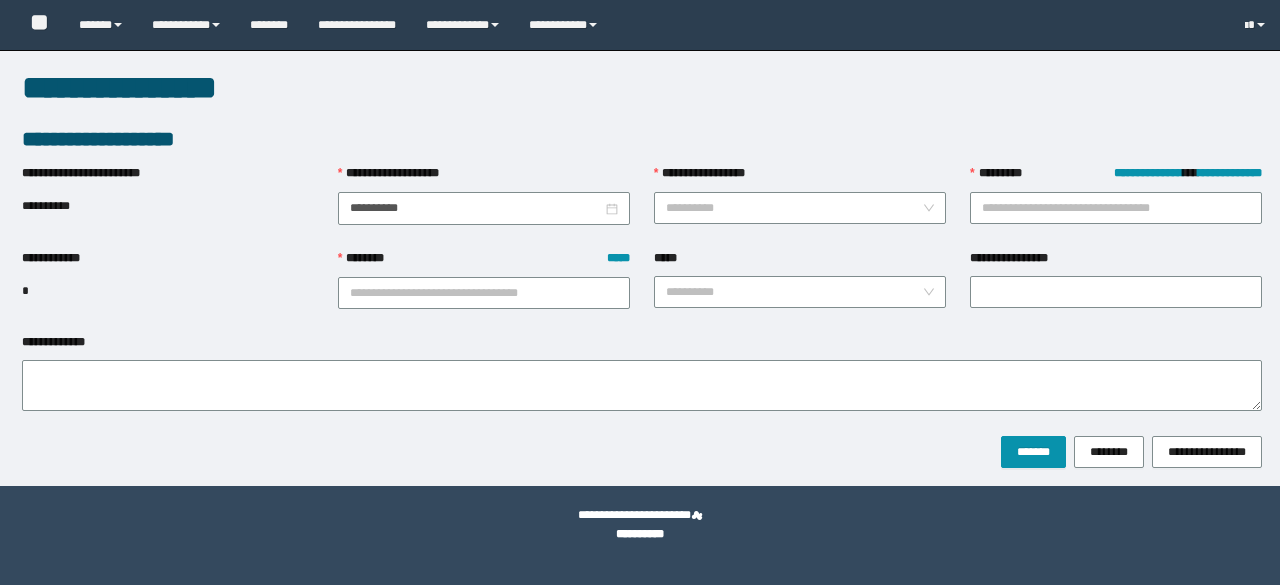type on "**********" 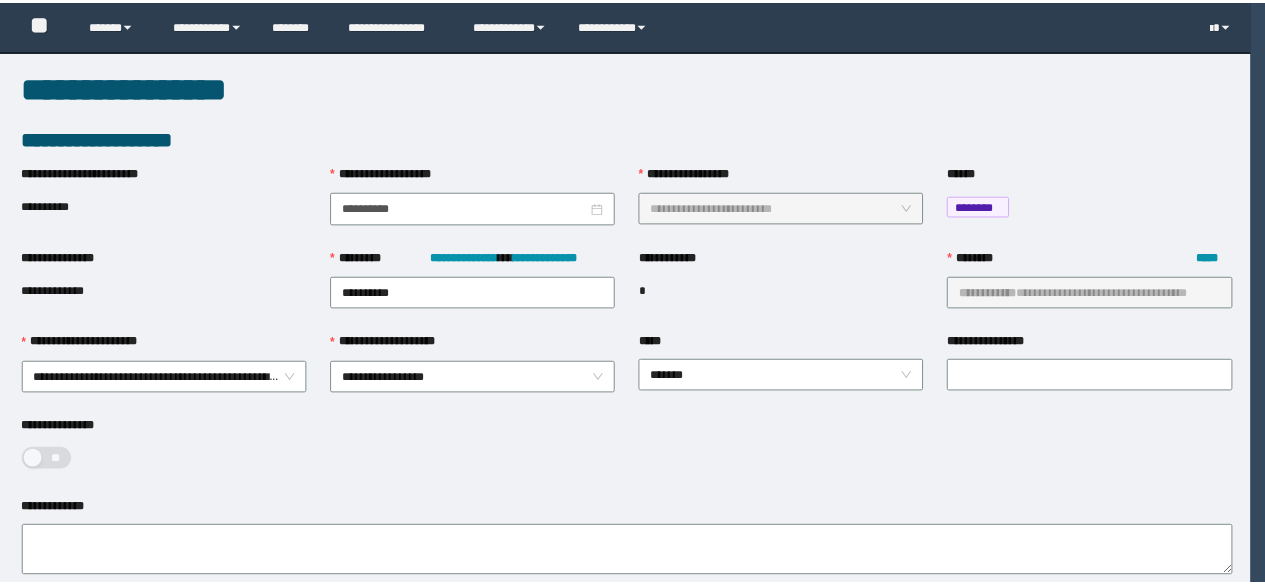 scroll, scrollTop: 0, scrollLeft: 0, axis: both 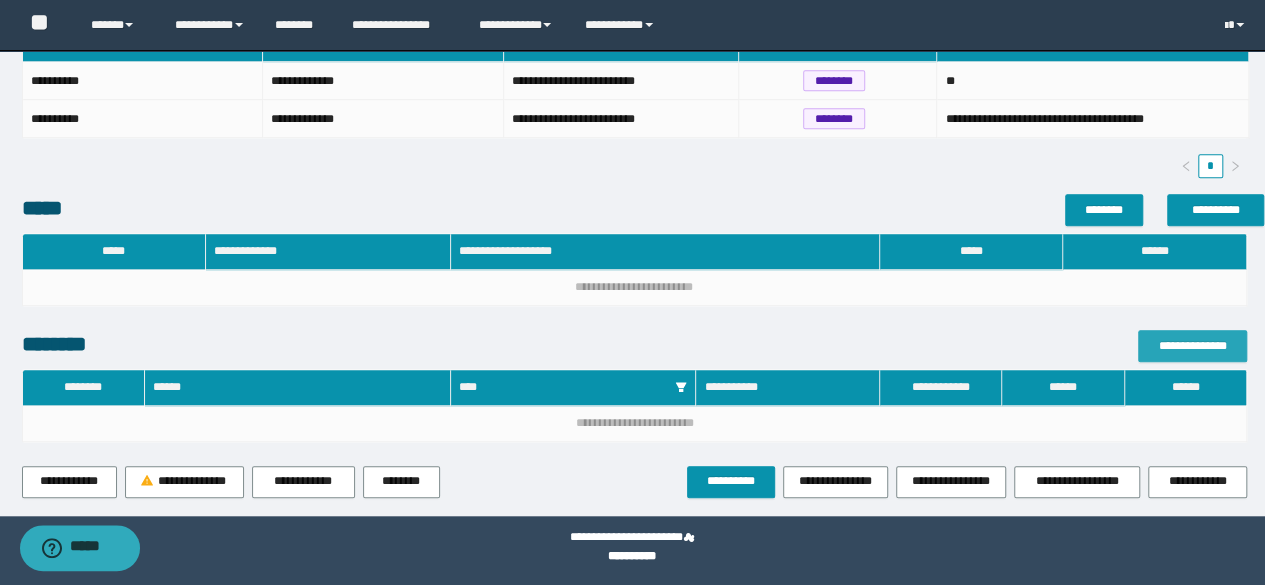 click on "**********" at bounding box center (1192, 346) 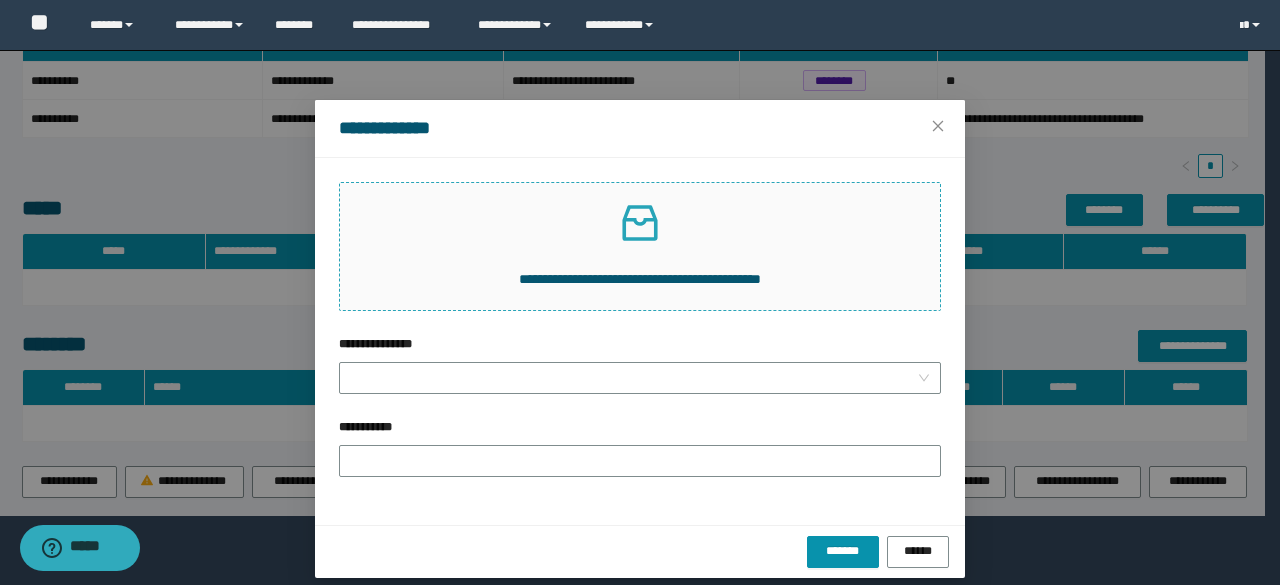 click on "**********" at bounding box center [640, 246] 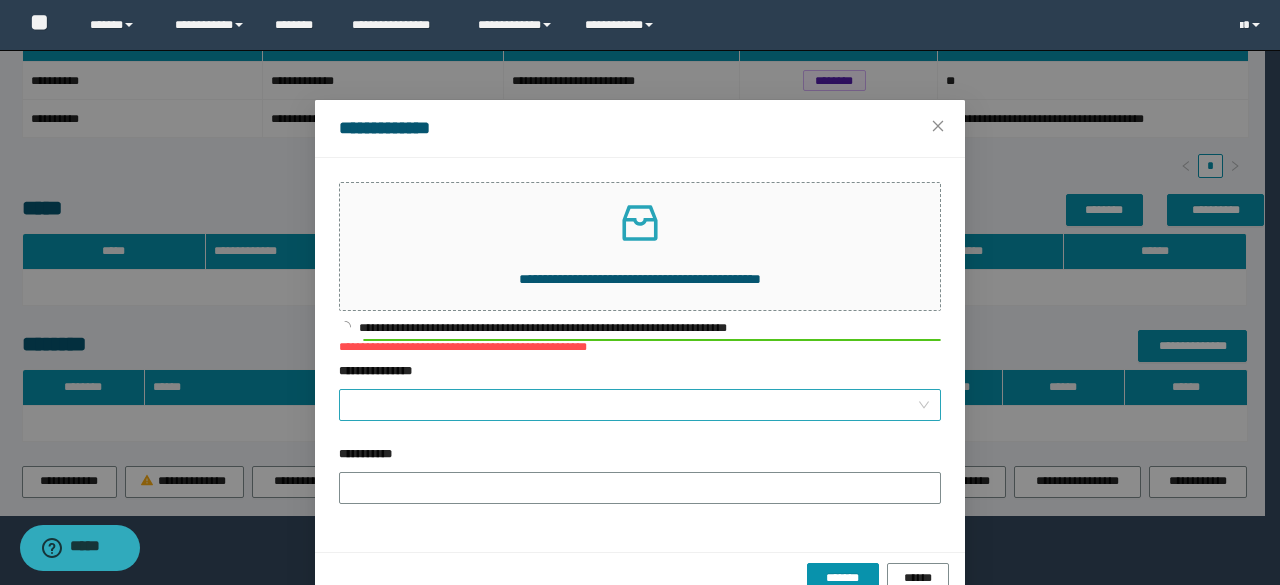 click on "**********" at bounding box center [634, 405] 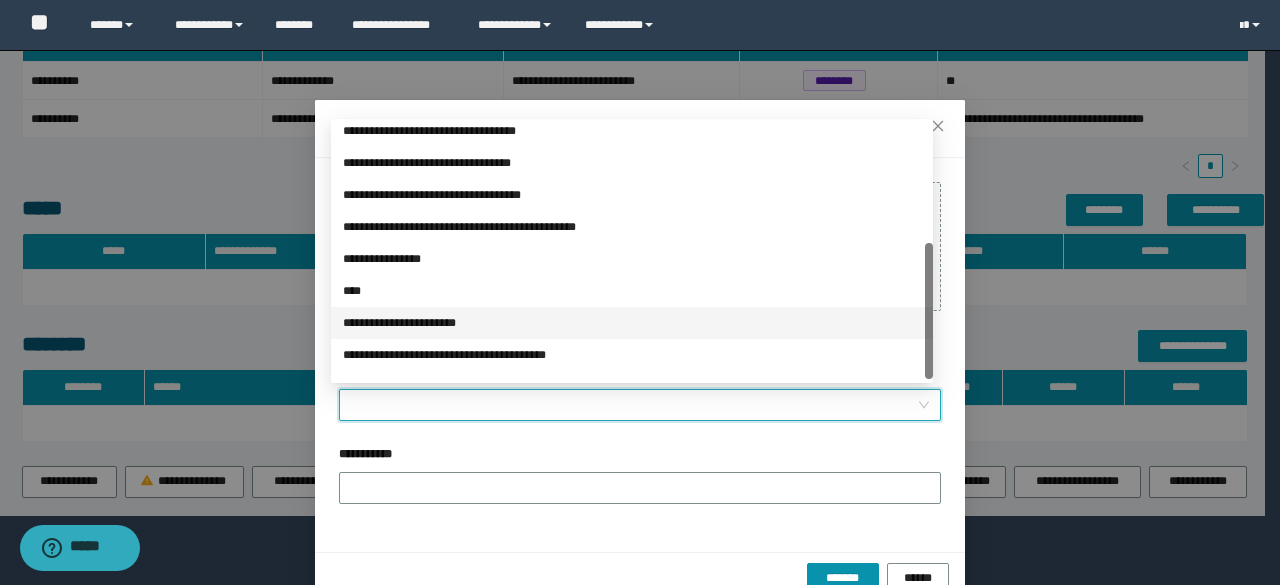 scroll, scrollTop: 224, scrollLeft: 0, axis: vertical 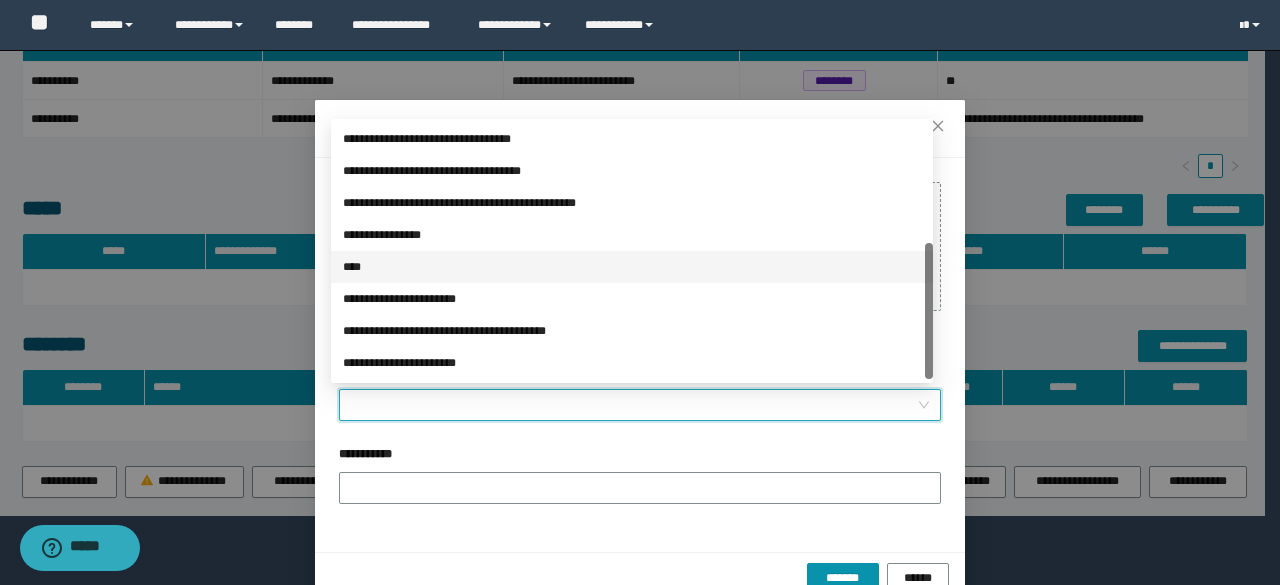 click on "****" at bounding box center [632, 267] 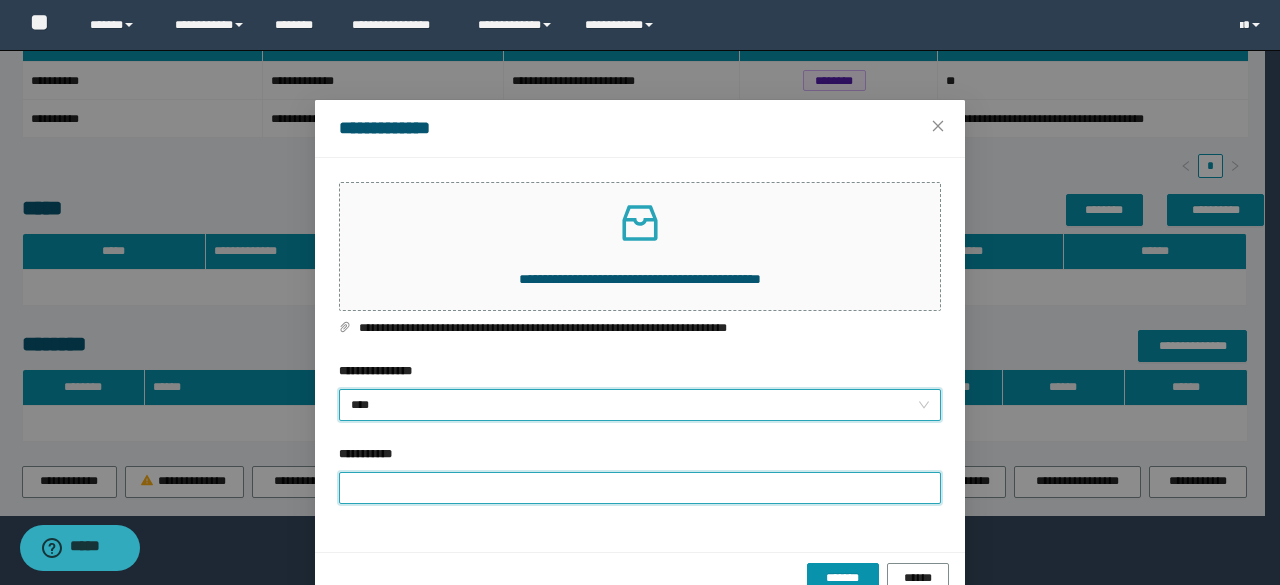 click on "**********" at bounding box center [640, 488] 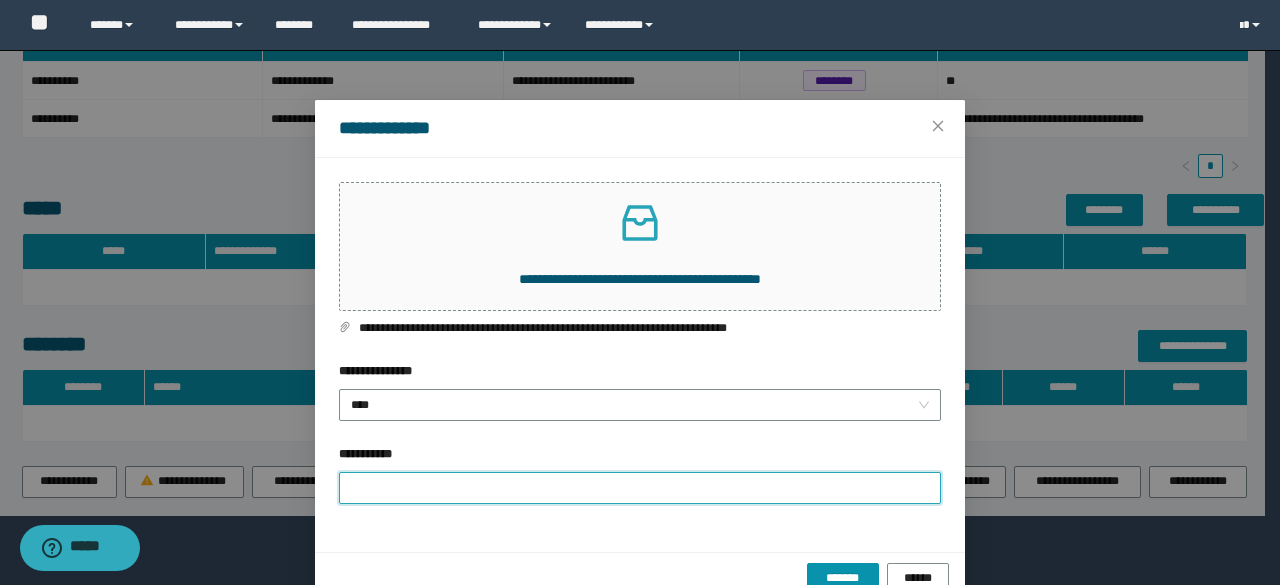 type on "**********" 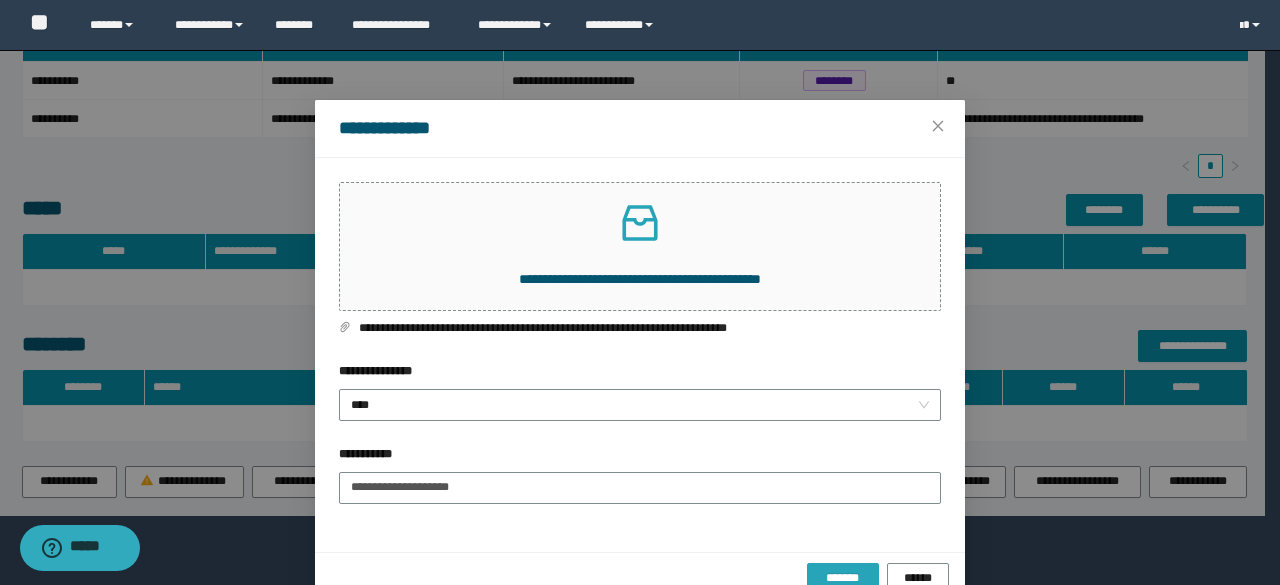 click on "*******" at bounding box center [843, 578] 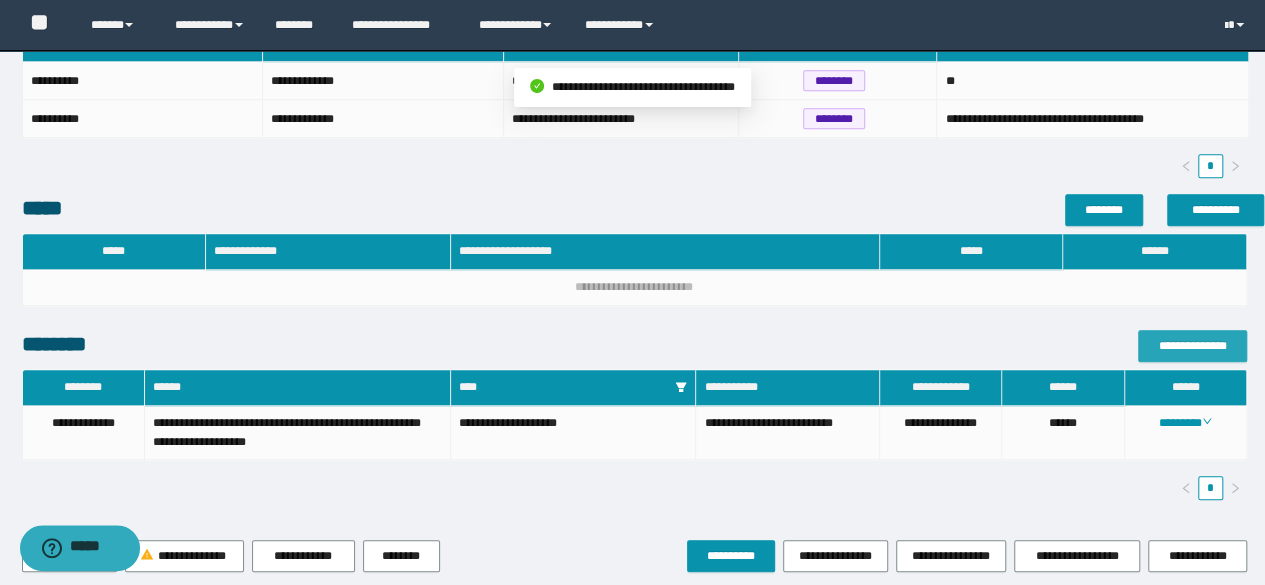 click on "**********" at bounding box center (1192, 346) 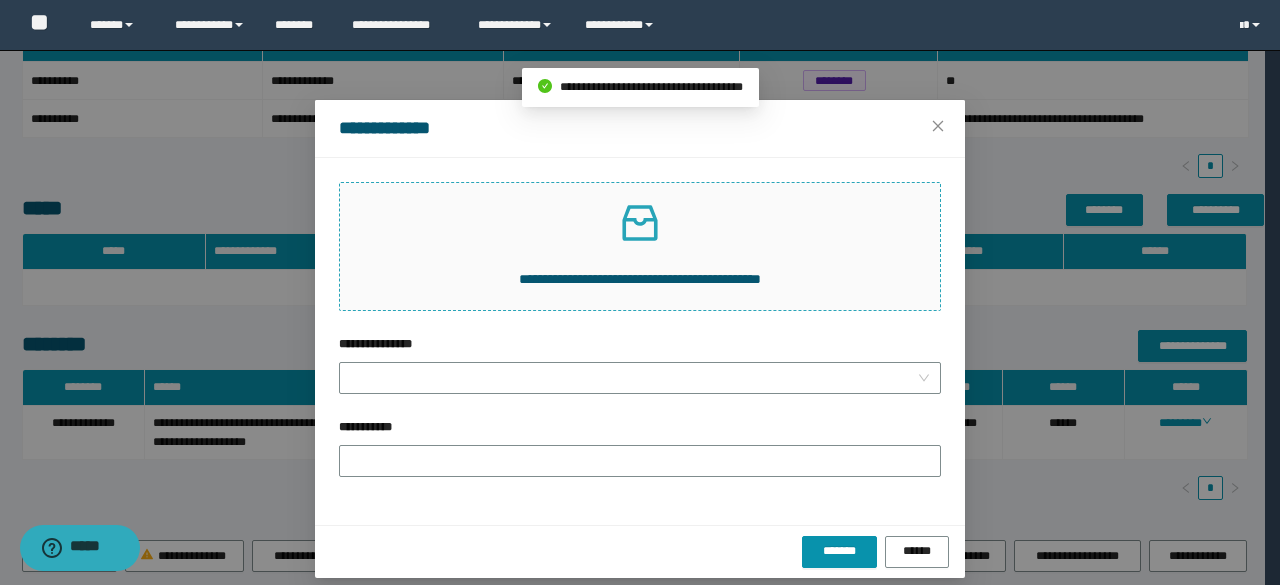 click on "**********" at bounding box center (640, 246) 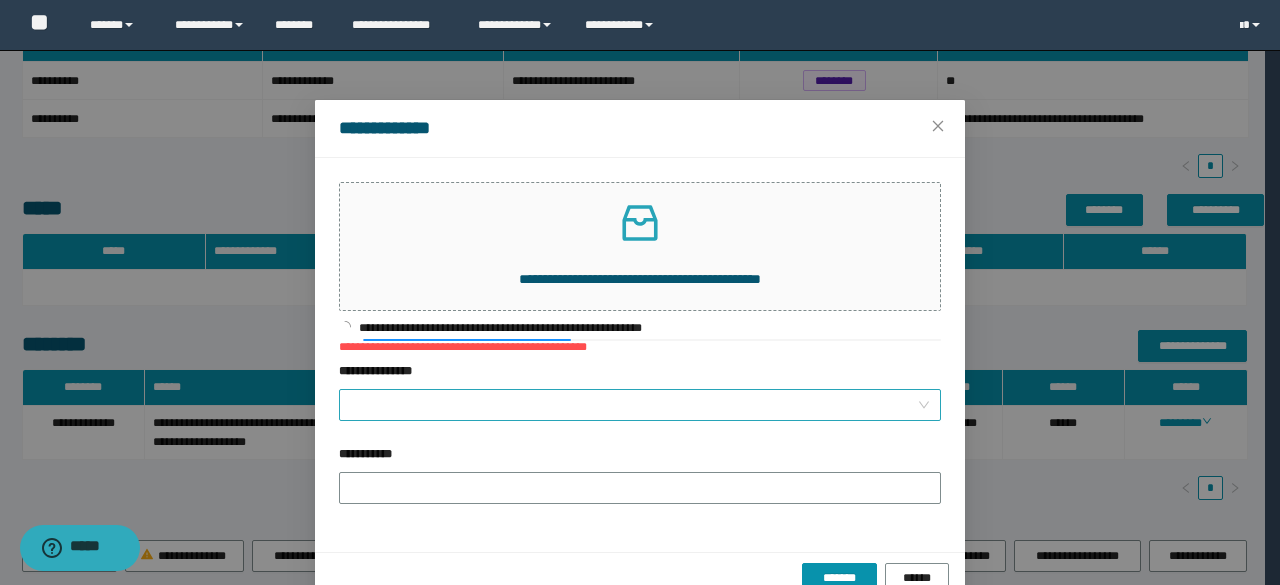 click on "**********" at bounding box center (634, 405) 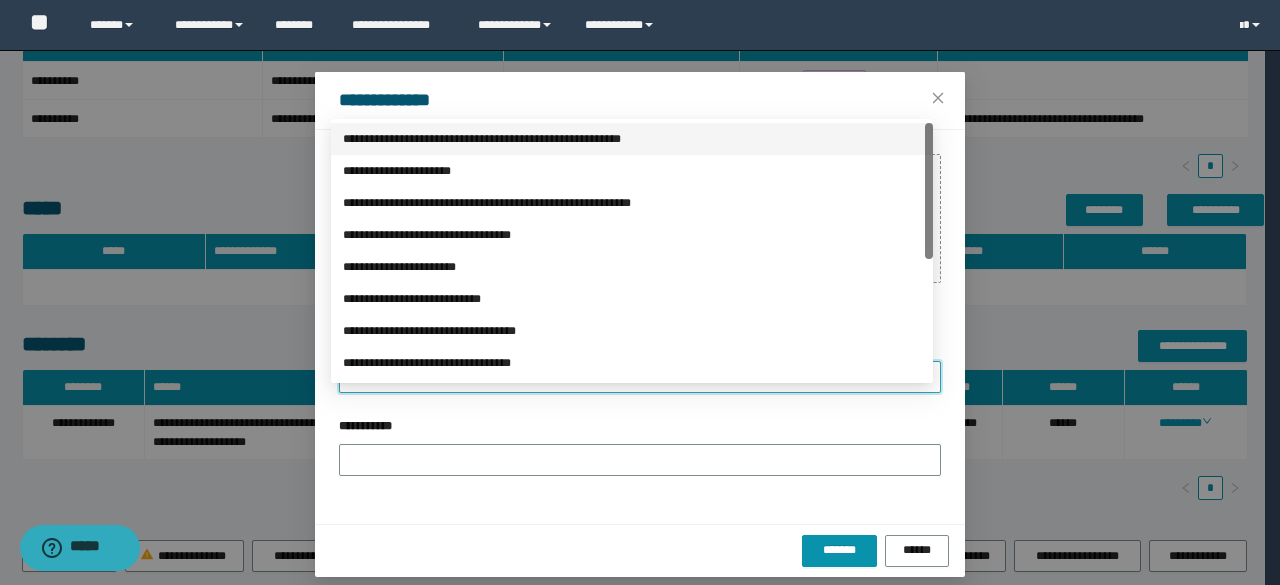 scroll, scrollTop: 41, scrollLeft: 0, axis: vertical 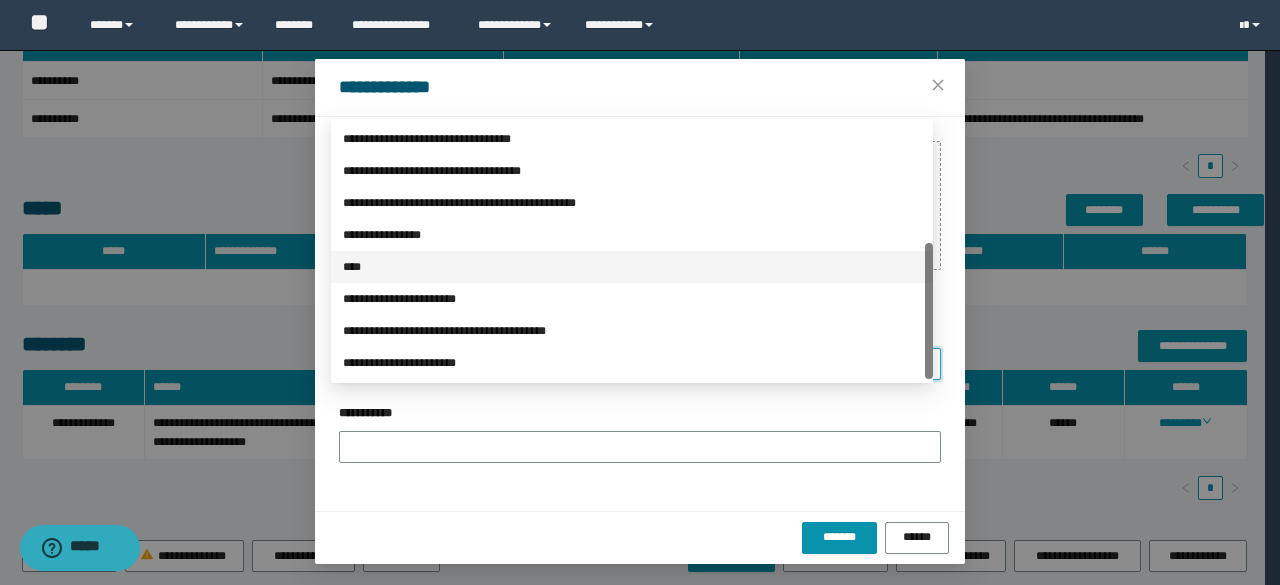click on "****" at bounding box center (632, 267) 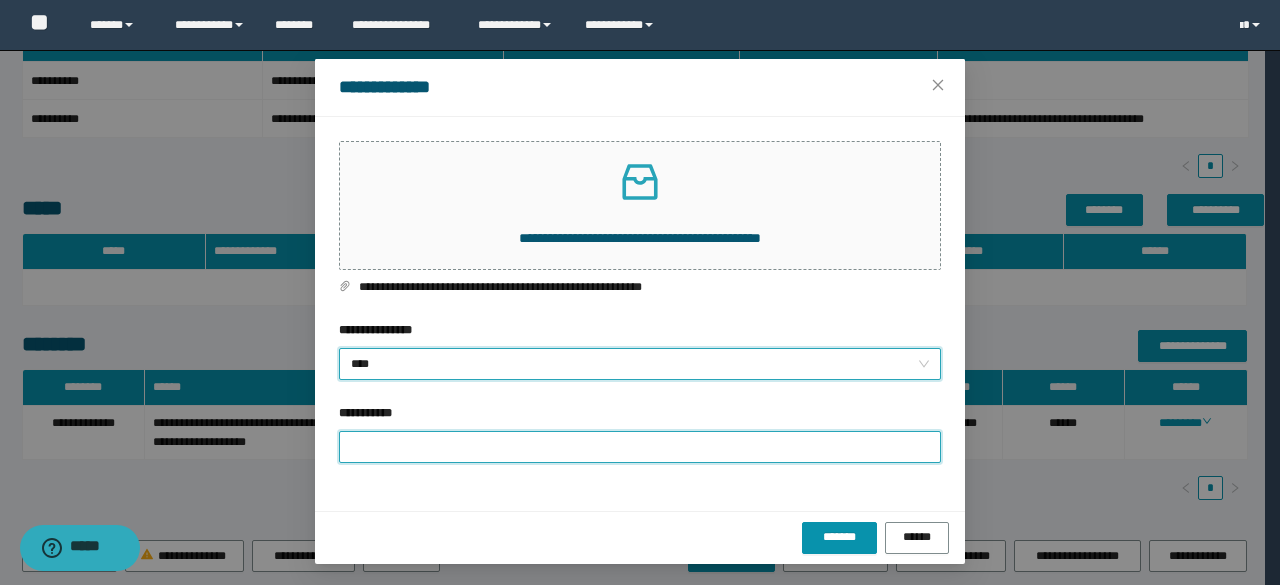 click on "**********" at bounding box center [640, 447] 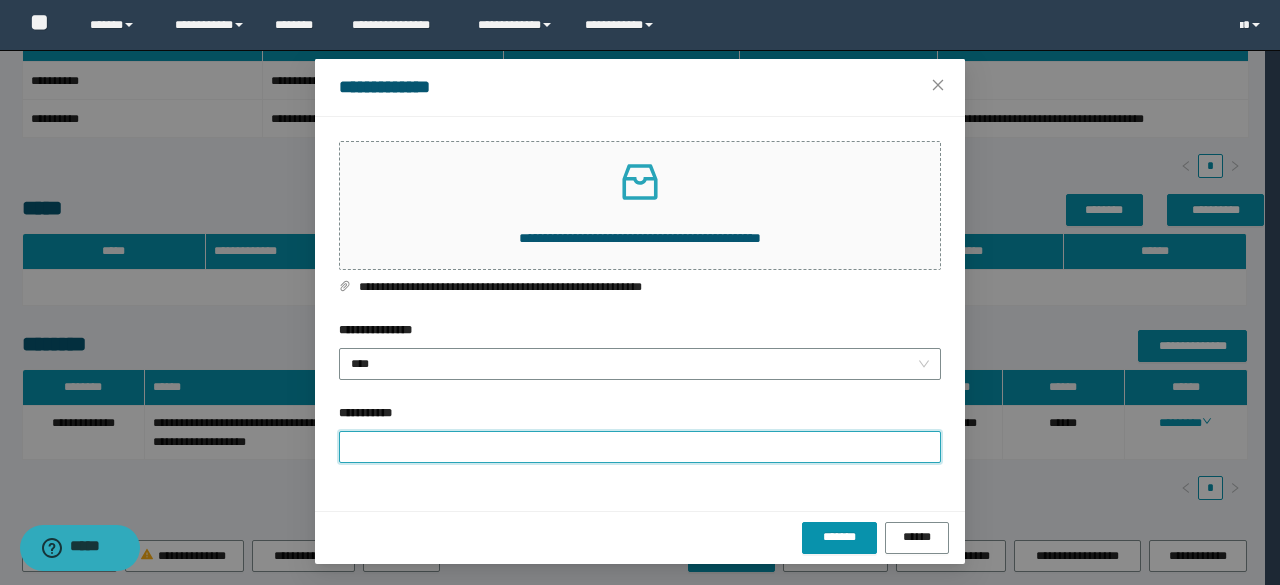 type on "**********" 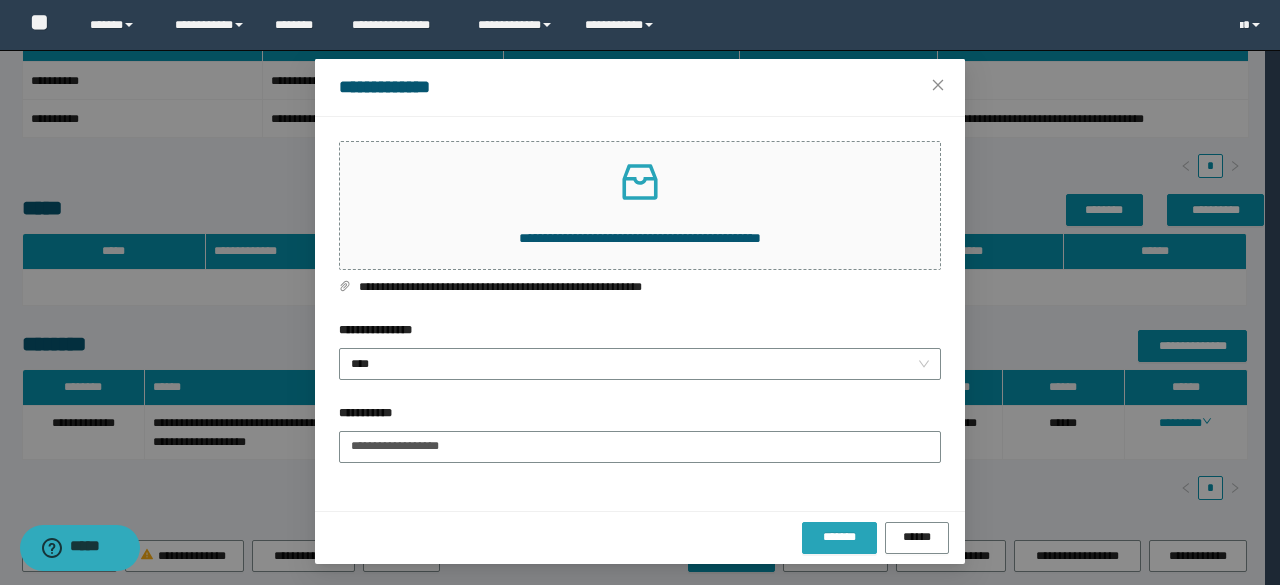 click on "*******" at bounding box center (839, 537) 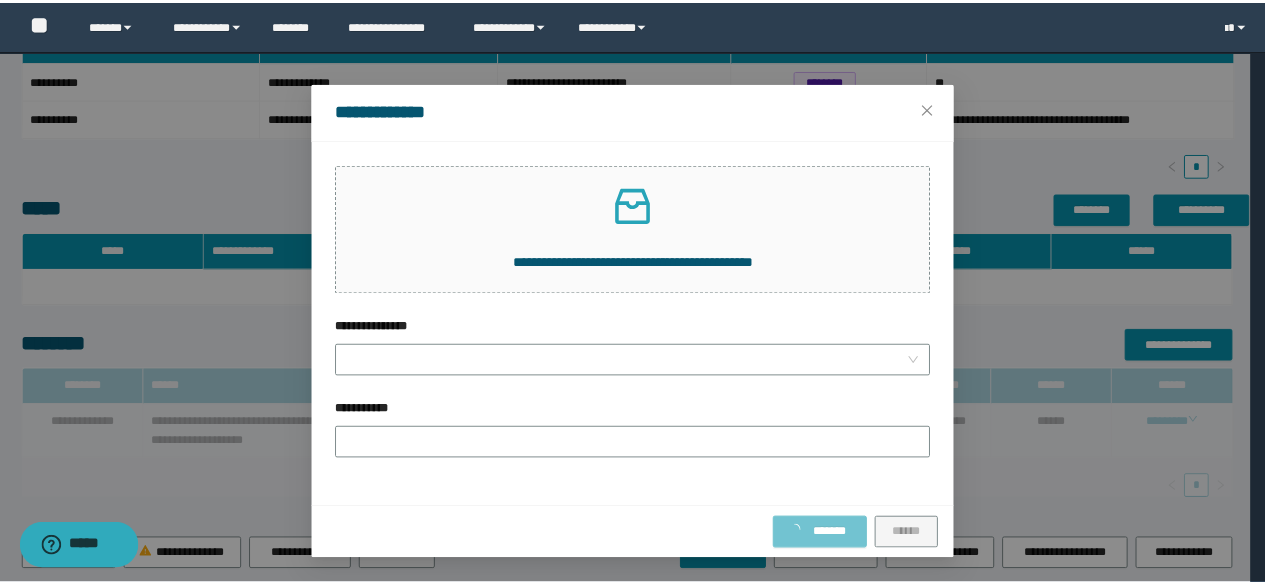 scroll, scrollTop: 0, scrollLeft: 0, axis: both 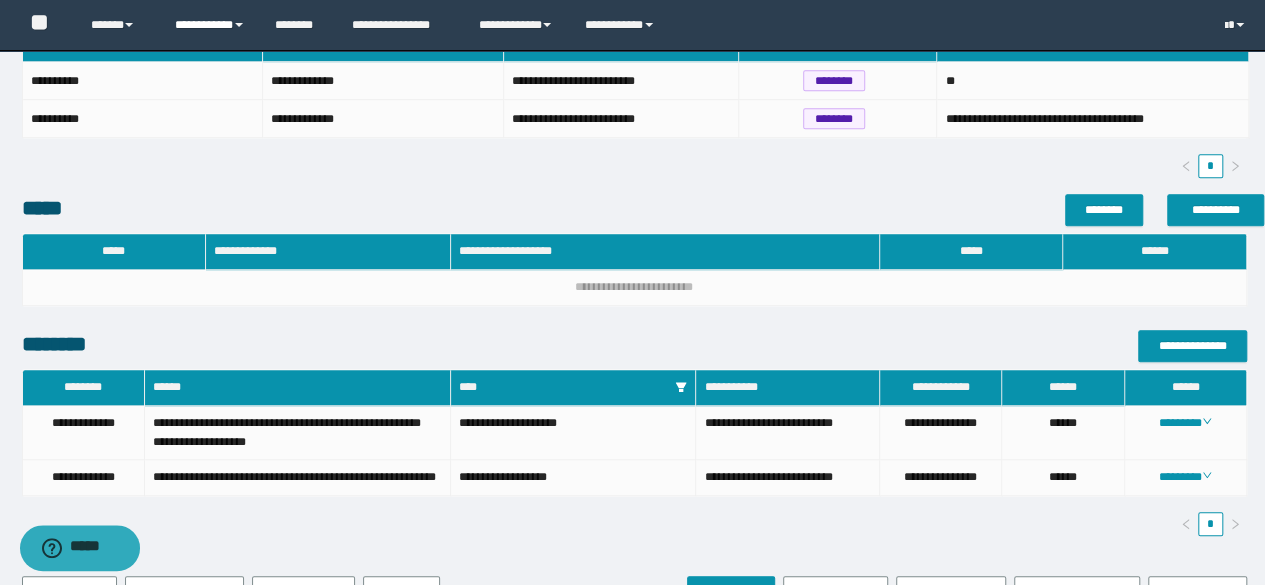 click on "**********" at bounding box center (210, 25) 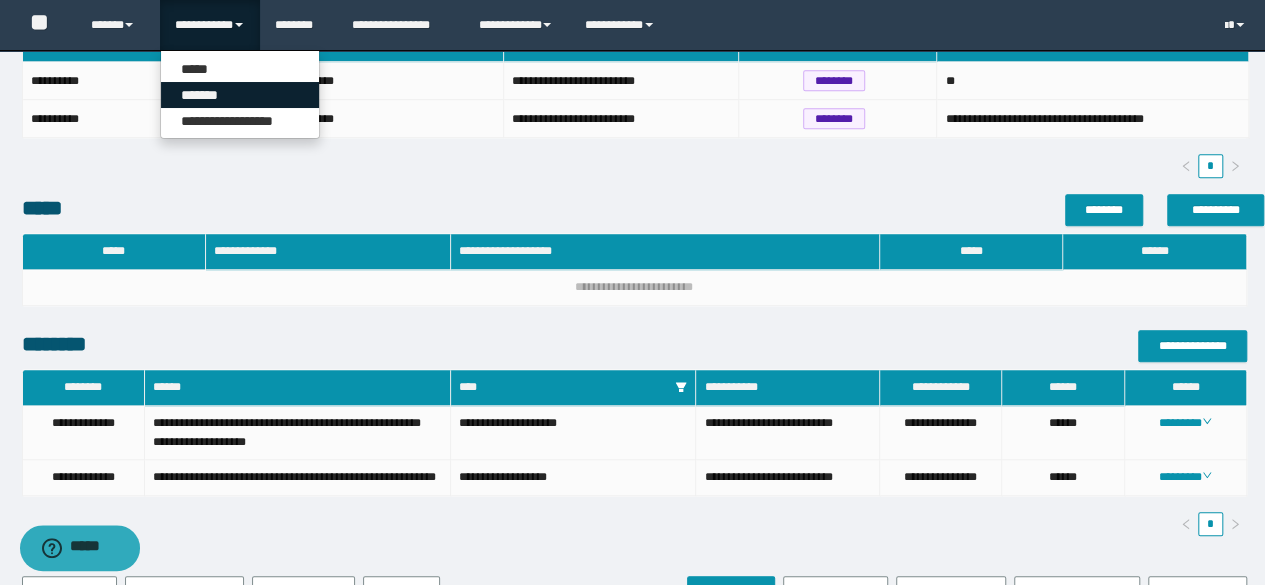 click on "*******" at bounding box center [240, 95] 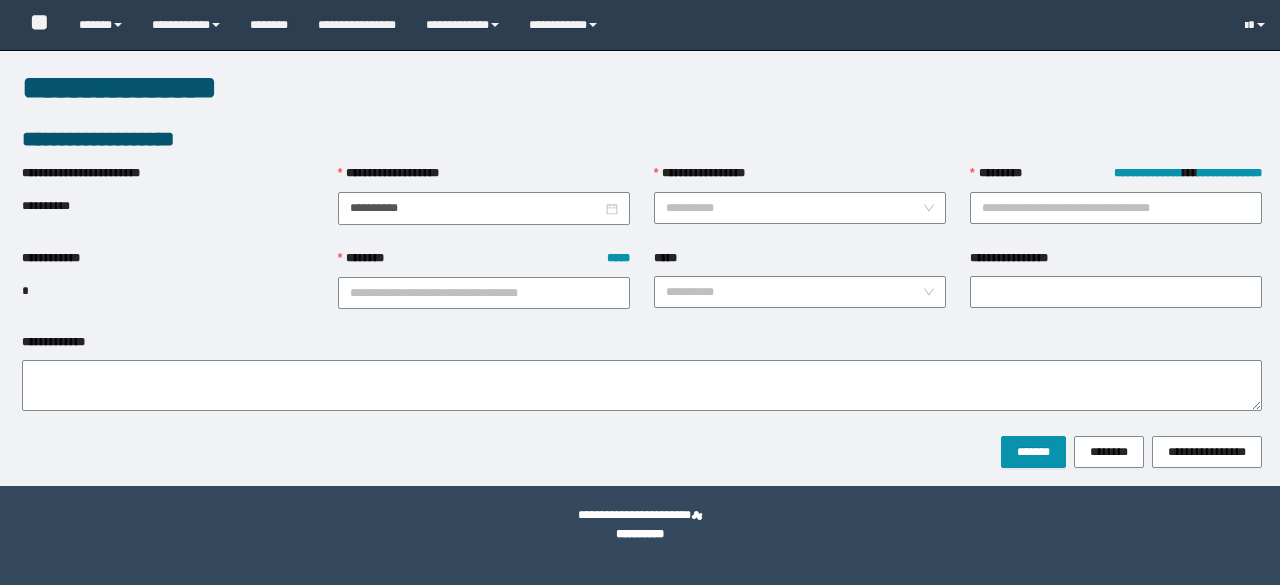 type on "**********" 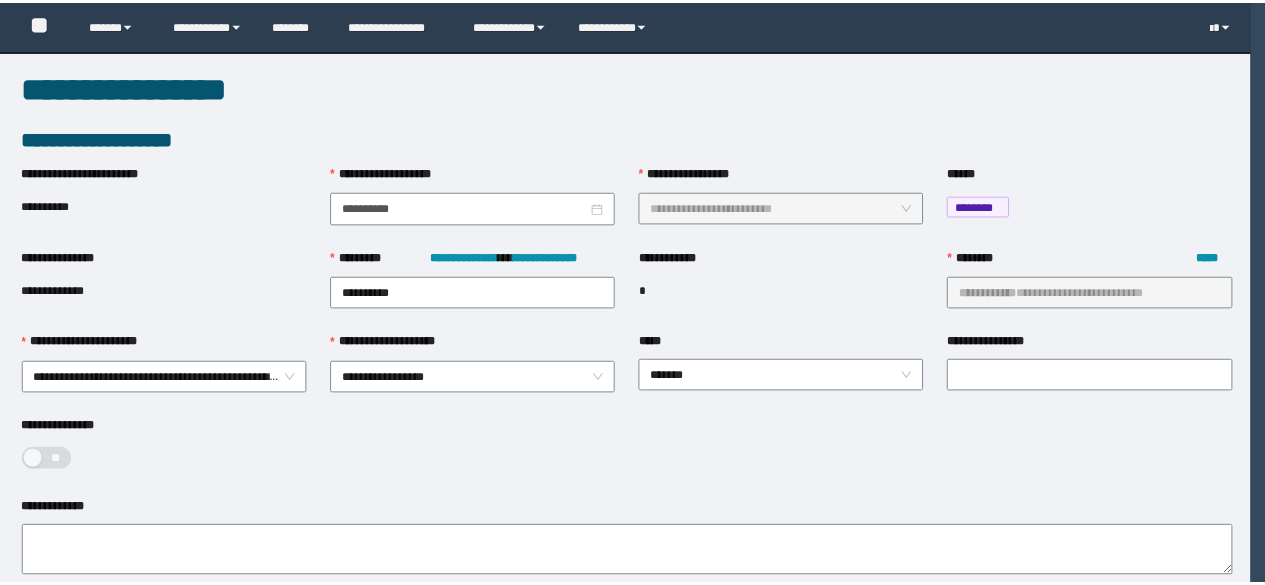 scroll, scrollTop: 0, scrollLeft: 0, axis: both 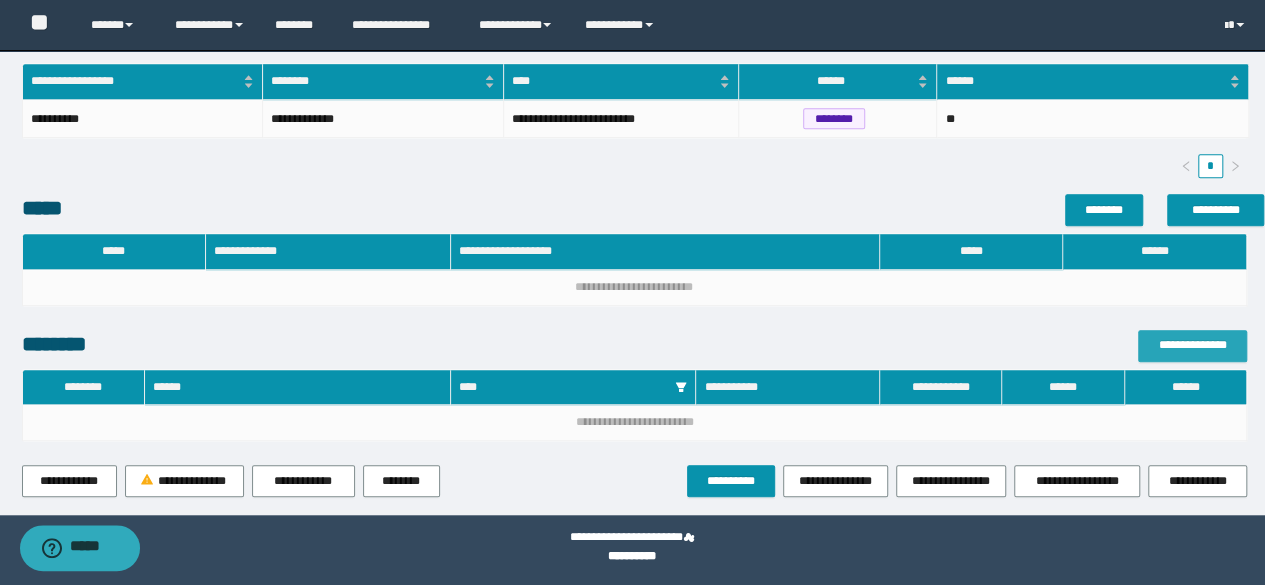 click on "**********" at bounding box center [1192, 345] 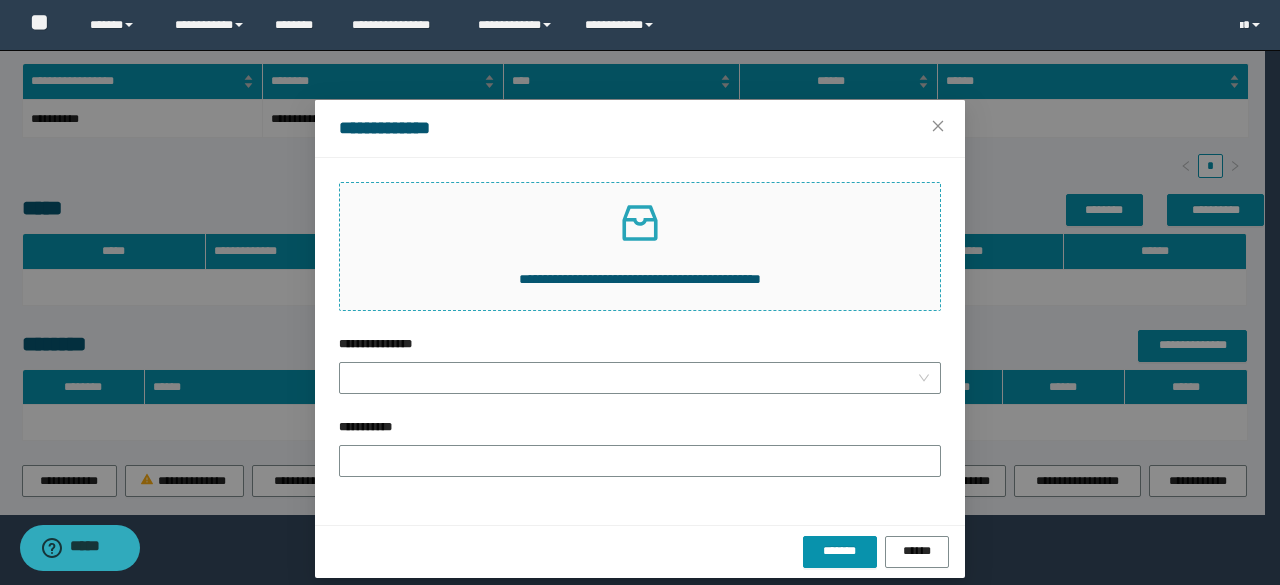 click on "**********" at bounding box center [640, 279] 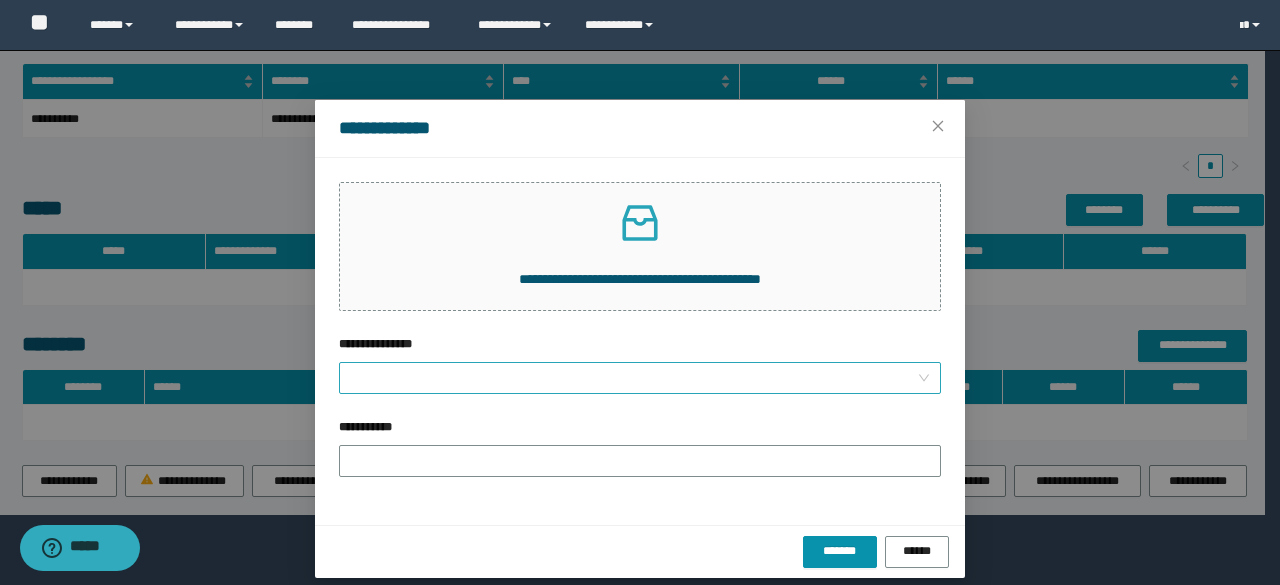 click on "**********" at bounding box center (640, 364) 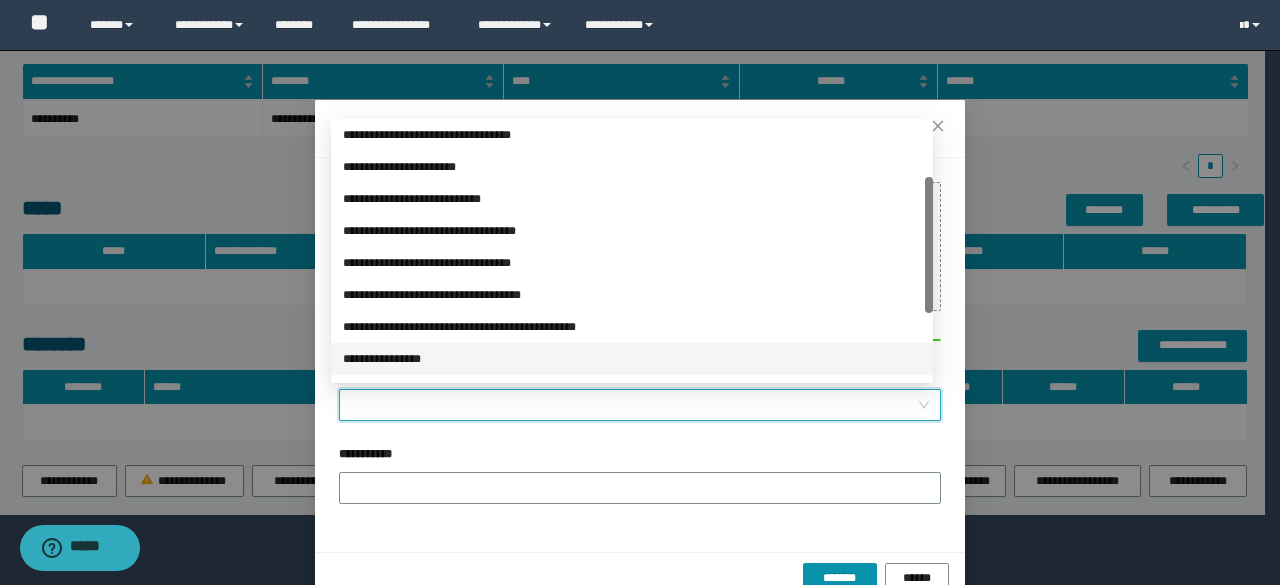 scroll, scrollTop: 200, scrollLeft: 0, axis: vertical 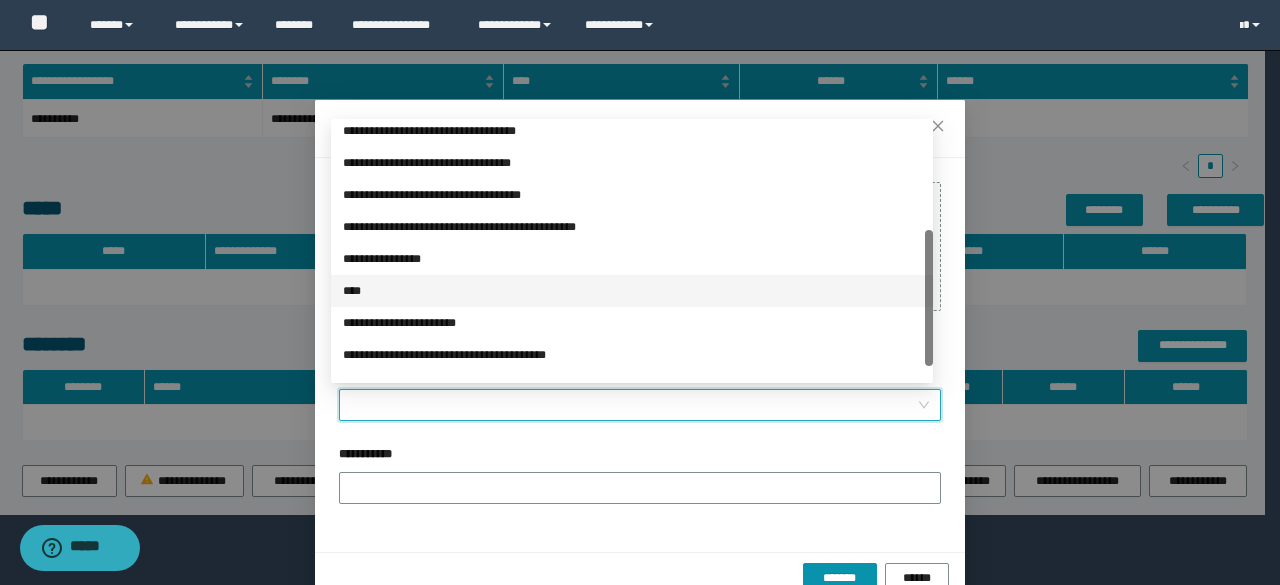 click on "****" at bounding box center [632, 291] 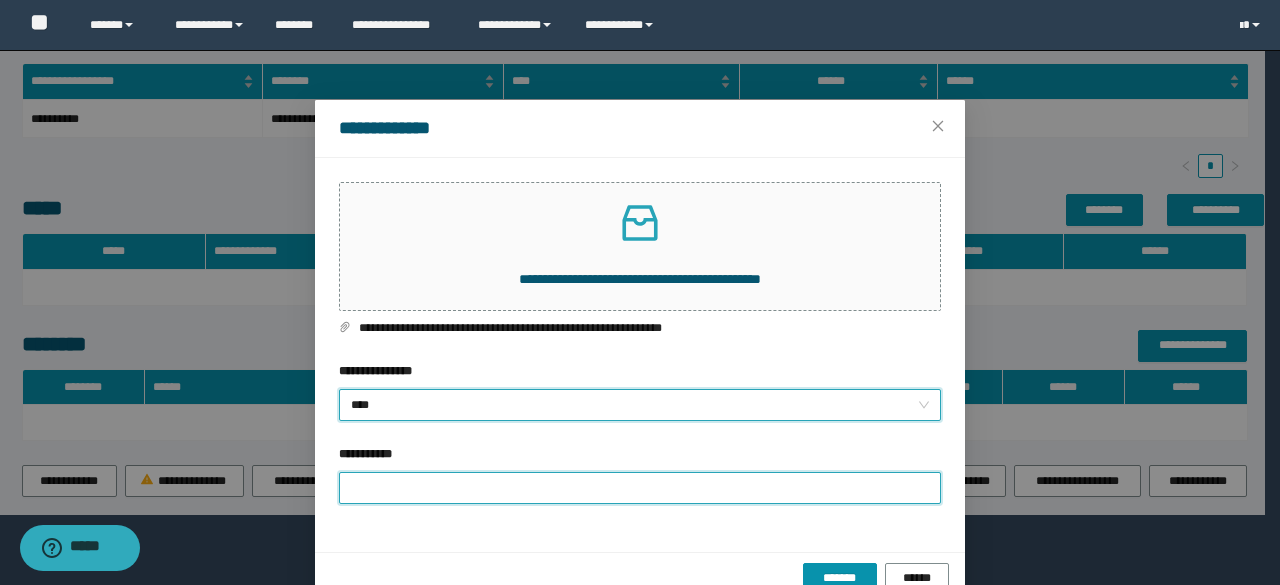click on "**********" at bounding box center (640, 488) 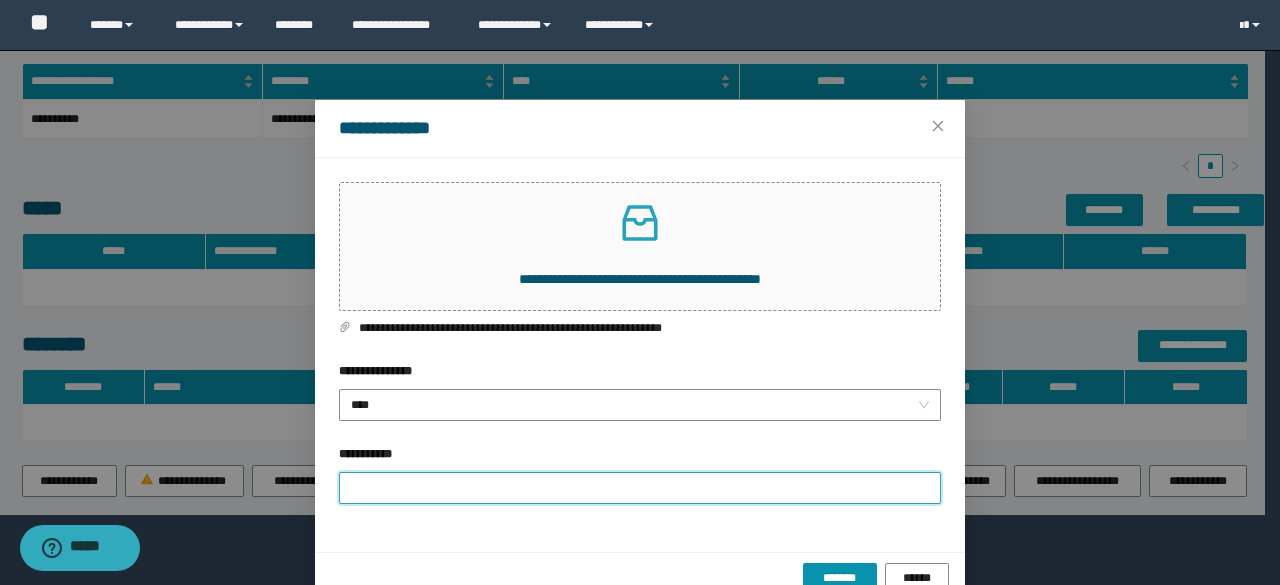 type on "**********" 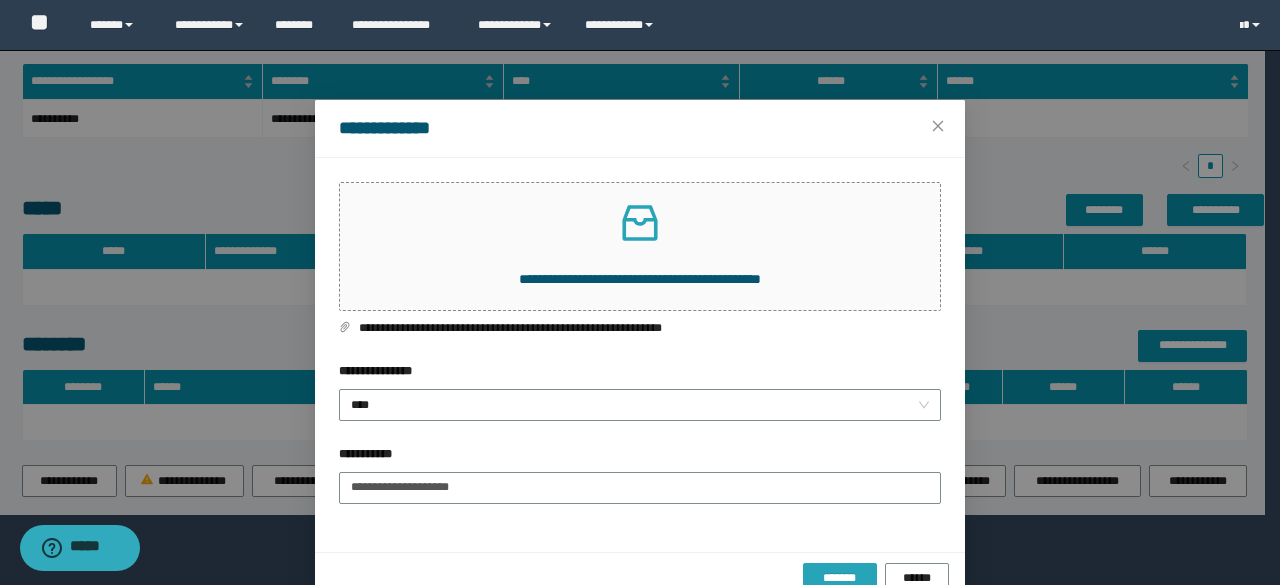 click on "*******" at bounding box center (840, 579) 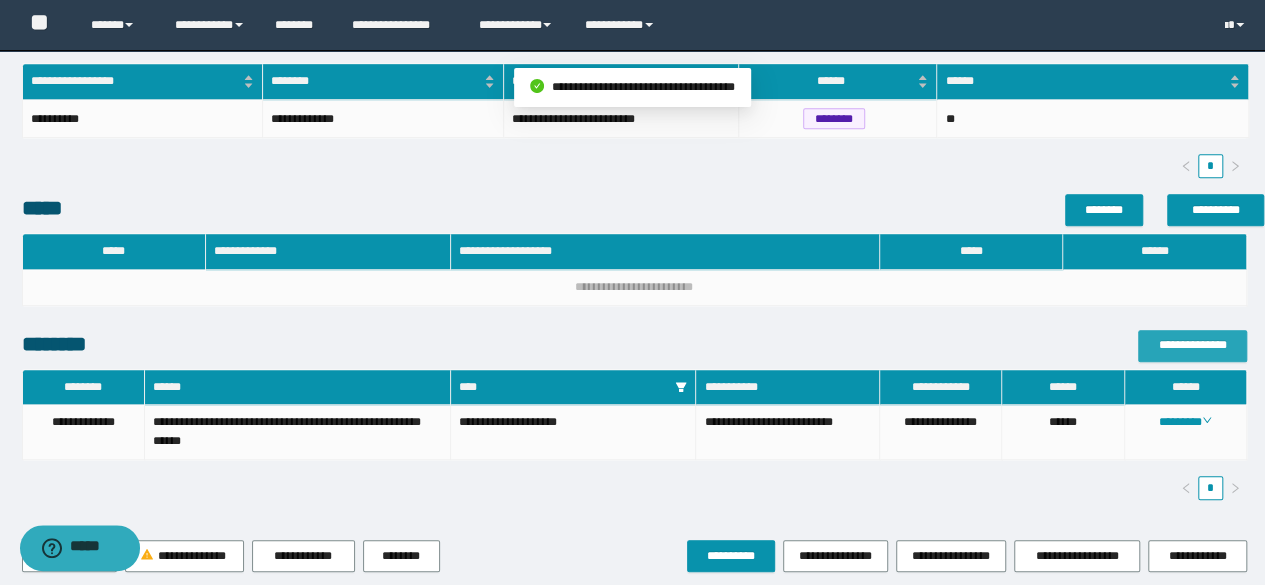 click on "**********" at bounding box center [1192, 345] 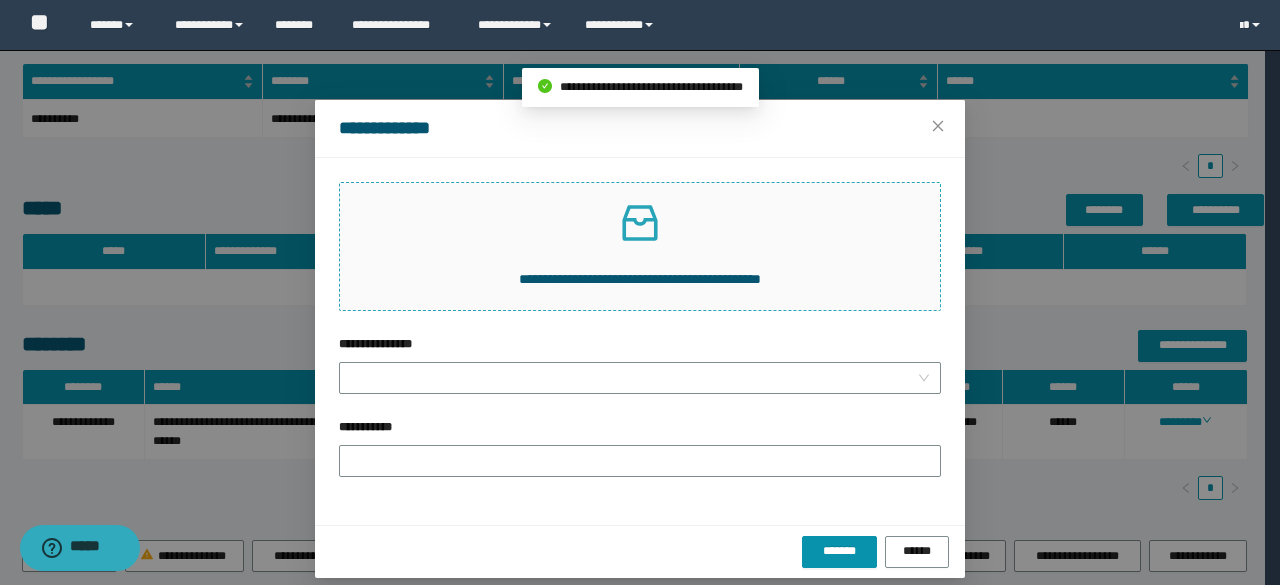 click on "**********" at bounding box center (640, 246) 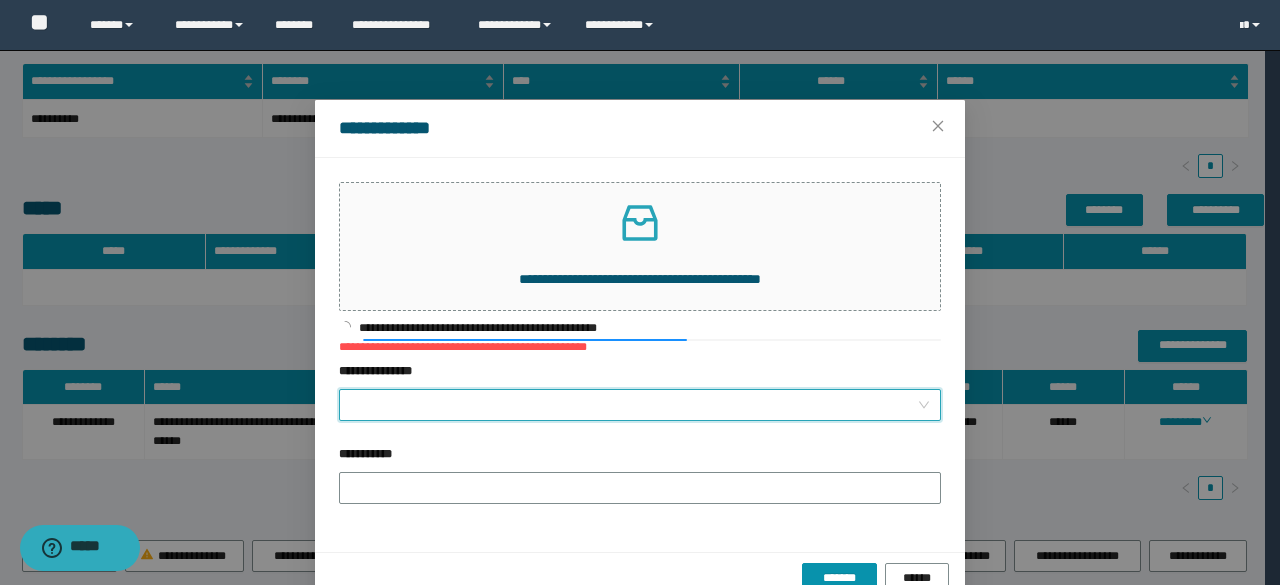 click on "**********" at bounding box center (634, 405) 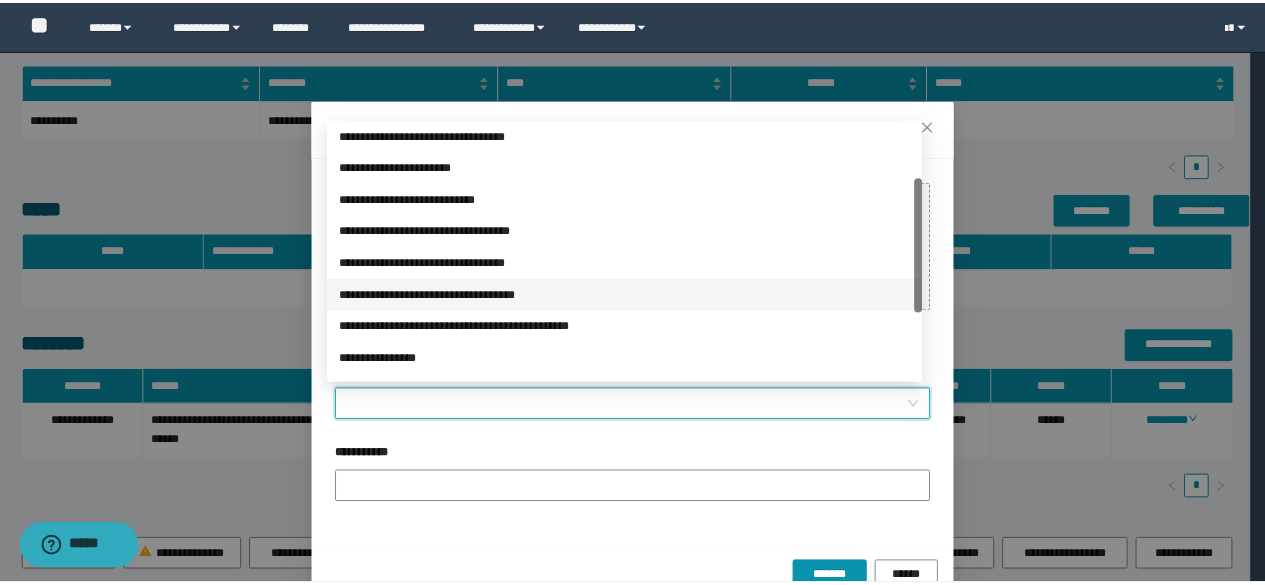 scroll, scrollTop: 224, scrollLeft: 0, axis: vertical 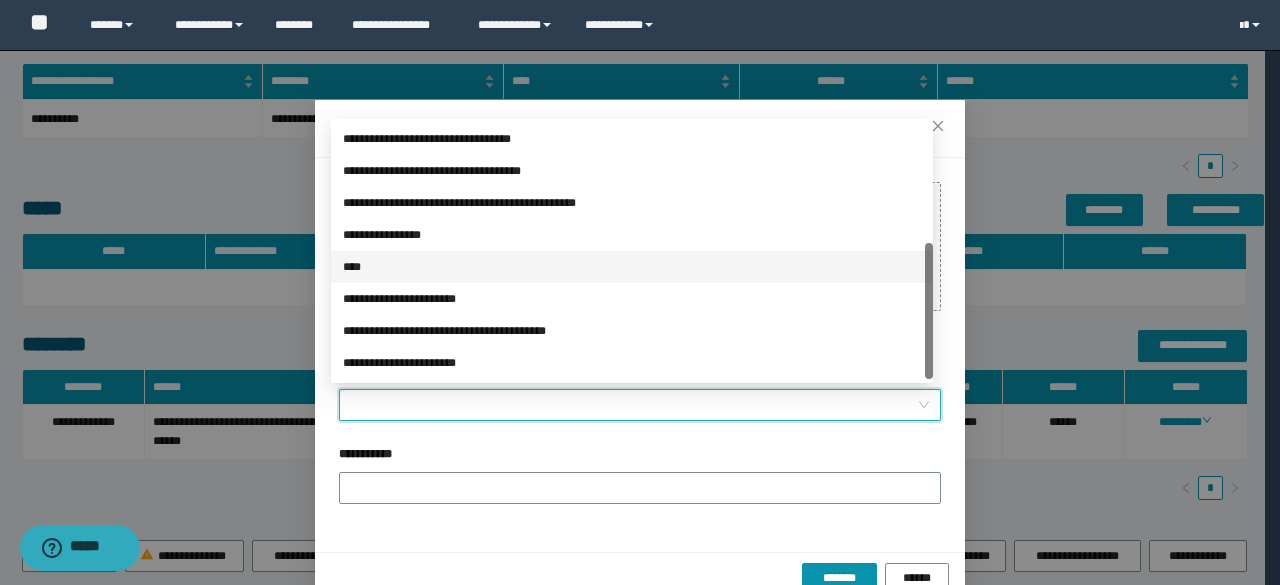 click on "****" at bounding box center (632, 267) 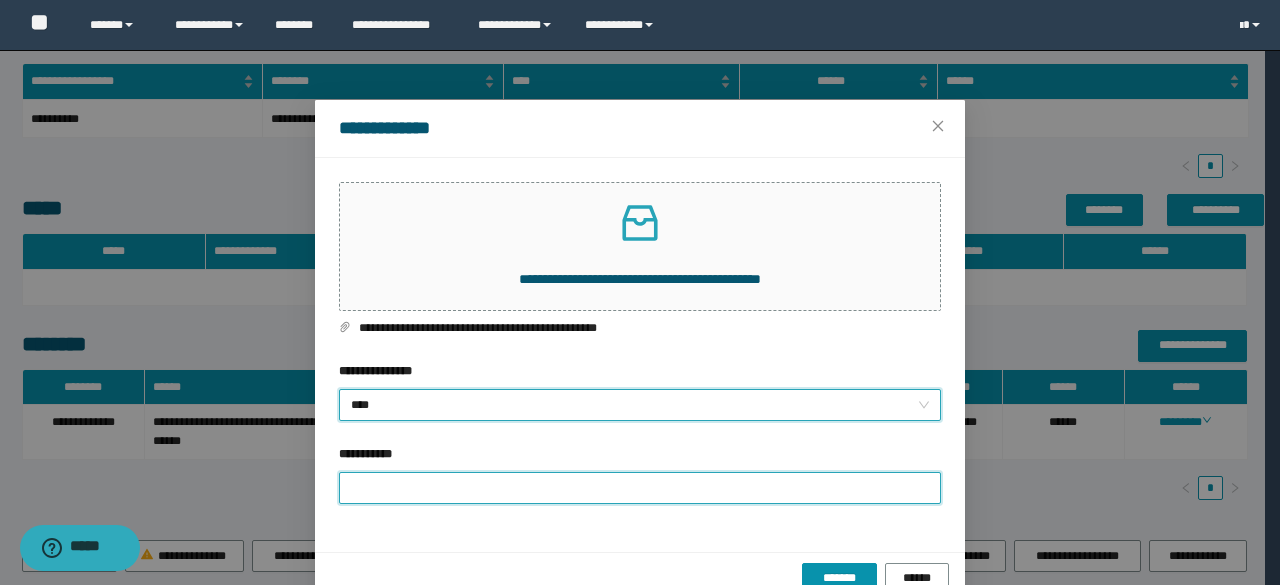 click on "**********" at bounding box center [640, 488] 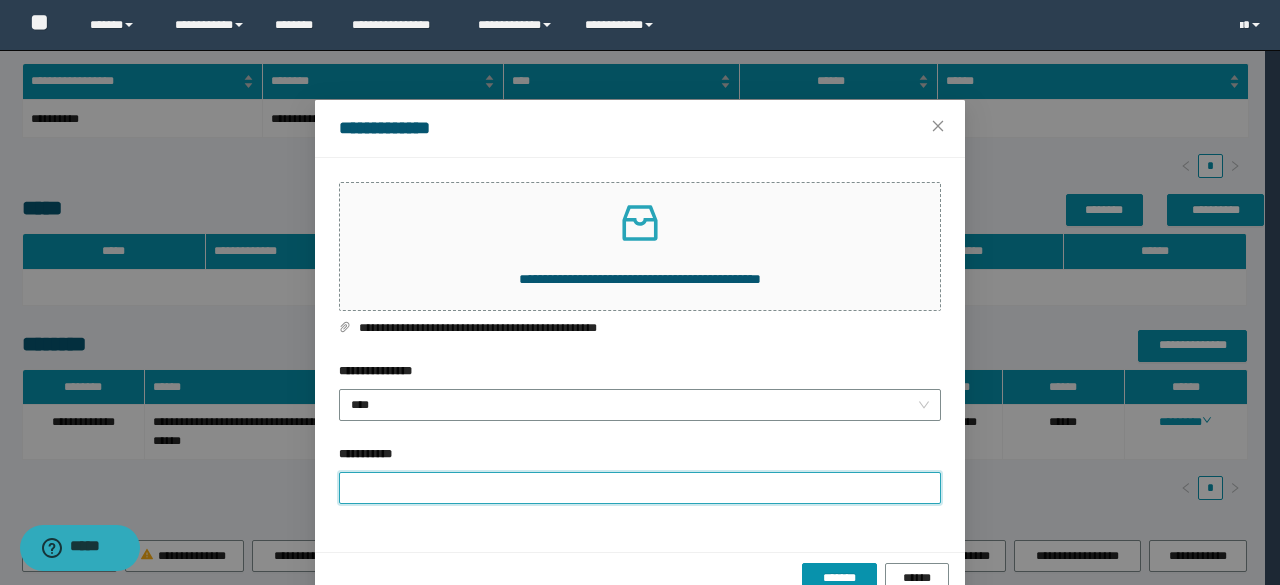 type on "**********" 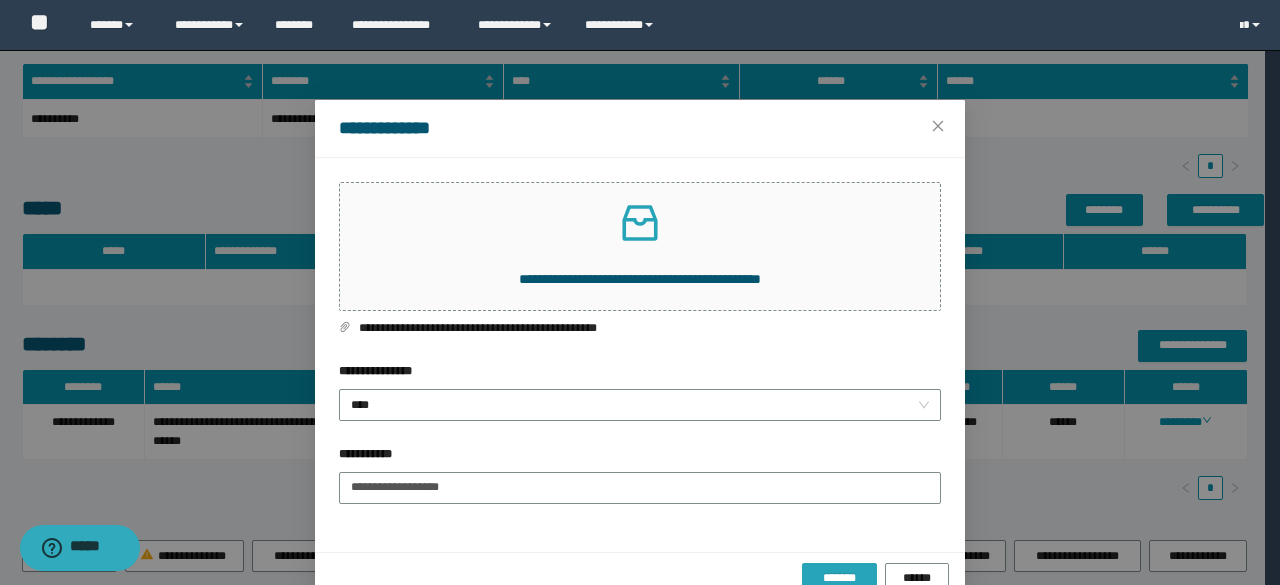 click on "*******" at bounding box center [839, 578] 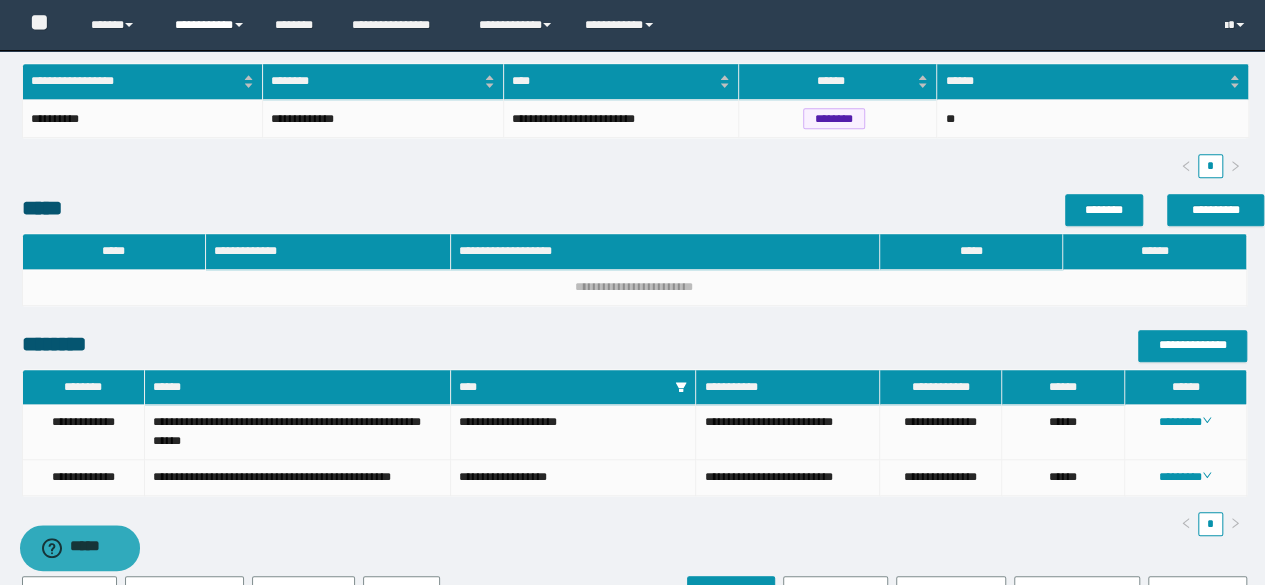 click on "**********" at bounding box center [210, 25] 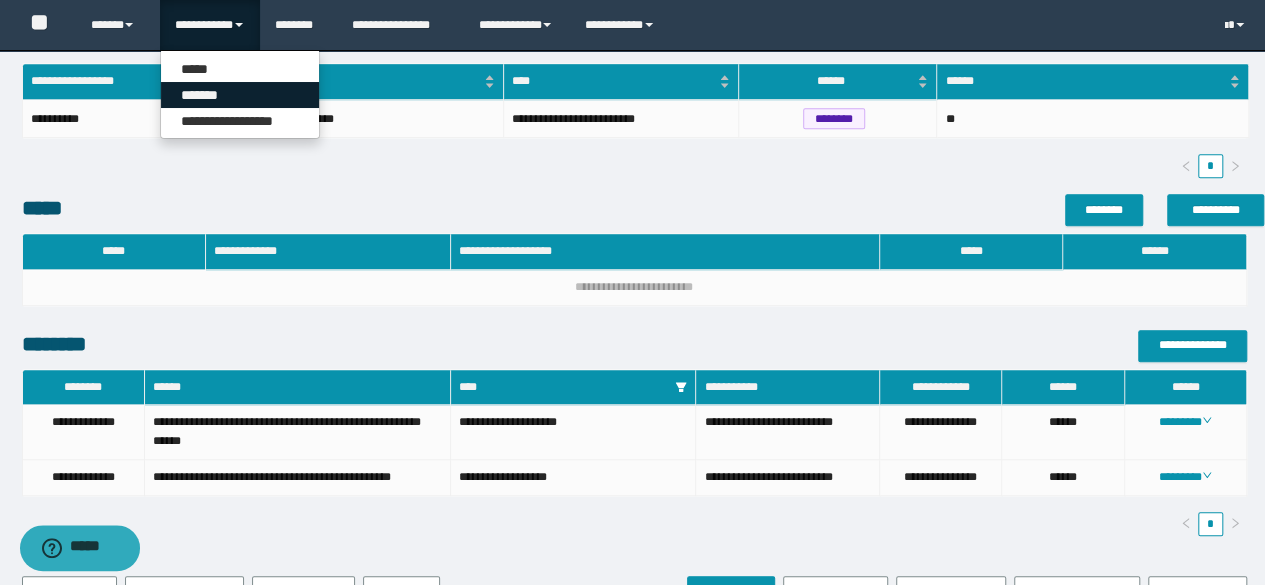 click on "*******" at bounding box center (240, 95) 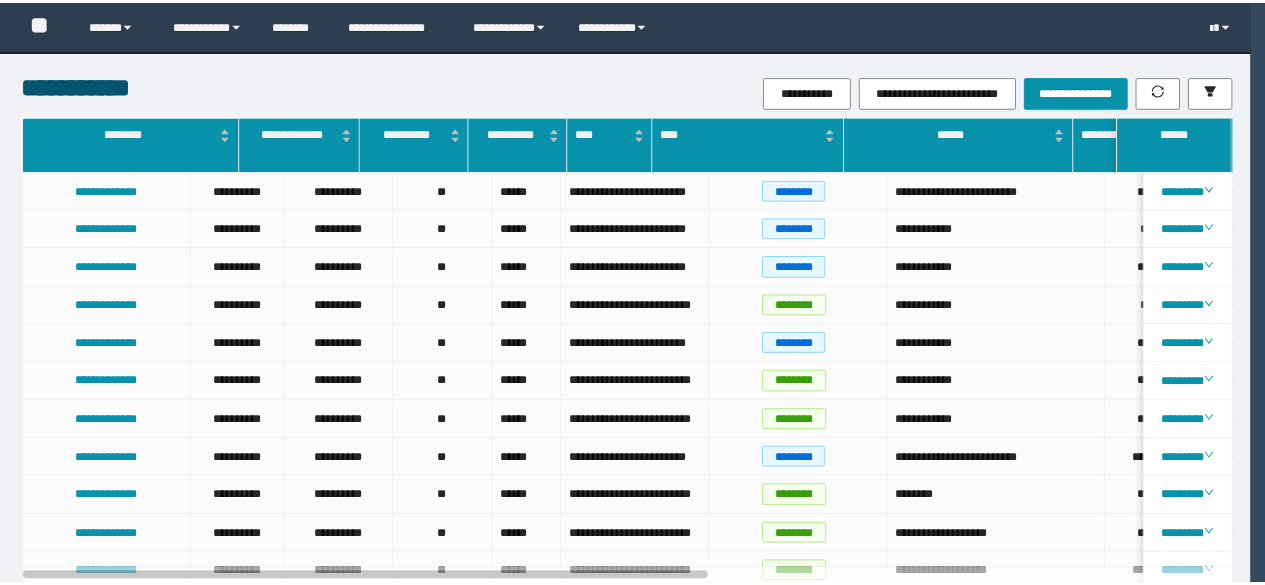 scroll, scrollTop: 0, scrollLeft: 0, axis: both 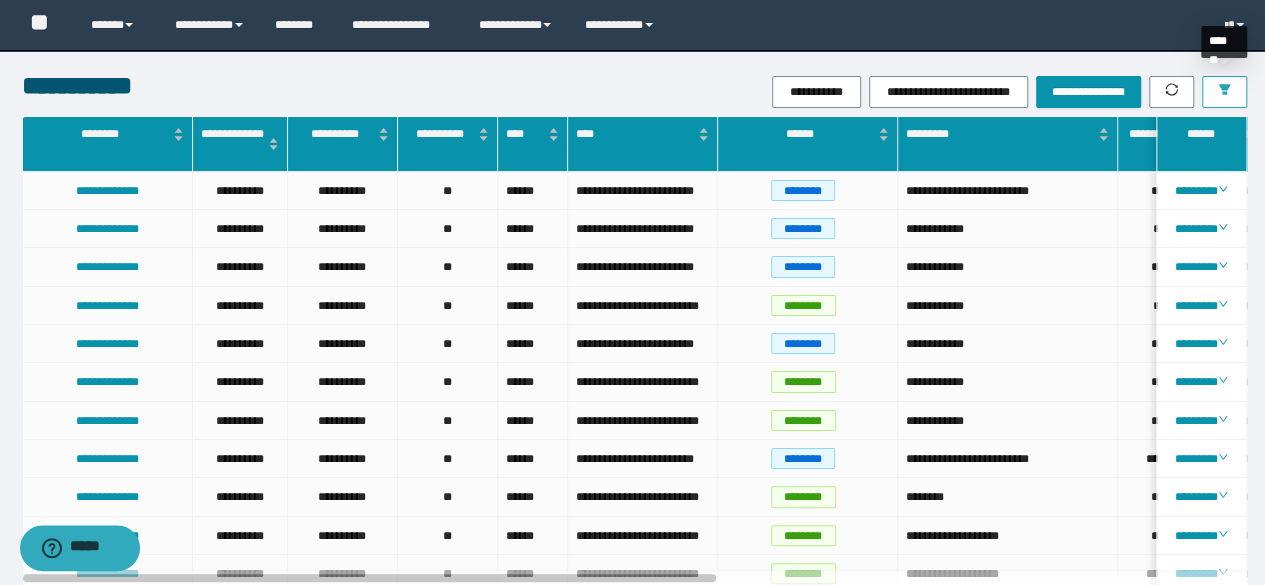 click at bounding box center [1224, 92] 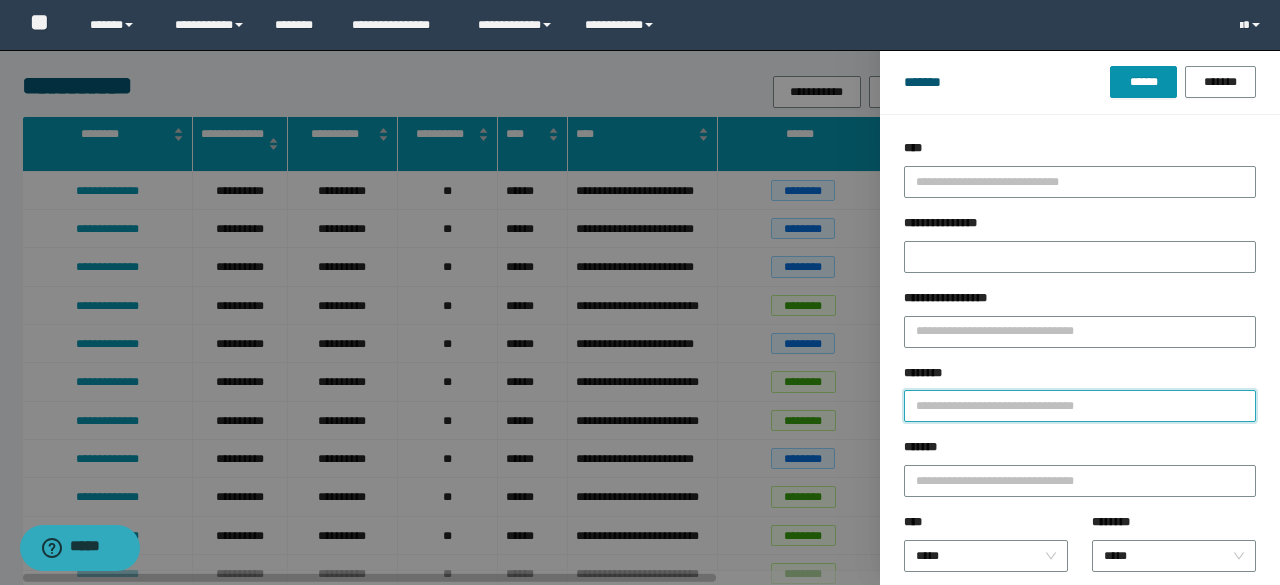 click on "********" at bounding box center [1080, 406] 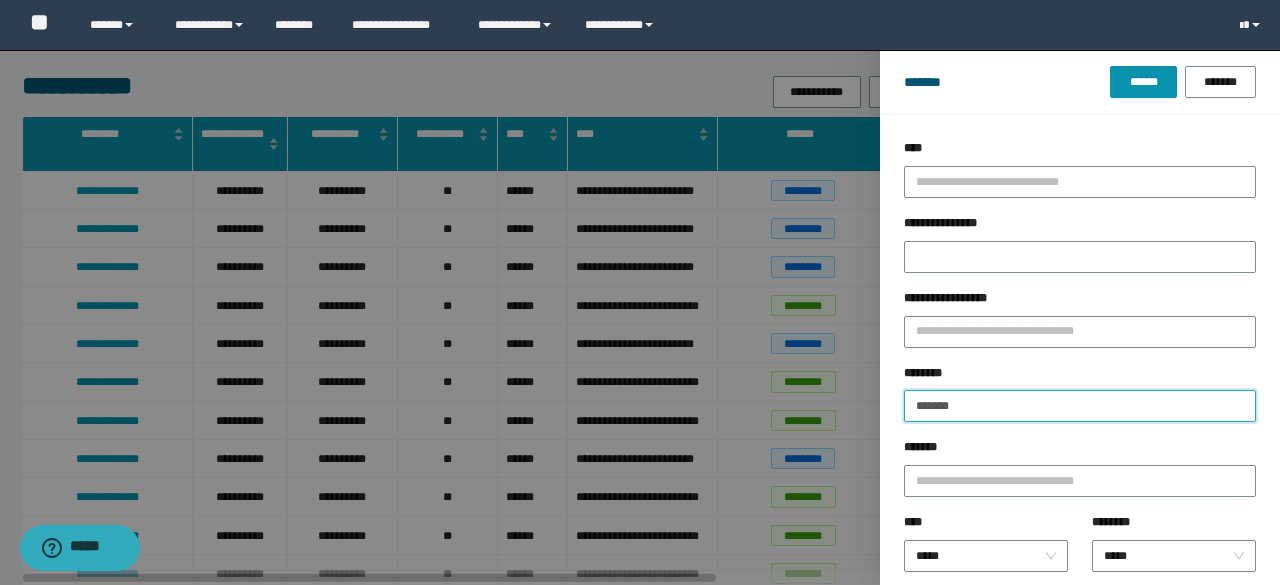 type on "**********" 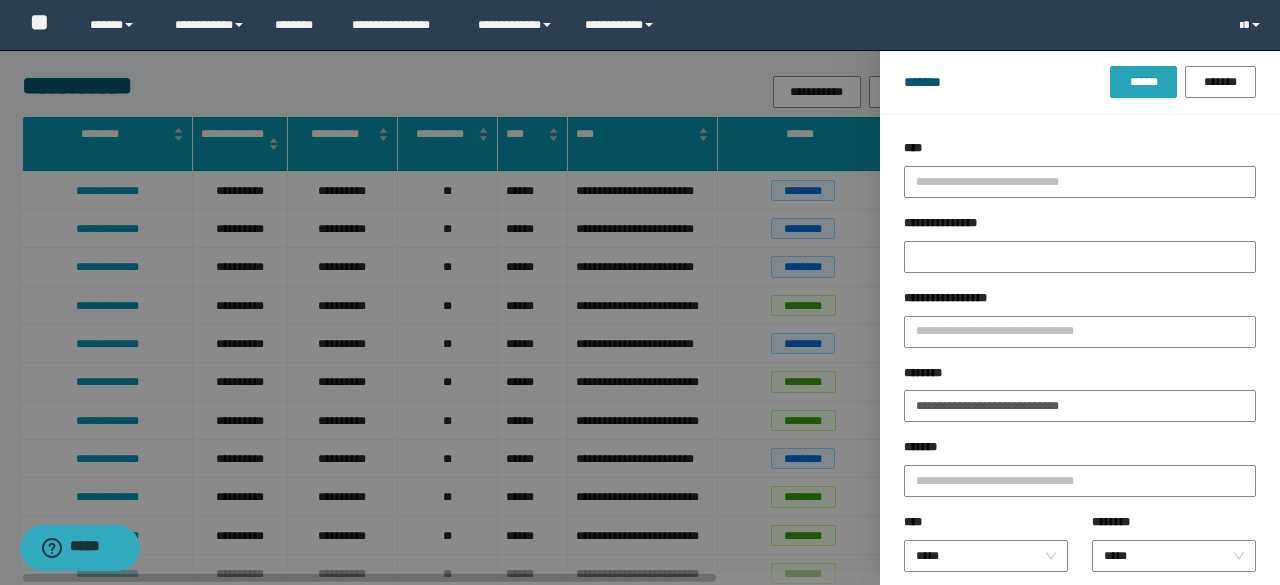 click on "******" at bounding box center (1143, 82) 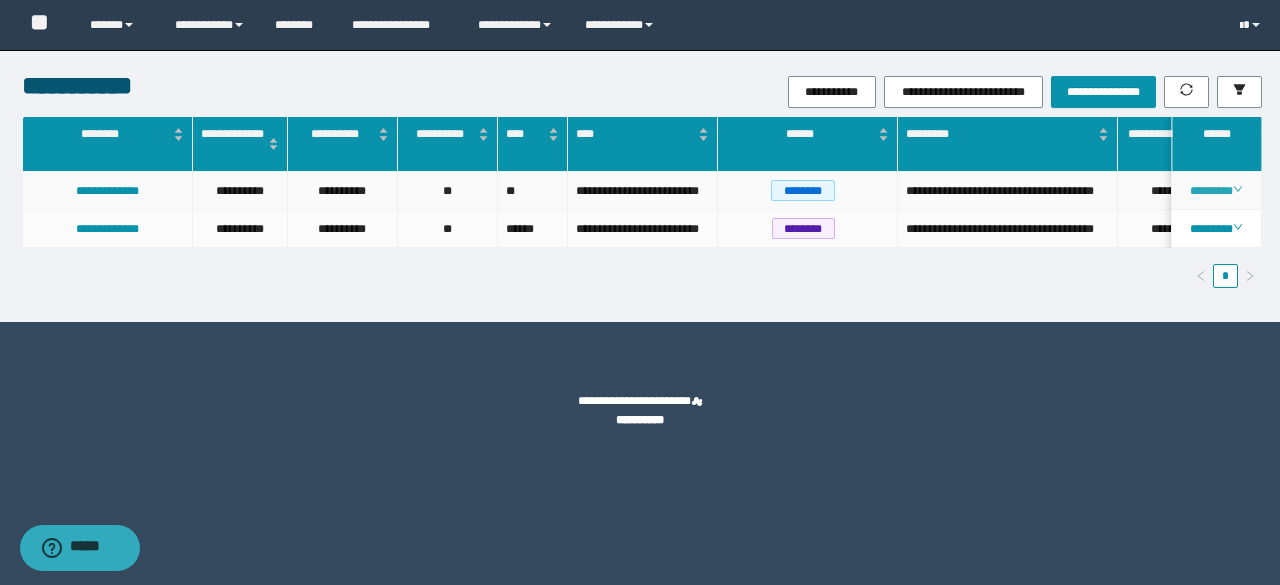 click on "********" at bounding box center [1216, 191] 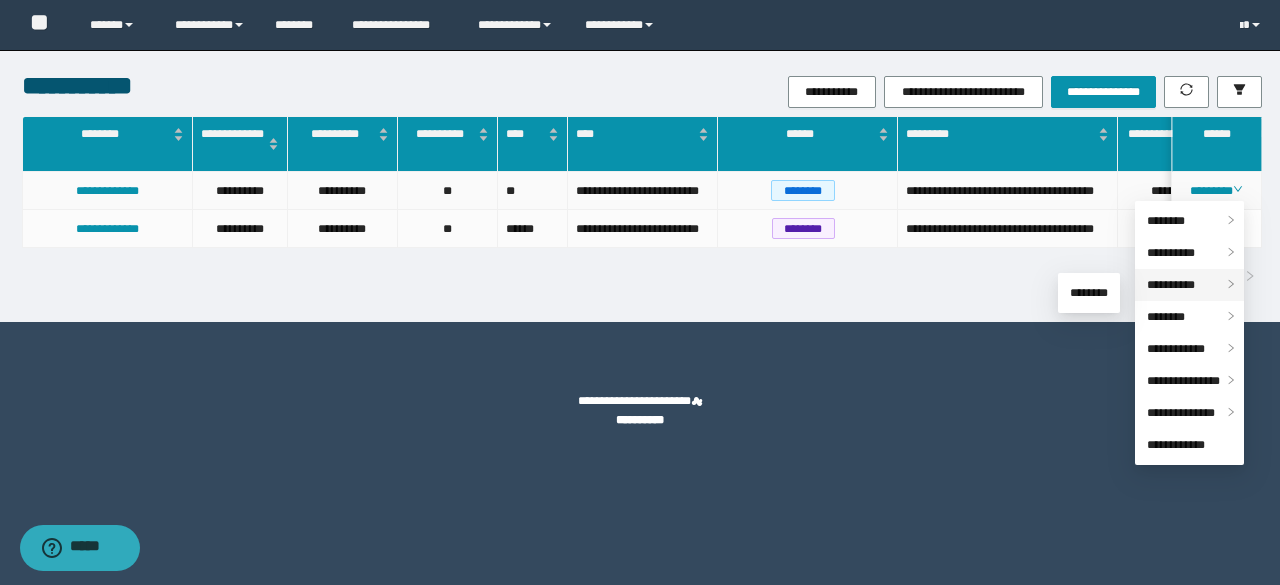 drag, startPoint x: 1168, startPoint y: 282, endPoint x: 1137, endPoint y: 287, distance: 31.400637 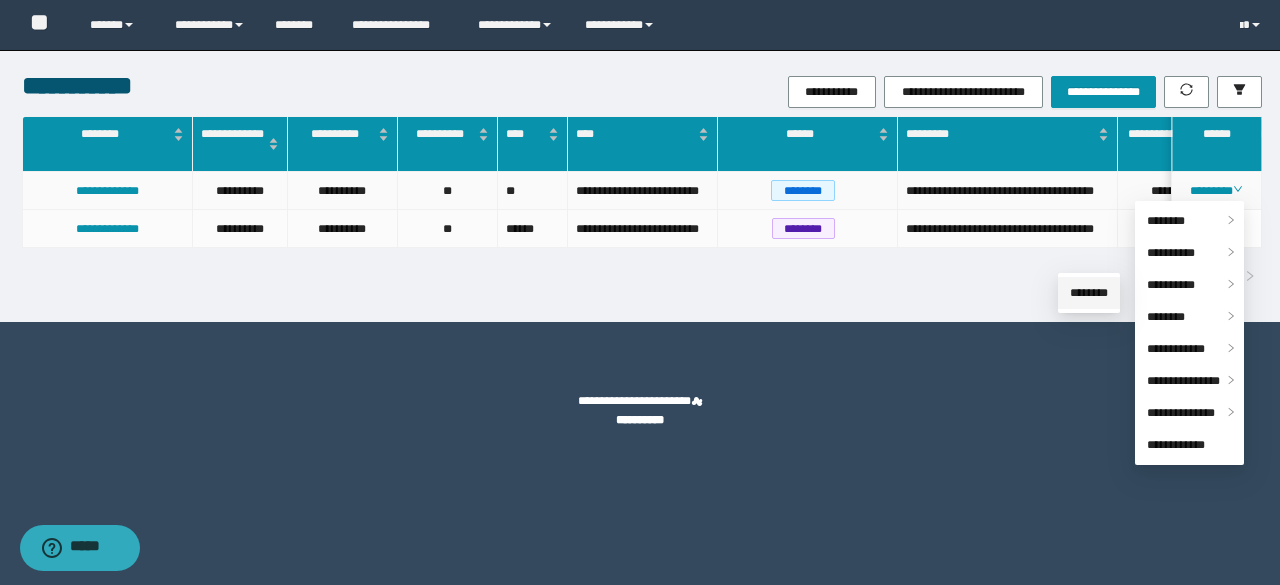 click on "********" at bounding box center (1089, 293) 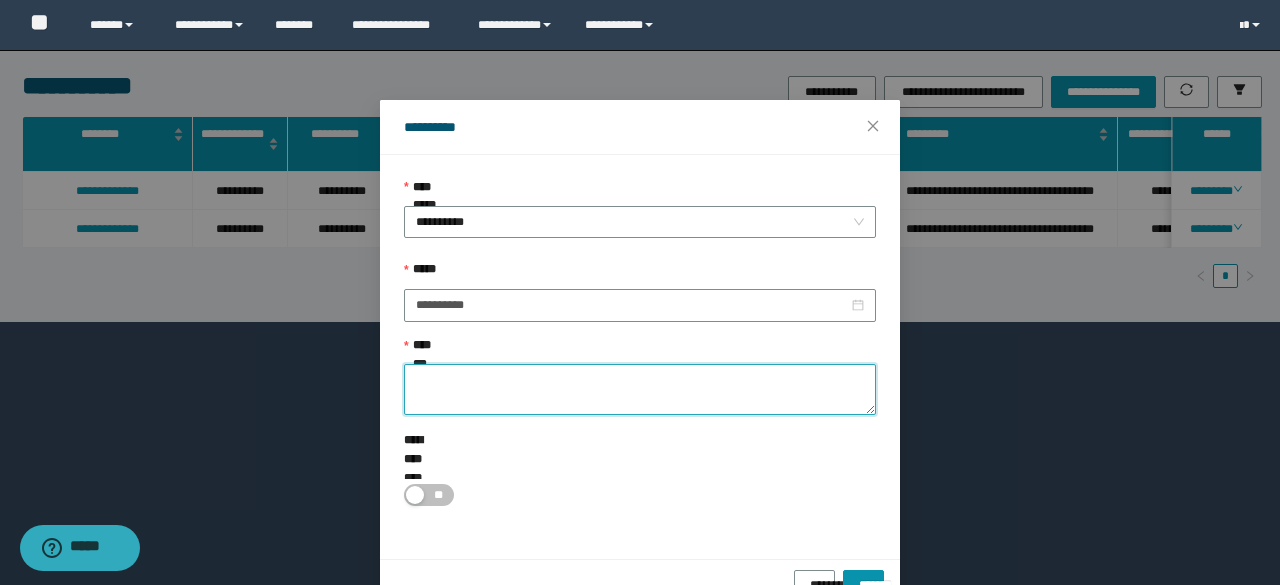 click on "**********" at bounding box center (640, 389) 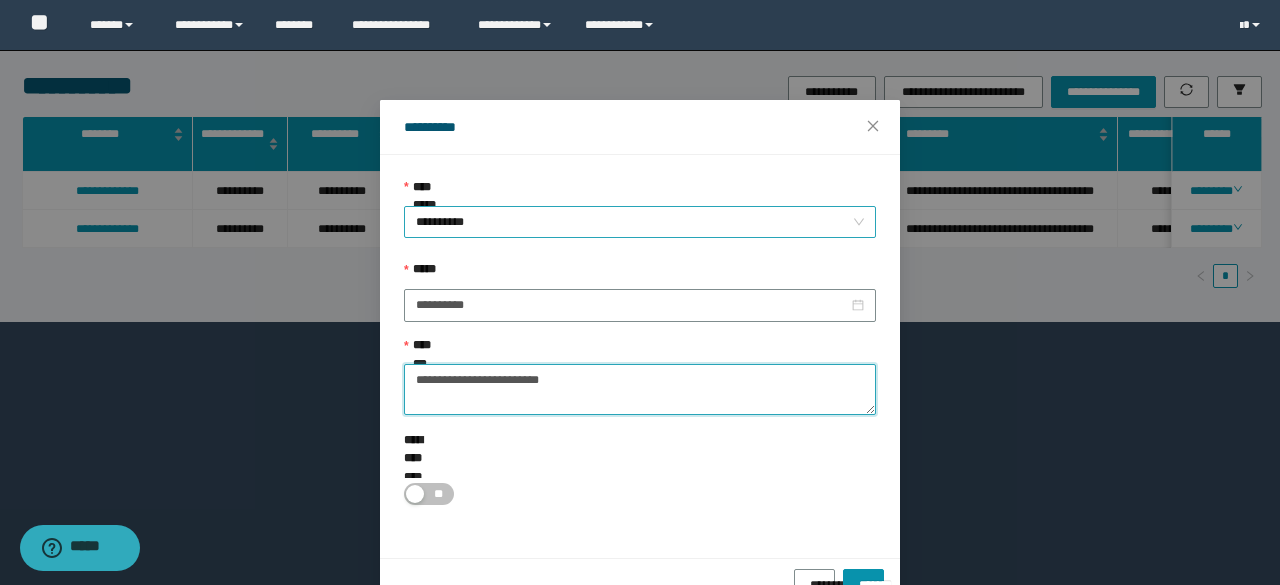 click on "**********" at bounding box center (640, 222) 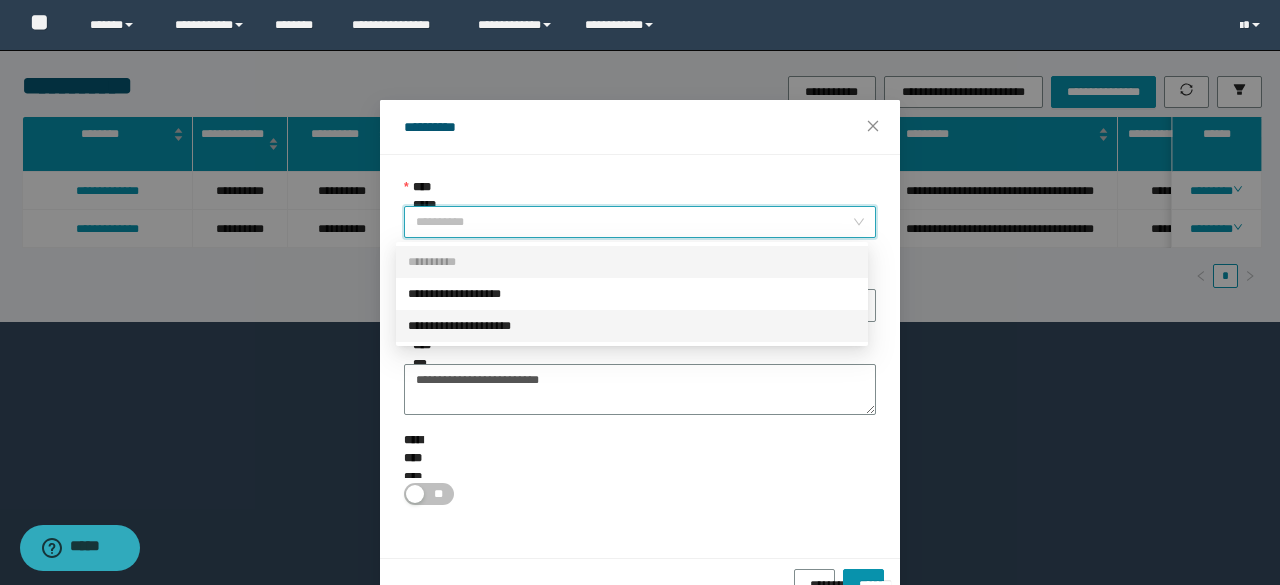 click on "**********" at bounding box center [632, 326] 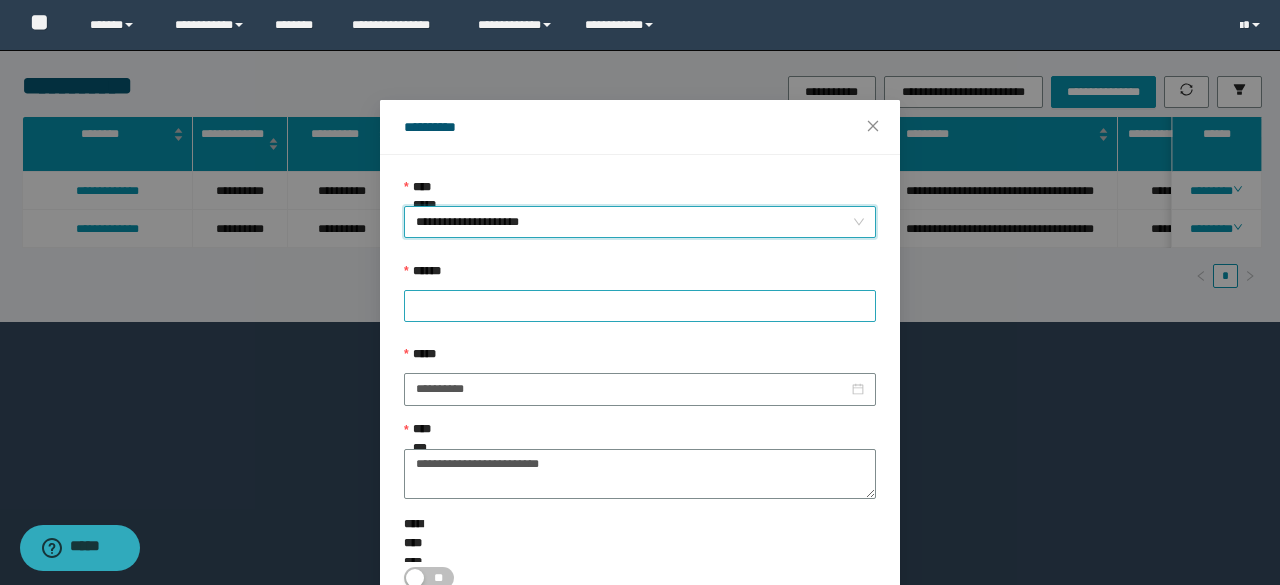 click at bounding box center [640, 306] 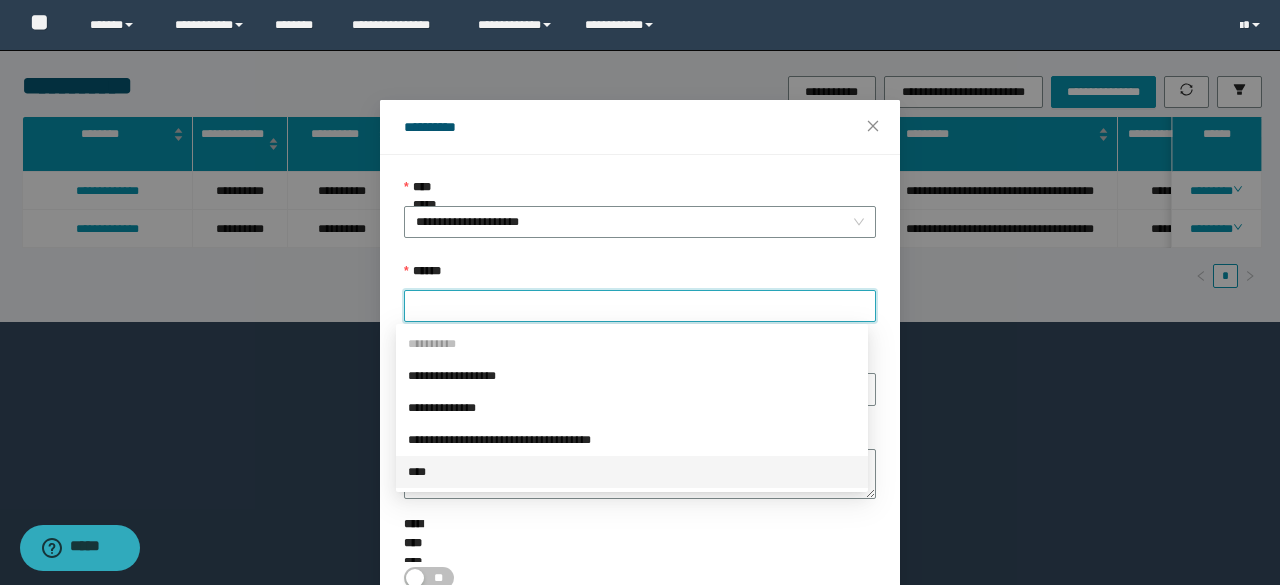 click on "****" at bounding box center [632, 472] 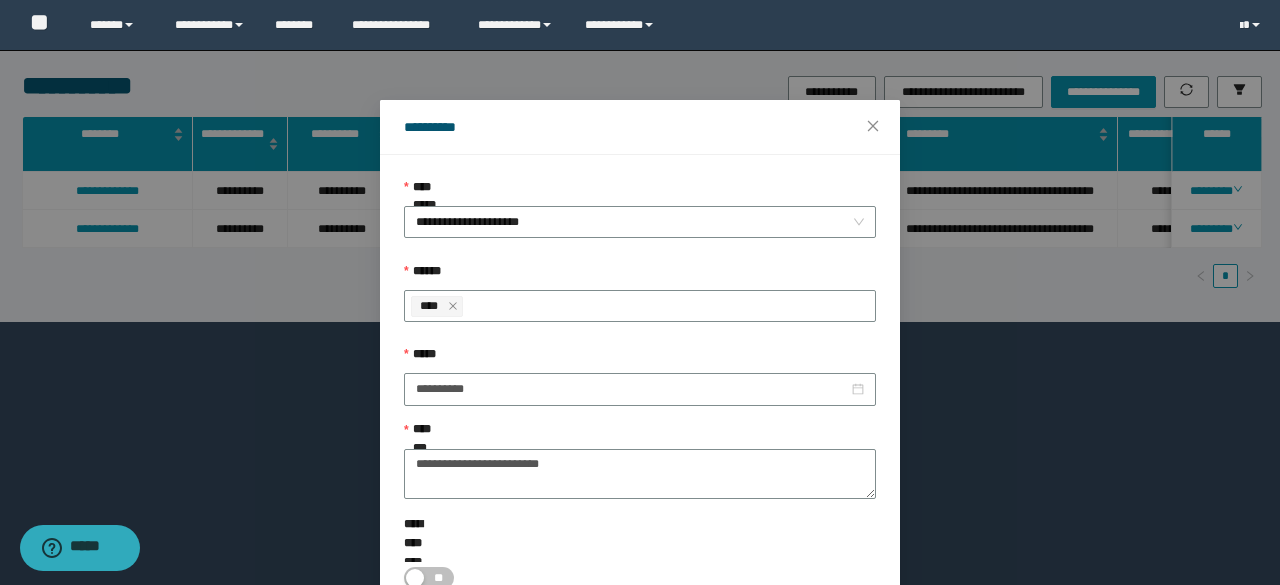 click on "**" at bounding box center (640, 578) 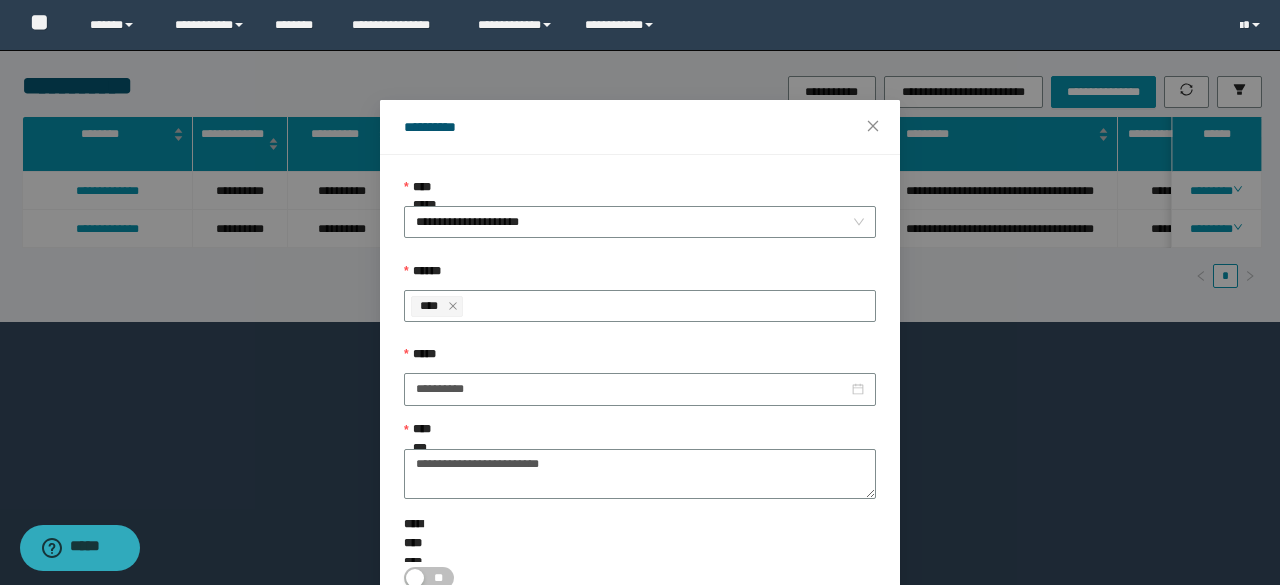 scroll, scrollTop: 112, scrollLeft: 0, axis: vertical 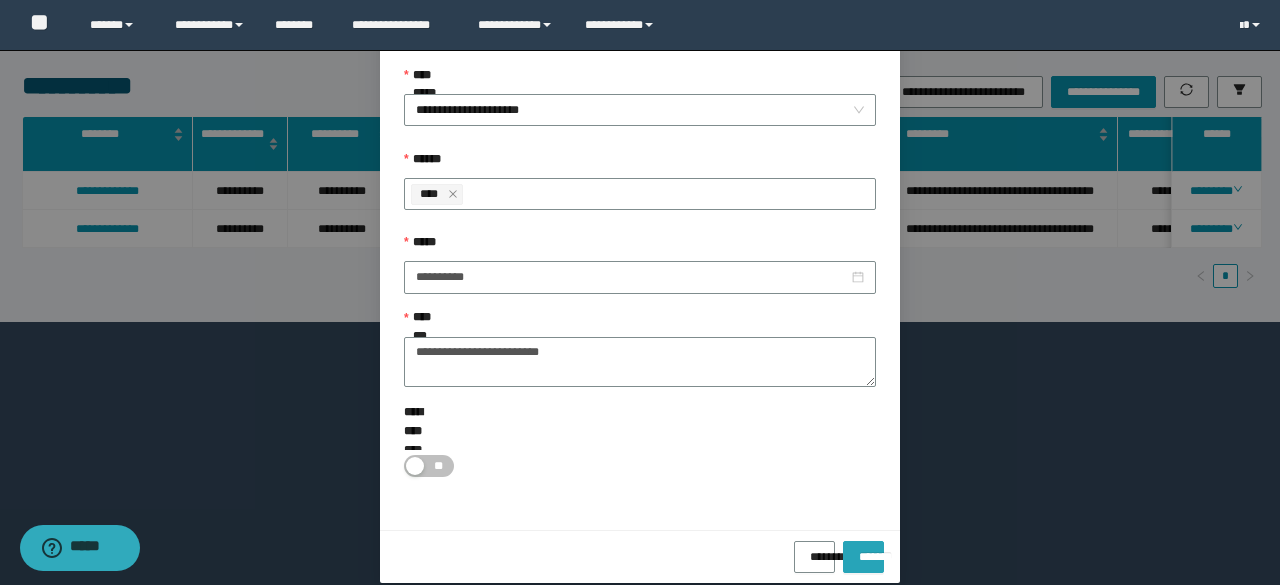 click on "*******" at bounding box center (863, 550) 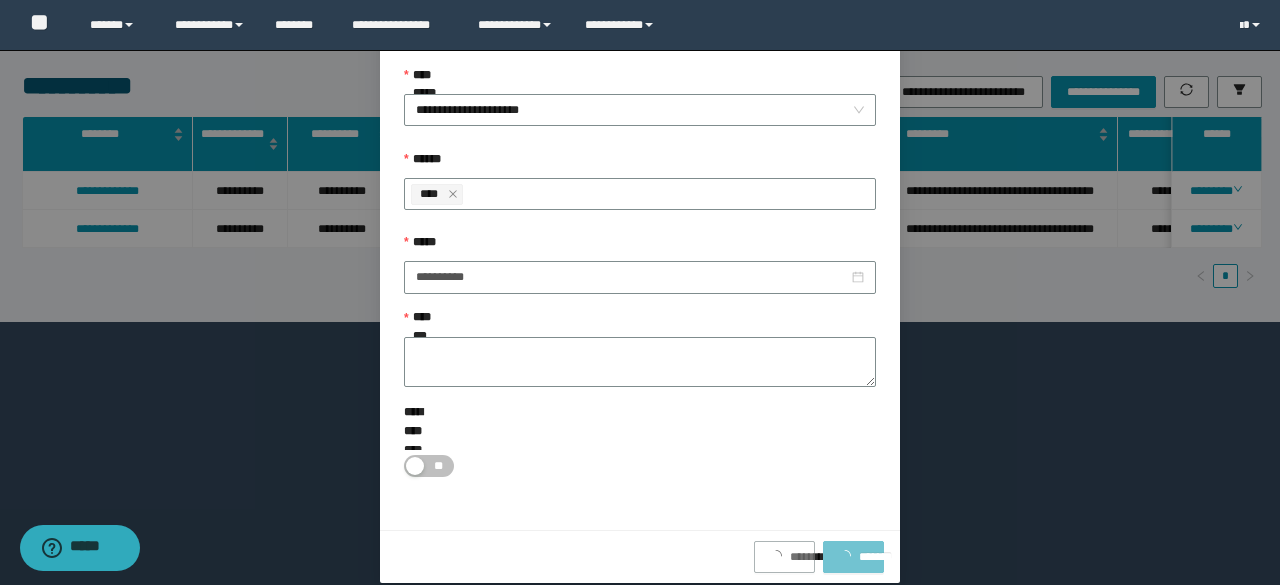scroll, scrollTop: 0, scrollLeft: 0, axis: both 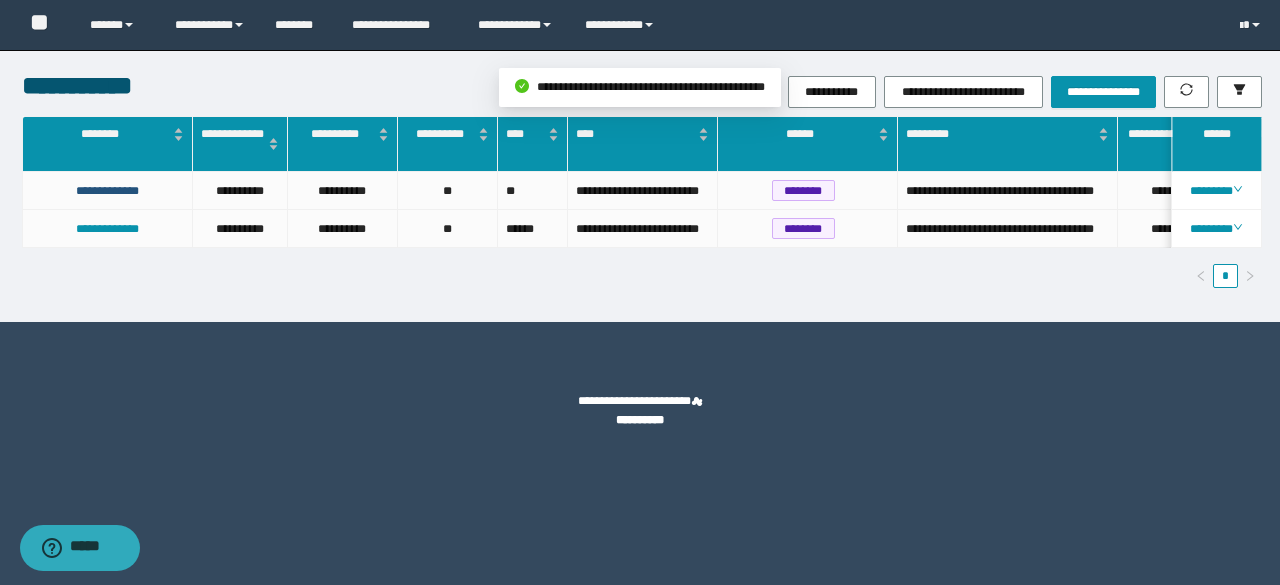 click on "**********" at bounding box center (107, 191) 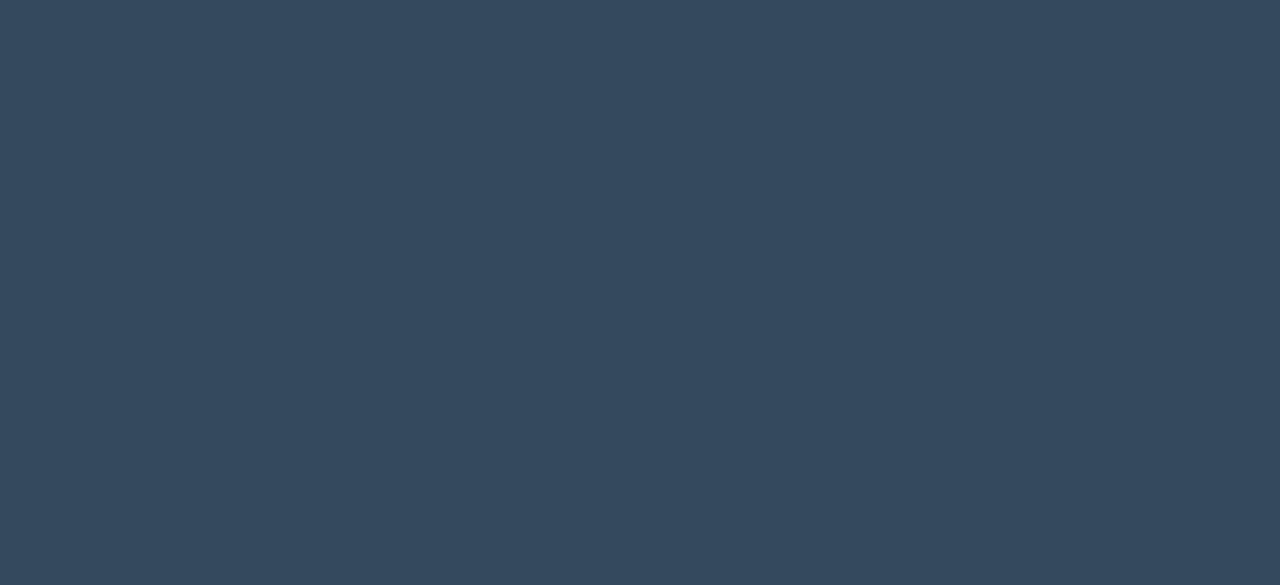 scroll, scrollTop: 0, scrollLeft: 0, axis: both 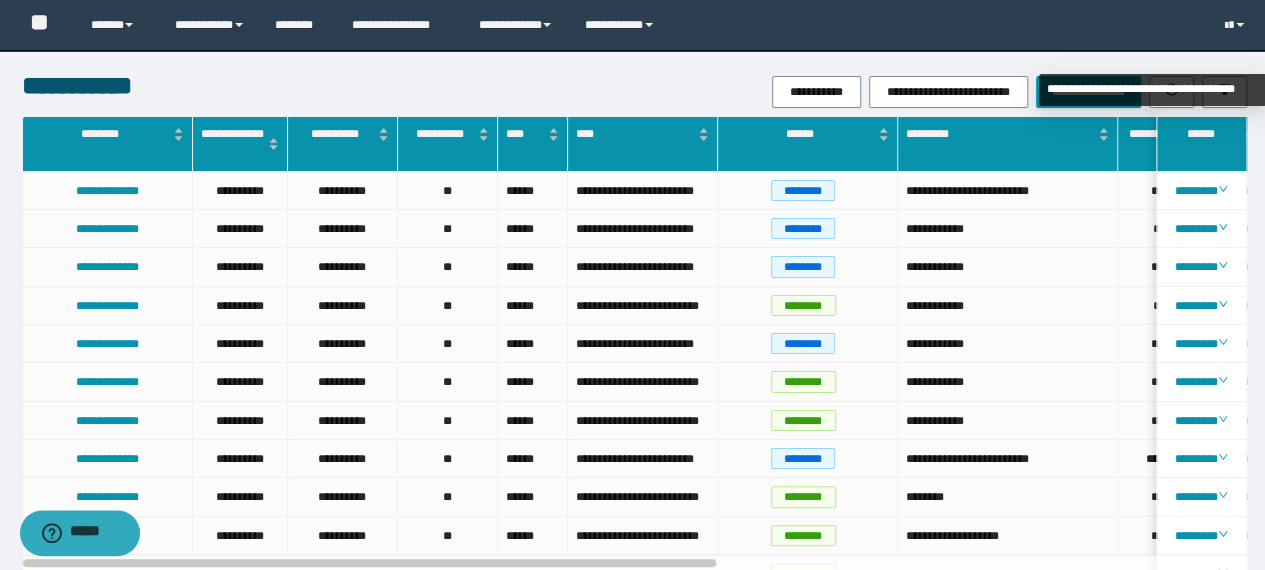 click on "**********" at bounding box center [1152, 90] 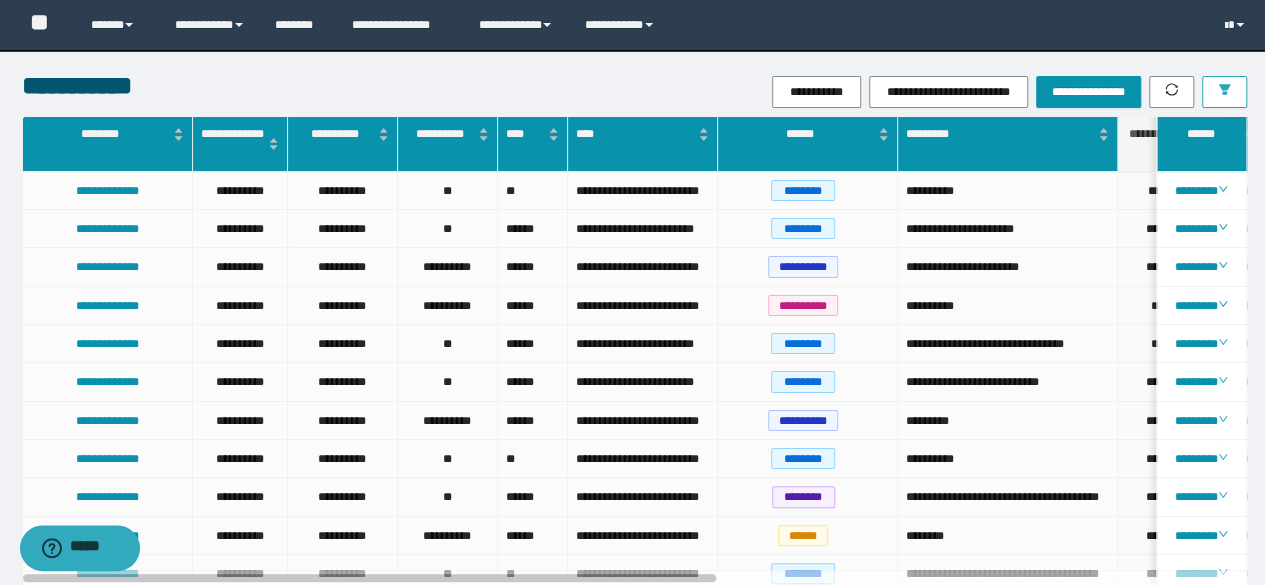 click 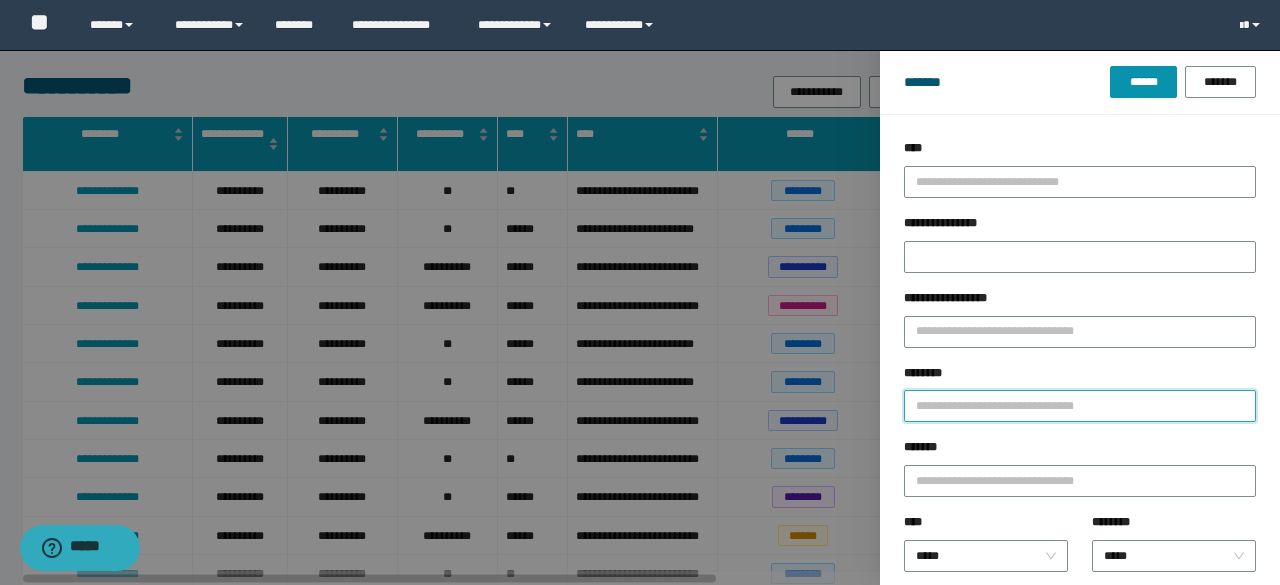 click on "********" at bounding box center (1080, 406) 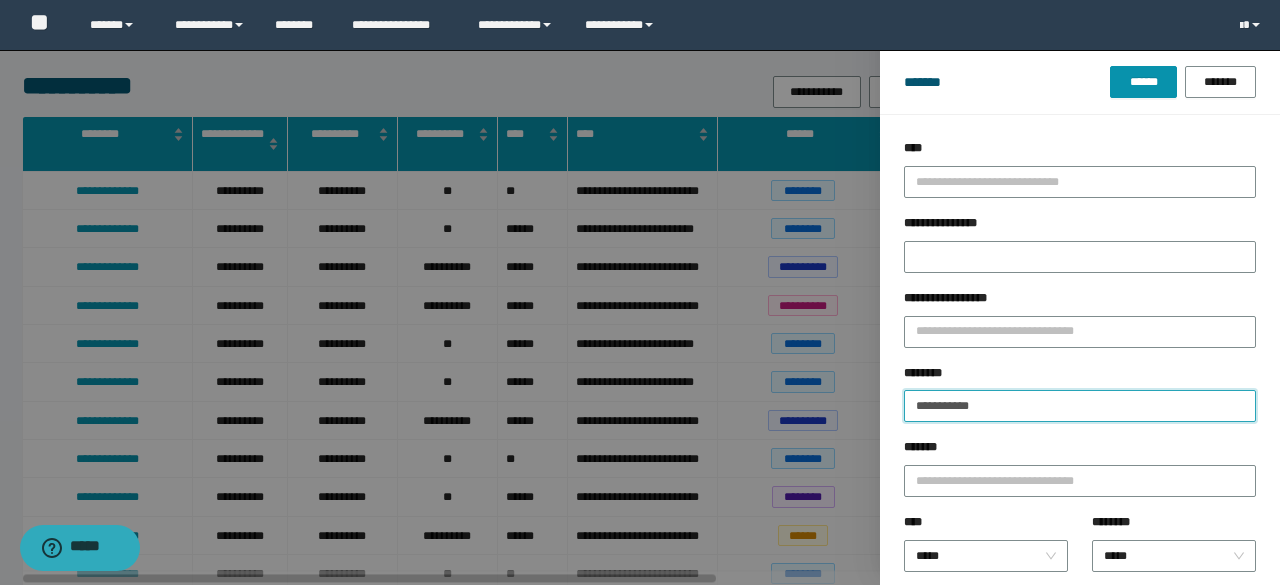 type on "**********" 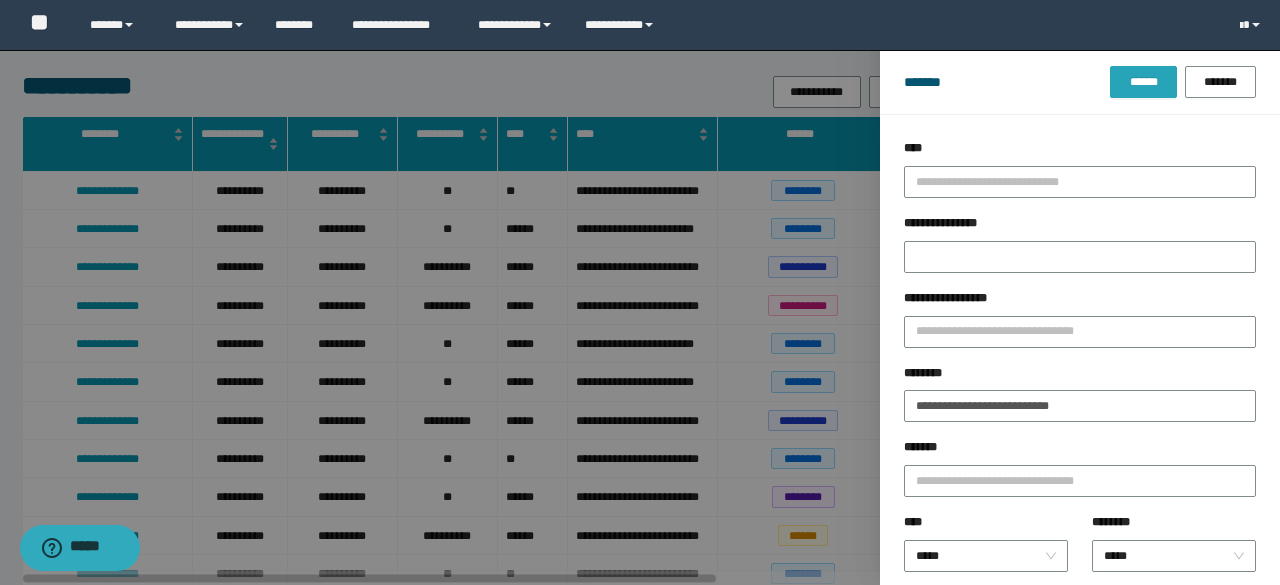 click on "******" at bounding box center (1143, 82) 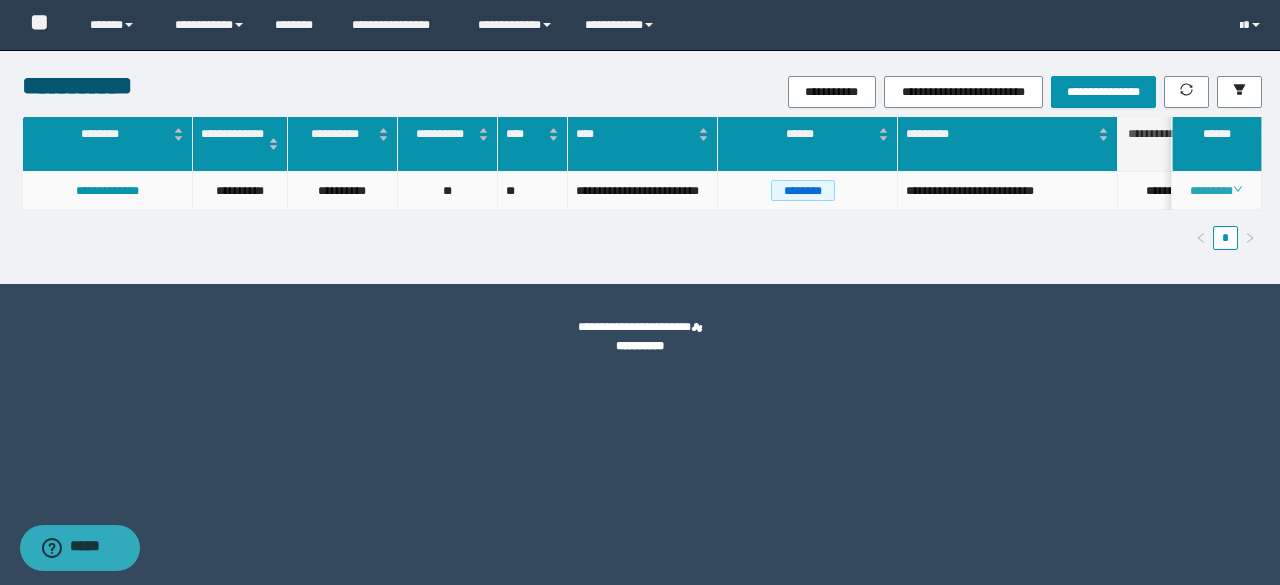 click on "********" at bounding box center [1216, 191] 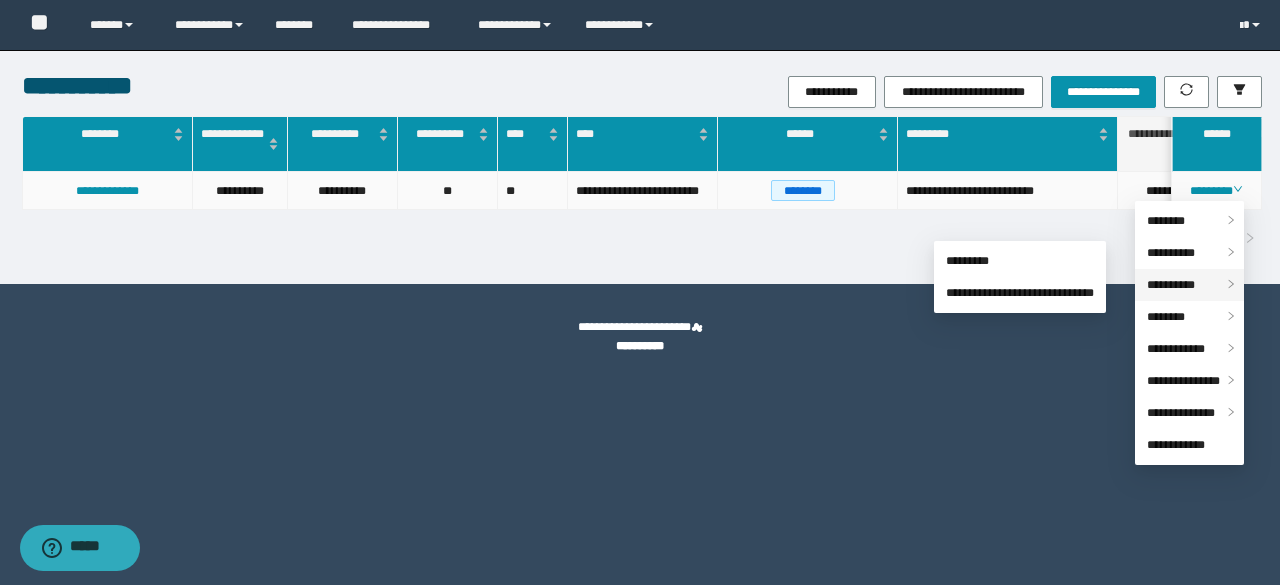 click on "**********" at bounding box center [1171, 285] 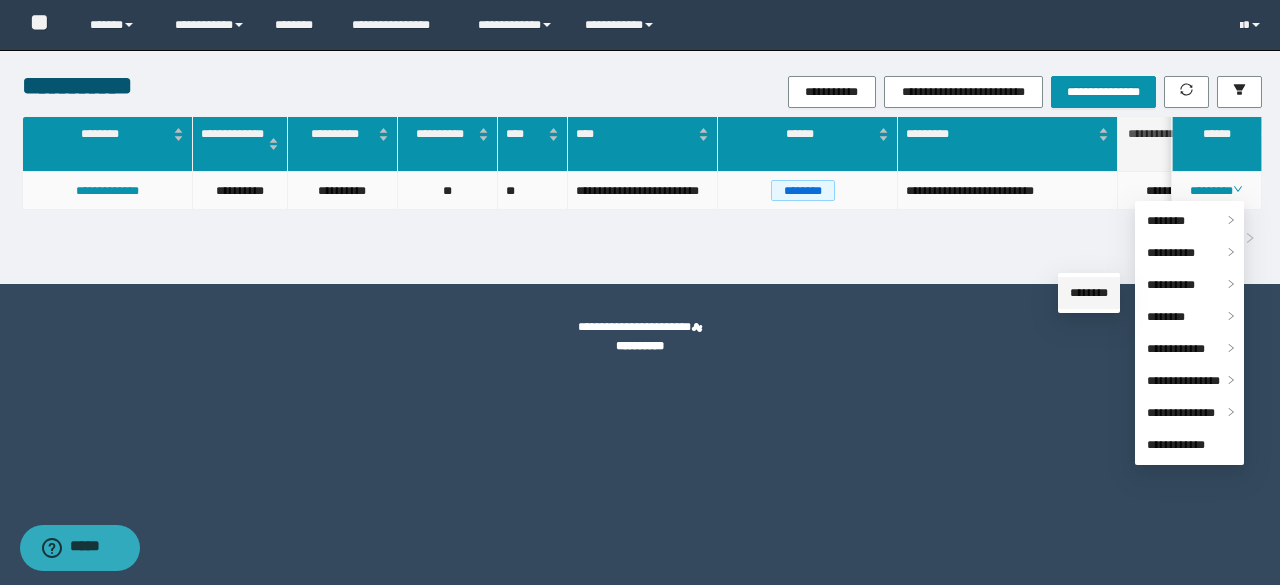 click on "********" at bounding box center (1089, 293) 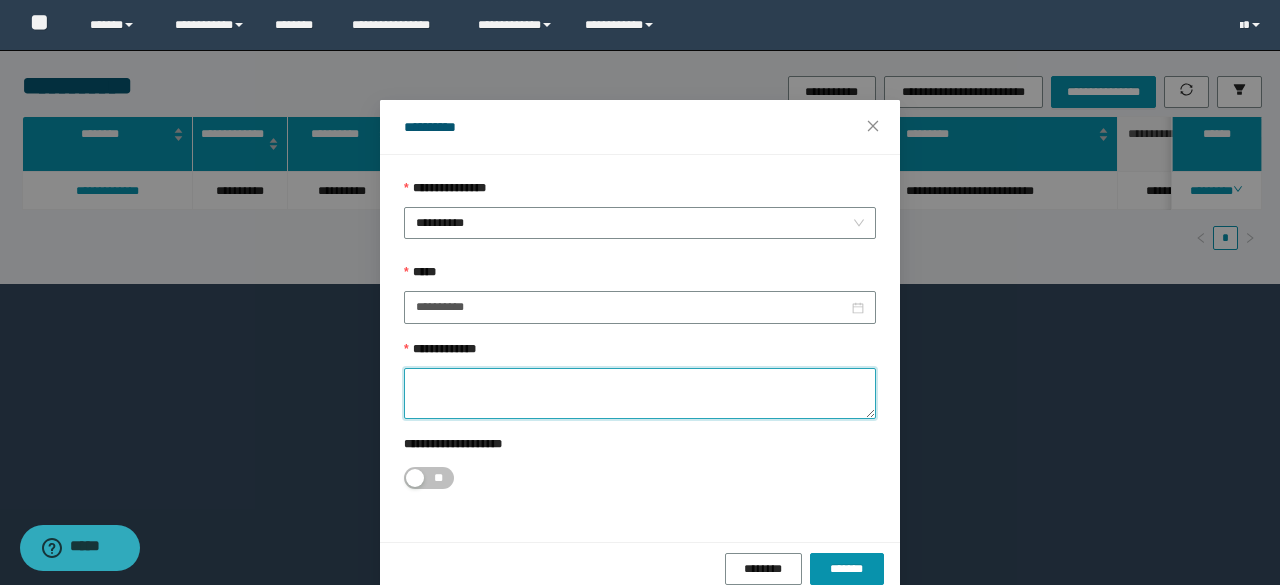 click on "**********" at bounding box center (640, 393) 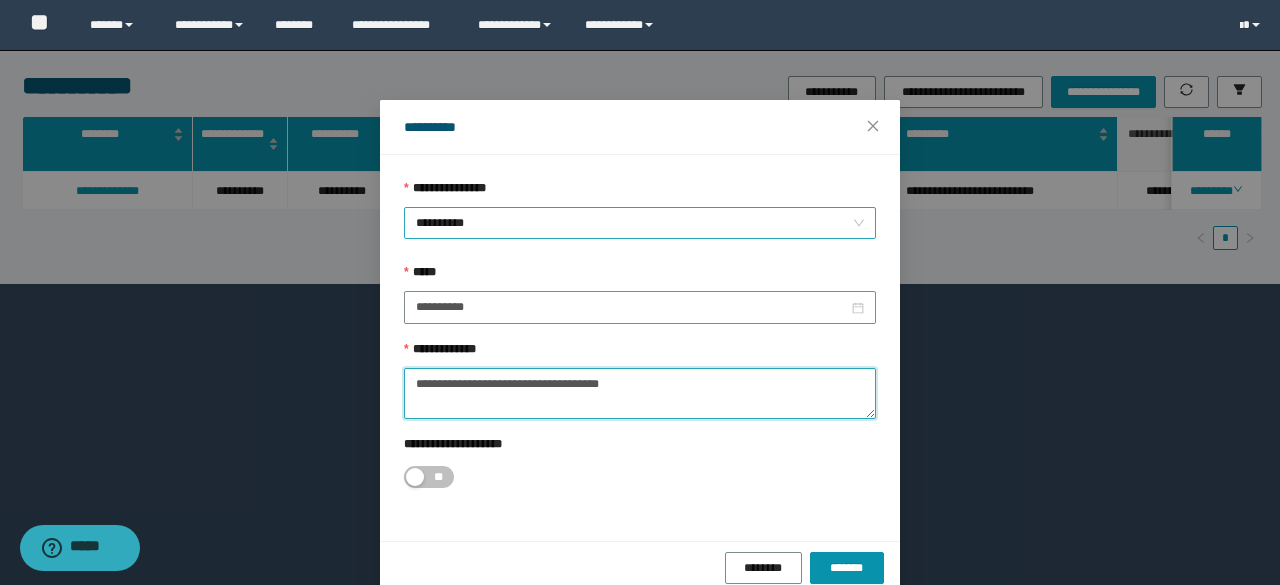 click on "**********" at bounding box center [640, 223] 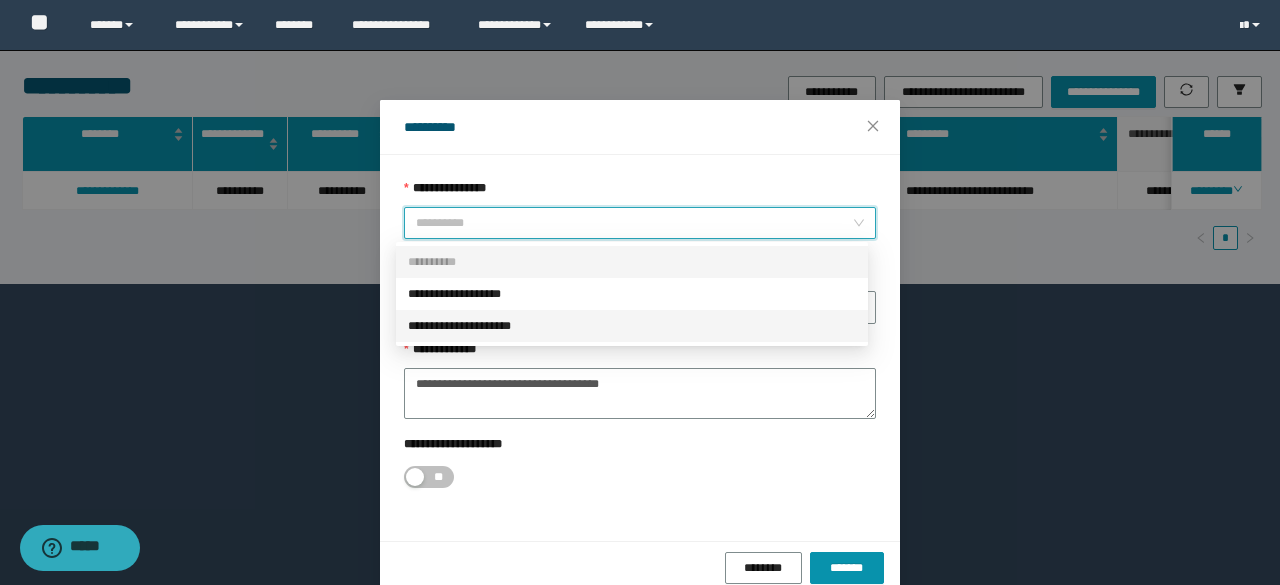 click on "**********" at bounding box center (632, 326) 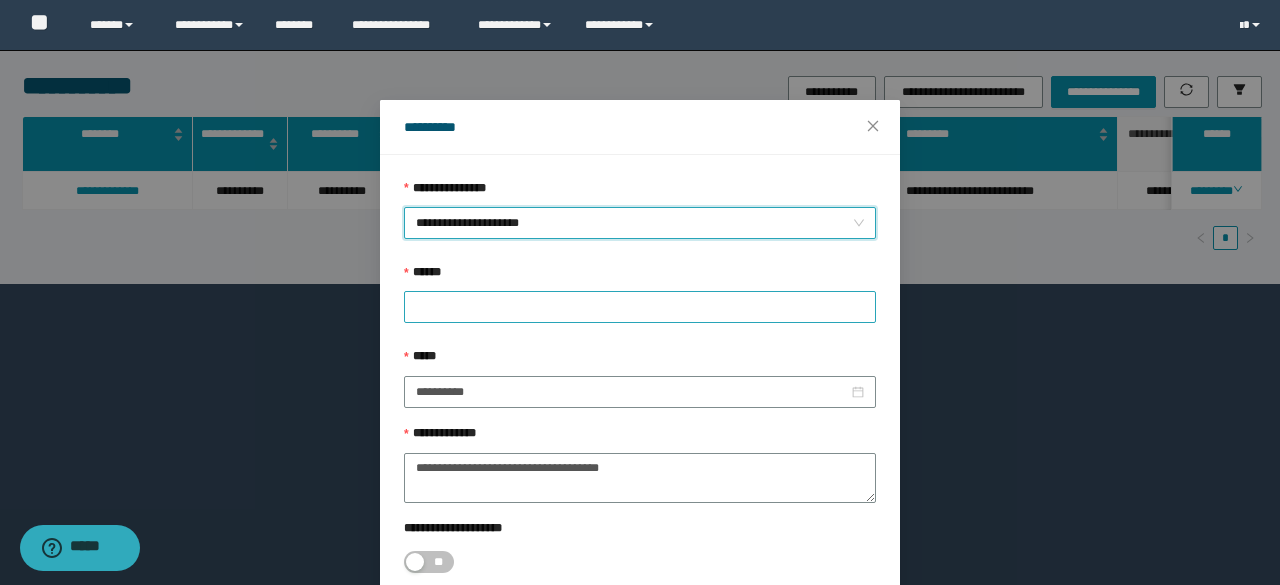 click at bounding box center (640, 307) 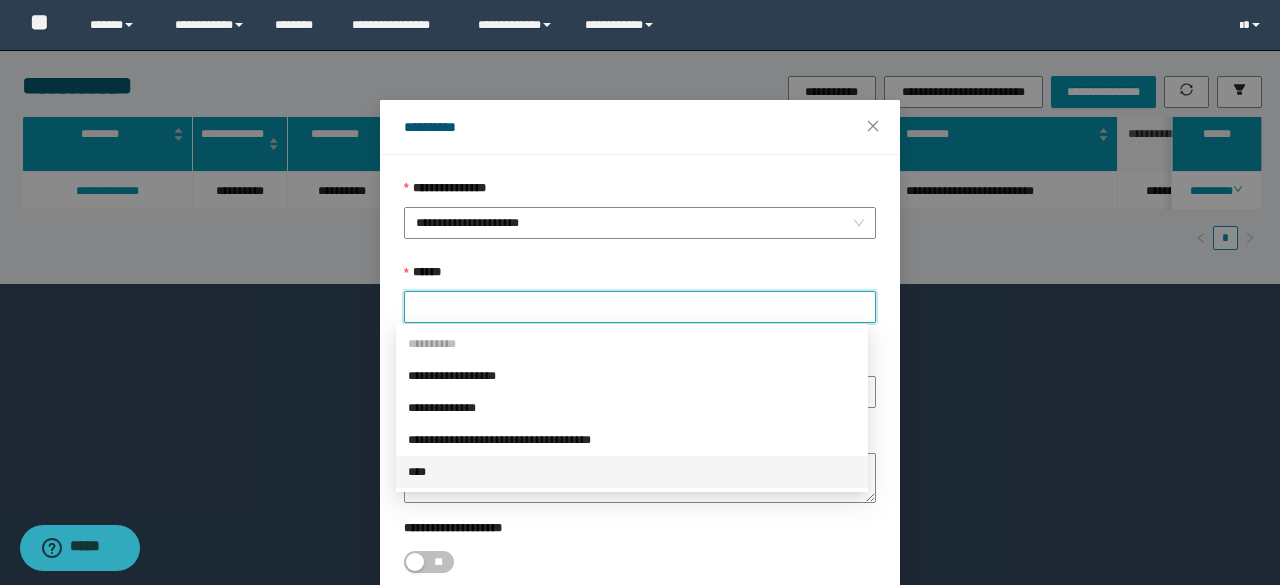 click on "****" at bounding box center (632, 472) 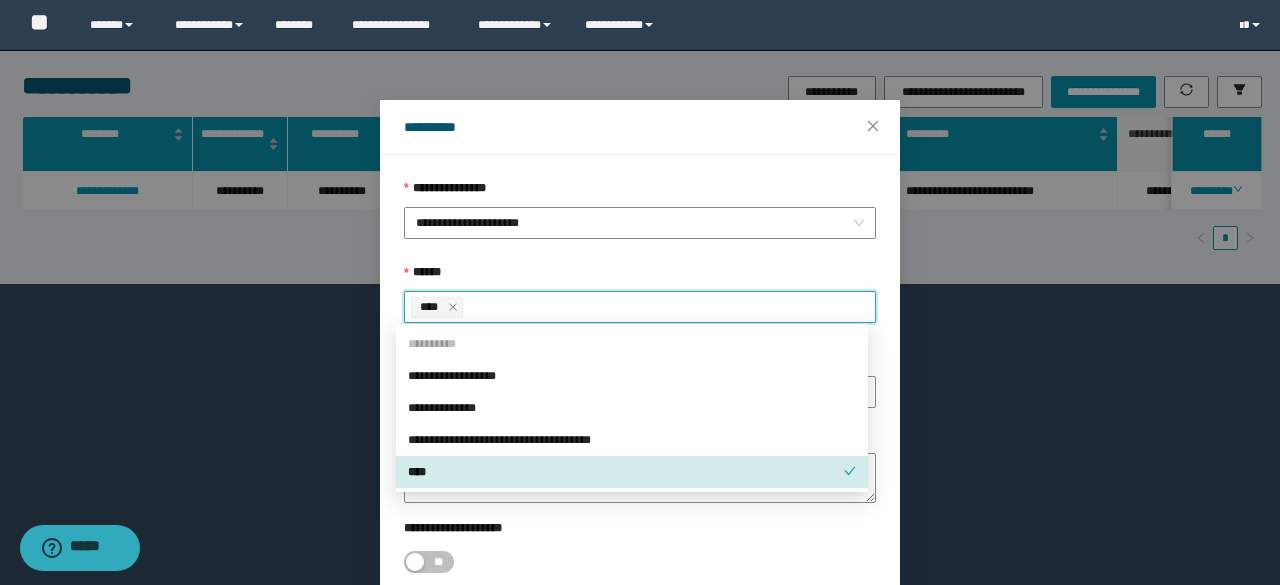 click on "**" at bounding box center (640, 562) 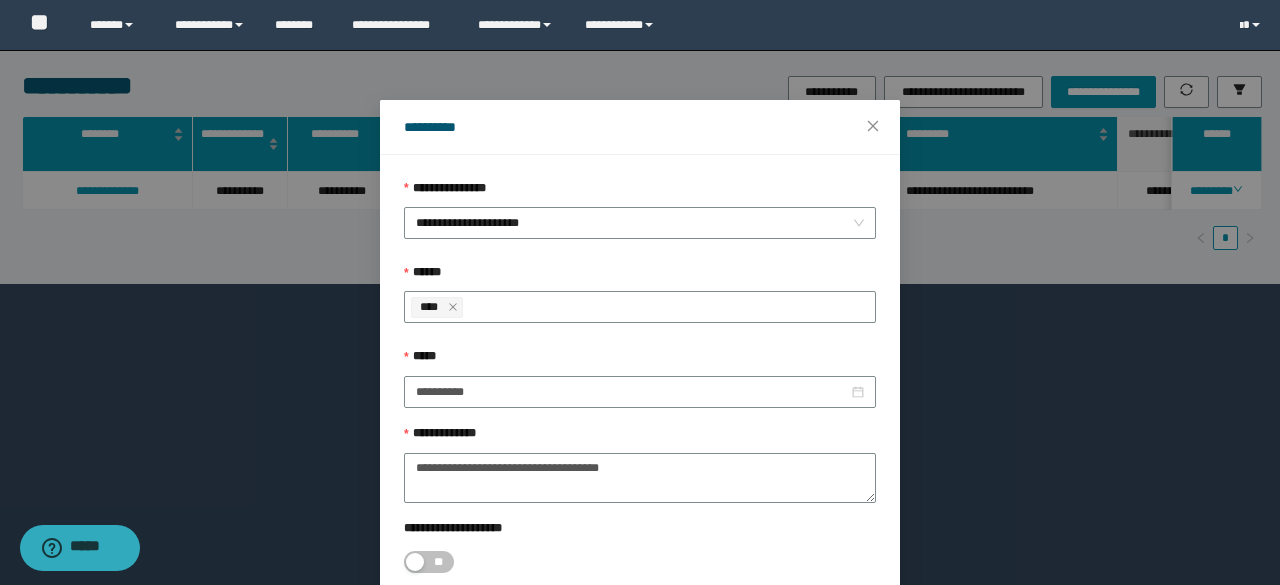 scroll, scrollTop: 112, scrollLeft: 0, axis: vertical 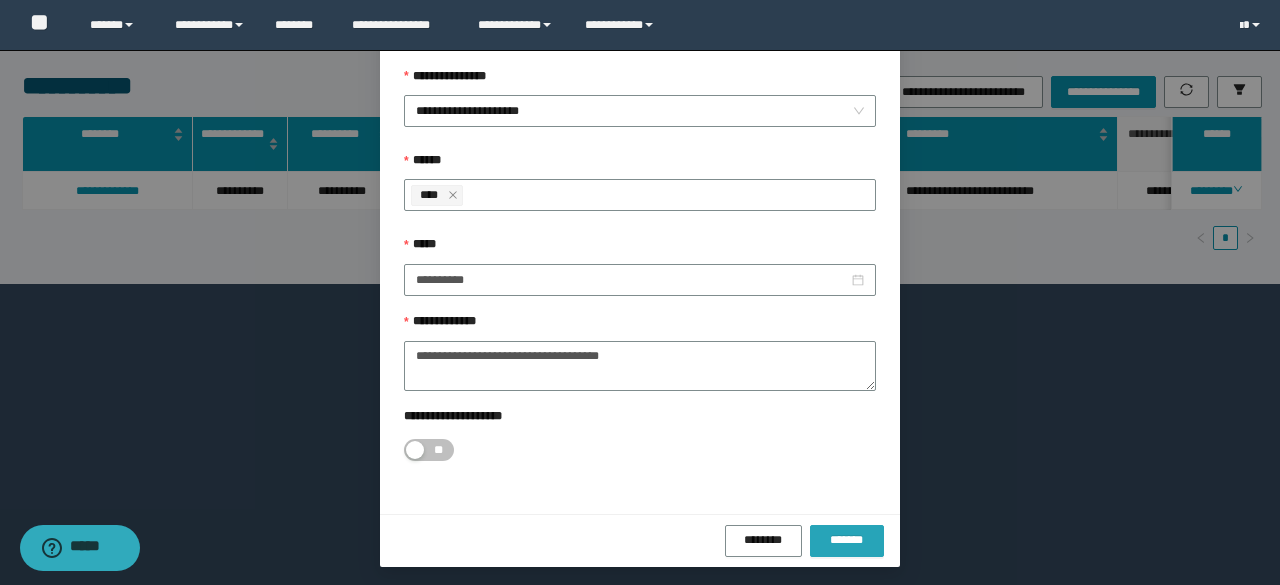 click on "*******" at bounding box center [847, 540] 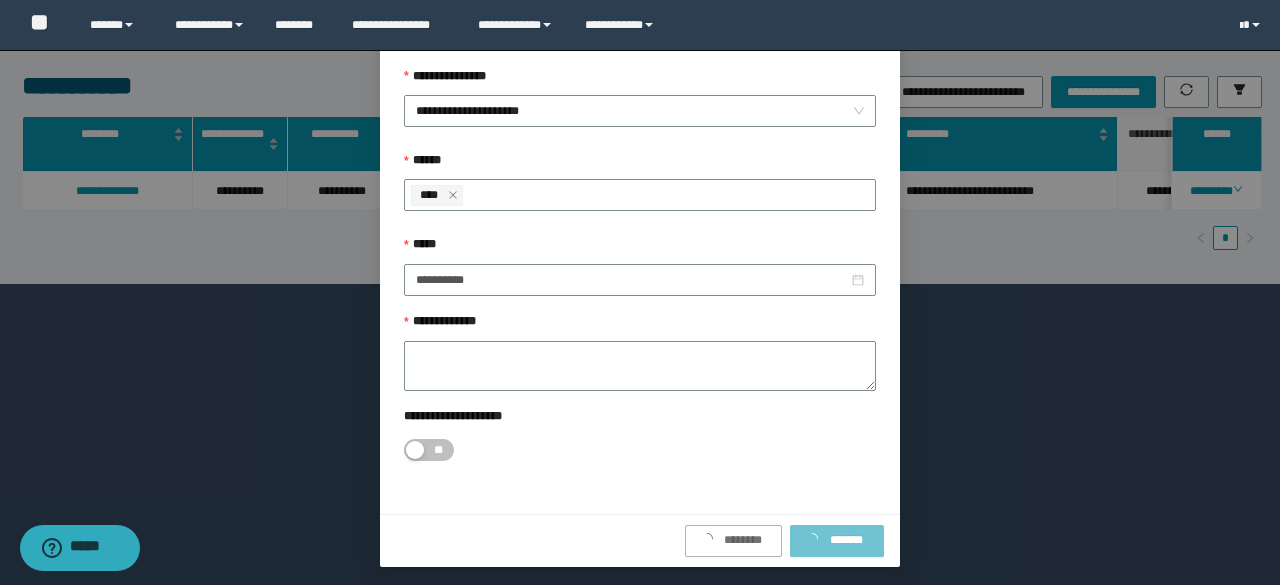 scroll, scrollTop: 0, scrollLeft: 0, axis: both 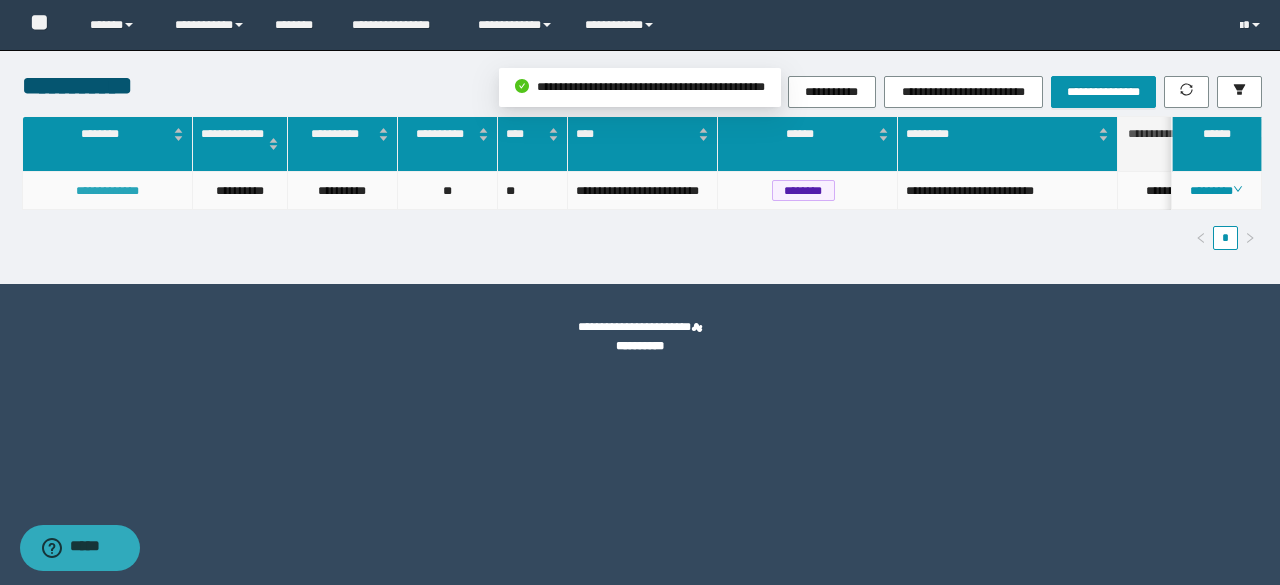 click on "**********" at bounding box center (107, 191) 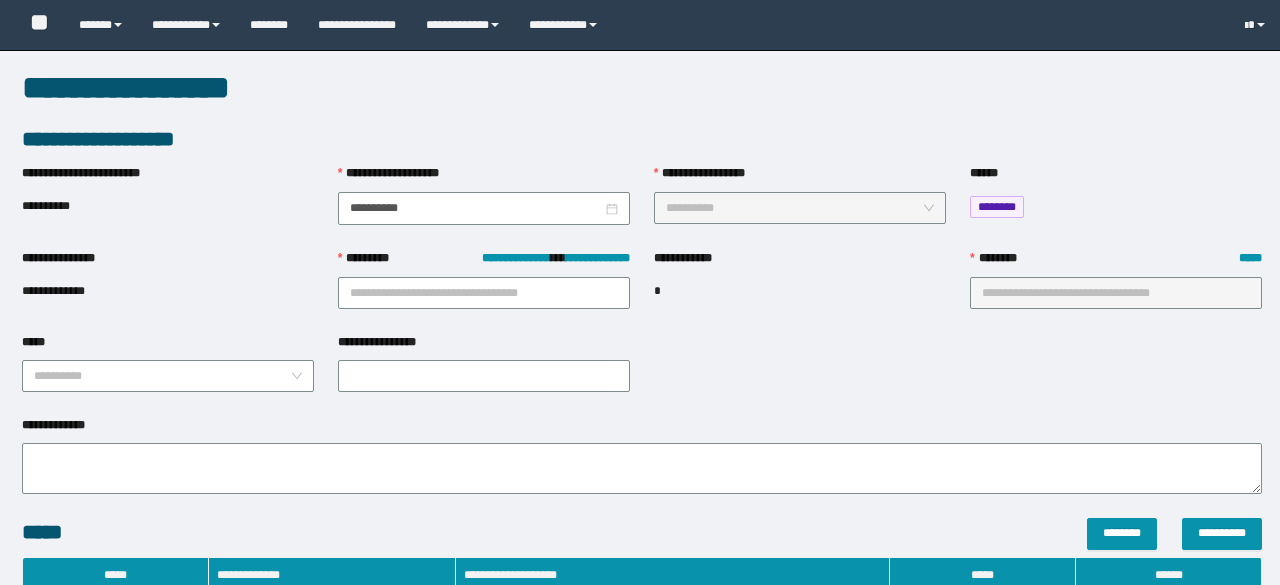 type on "**********" 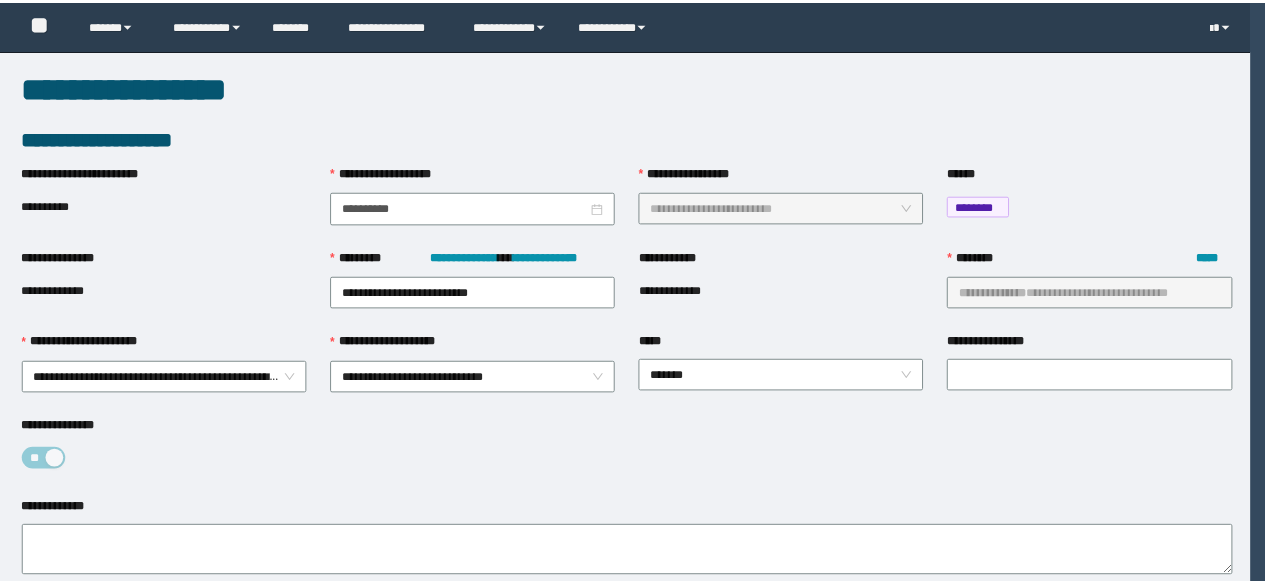 scroll, scrollTop: 0, scrollLeft: 0, axis: both 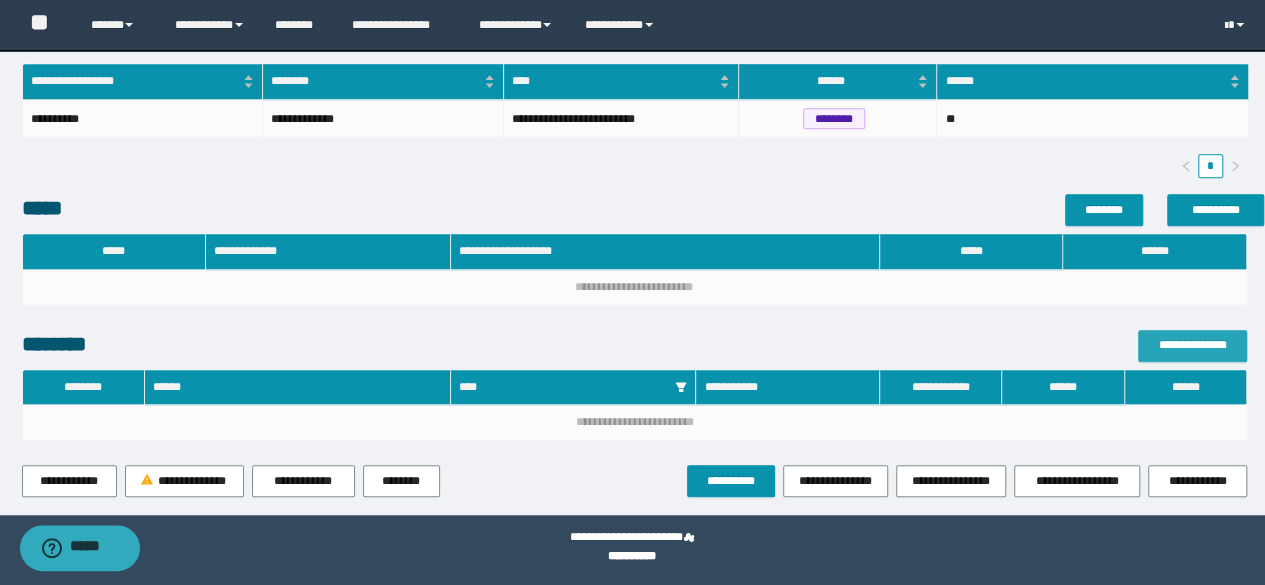 click on "**********" at bounding box center (1192, 345) 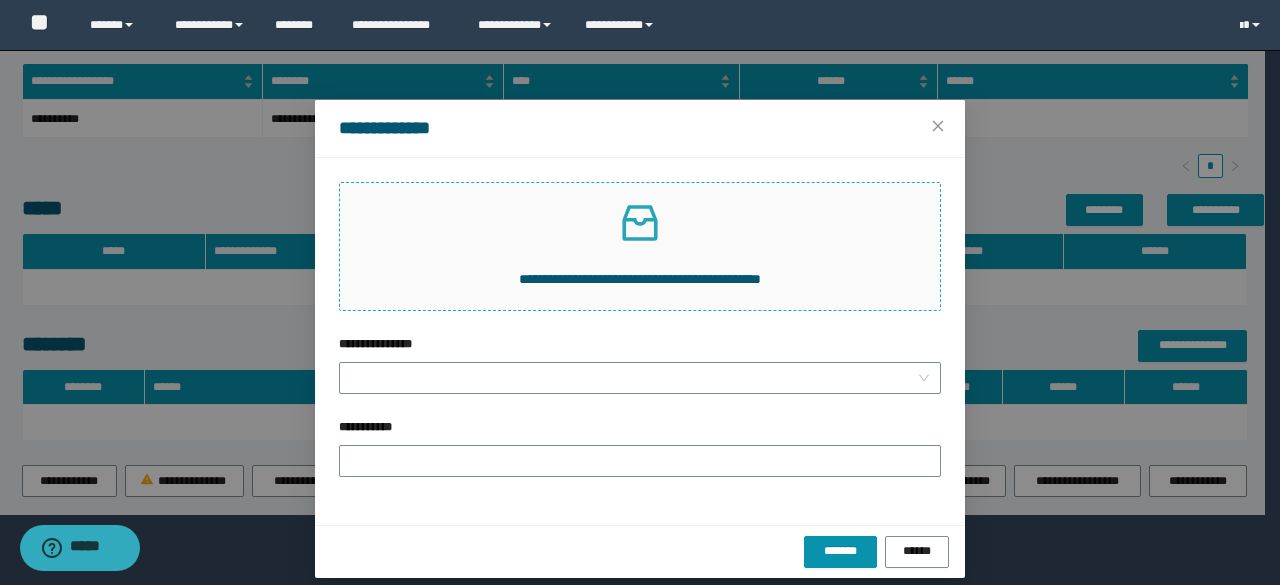 click on "**********" at bounding box center [640, 279] 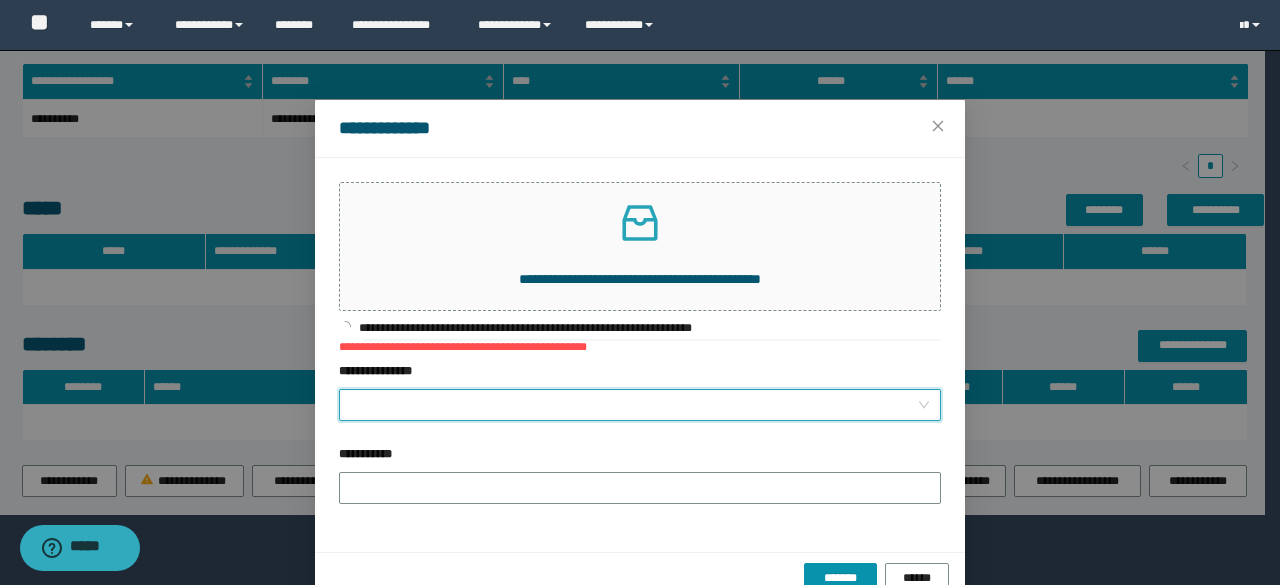 click on "**********" at bounding box center [634, 405] 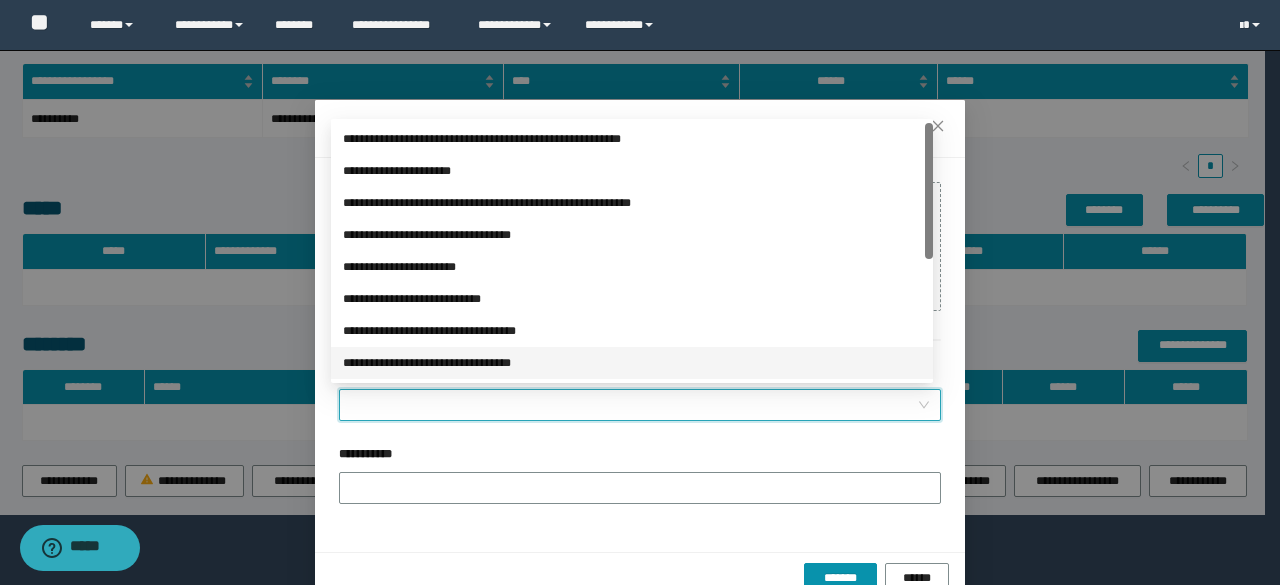 scroll, scrollTop: 224, scrollLeft: 0, axis: vertical 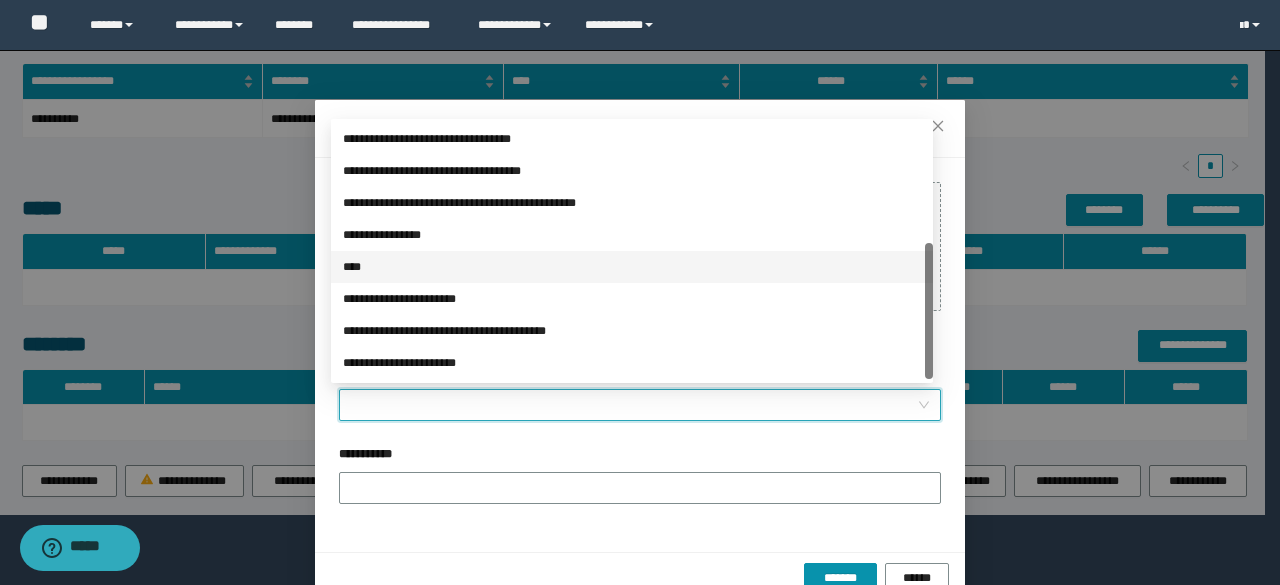 click on "****" at bounding box center [632, 267] 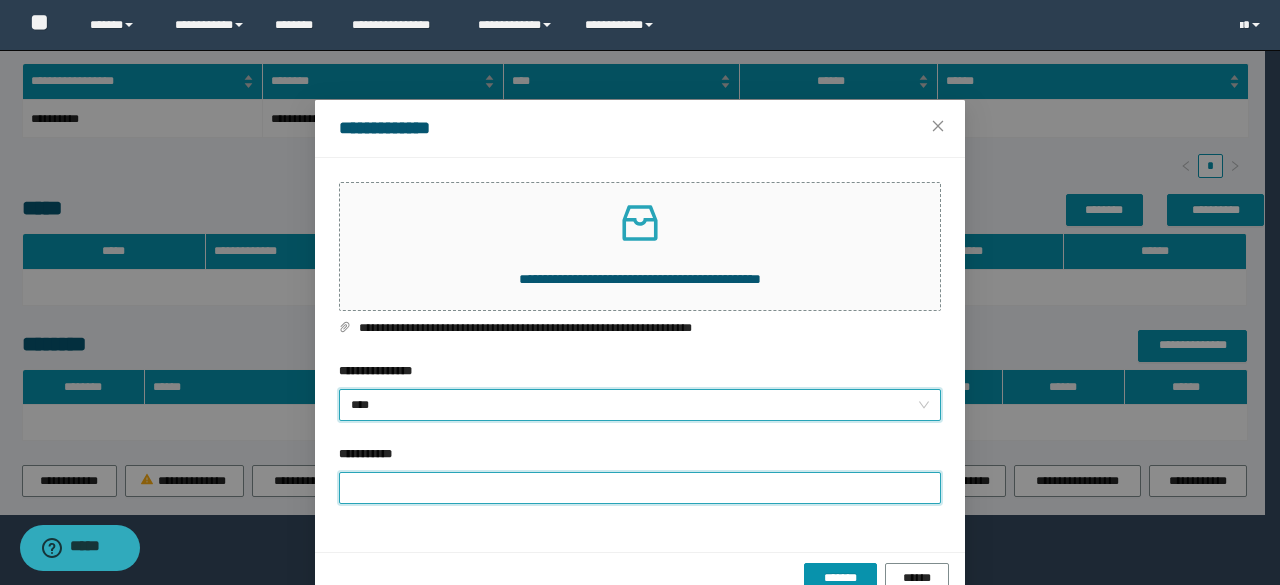 click on "**********" at bounding box center (640, 488) 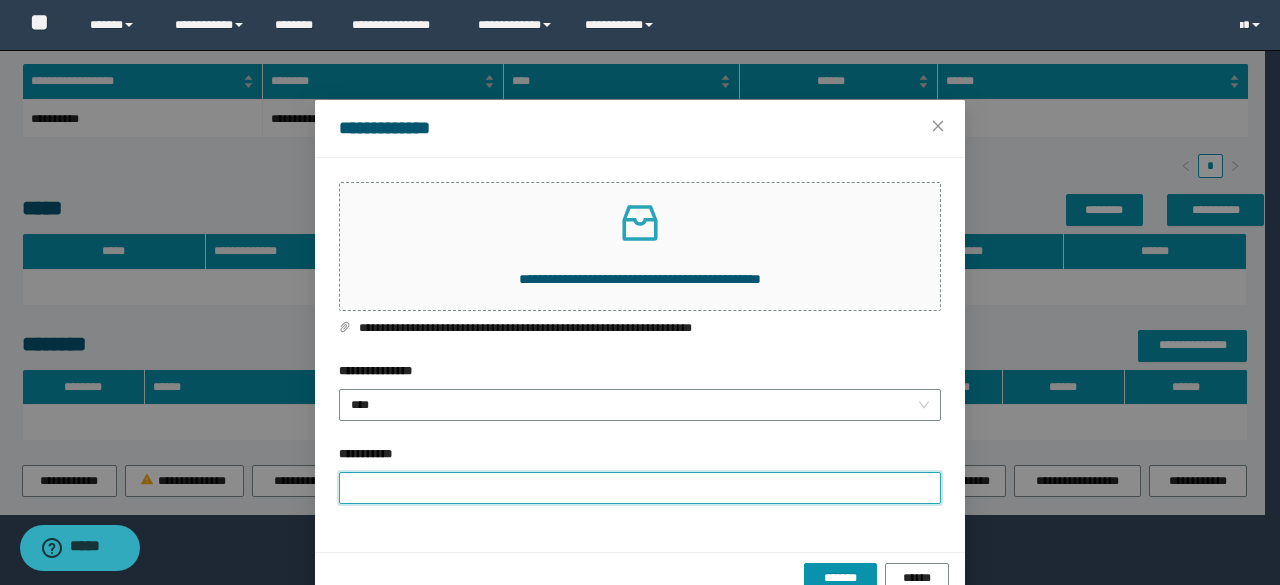 type on "**********" 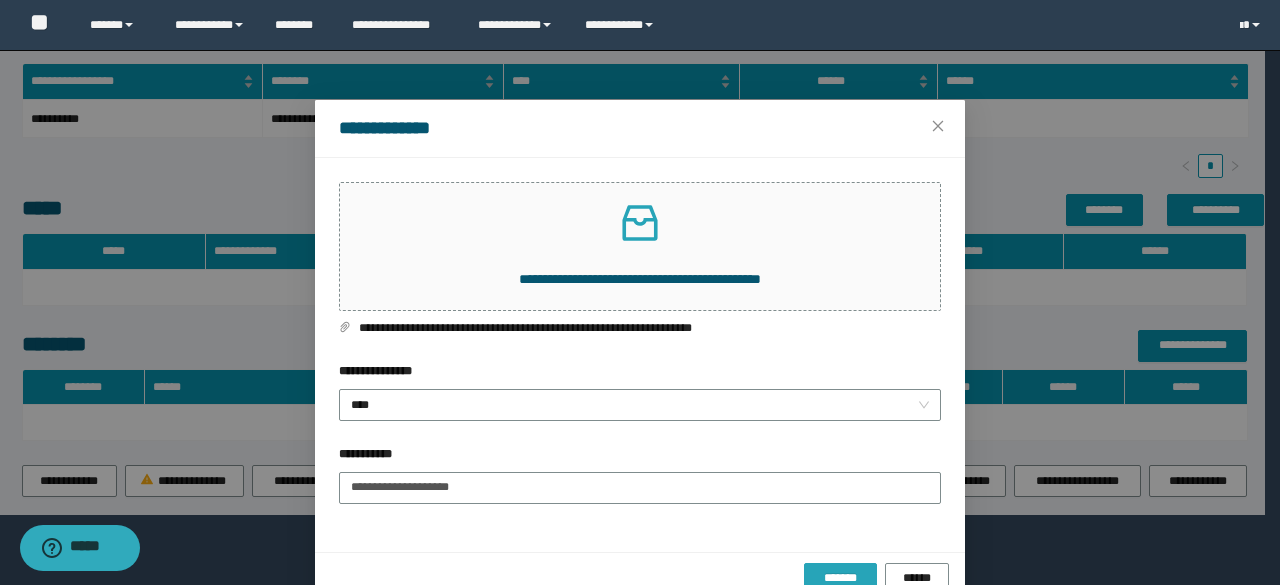 click on "*******" at bounding box center [841, 578] 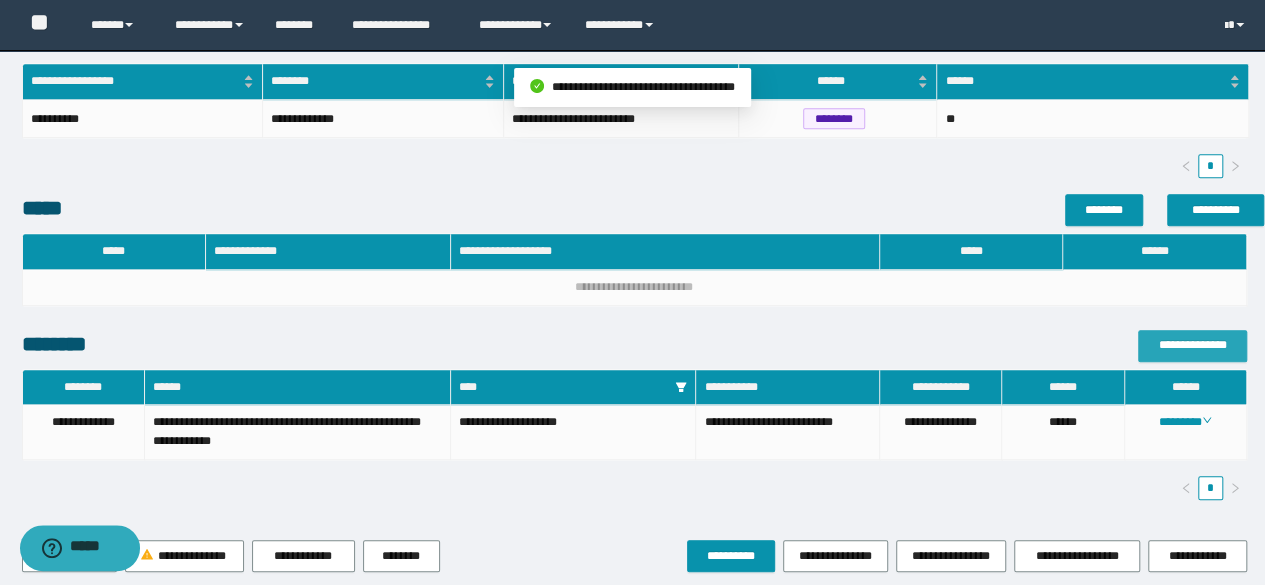 click on "**********" at bounding box center (1192, 345) 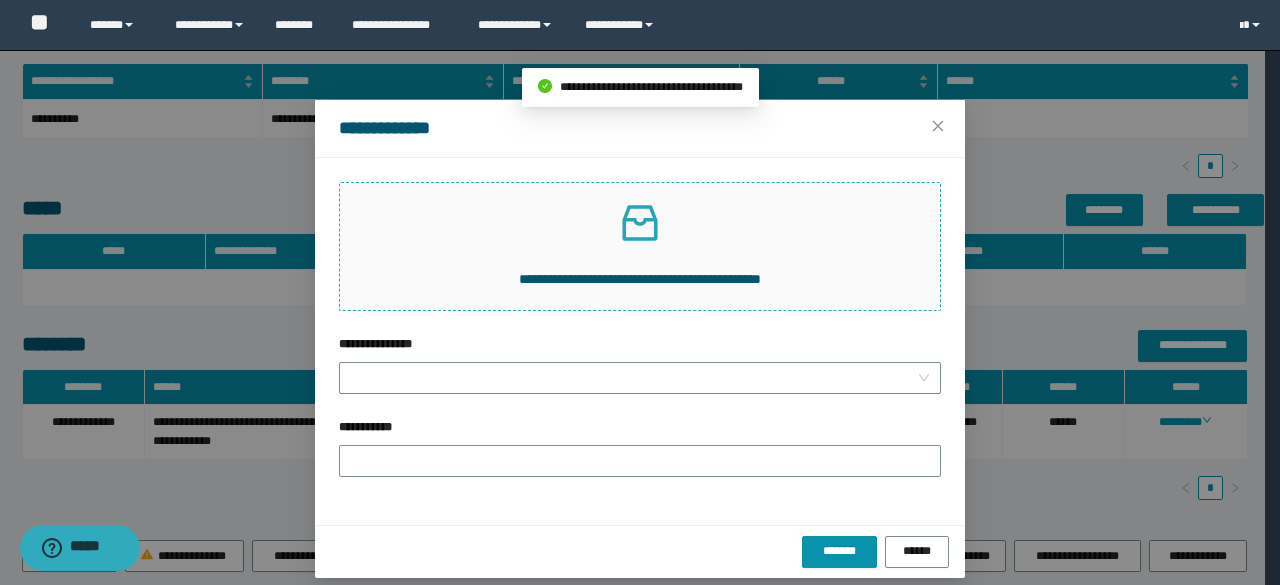click on "**********" at bounding box center (640, 246) 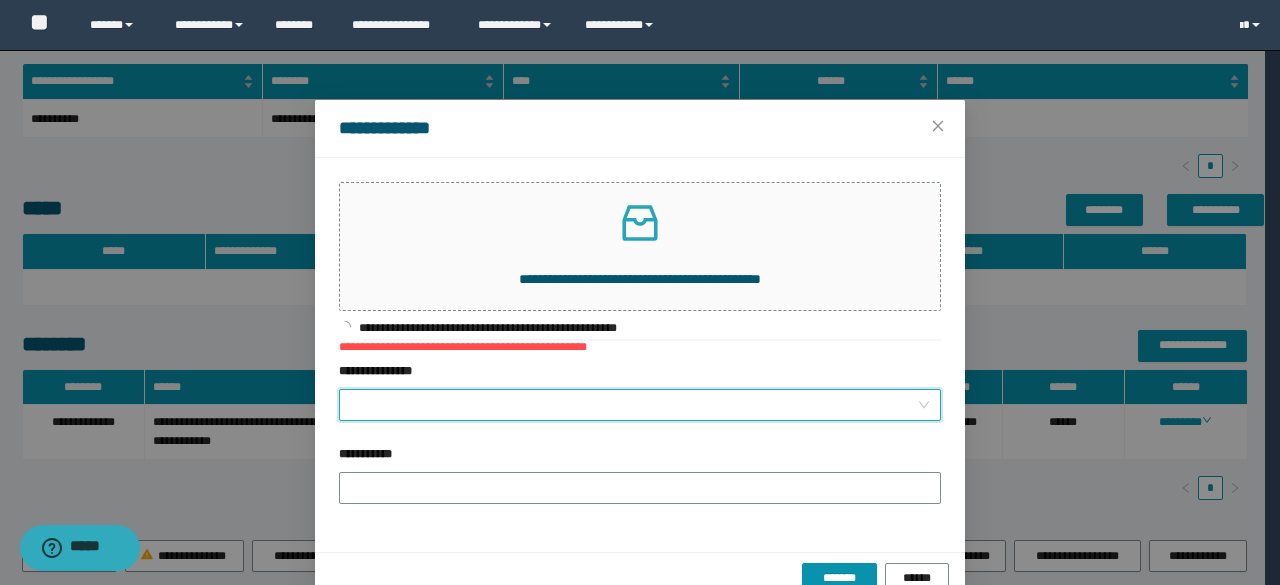 click on "**********" at bounding box center (634, 405) 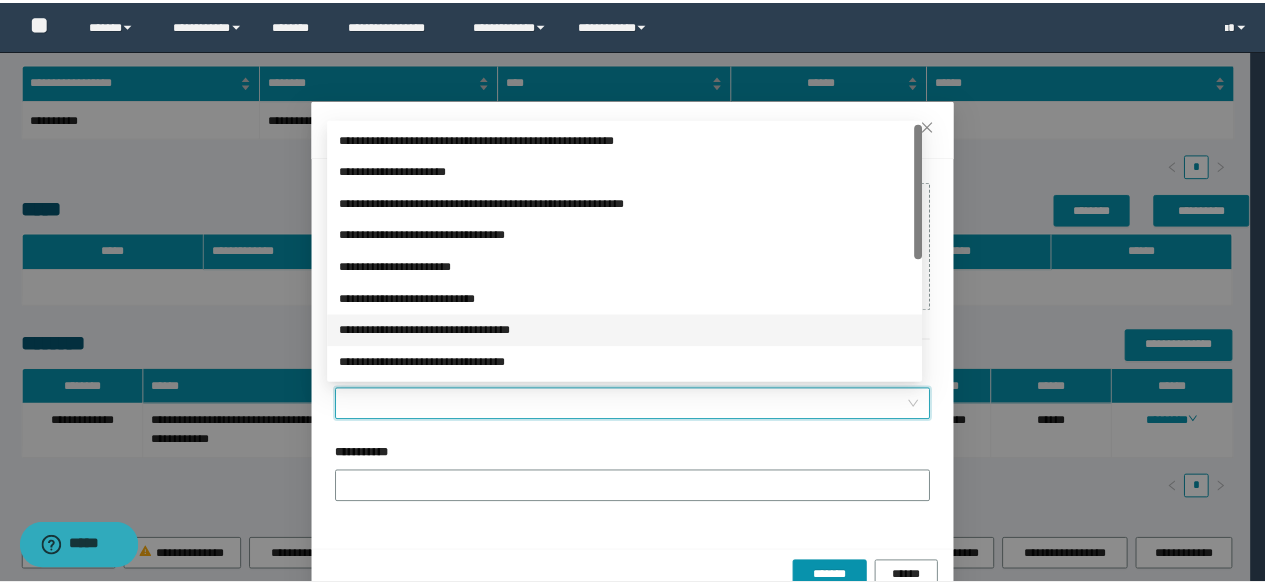 scroll, scrollTop: 224, scrollLeft: 0, axis: vertical 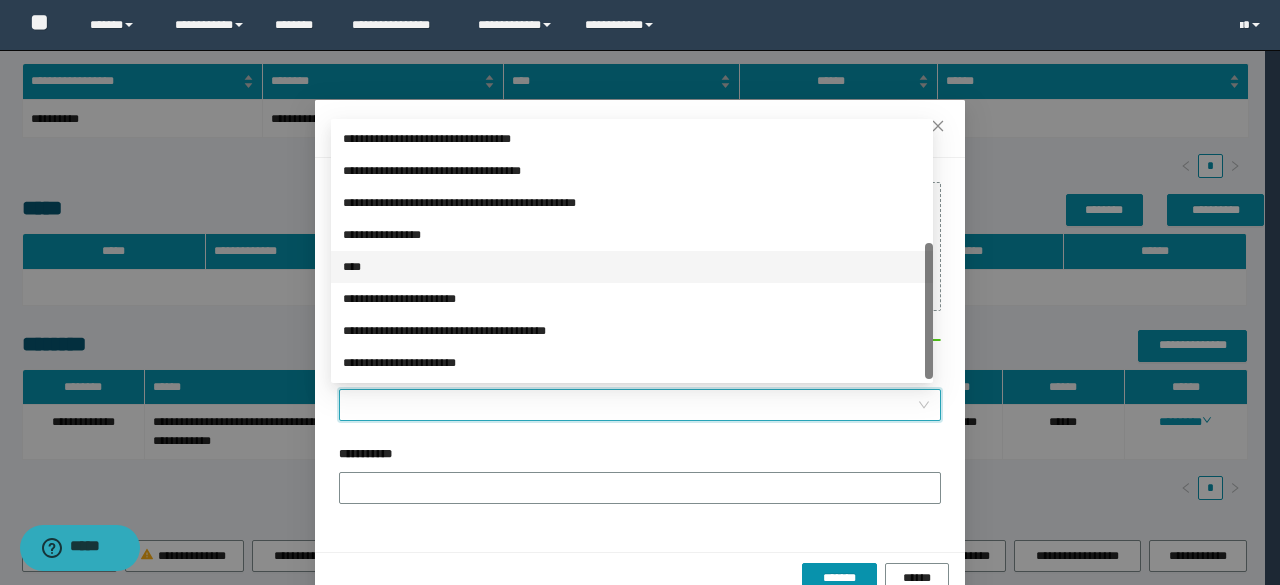 click on "****" at bounding box center (632, 267) 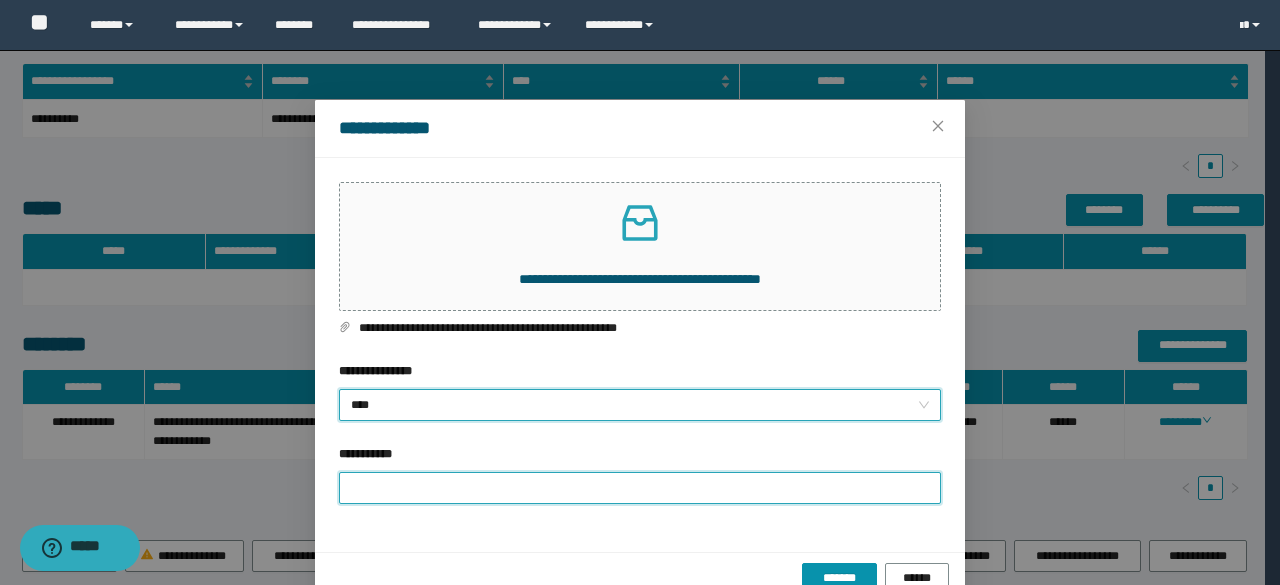 click on "**********" at bounding box center [640, 488] 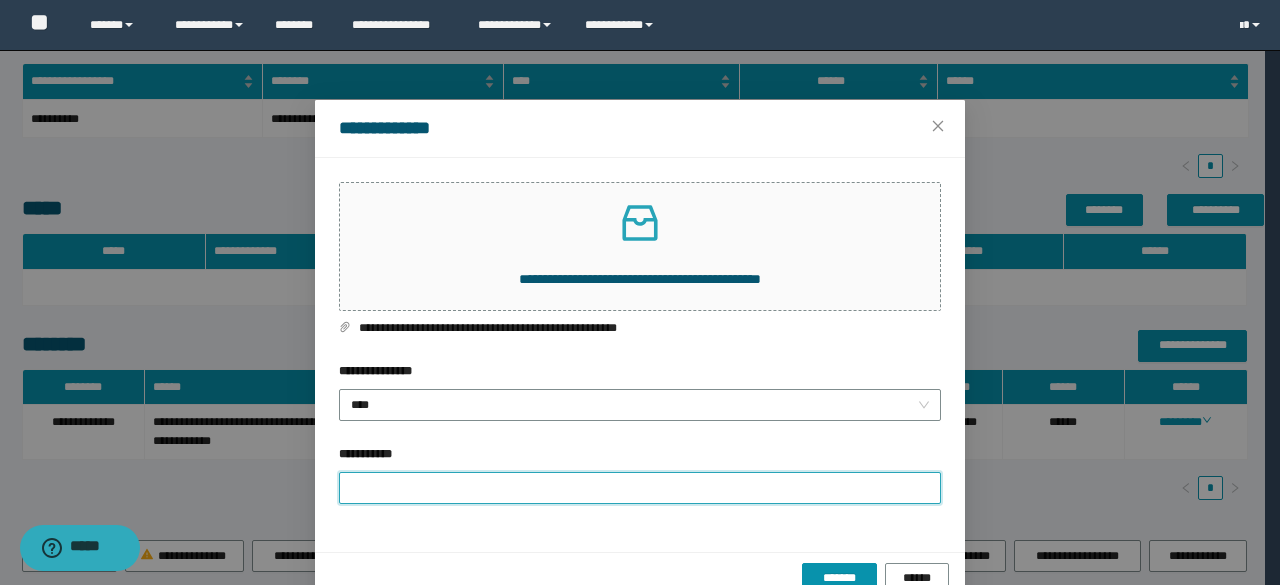 type on "**********" 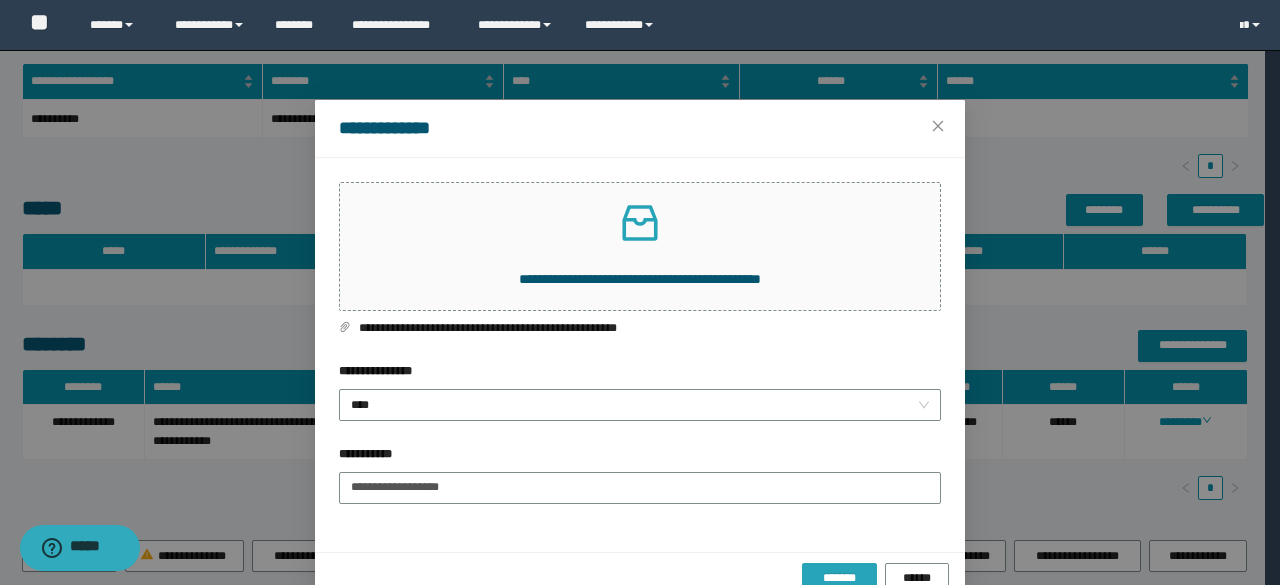 click on "*******" at bounding box center [839, 578] 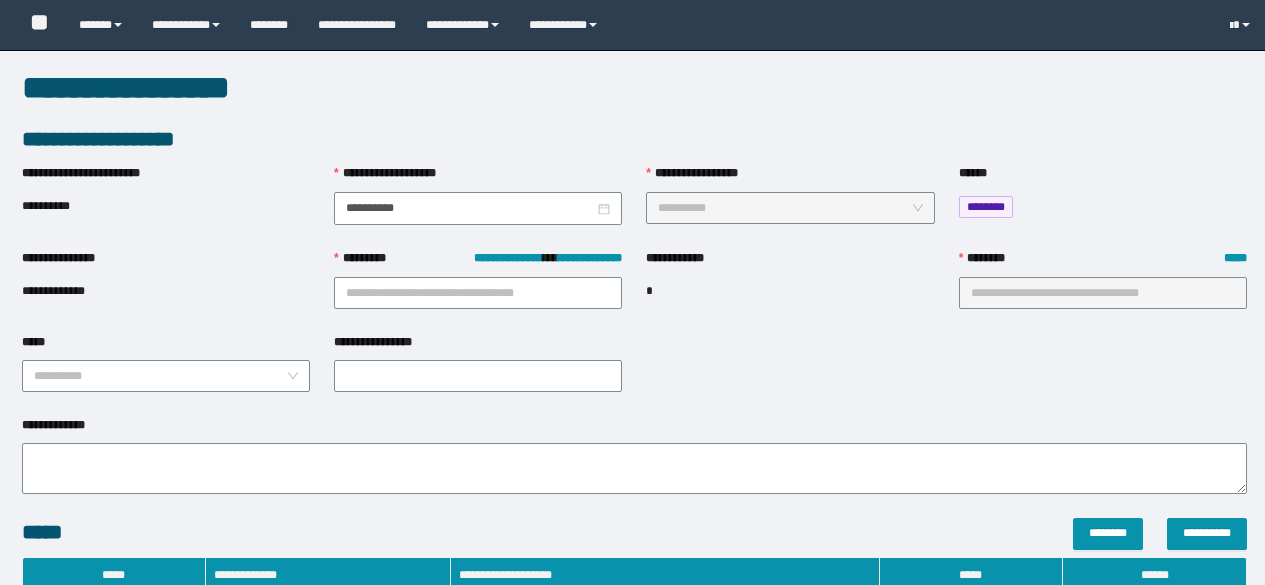 type on "**********" 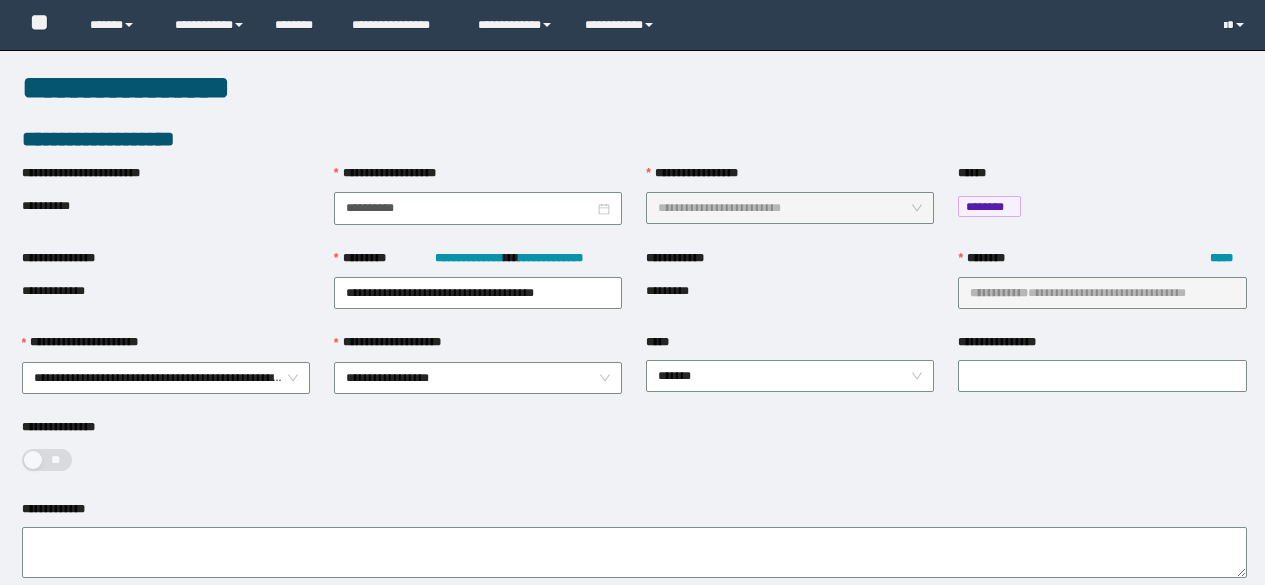 scroll, scrollTop: 0, scrollLeft: 0, axis: both 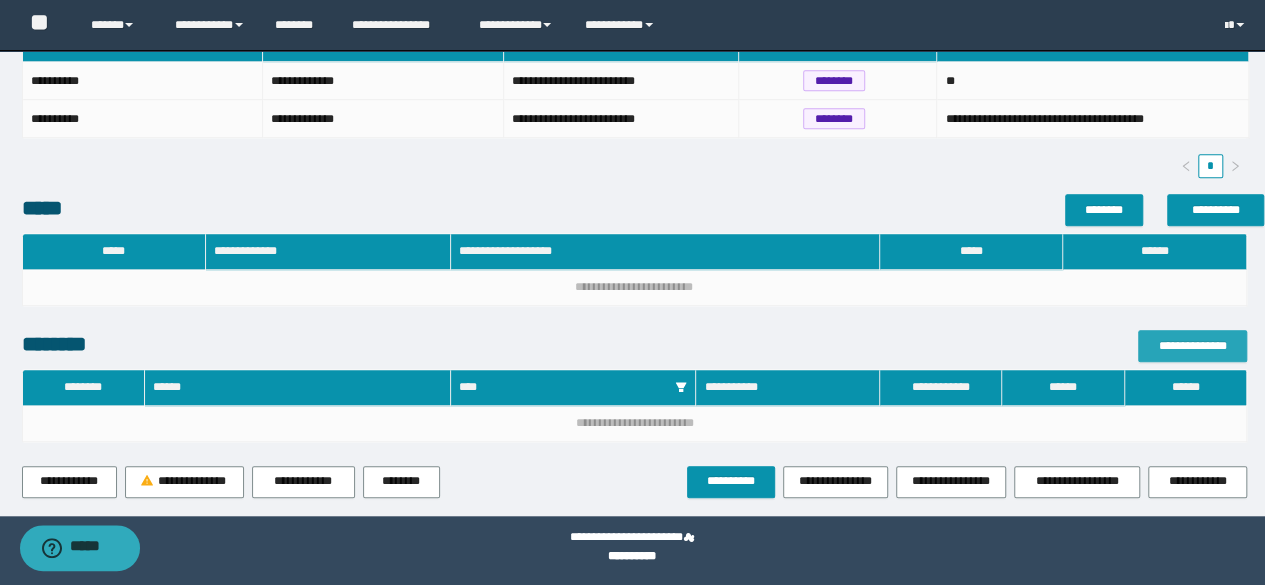 click on "**********" at bounding box center [1192, 346] 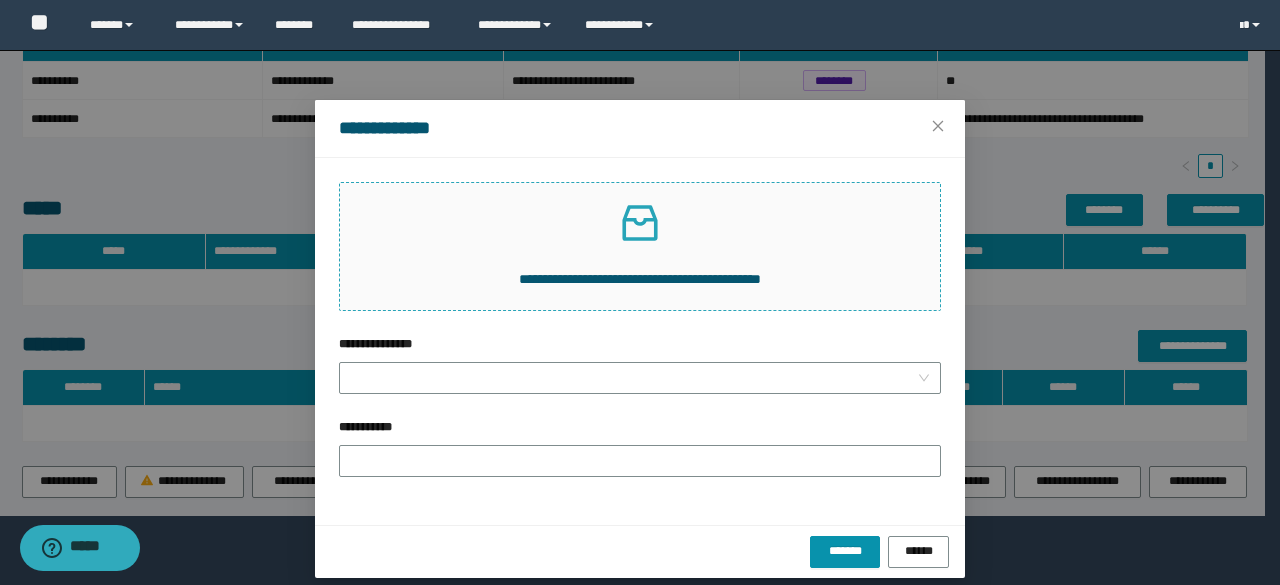 click at bounding box center (640, 223) 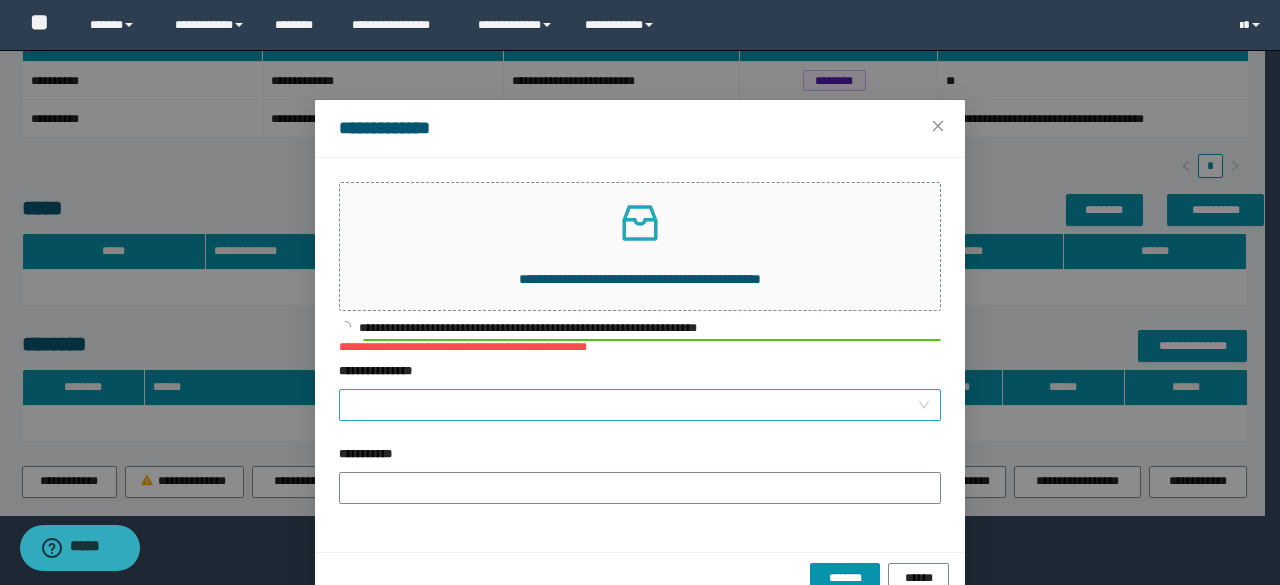 click on "**********" at bounding box center [634, 405] 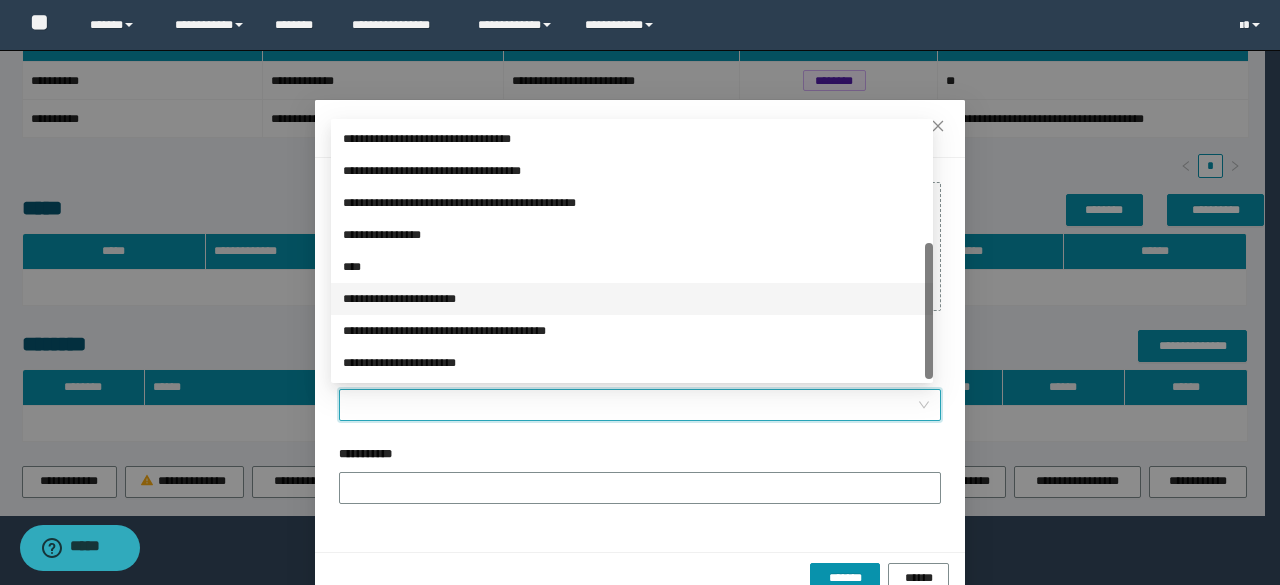 scroll, scrollTop: 224, scrollLeft: 0, axis: vertical 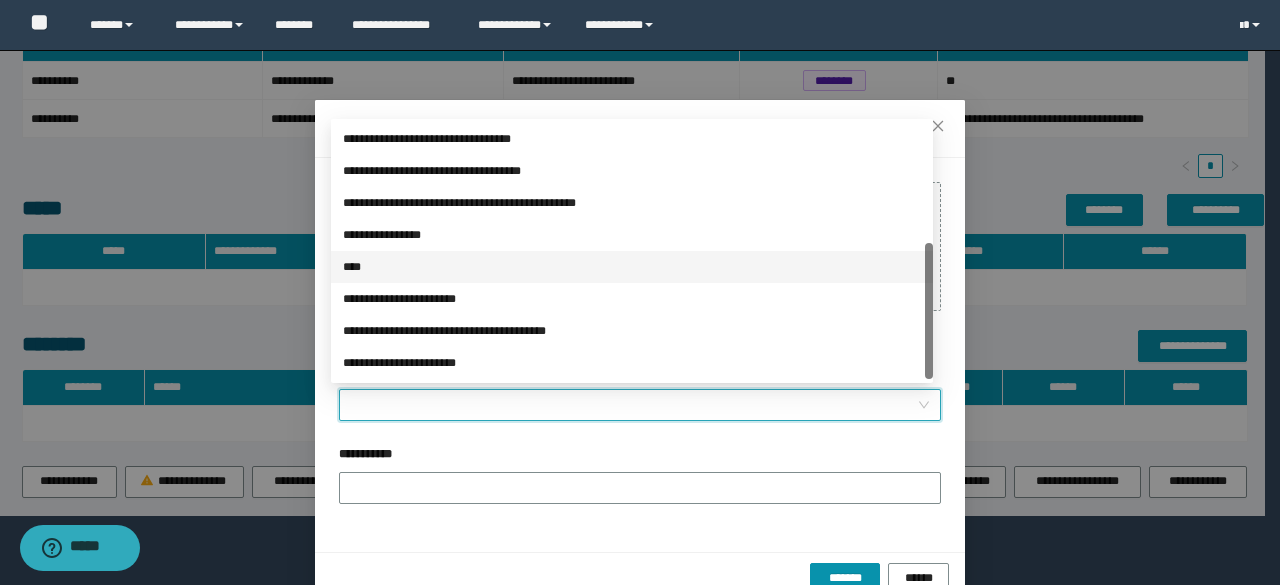 click on "****" at bounding box center [632, 267] 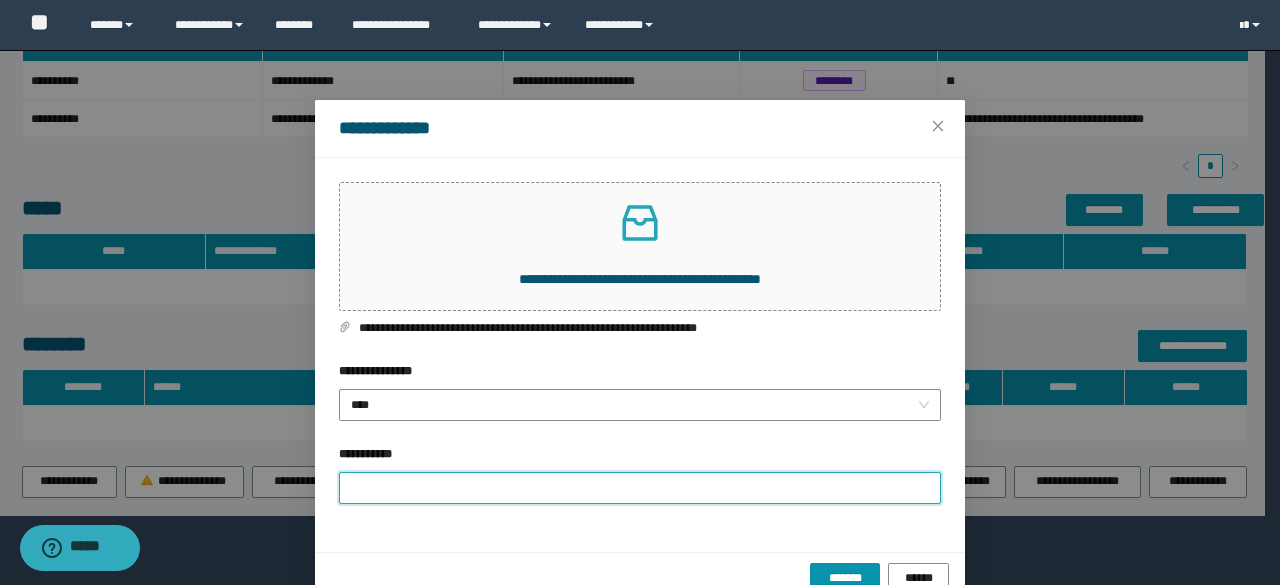 click on "**********" at bounding box center (640, 488) 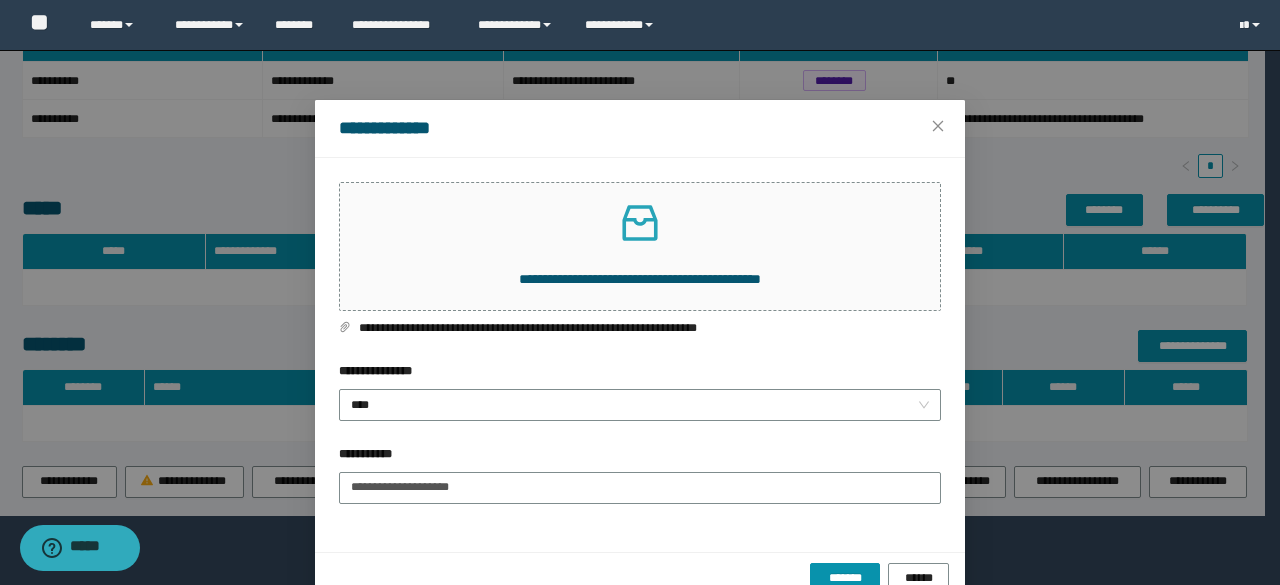 click on "******* ******" at bounding box center [640, 578] 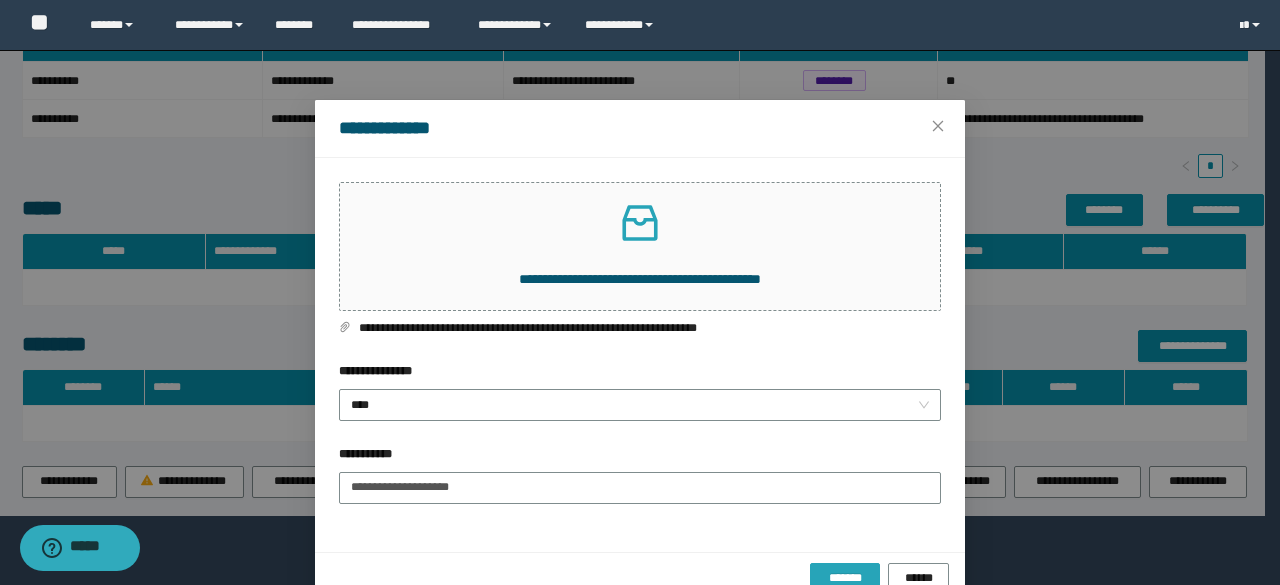 click on "*******" at bounding box center [845, 577] 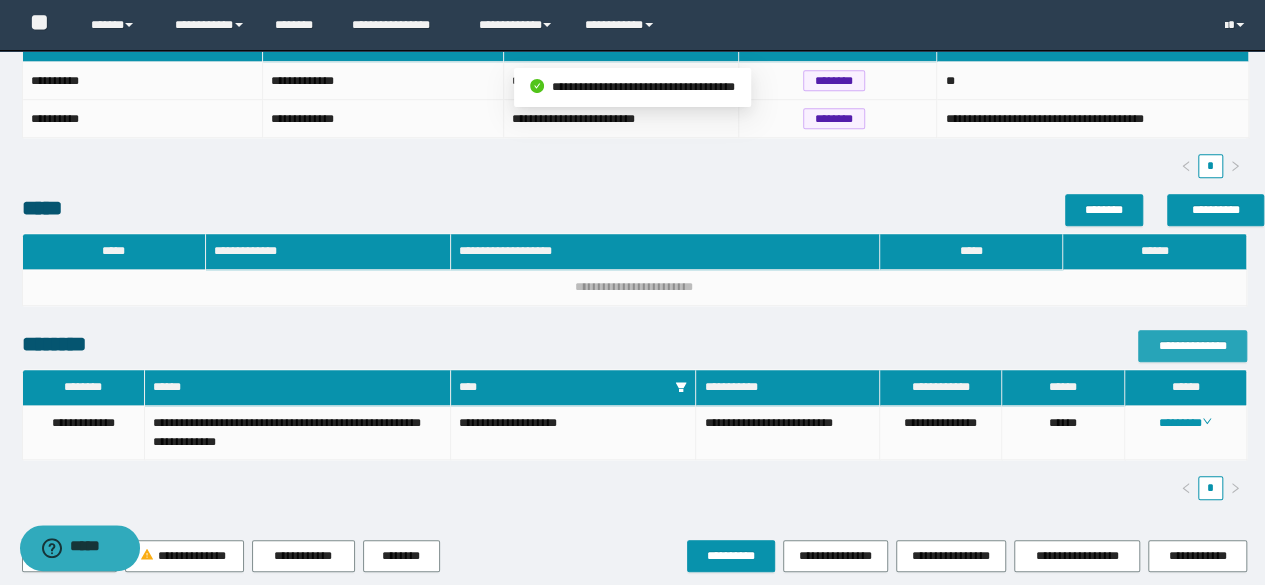 click on "**********" at bounding box center (1192, 346) 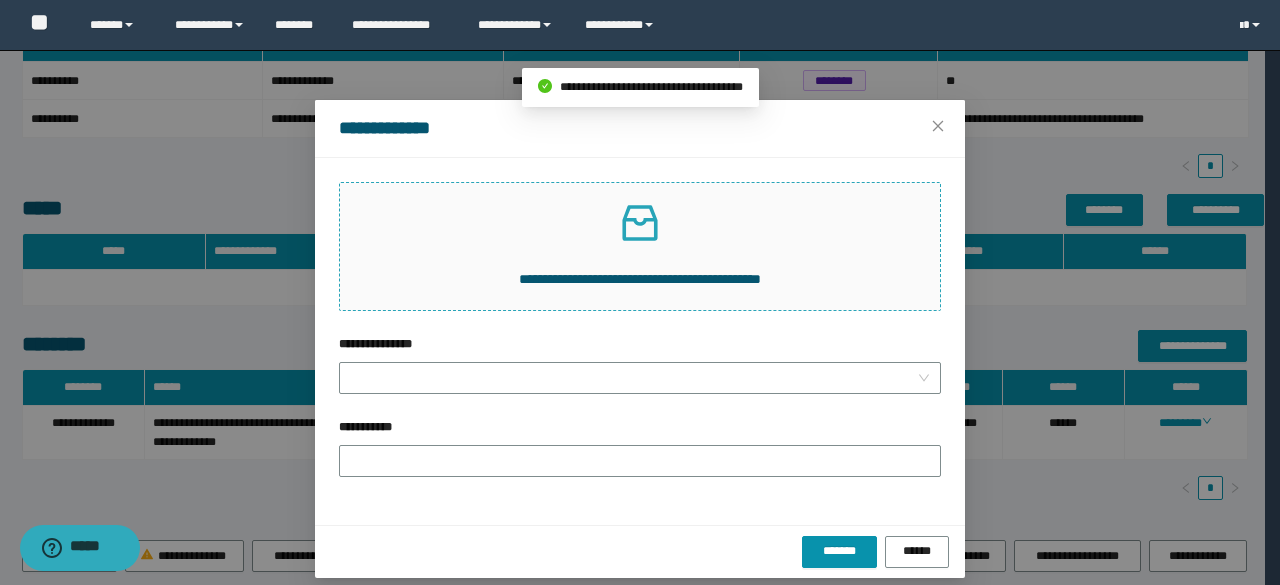 click on "**********" at bounding box center (640, 246) 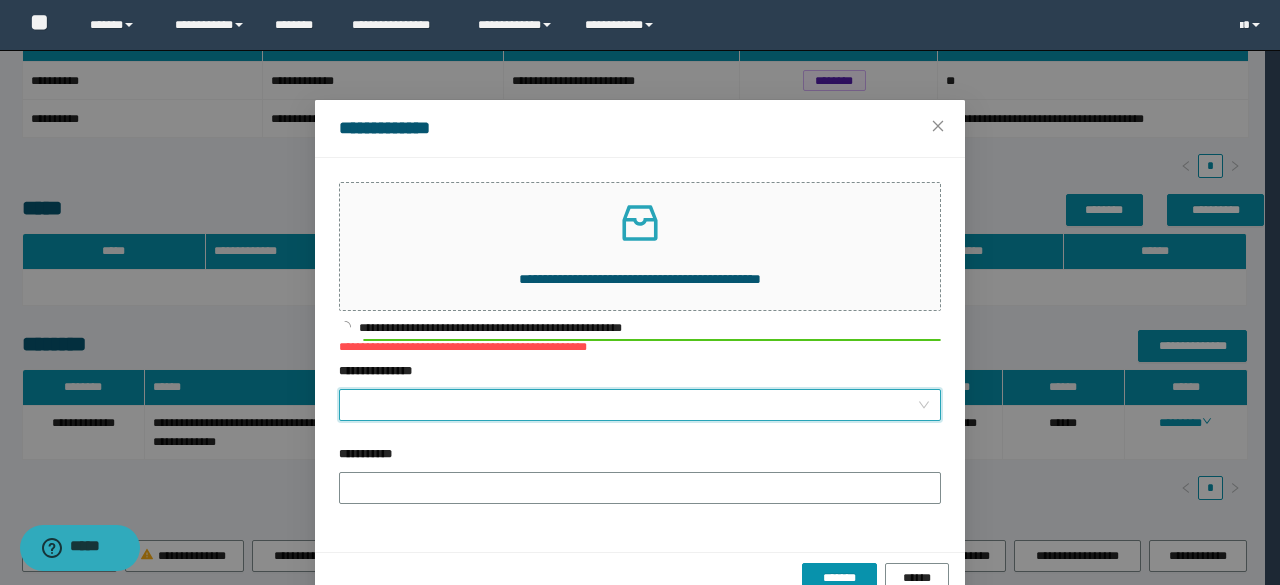 click on "**********" at bounding box center (634, 405) 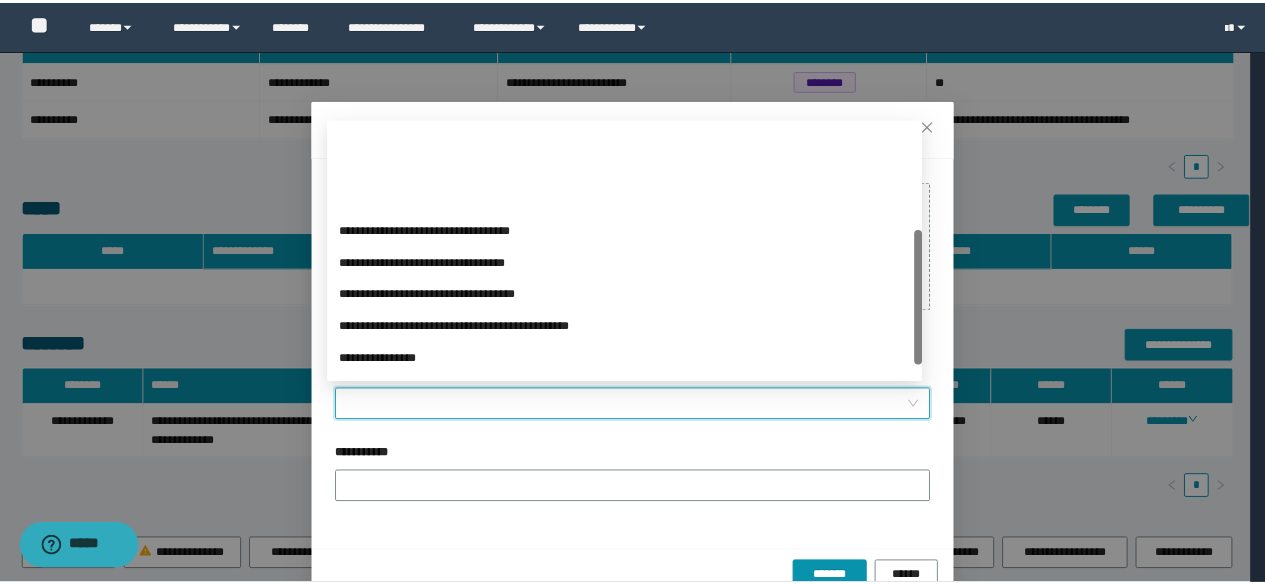 scroll, scrollTop: 200, scrollLeft: 0, axis: vertical 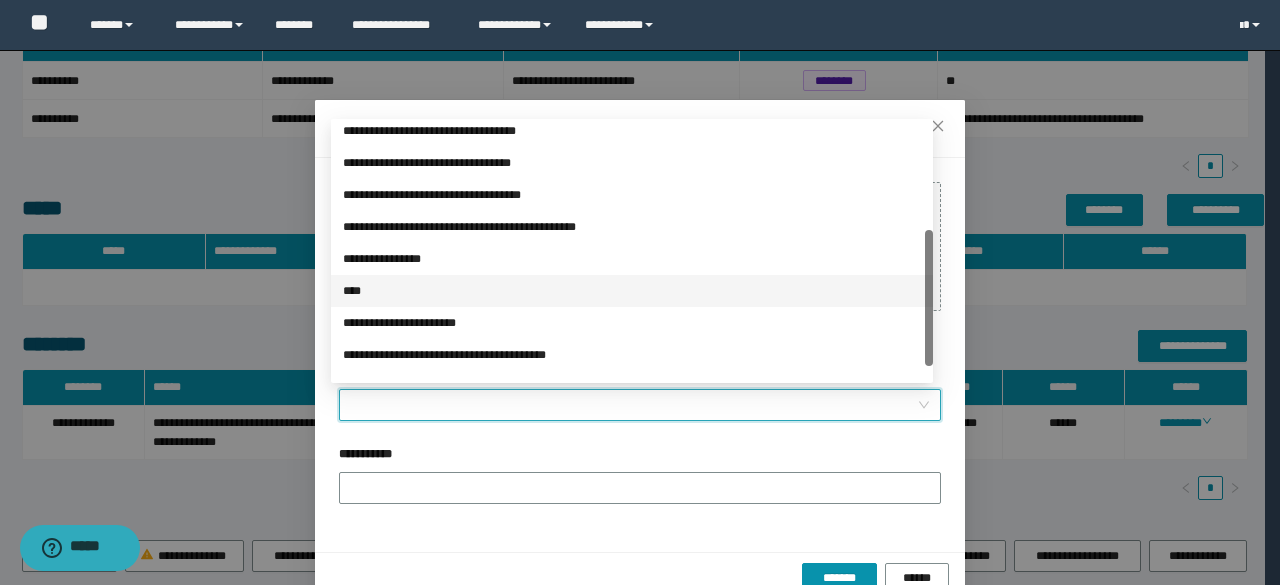 click on "****" at bounding box center (632, 291) 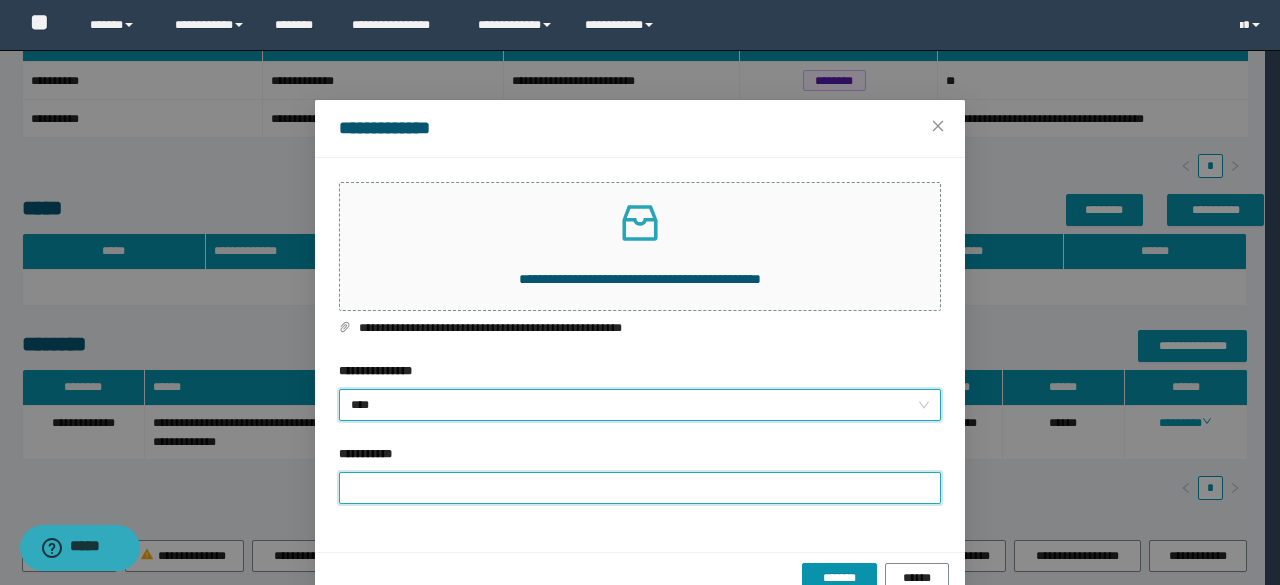 click on "**********" at bounding box center (640, 488) 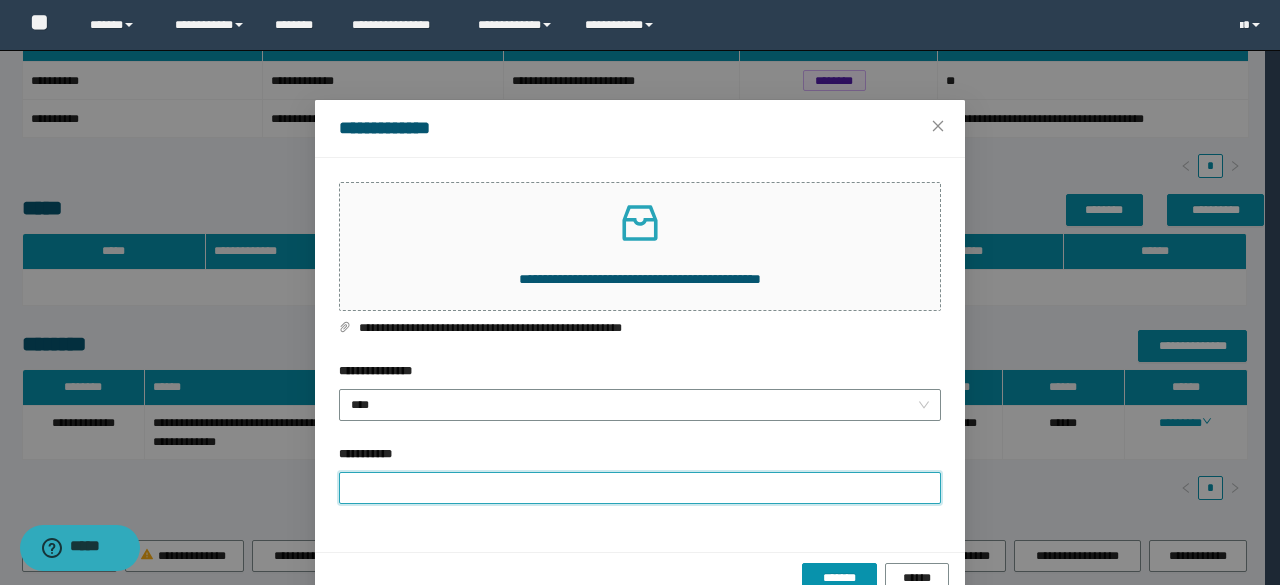 type on "**********" 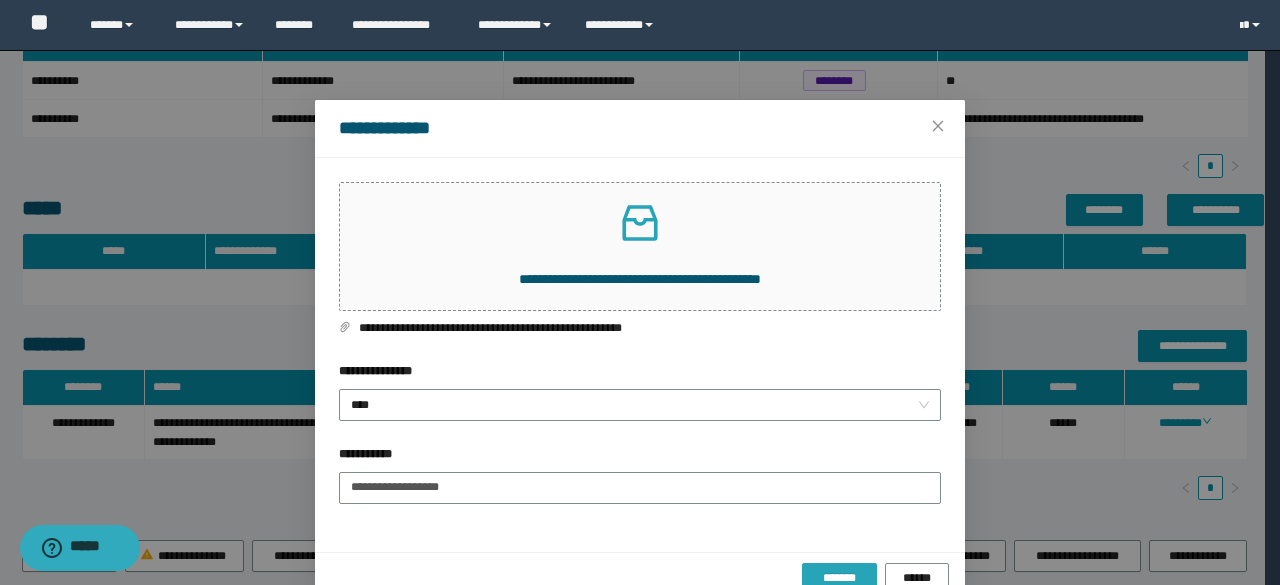 click on "*******" at bounding box center [839, 578] 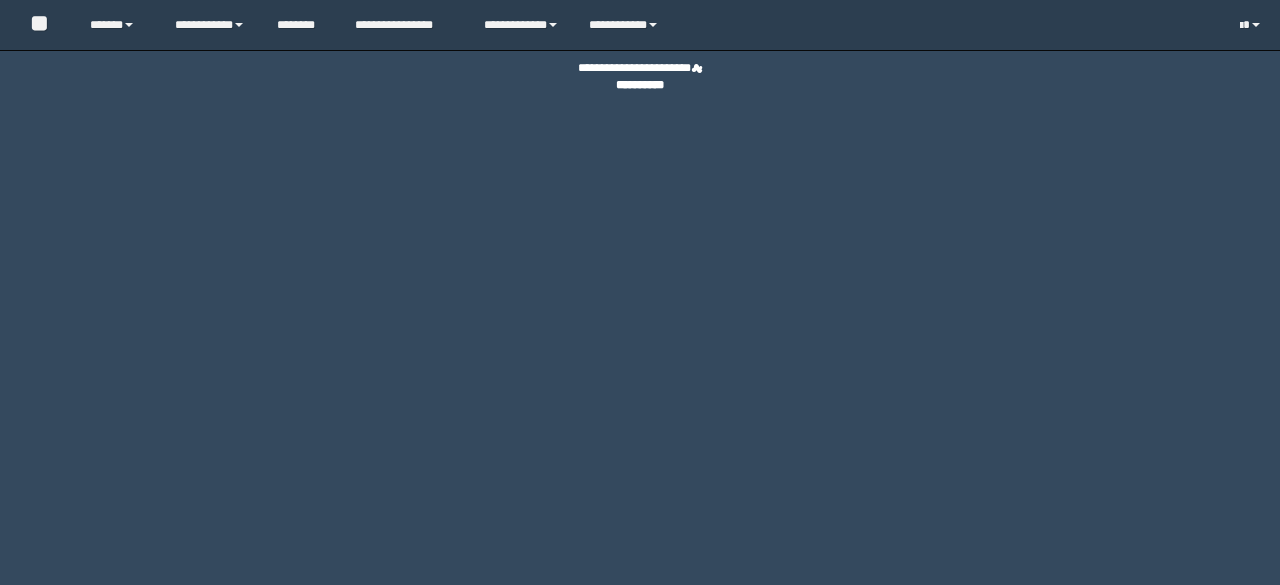 scroll, scrollTop: 0, scrollLeft: 0, axis: both 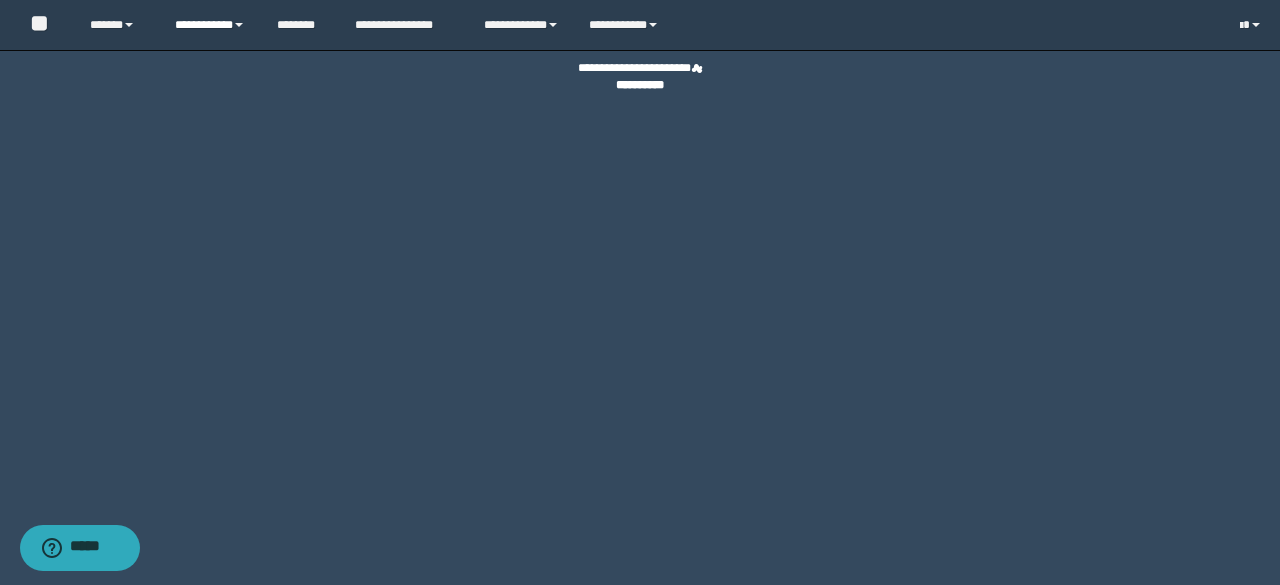 click on "**********" at bounding box center (210, 25) 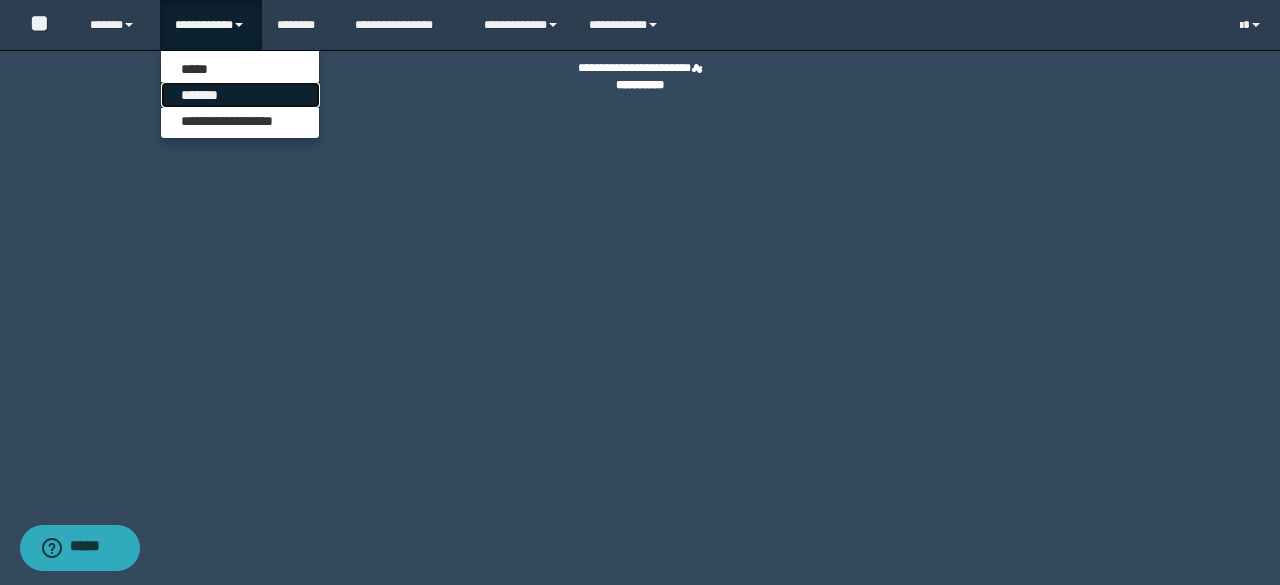drag, startPoint x: 236, startPoint y: 90, endPoint x: 350, endPoint y: 71, distance: 115.57249 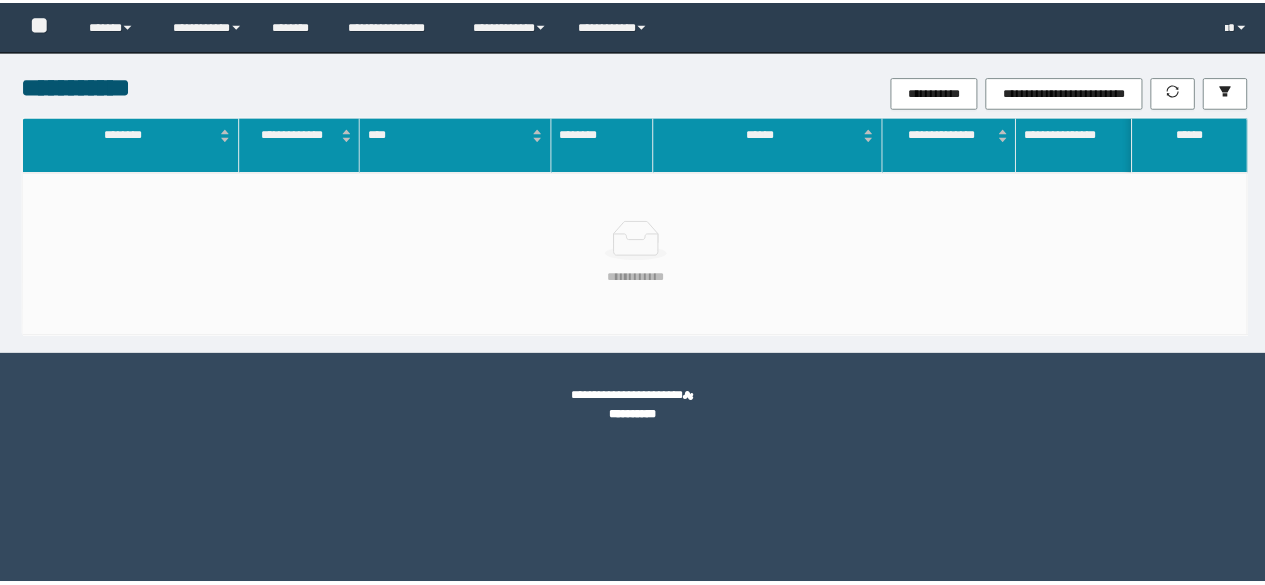 scroll, scrollTop: 0, scrollLeft: 0, axis: both 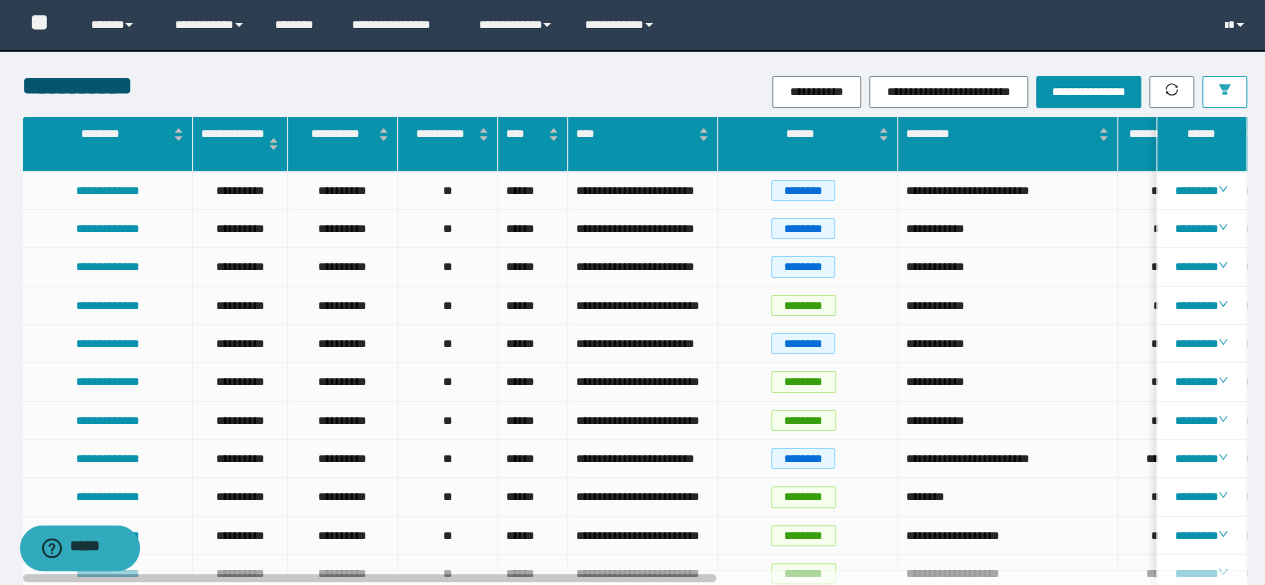 click at bounding box center (1224, 92) 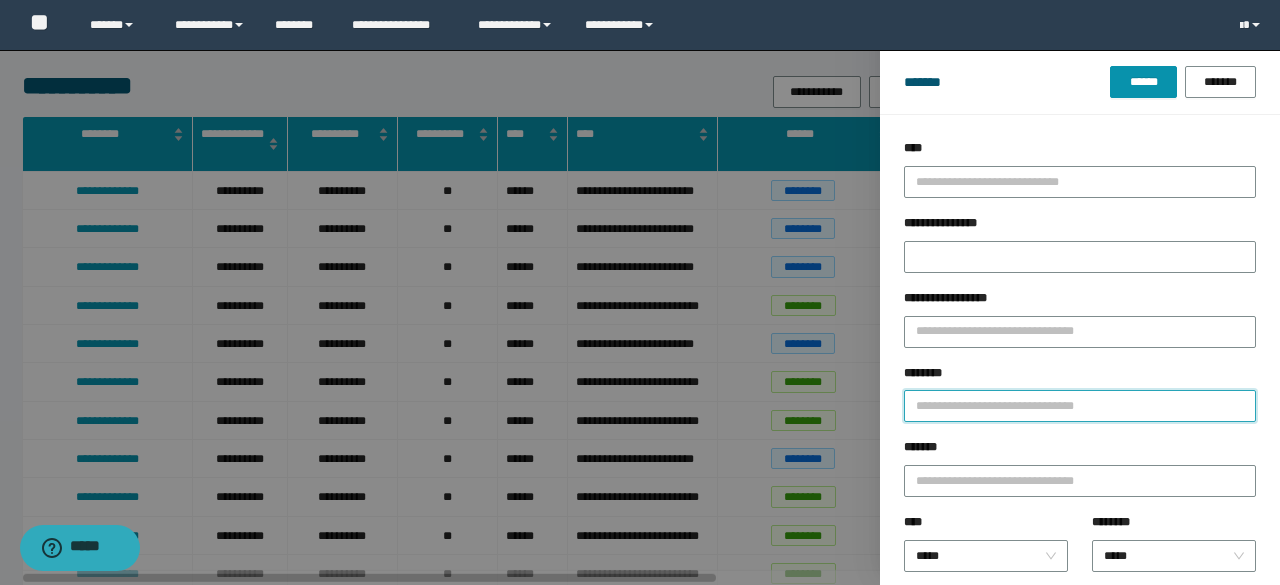 click on "********" at bounding box center (1080, 406) 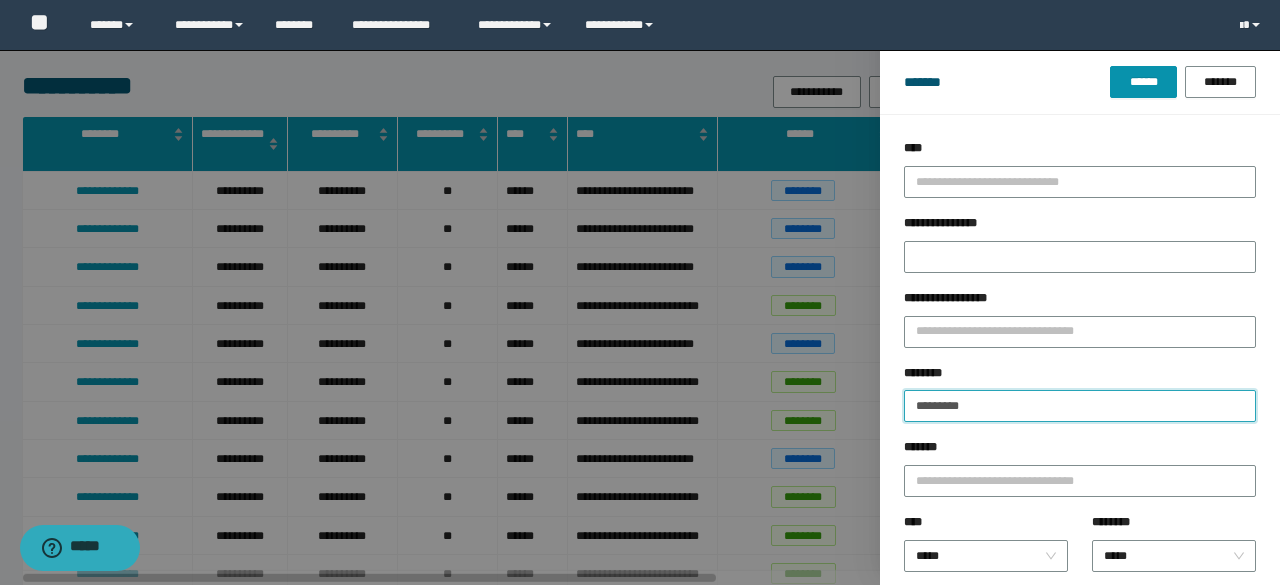type on "**********" 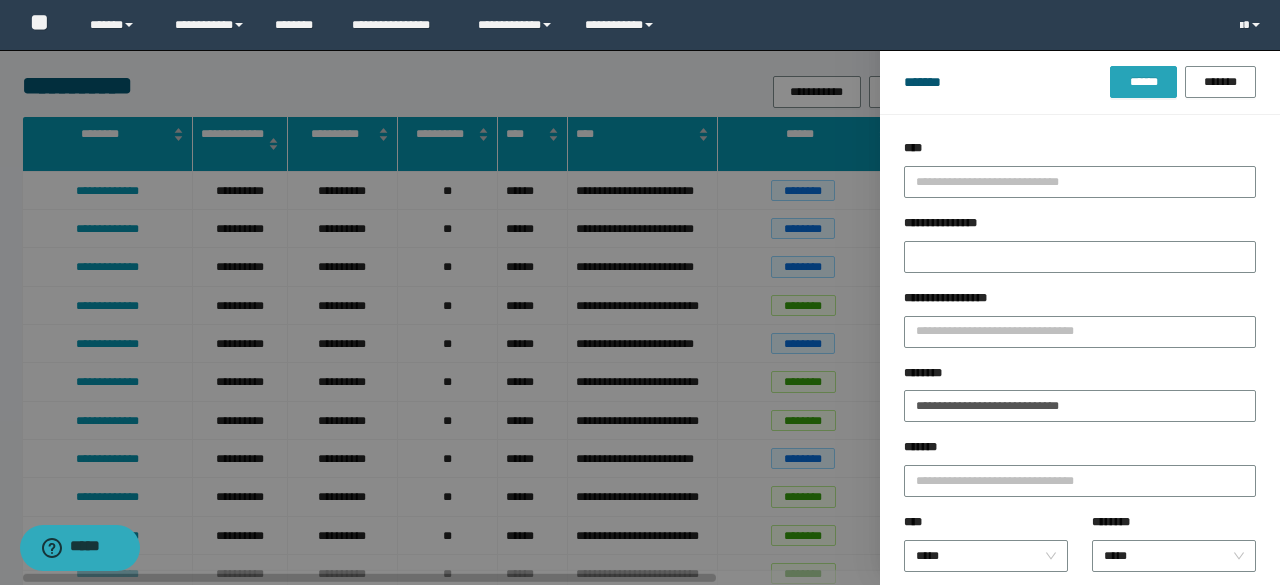 drag, startPoint x: 1136, startPoint y: 85, endPoint x: 1084, endPoint y: 128, distance: 67.47592 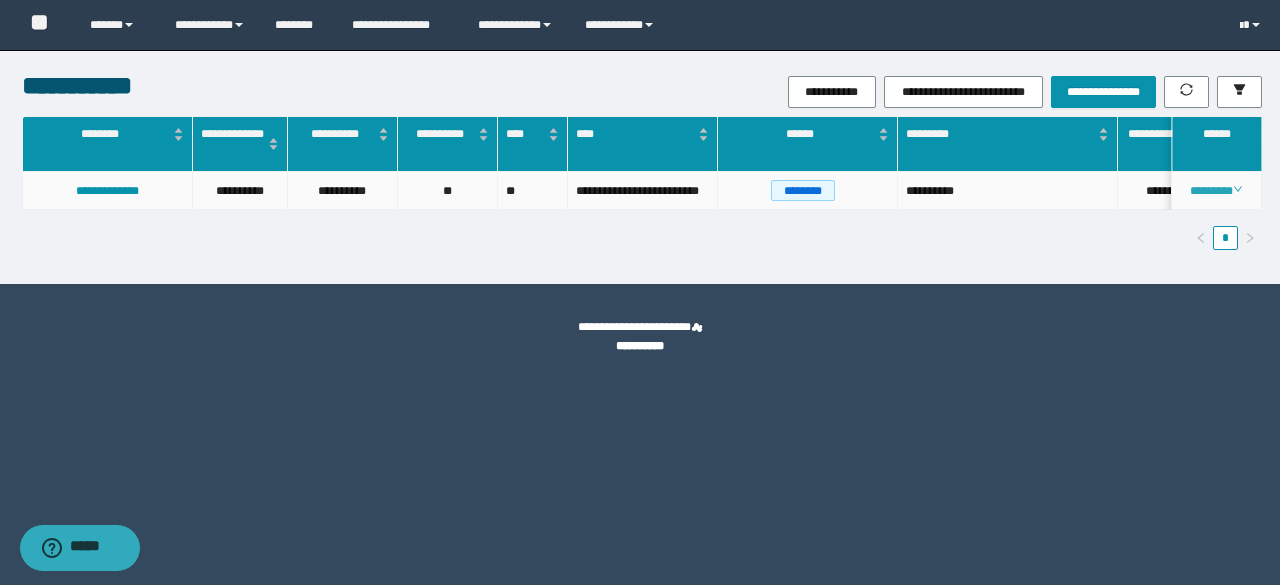 click on "********" at bounding box center (1216, 191) 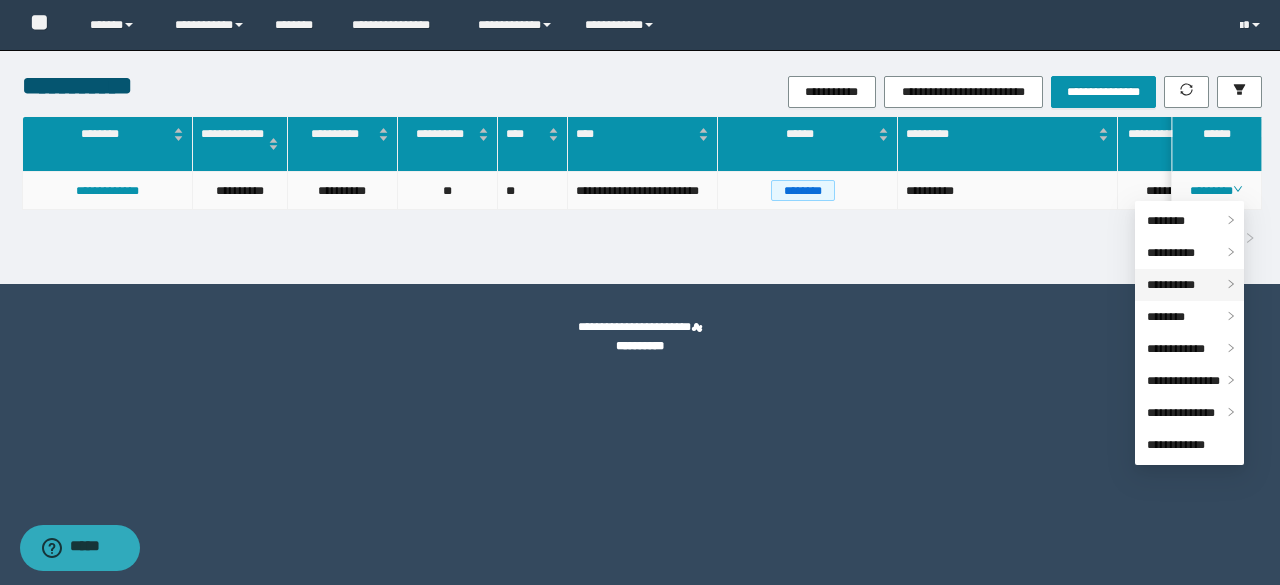 click on "**********" at bounding box center (1171, 285) 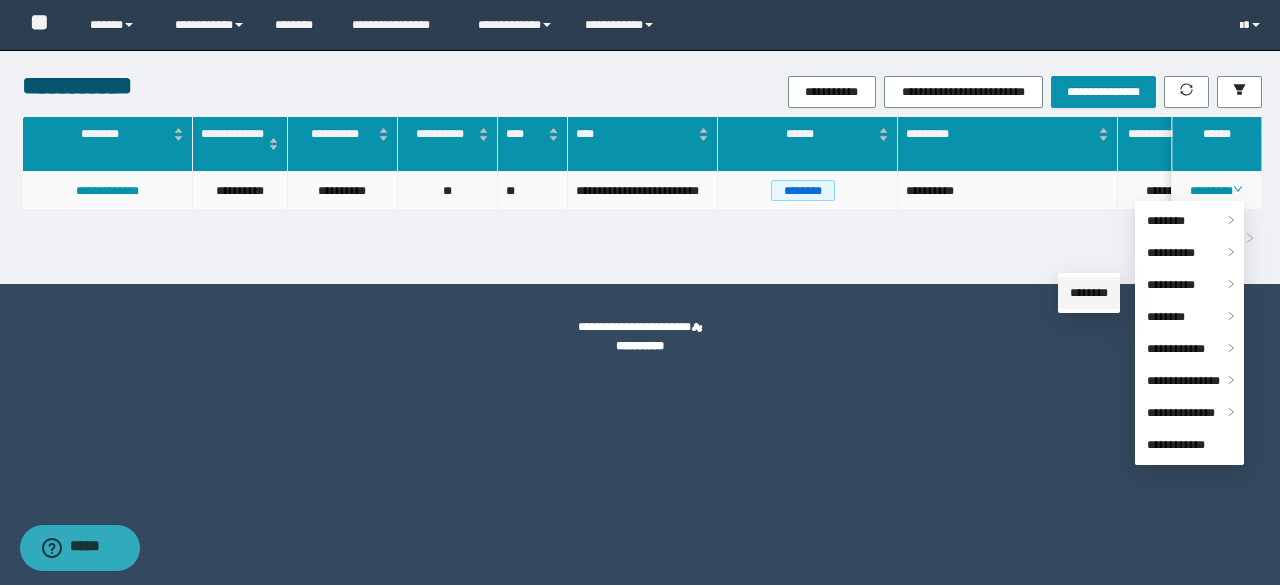 click on "********" at bounding box center (1089, 293) 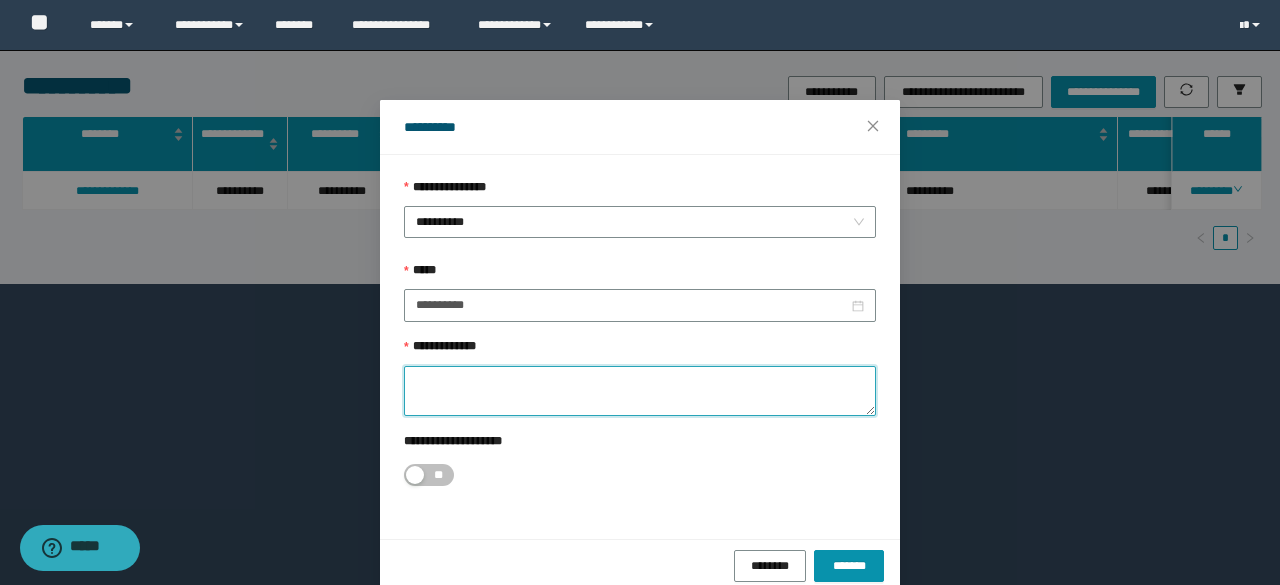 click on "**********" at bounding box center (640, 391) 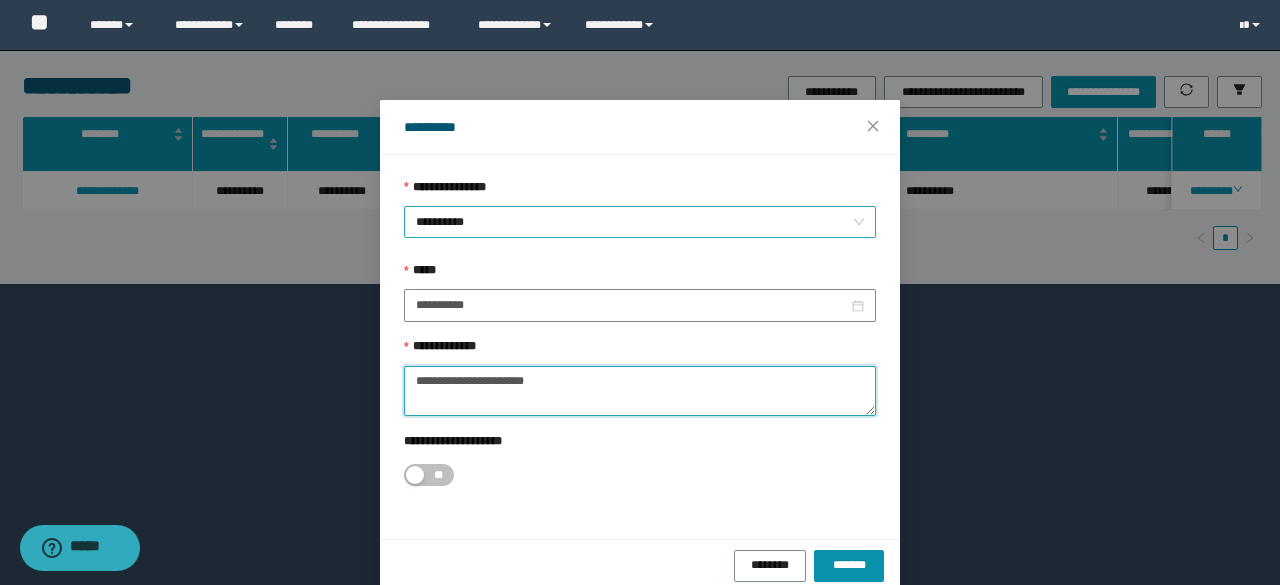 click on "**********" at bounding box center (640, 222) 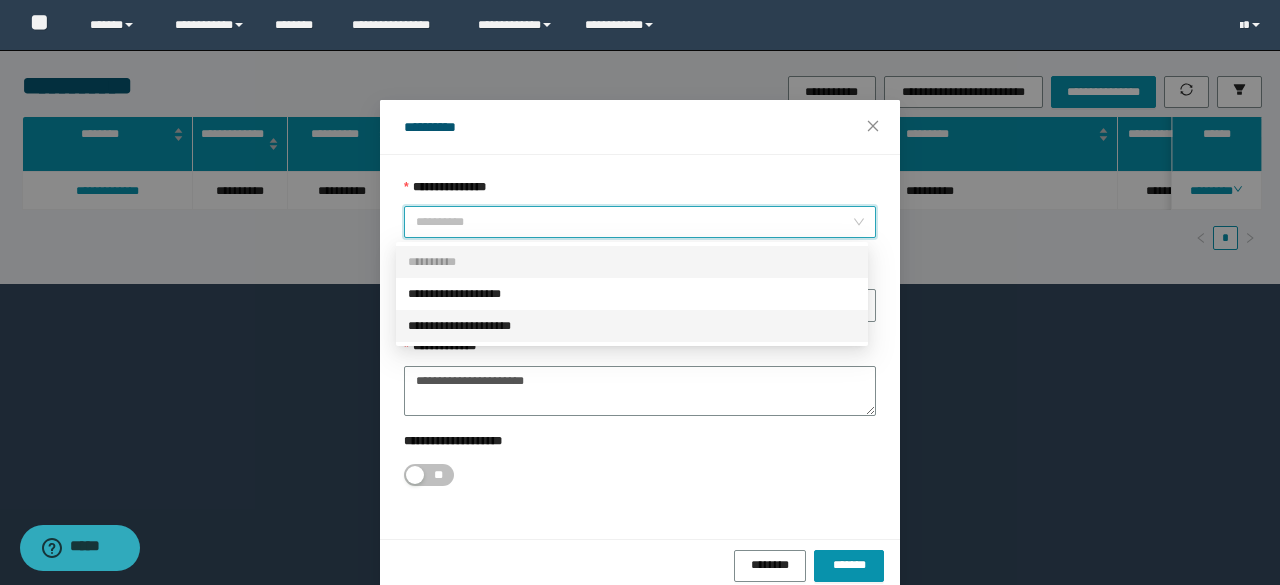 click on "**********" at bounding box center [632, 326] 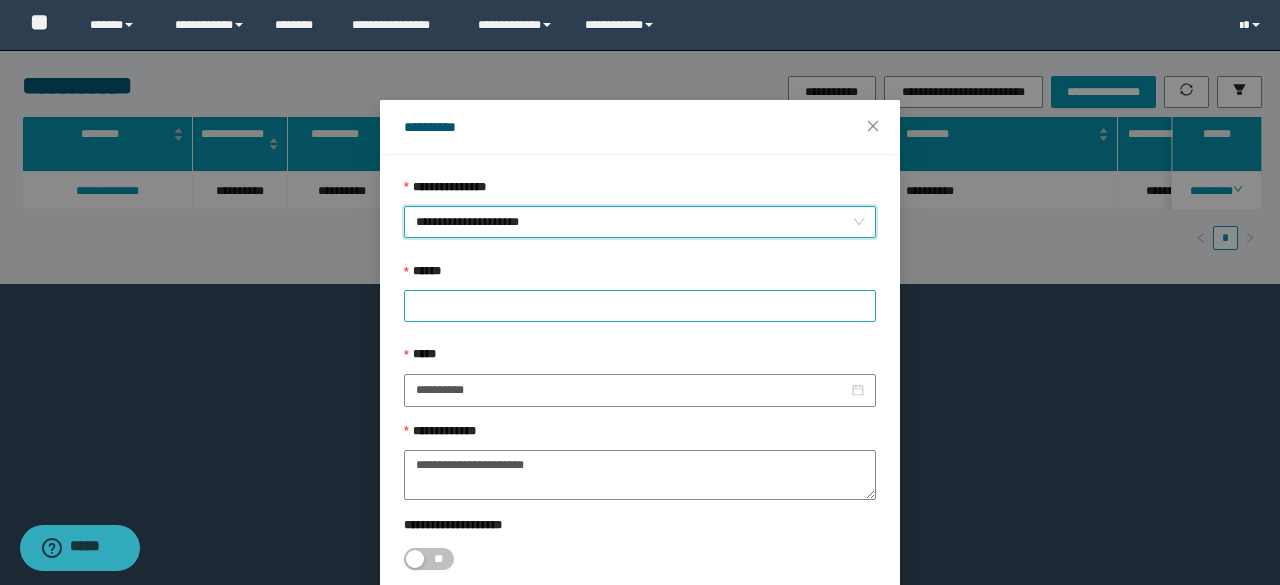 click at bounding box center (640, 306) 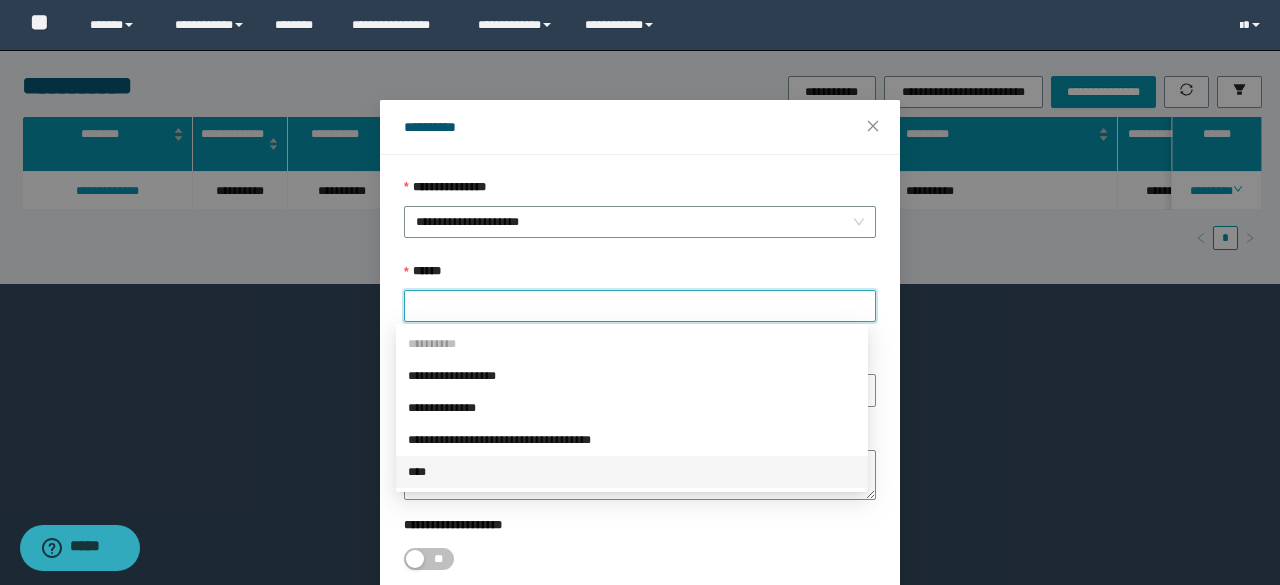 click on "****" at bounding box center [632, 472] 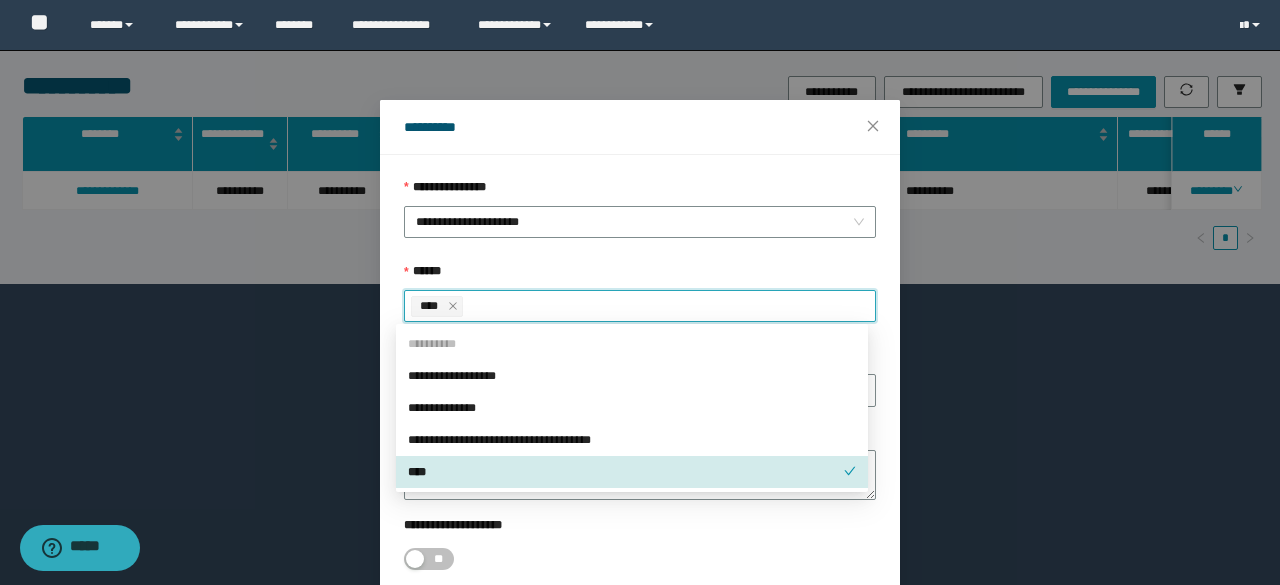 click on "**" at bounding box center (640, 559) 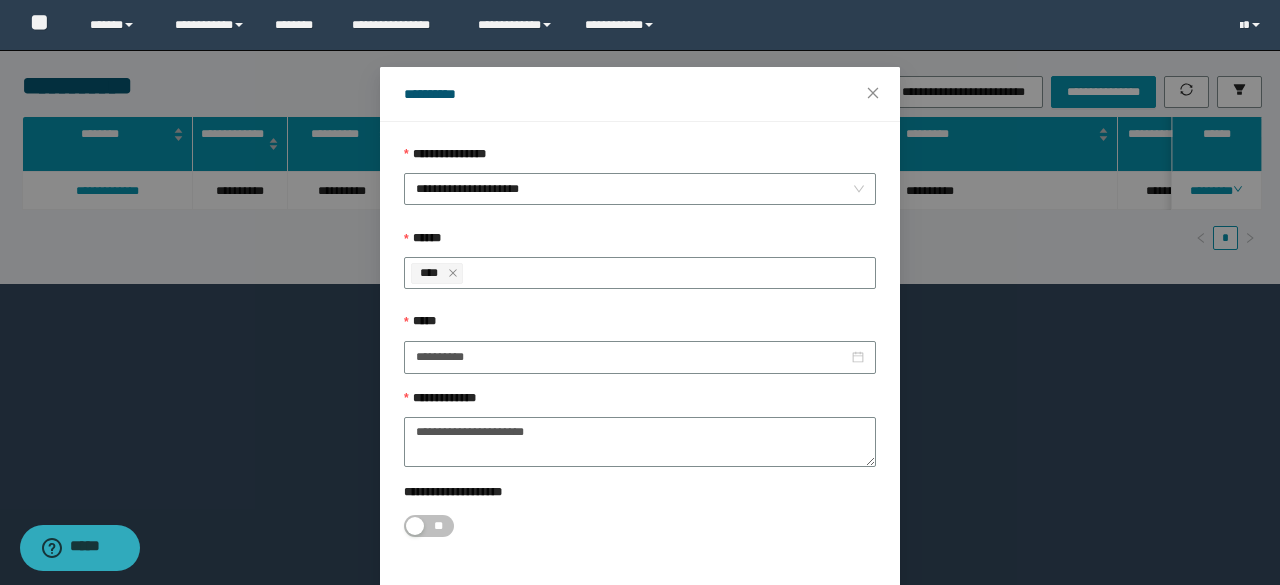 scroll, scrollTop: 112, scrollLeft: 0, axis: vertical 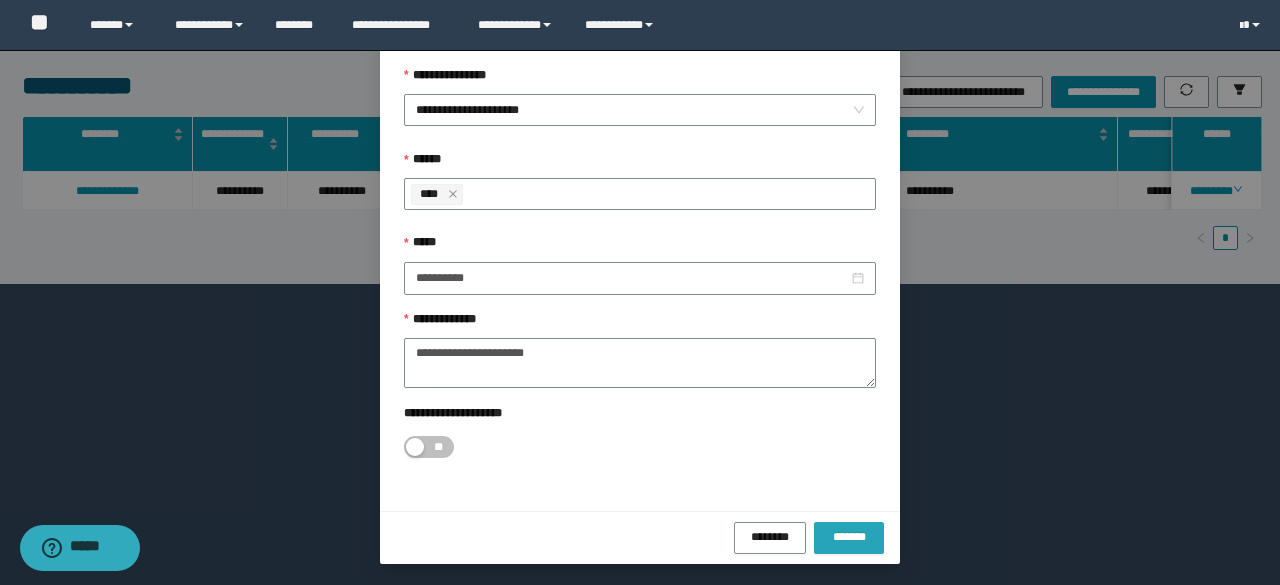 click on "*******" at bounding box center (849, 538) 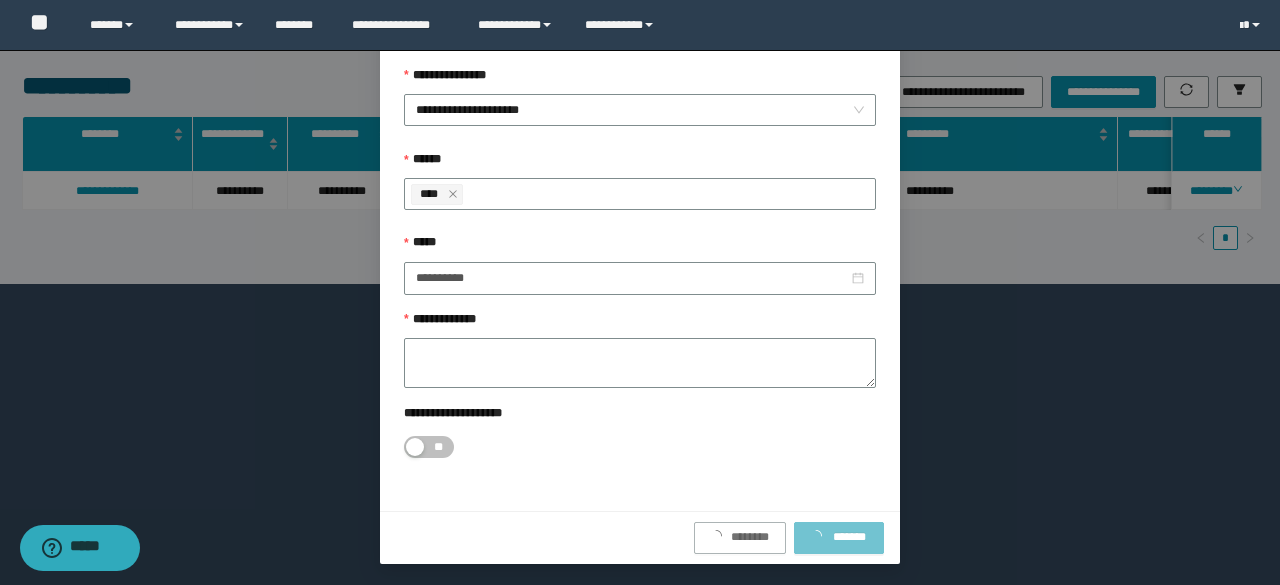 scroll, scrollTop: 0, scrollLeft: 0, axis: both 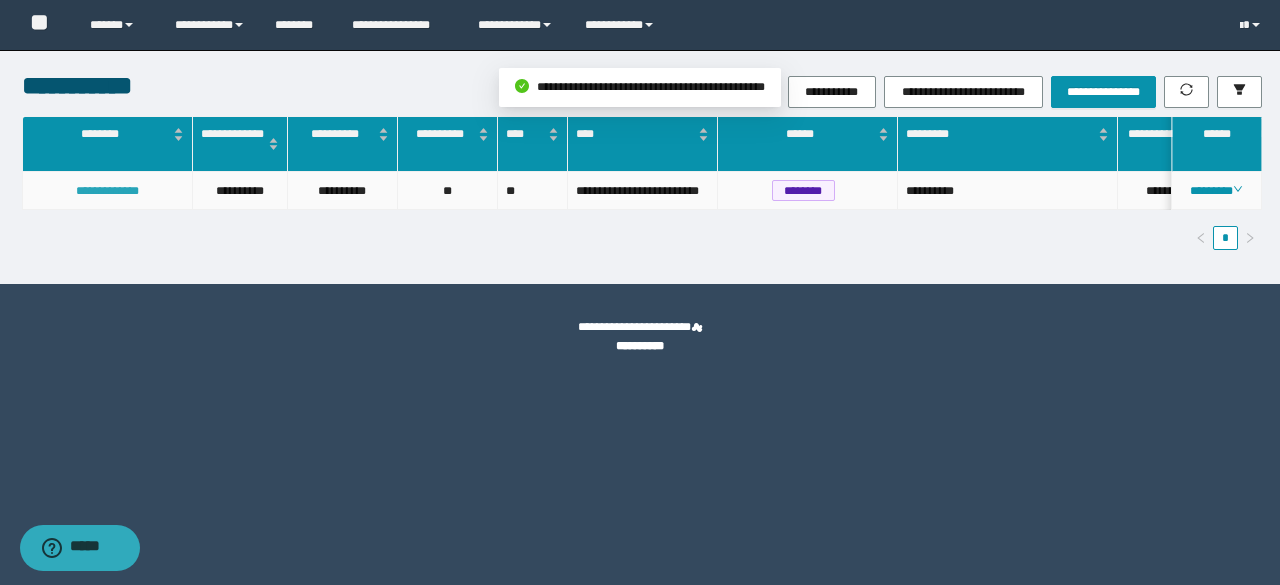 click on "**********" at bounding box center [107, 191] 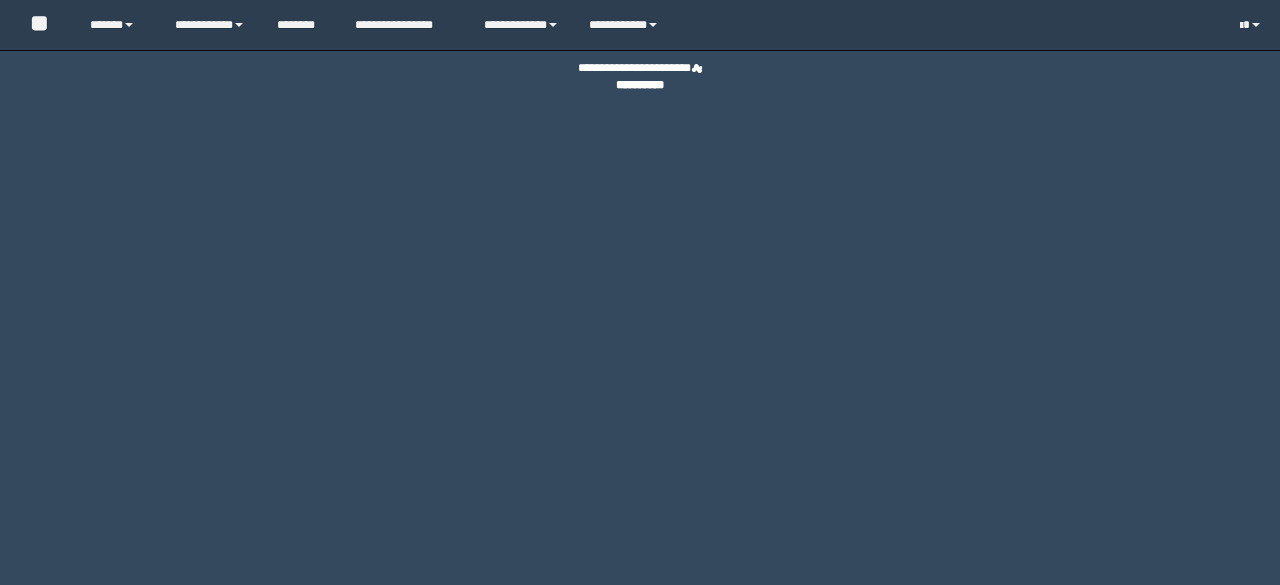 scroll, scrollTop: 0, scrollLeft: 0, axis: both 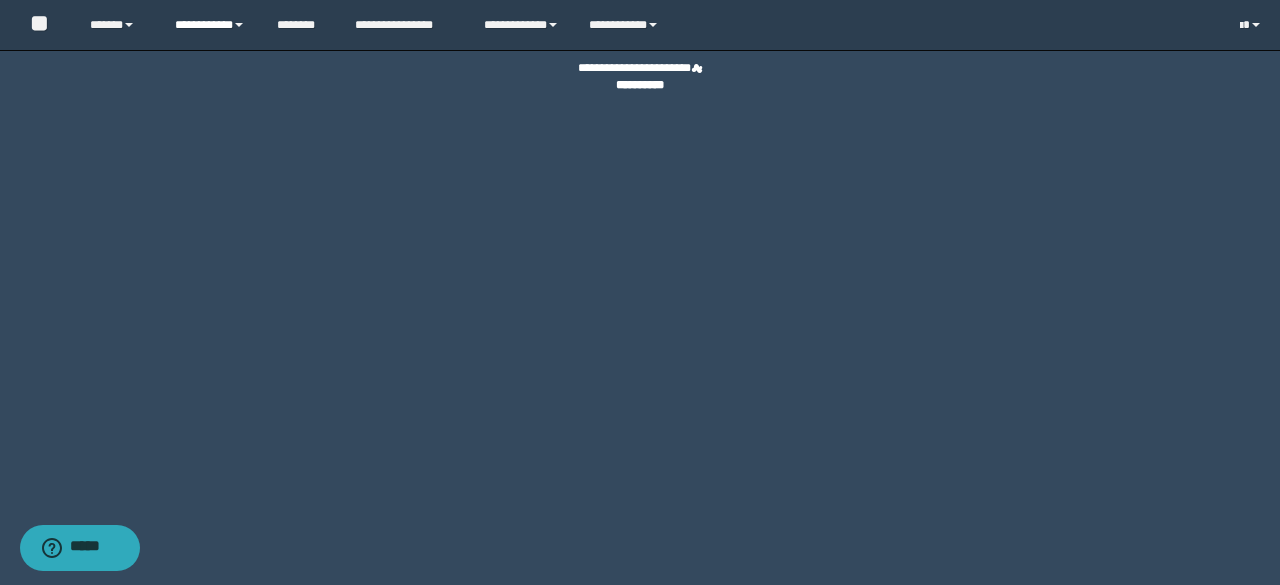 click on "**********" at bounding box center (210, 25) 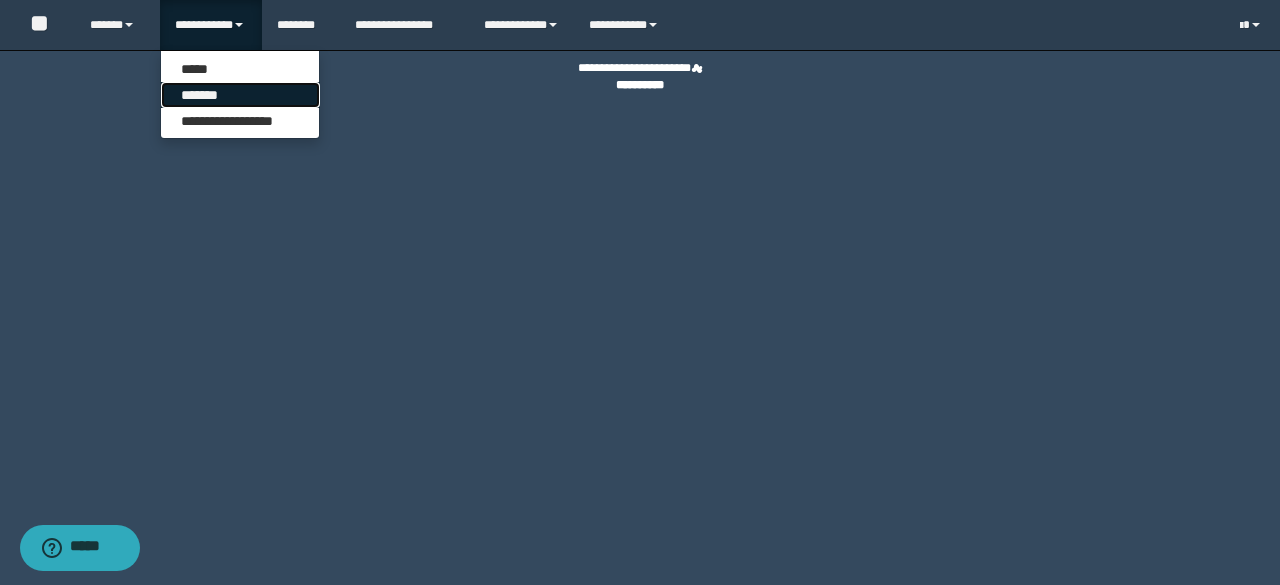 click on "*******" at bounding box center (240, 95) 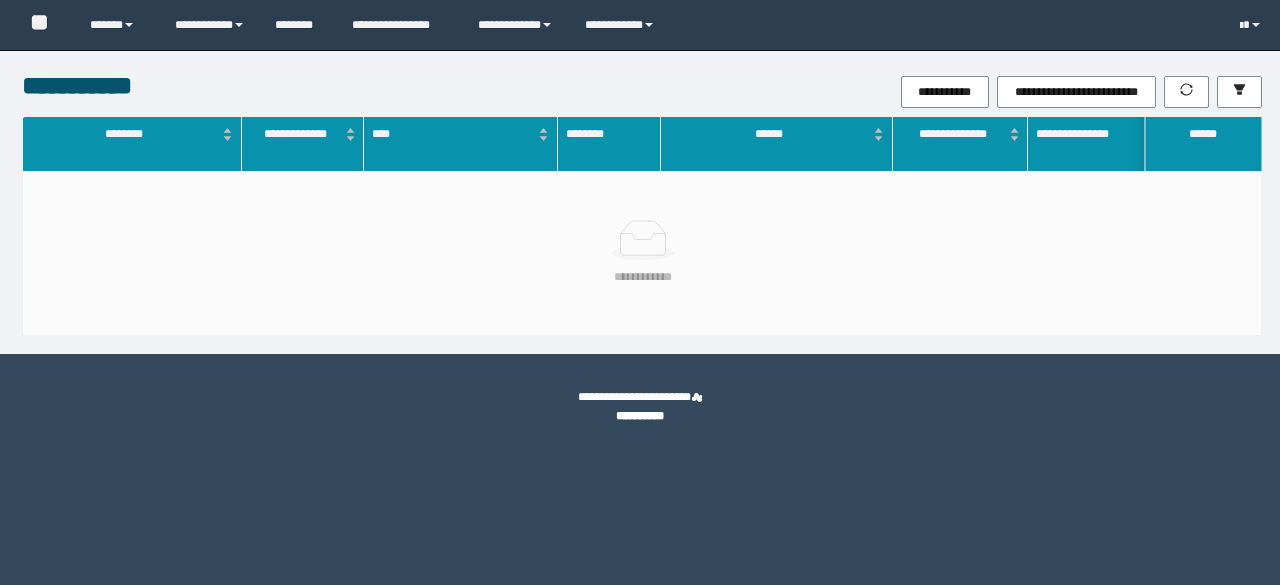 scroll, scrollTop: 0, scrollLeft: 0, axis: both 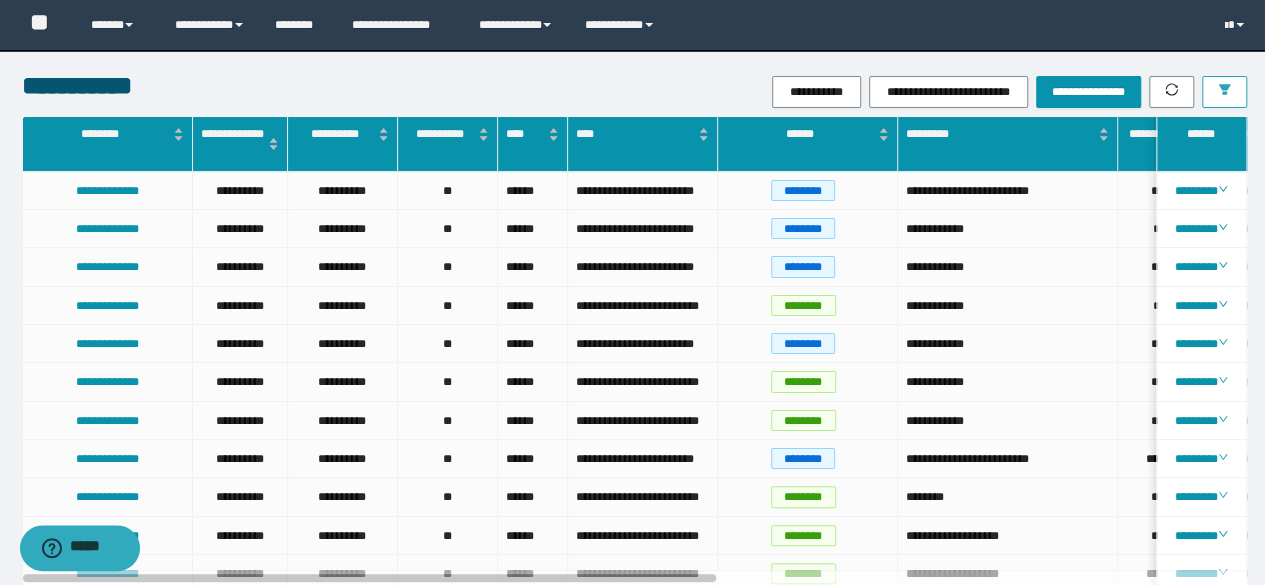 click 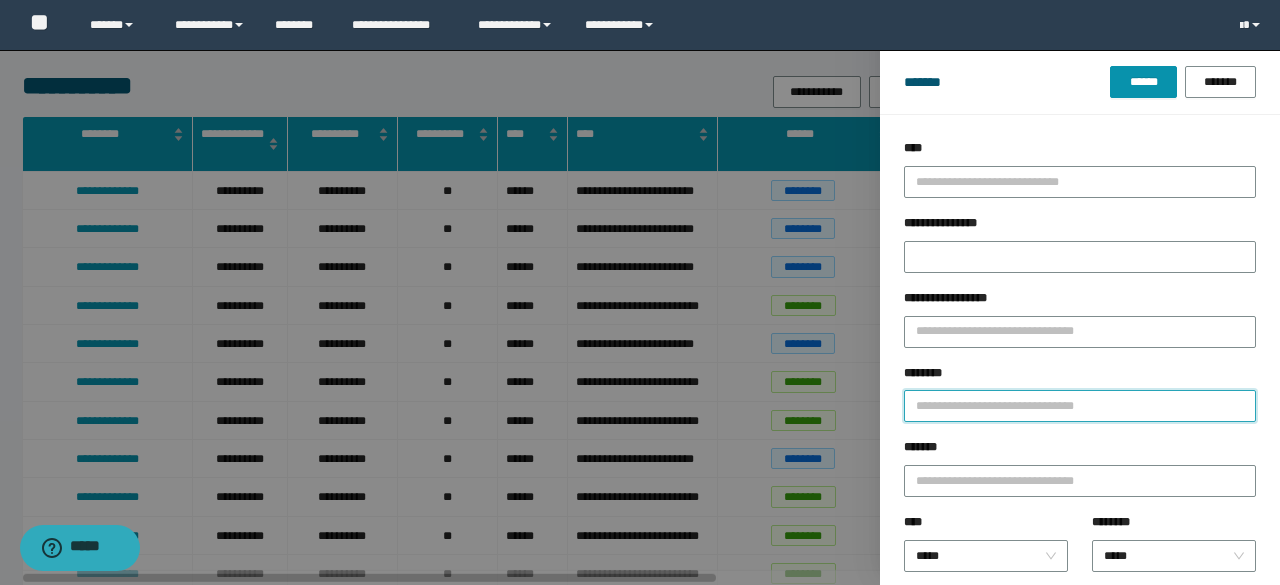 drag, startPoint x: 966, startPoint y: 409, endPoint x: 960, endPoint y: 379, distance: 30.594116 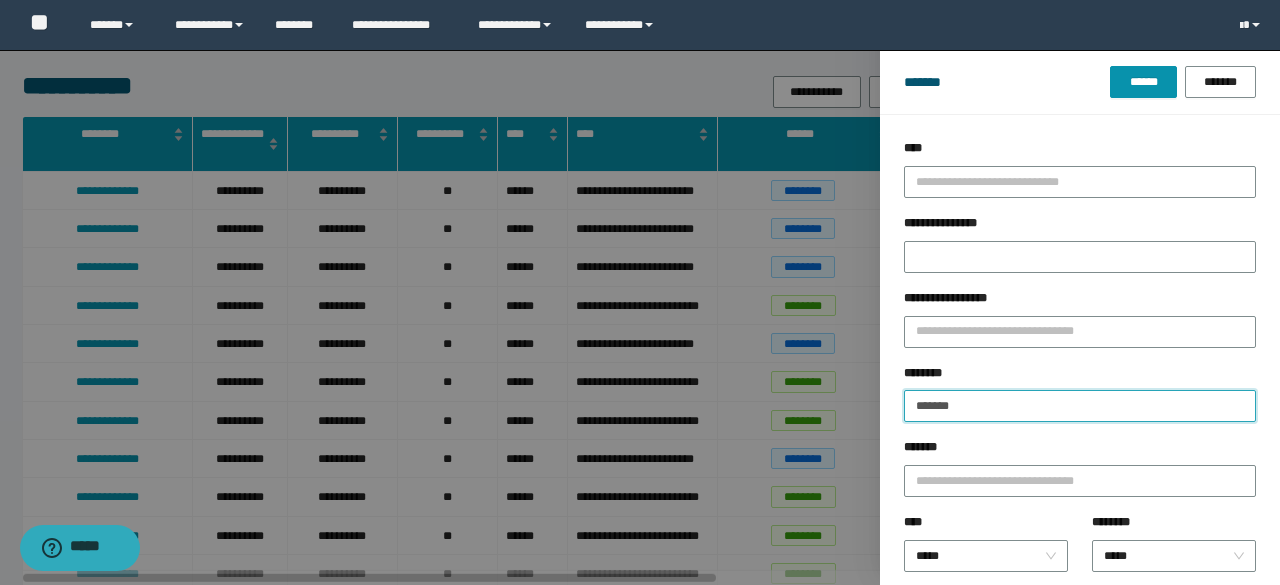 type on "**********" 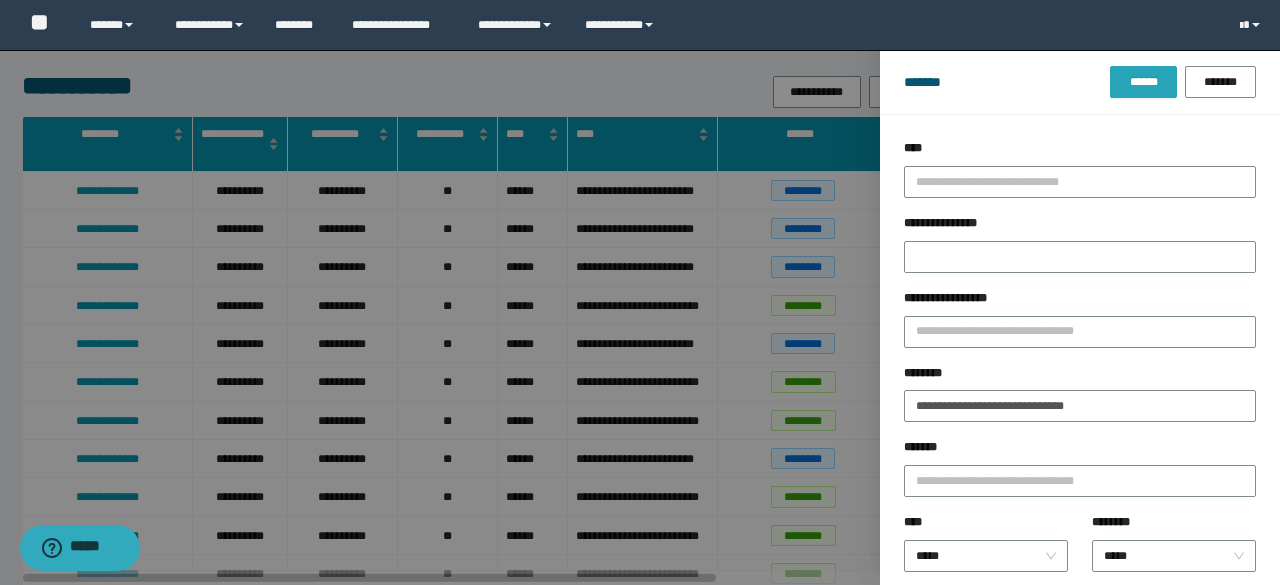 click on "******" at bounding box center (1143, 82) 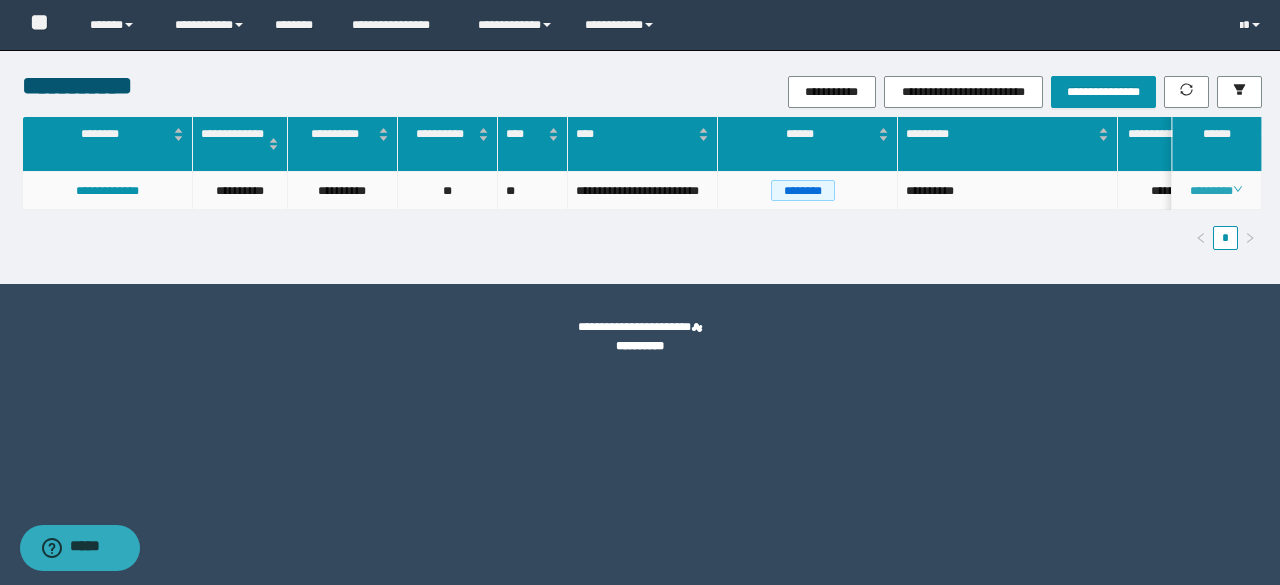 click on "********" at bounding box center (1216, 191) 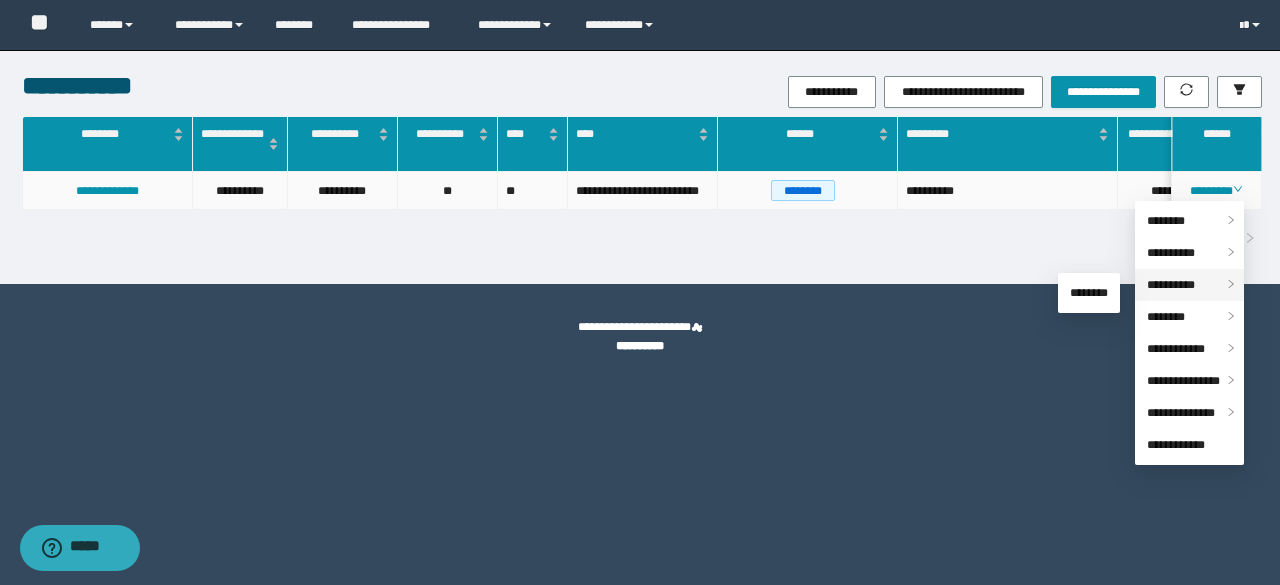 click on "**********" at bounding box center (1171, 285) 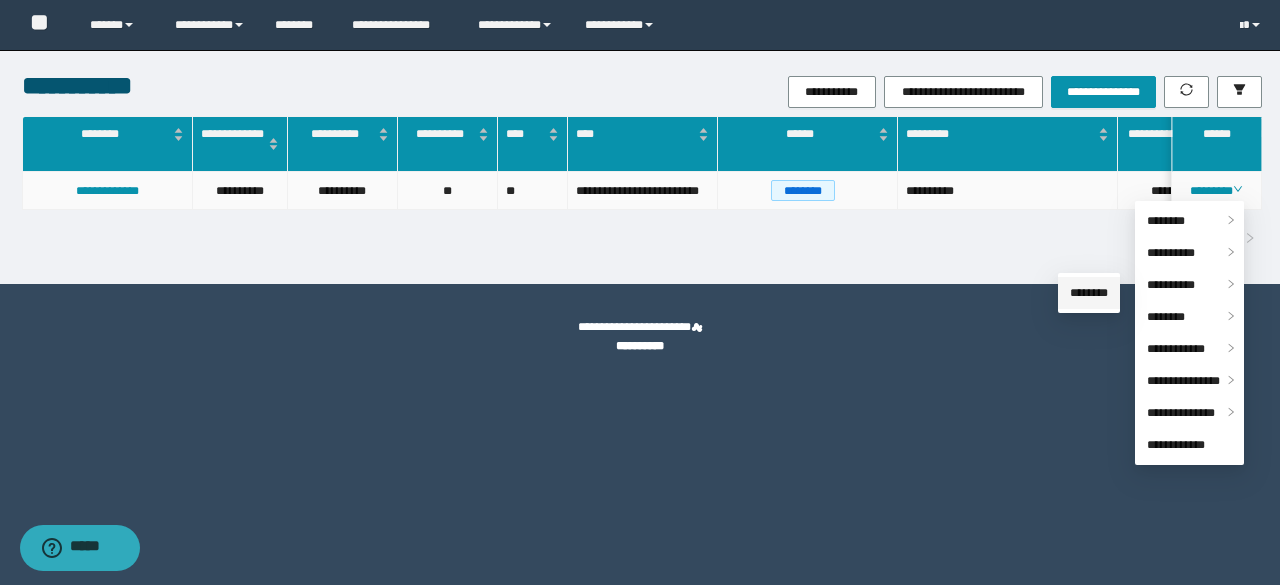 click on "********" at bounding box center [1089, 293] 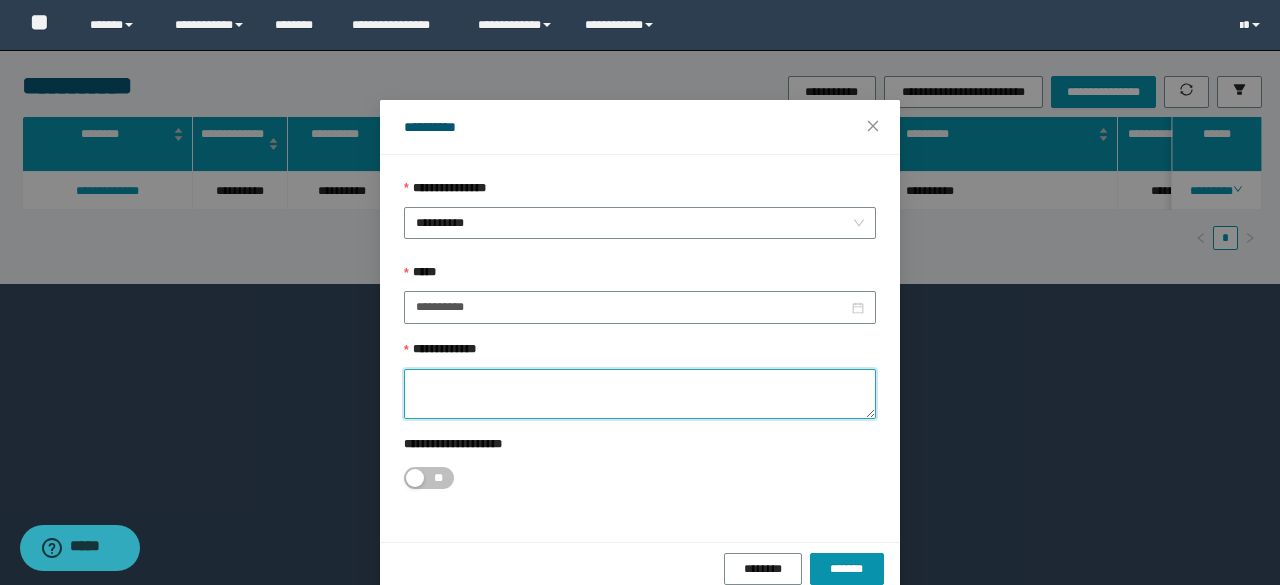 click on "**********" at bounding box center [640, 394] 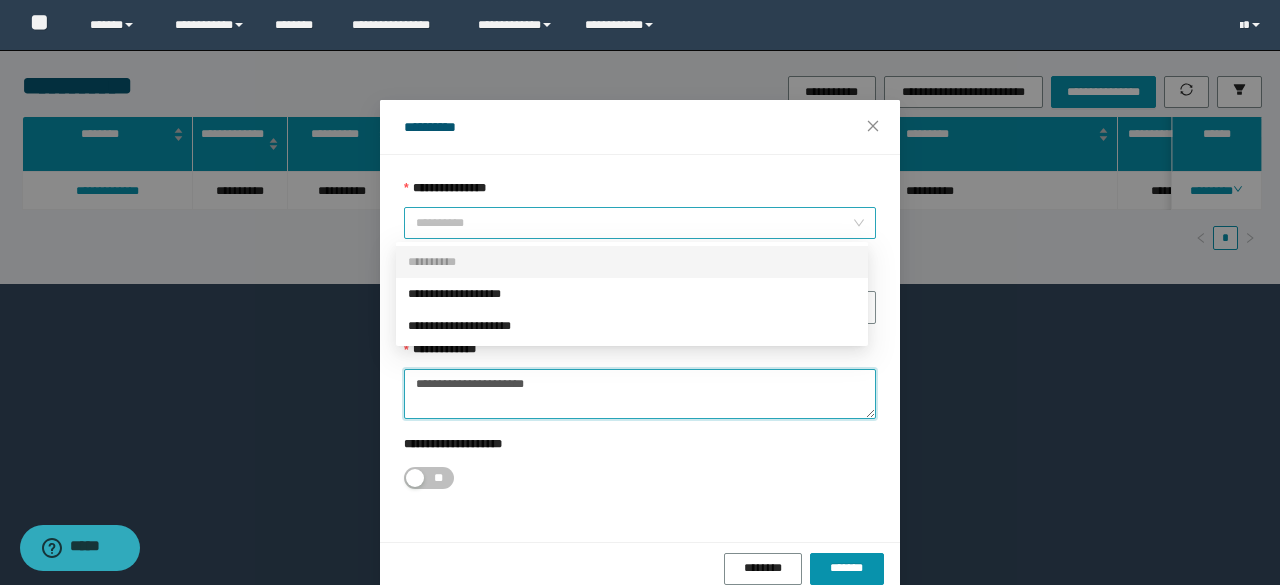 click on "**********" at bounding box center [640, 223] 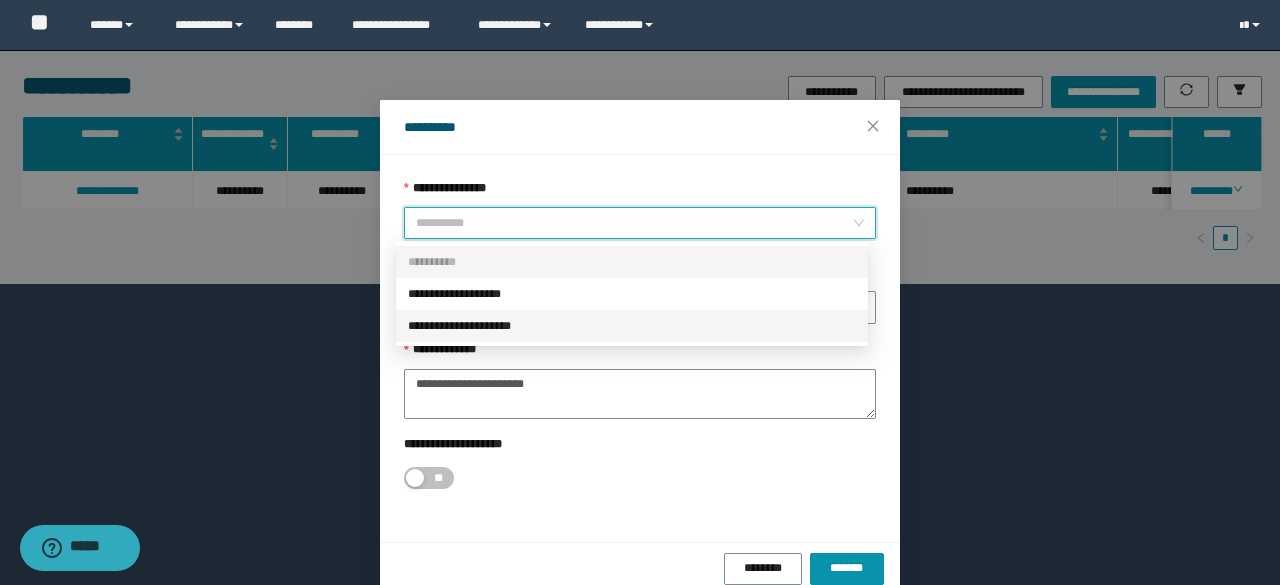 click on "**********" at bounding box center [632, 326] 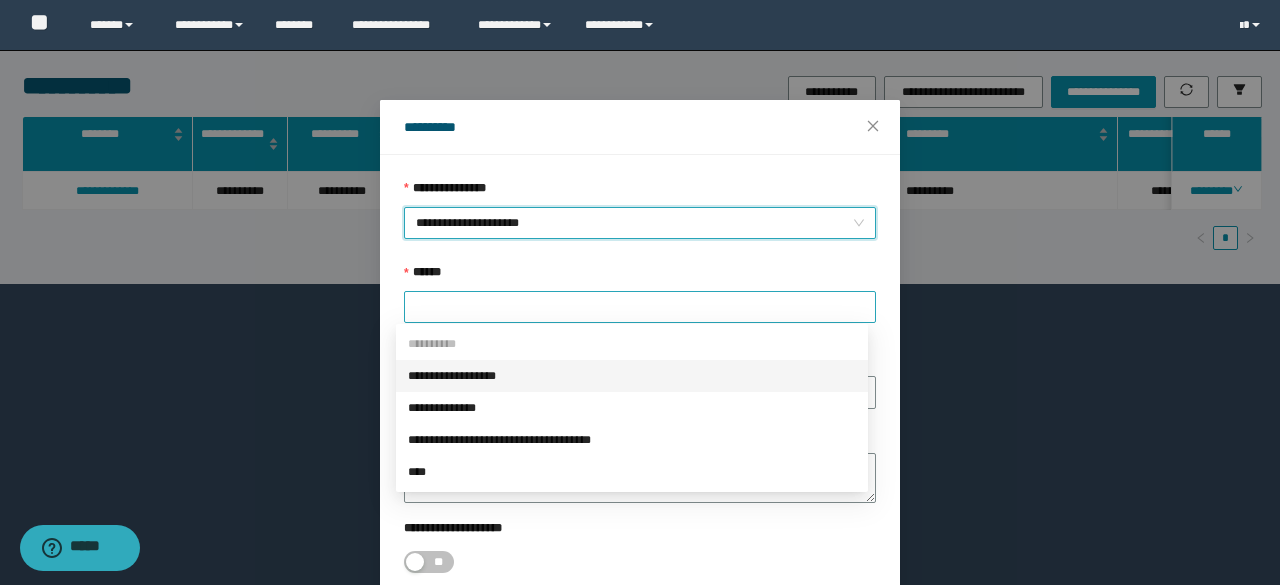 click at bounding box center (640, 307) 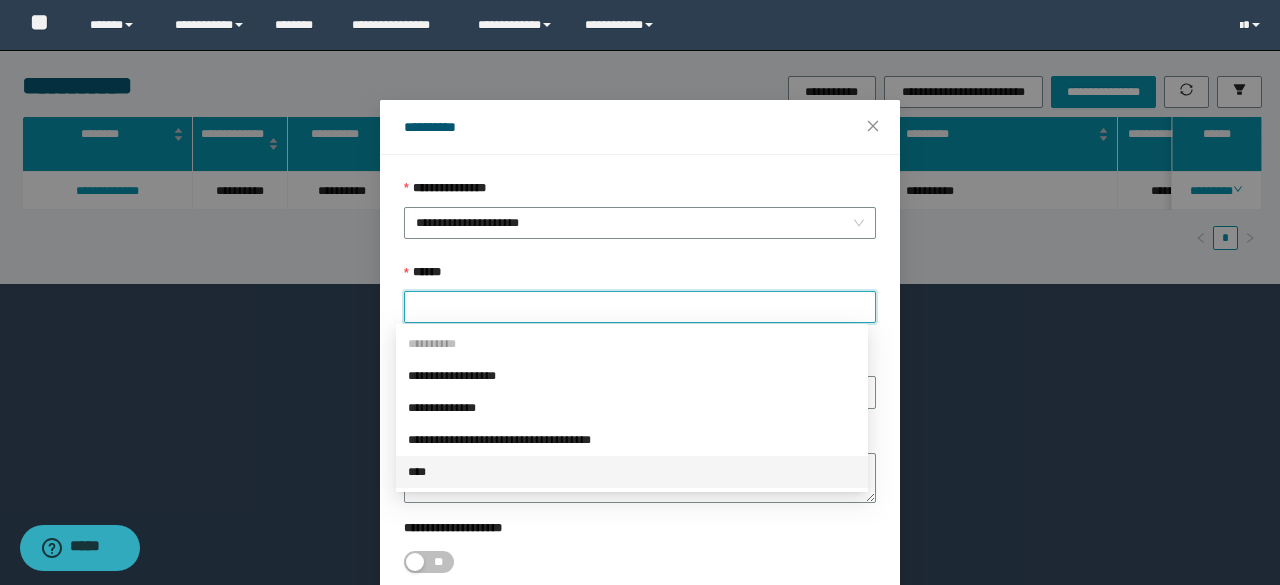 click on "****" at bounding box center [632, 472] 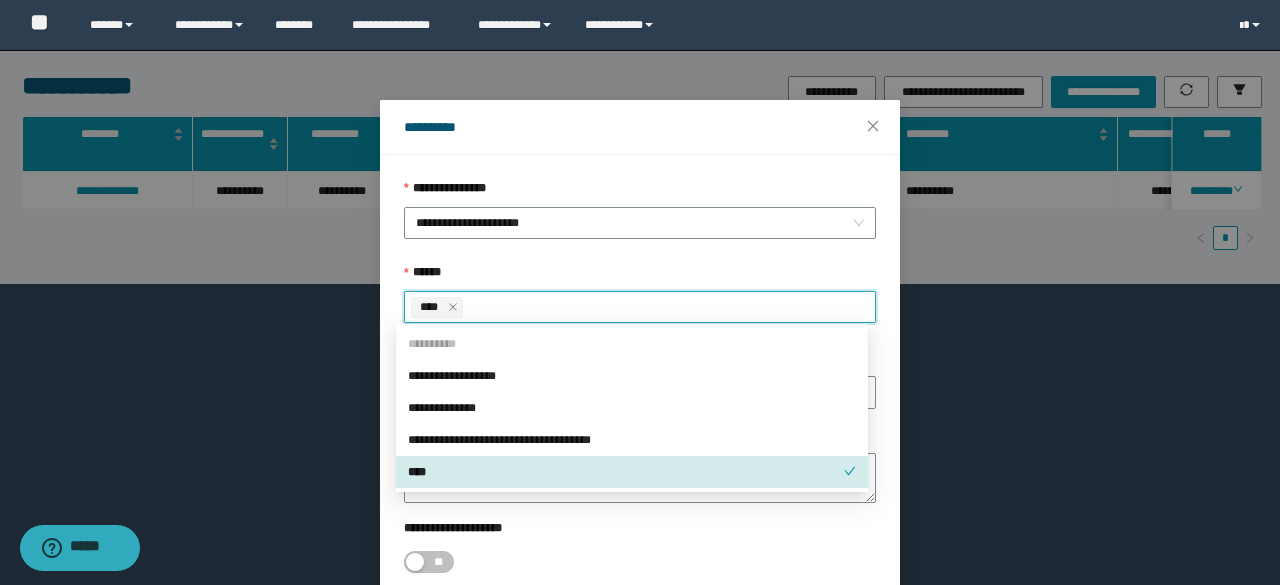 click on "**" at bounding box center [640, 562] 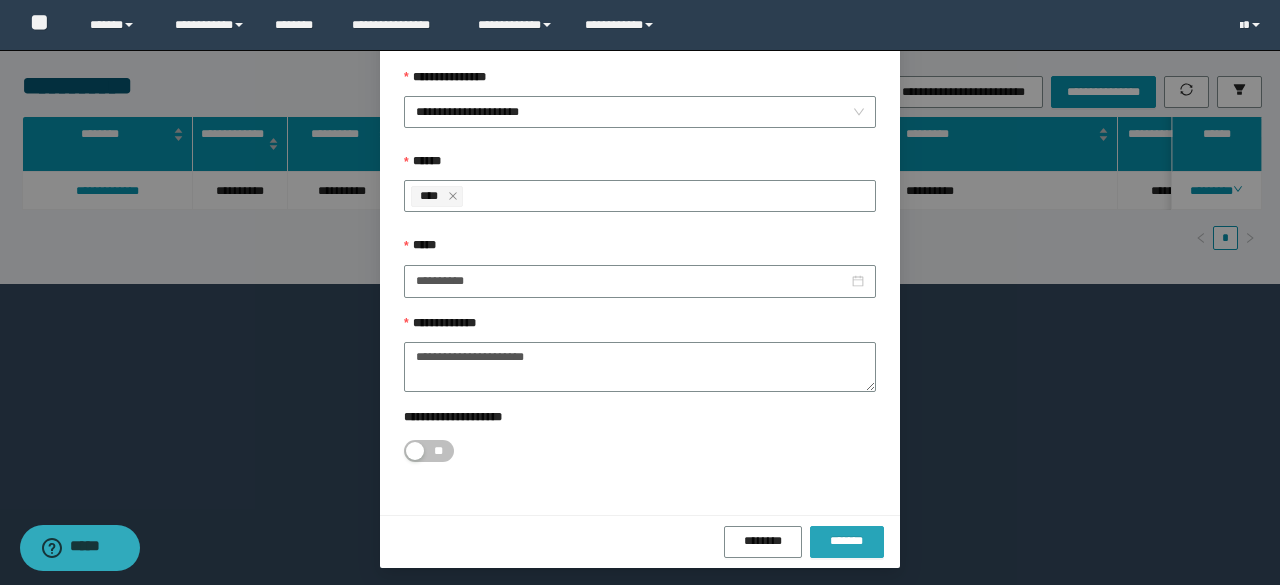 scroll, scrollTop: 112, scrollLeft: 0, axis: vertical 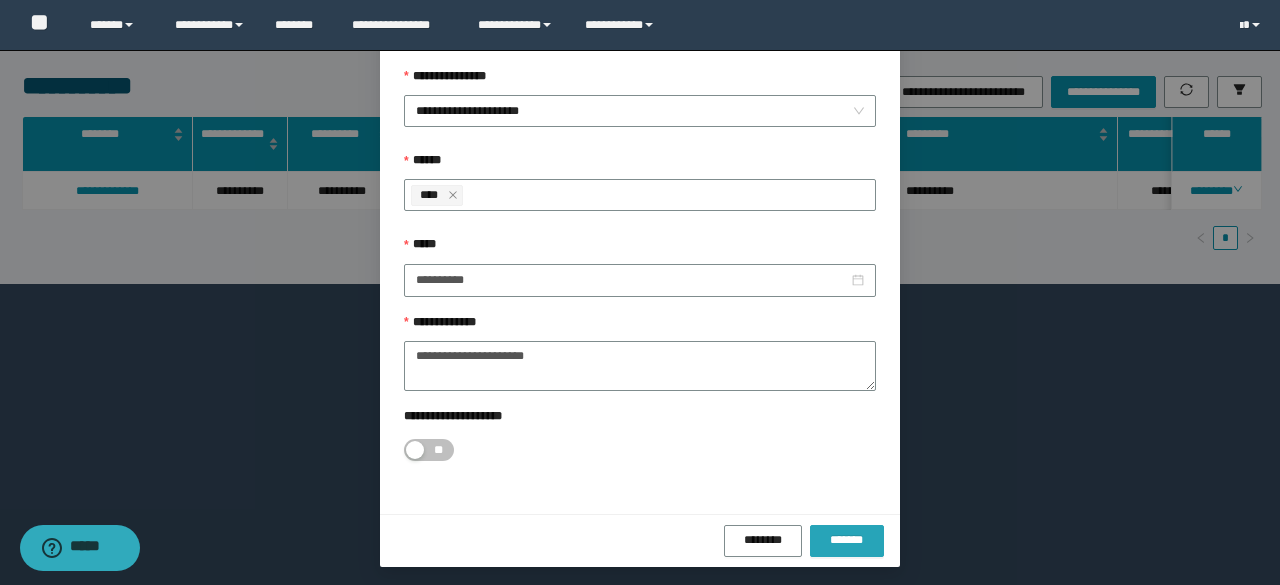 click on "*******" at bounding box center (847, 540) 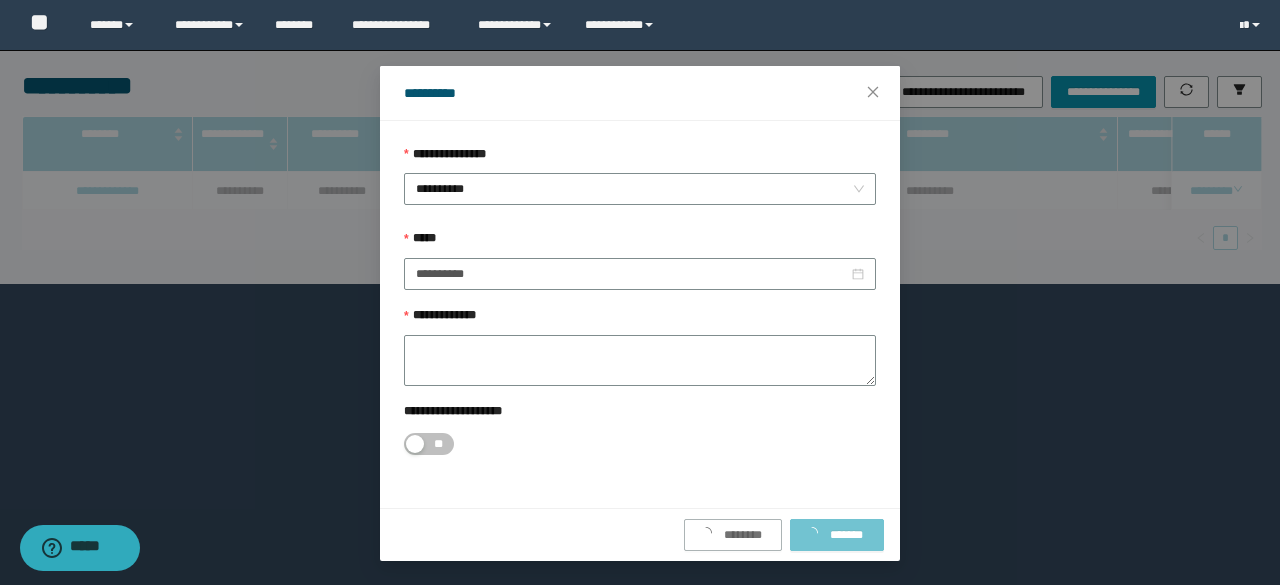 scroll, scrollTop: 0, scrollLeft: 0, axis: both 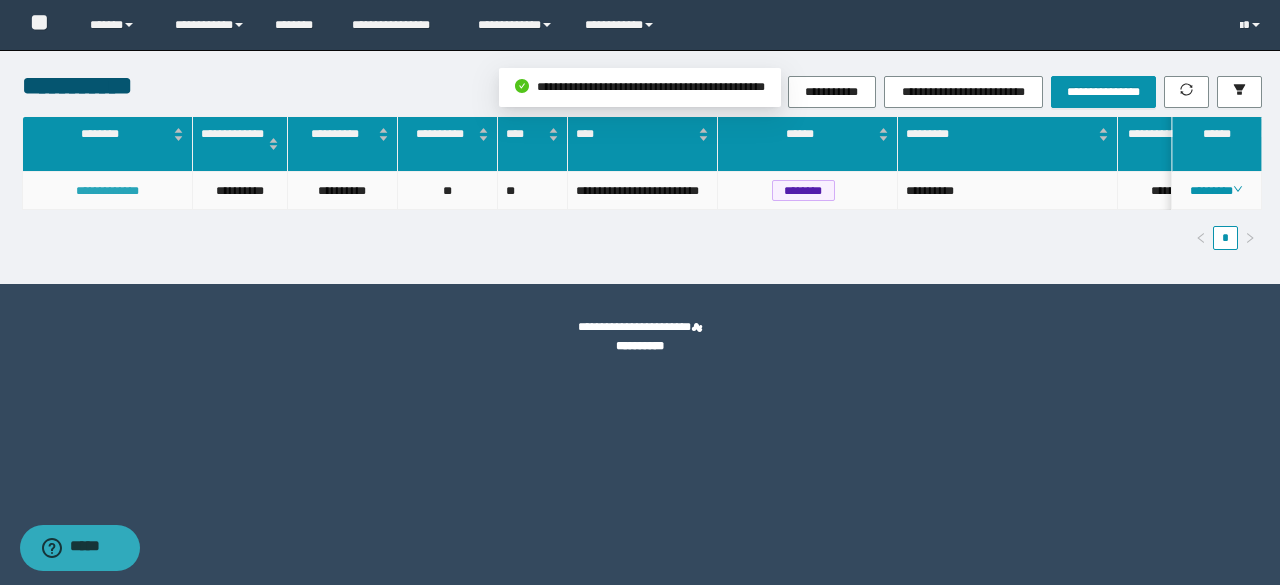 click on "**********" at bounding box center (107, 191) 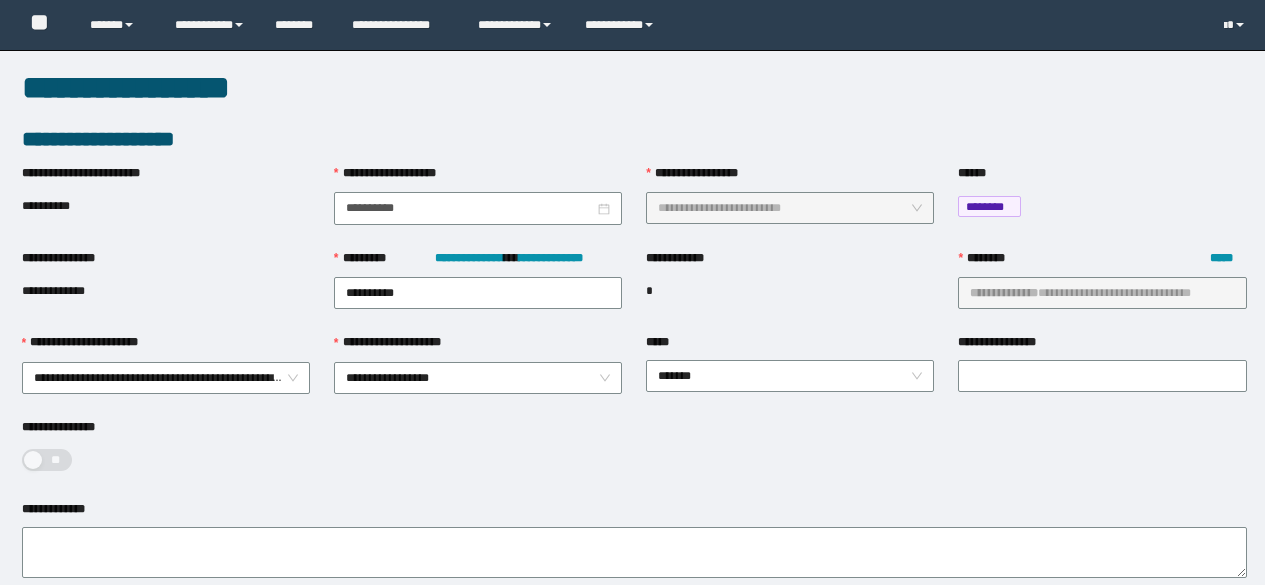 scroll, scrollTop: 0, scrollLeft: 0, axis: both 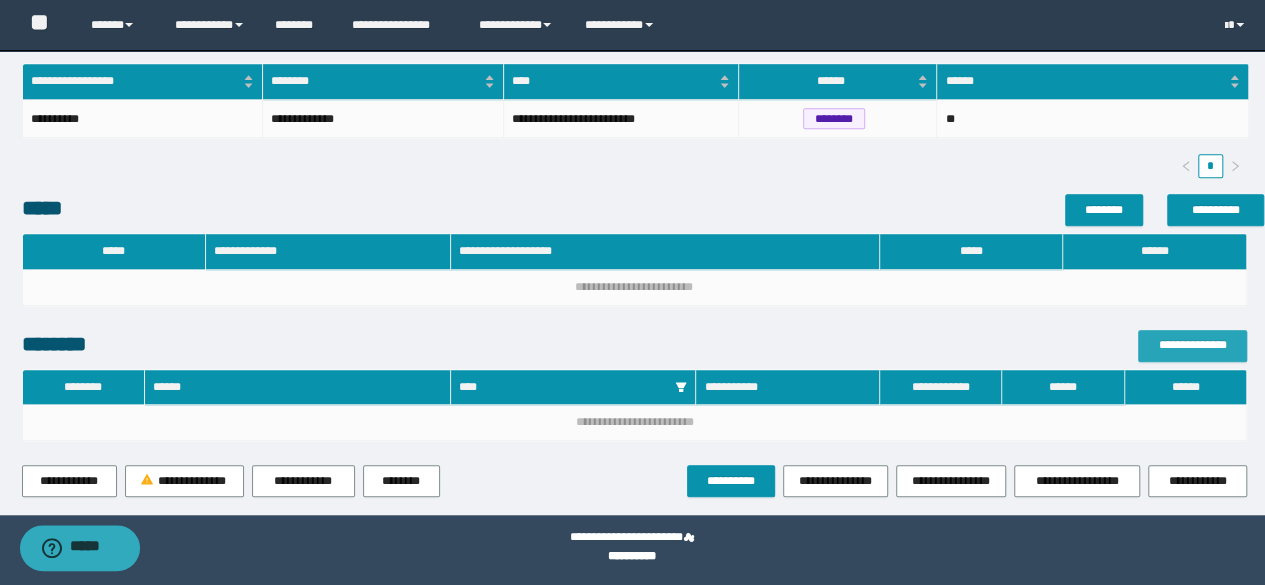 click on "**********" at bounding box center [1192, 346] 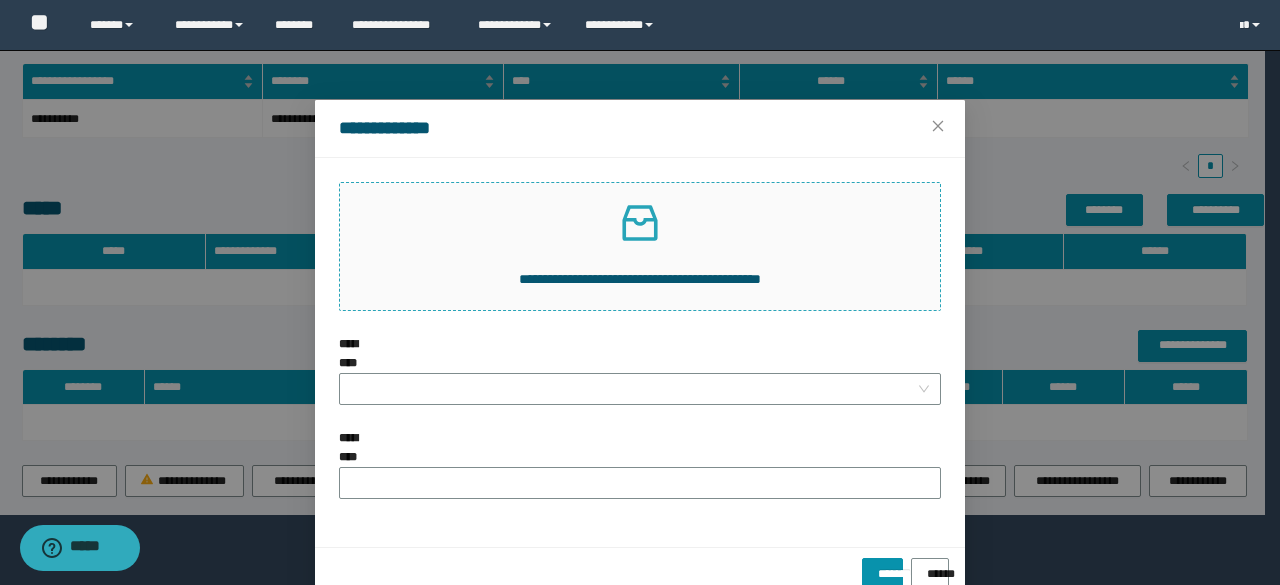 click 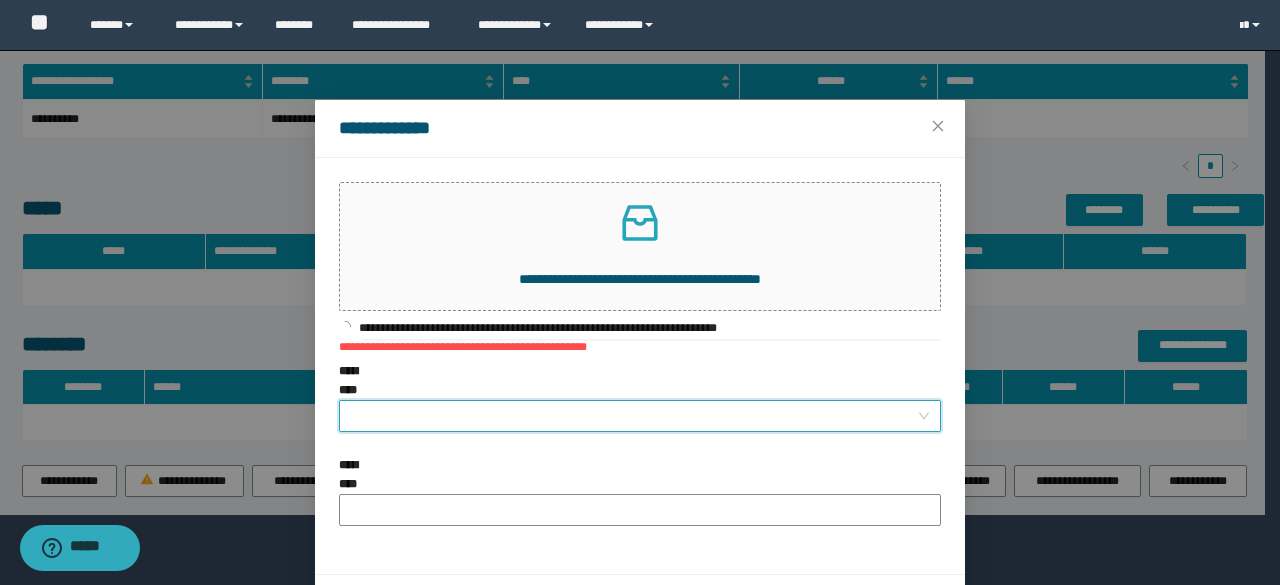 click on "**********" at bounding box center (634, 416) 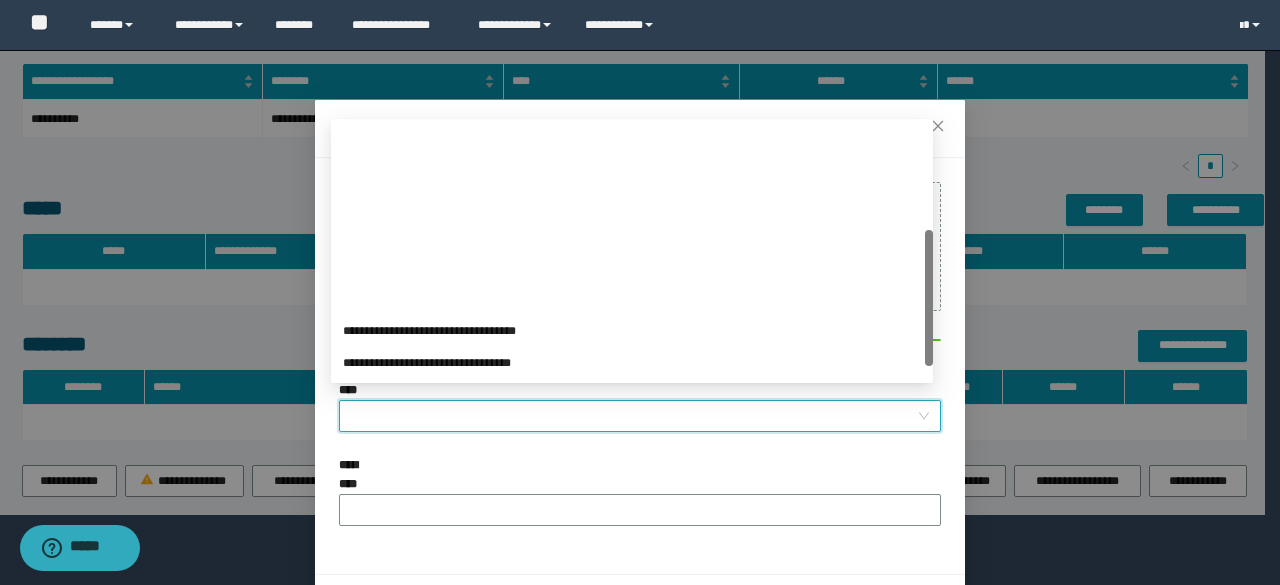 scroll, scrollTop: 224, scrollLeft: 0, axis: vertical 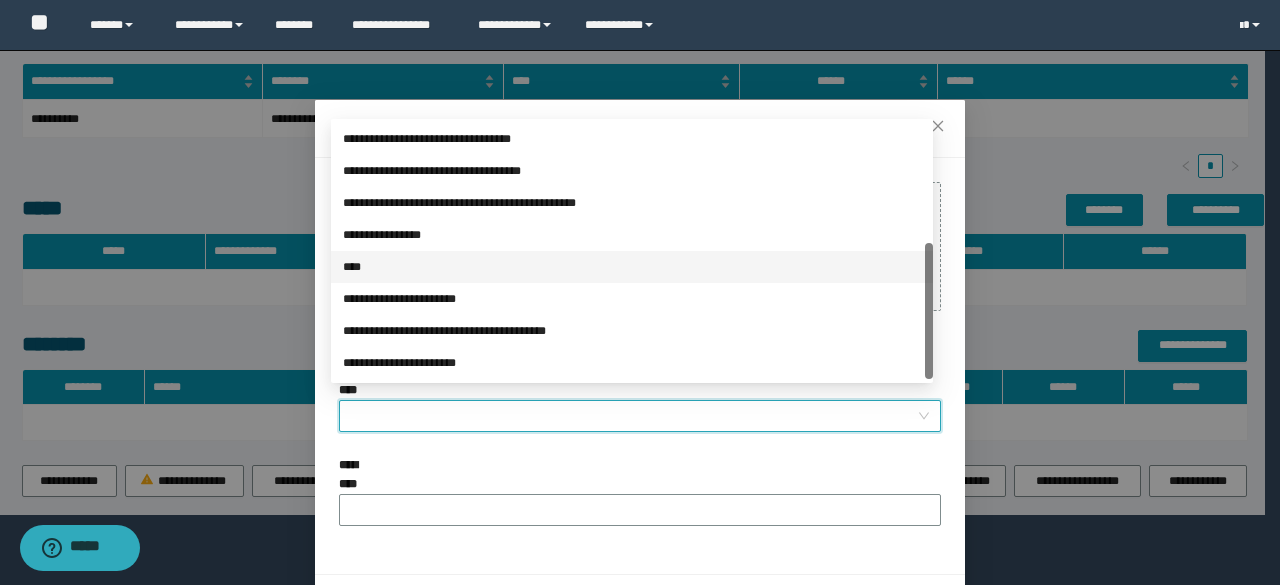 click on "****" at bounding box center (632, 267) 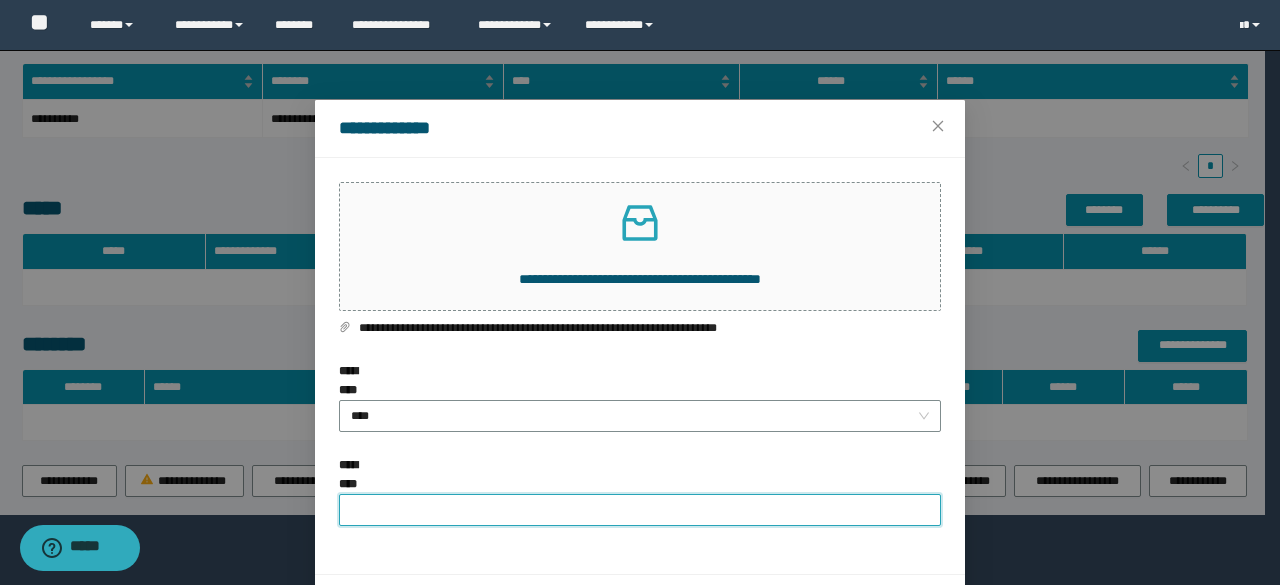 click on "**********" at bounding box center [640, 510] 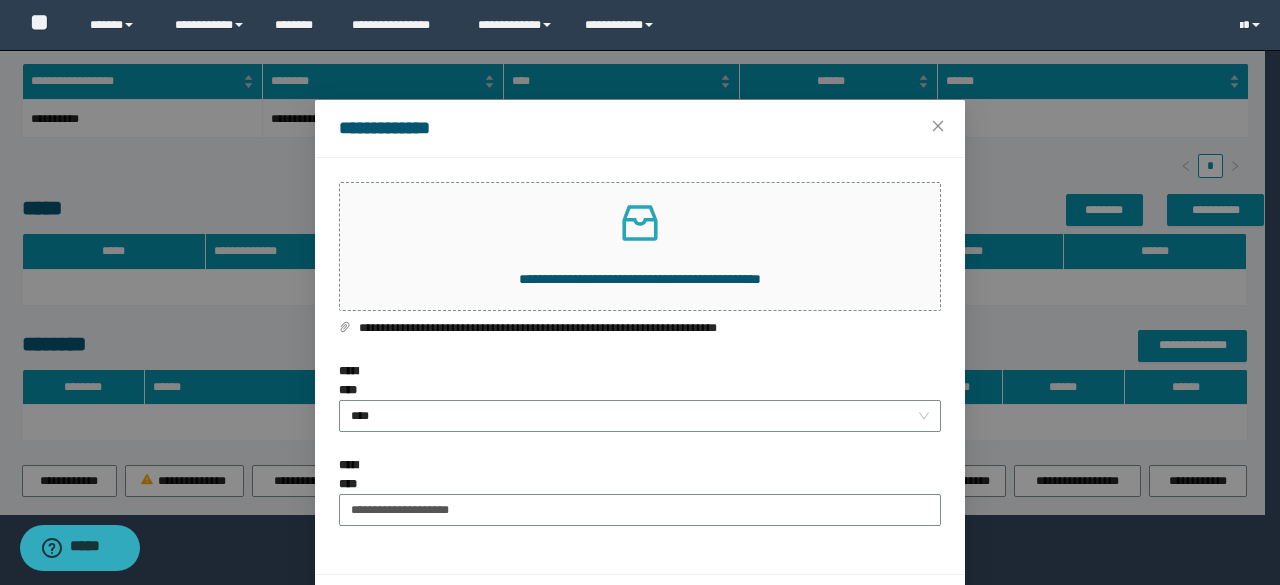 click on "*******" at bounding box center [882, 601] 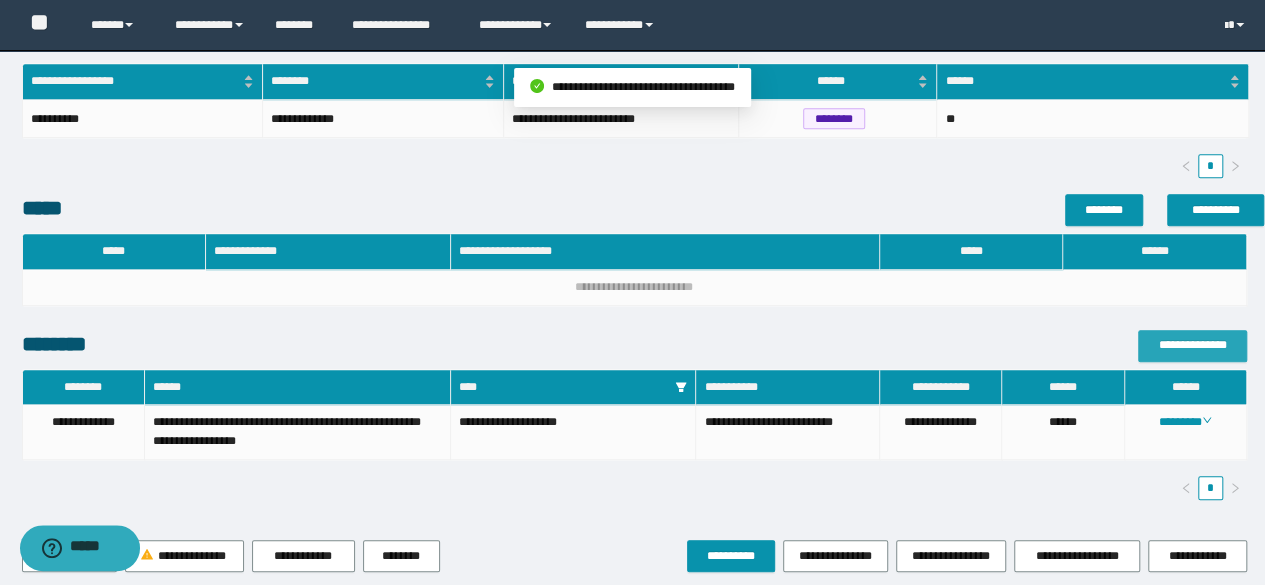 click on "**********" at bounding box center (1192, 345) 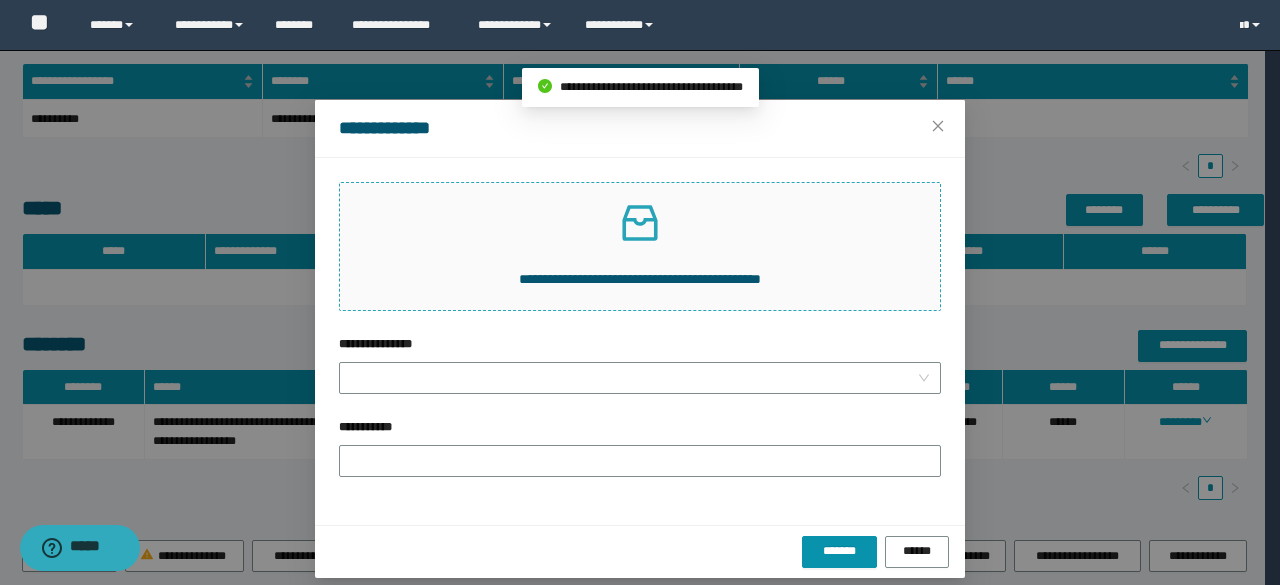 click on "**********" at bounding box center (640, 246) 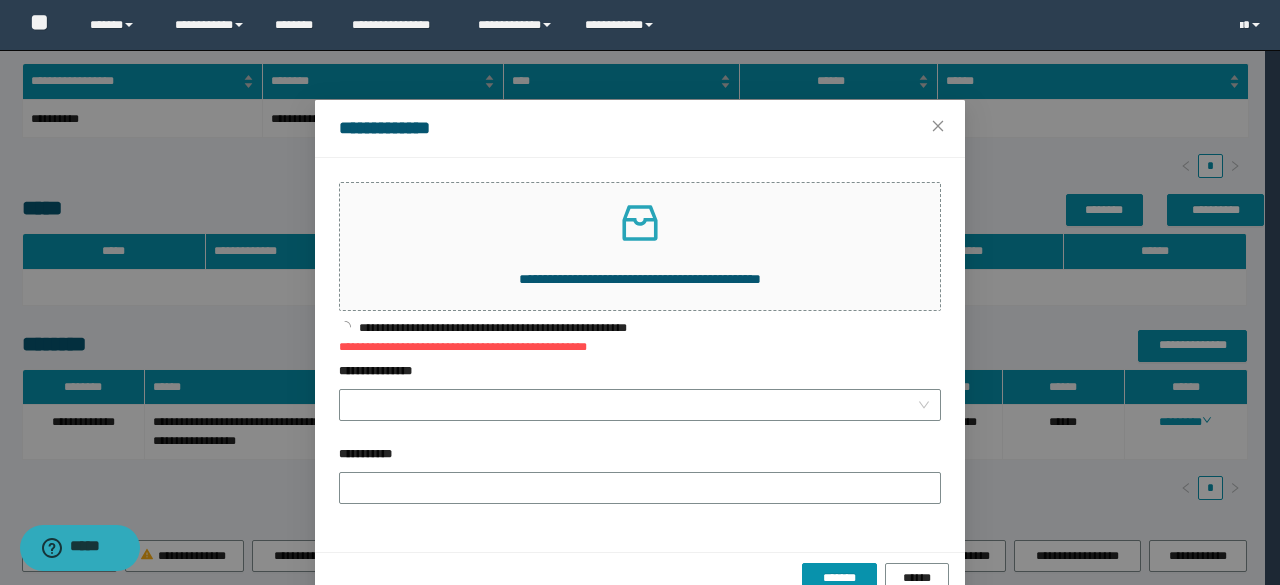 click on "**********" at bounding box center [640, 375] 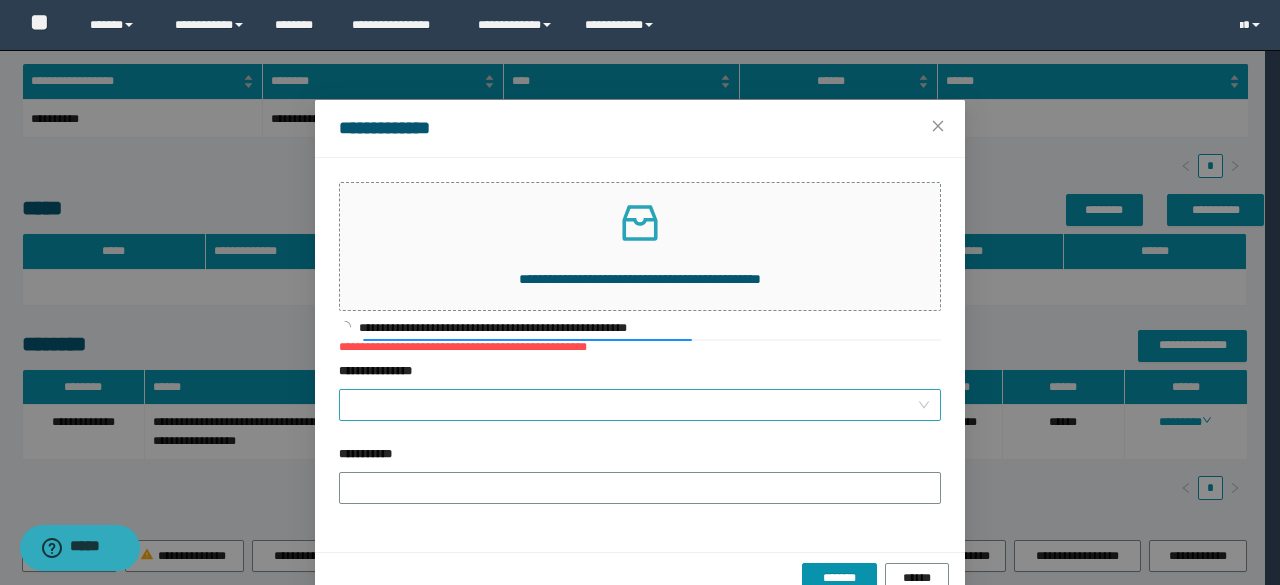 click on "**********" at bounding box center [634, 405] 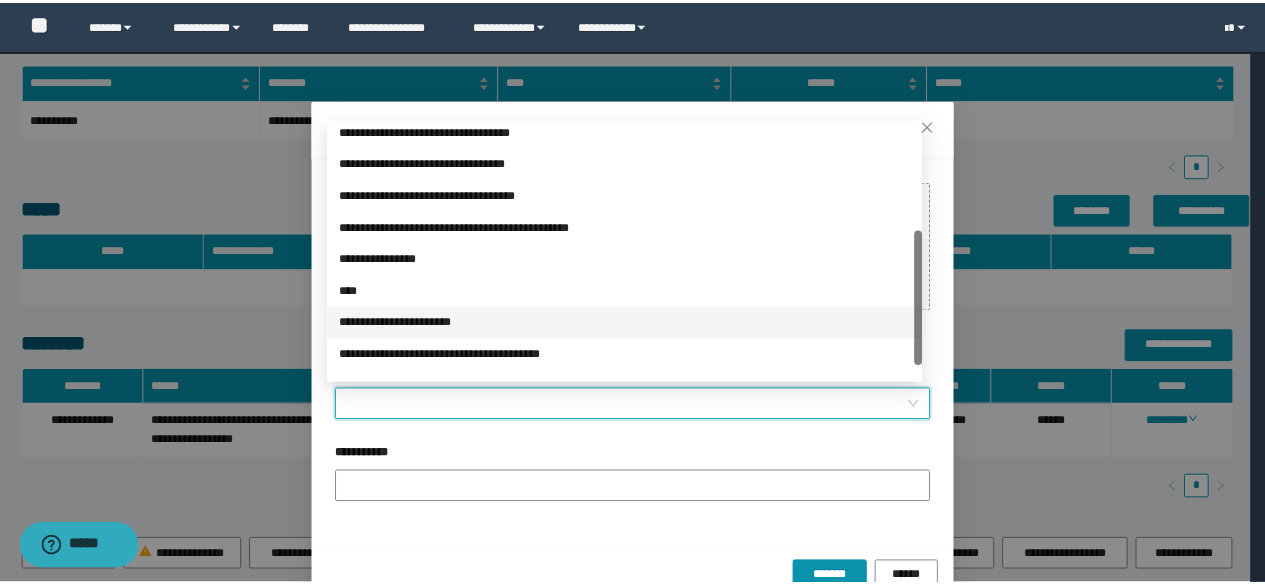 scroll, scrollTop: 224, scrollLeft: 0, axis: vertical 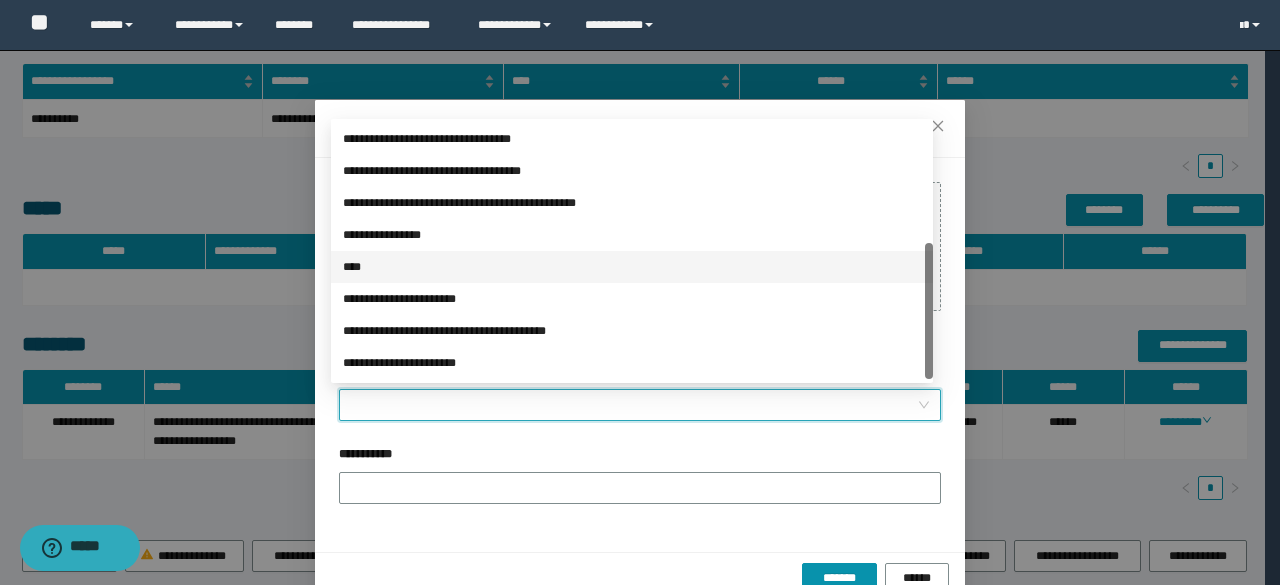 click on "**********" at bounding box center (632, 235) 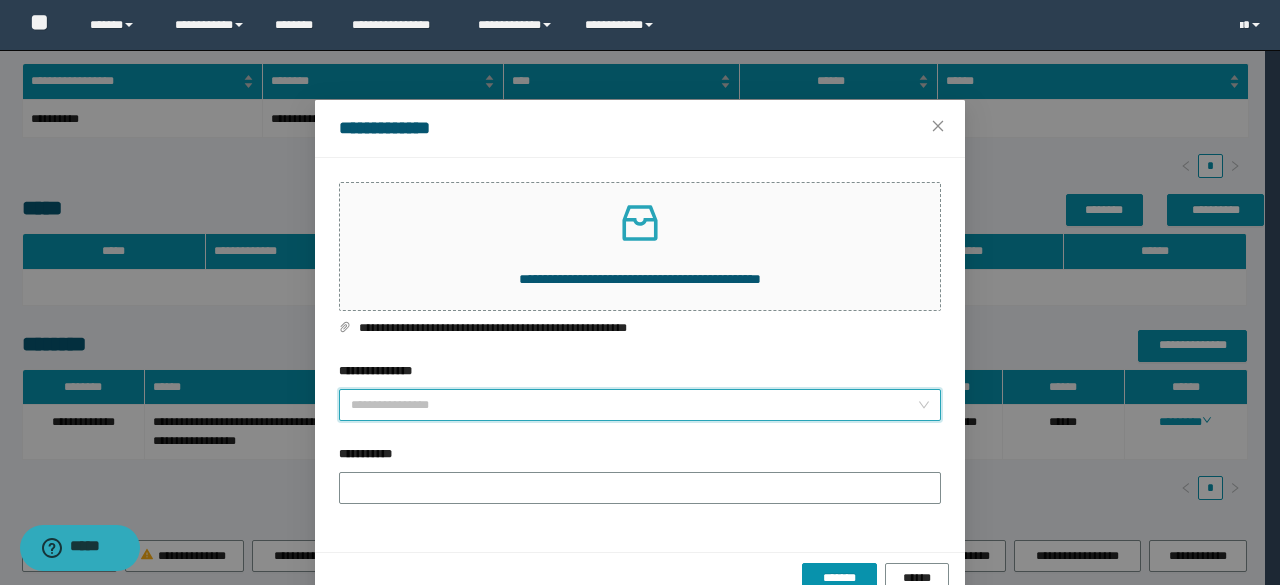 click on "**********" at bounding box center (640, 405) 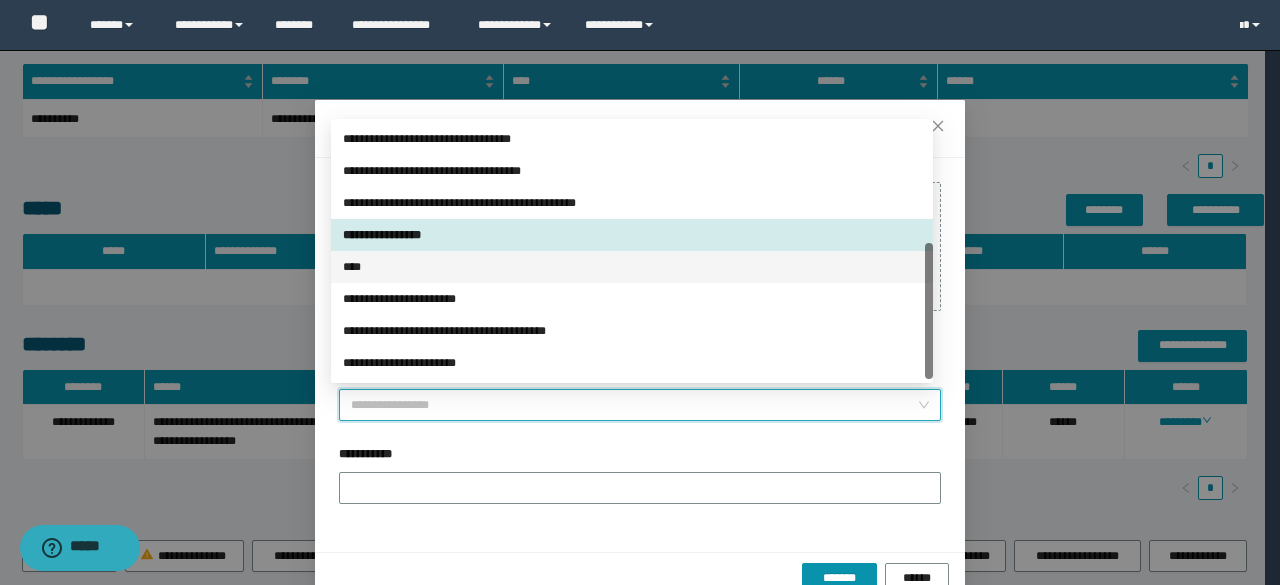 click on "****" at bounding box center (632, 267) 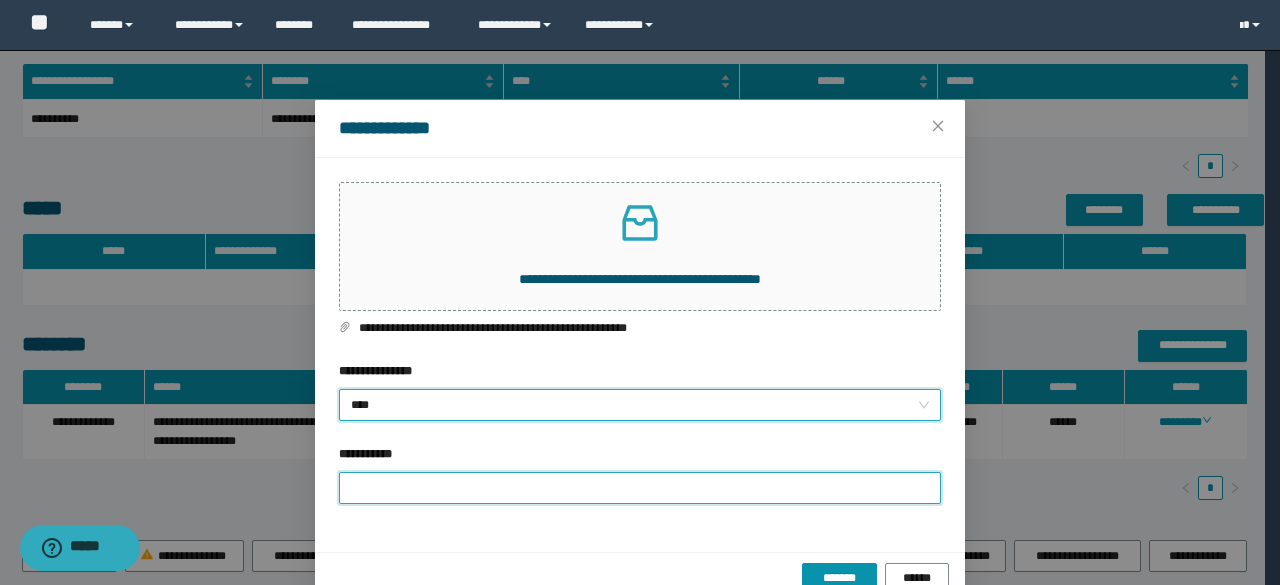 click on "**********" at bounding box center (640, 488) 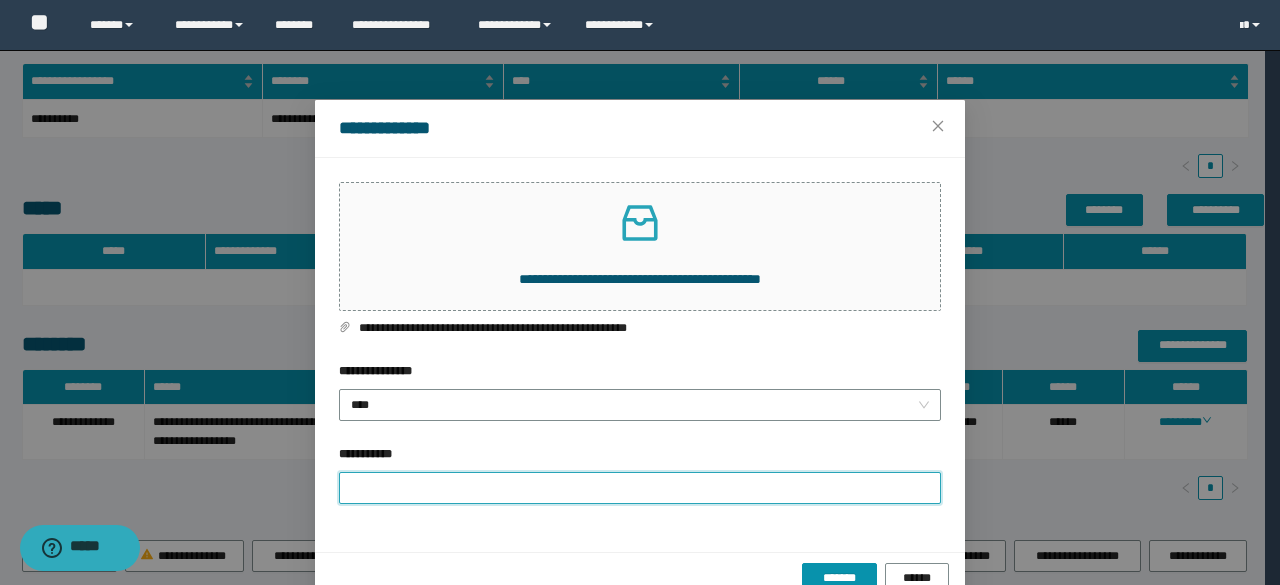 type on "**********" 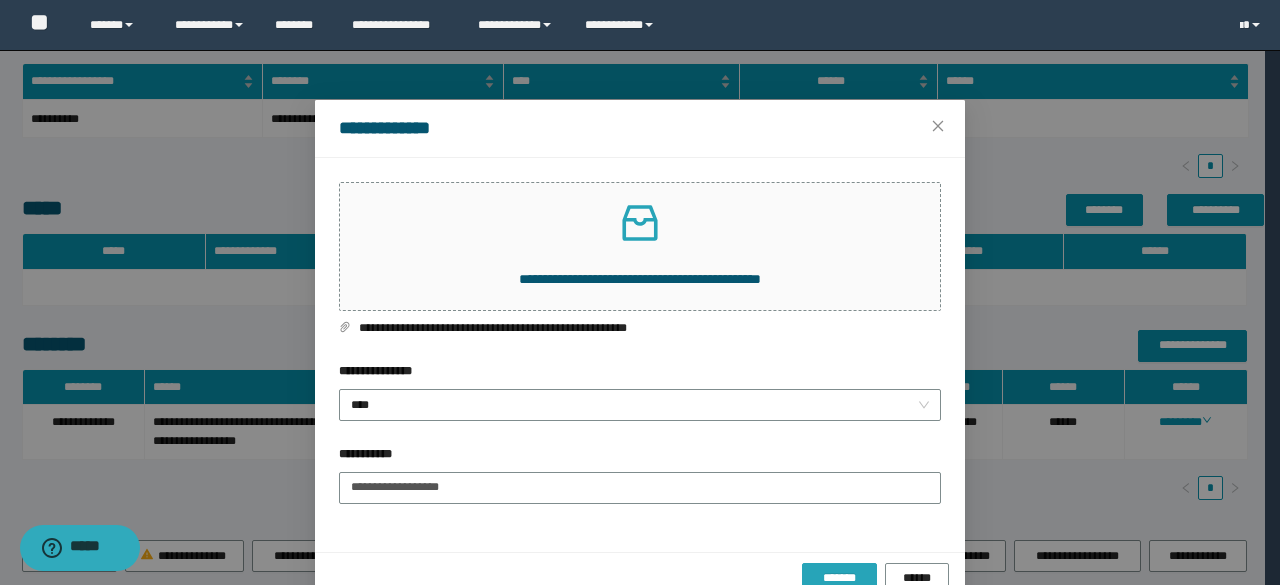 click on "*******" at bounding box center (839, 579) 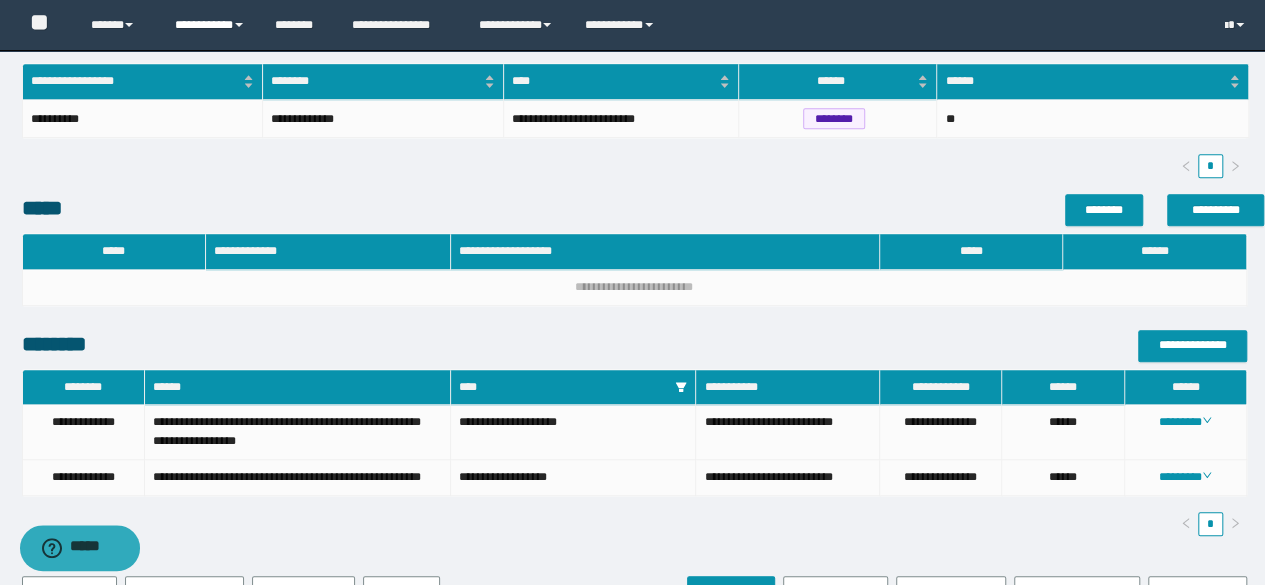 click on "**********" at bounding box center (210, 25) 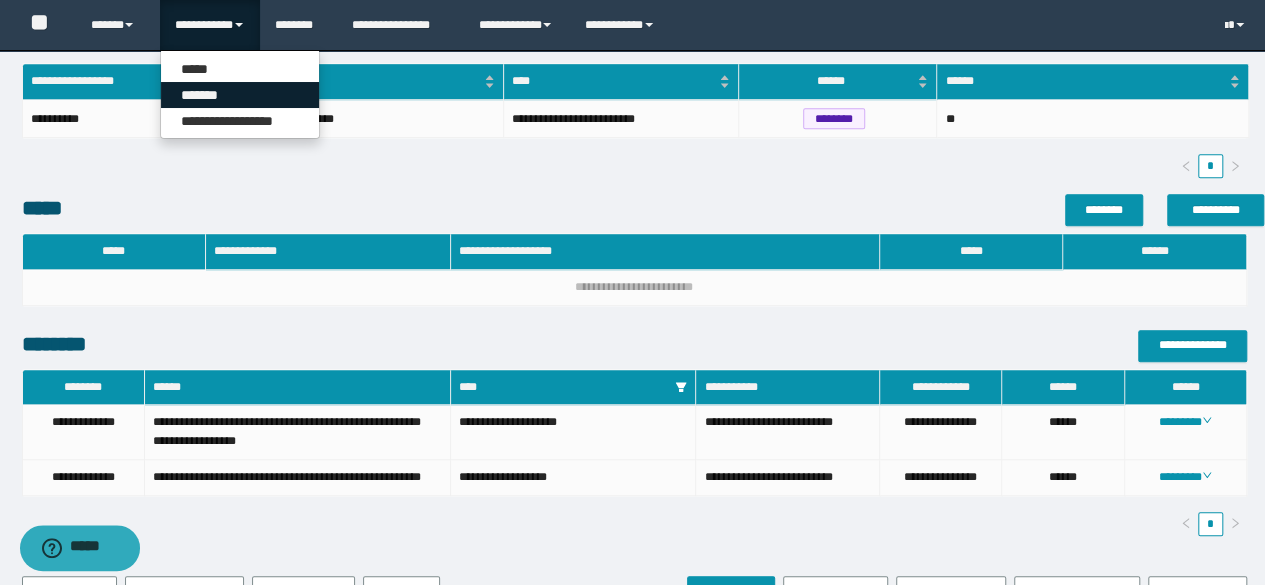 click on "*******" at bounding box center (240, 95) 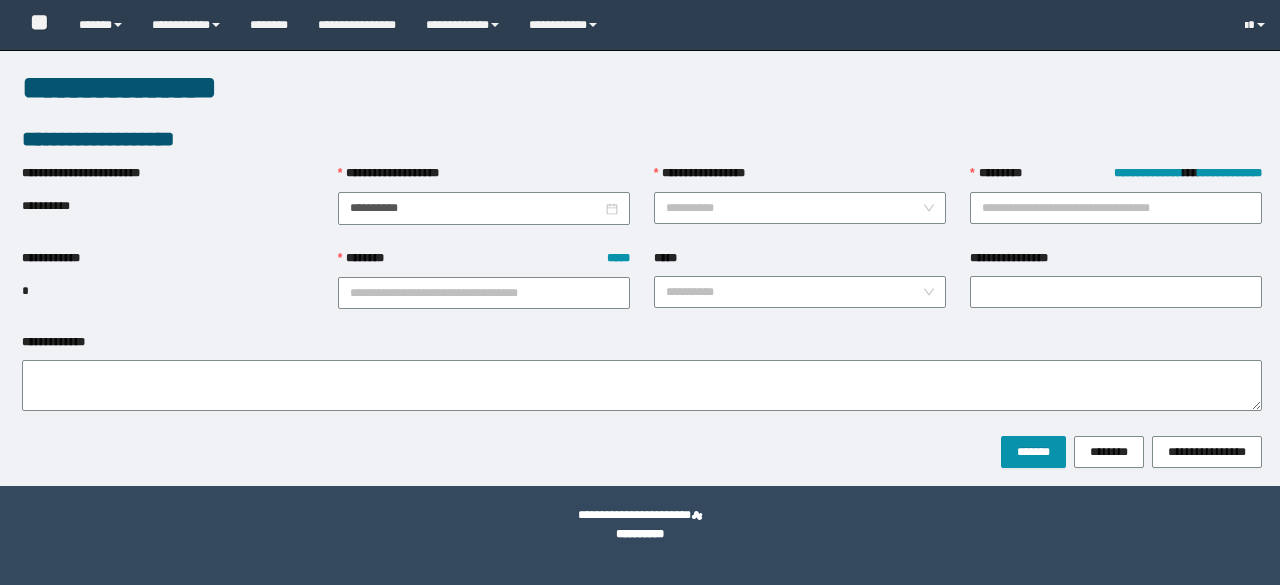 type on "**********" 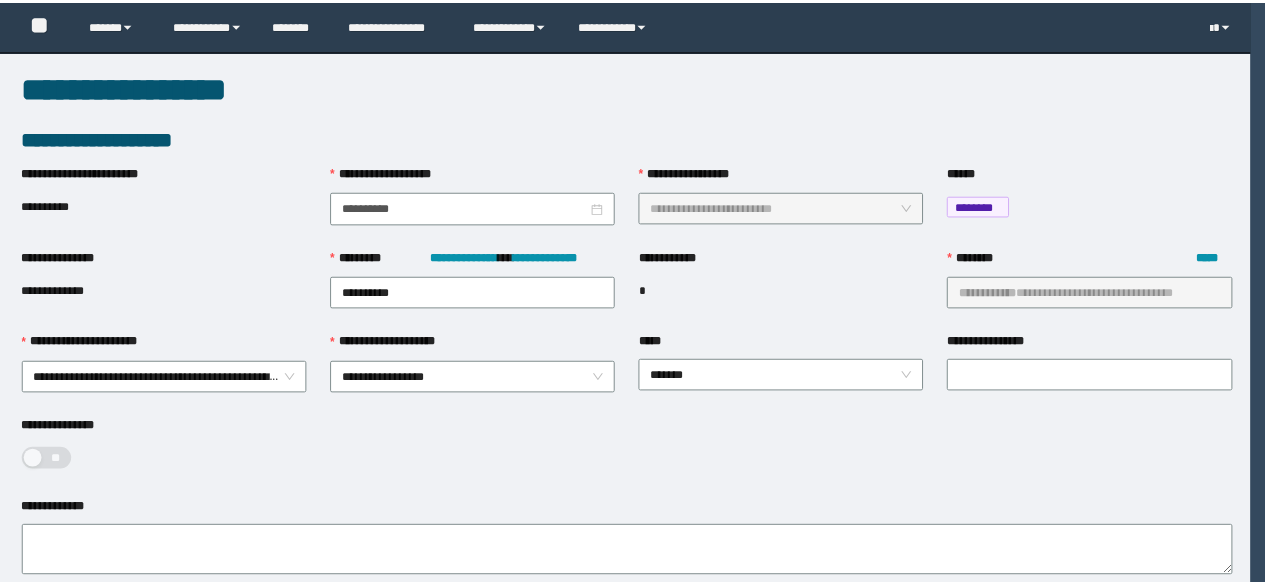 scroll, scrollTop: 0, scrollLeft: 0, axis: both 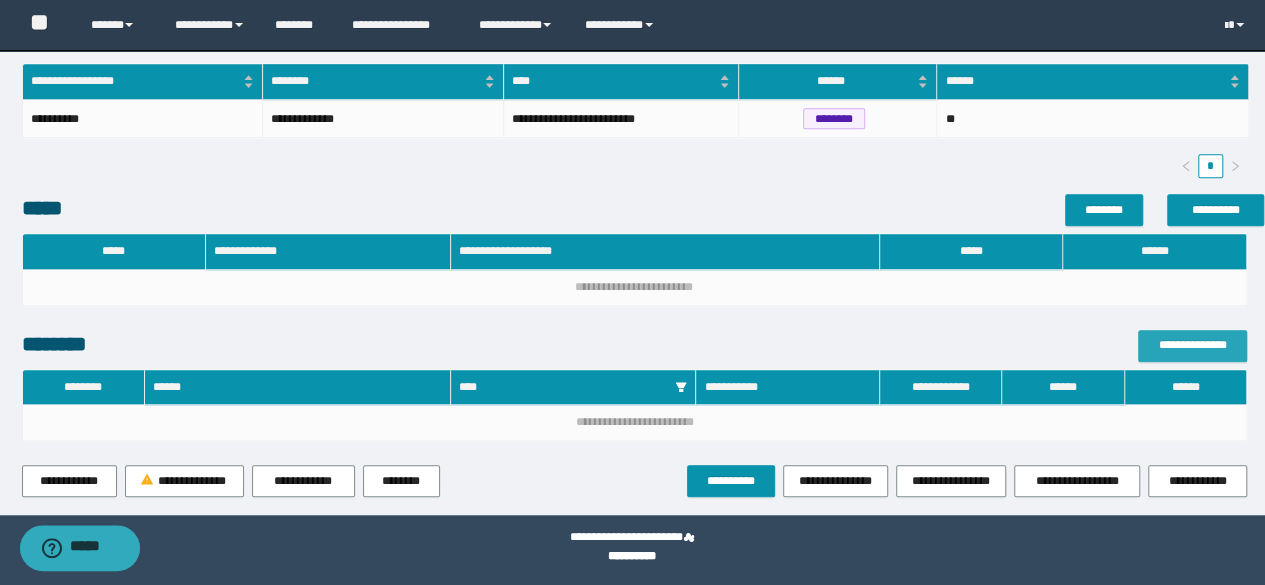 click on "**********" at bounding box center (1192, 345) 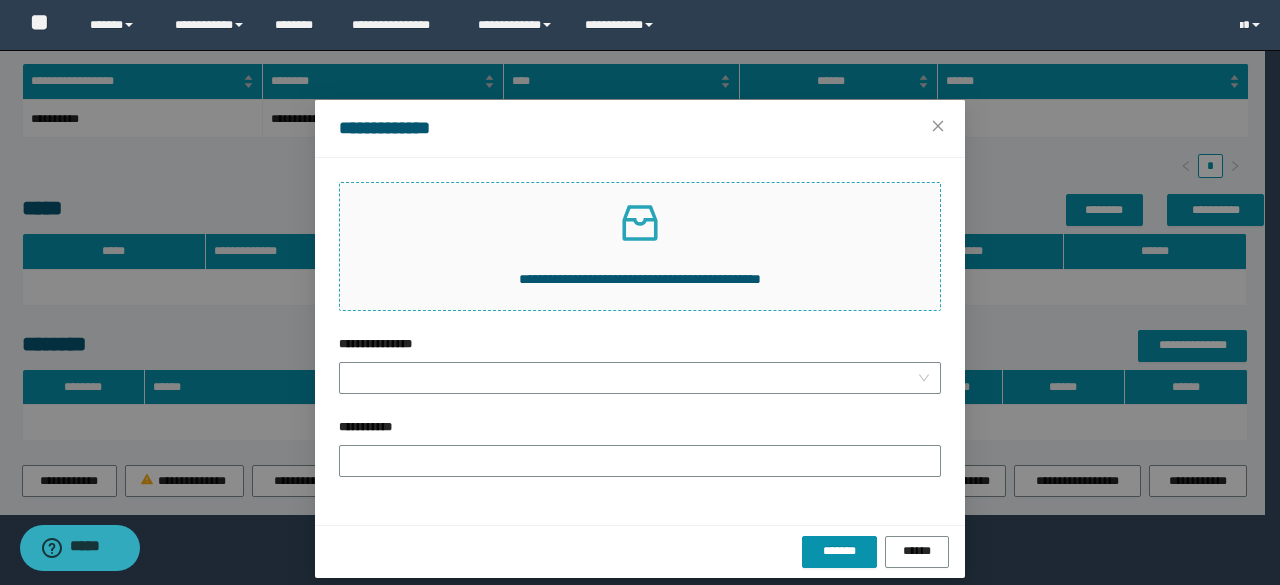 click 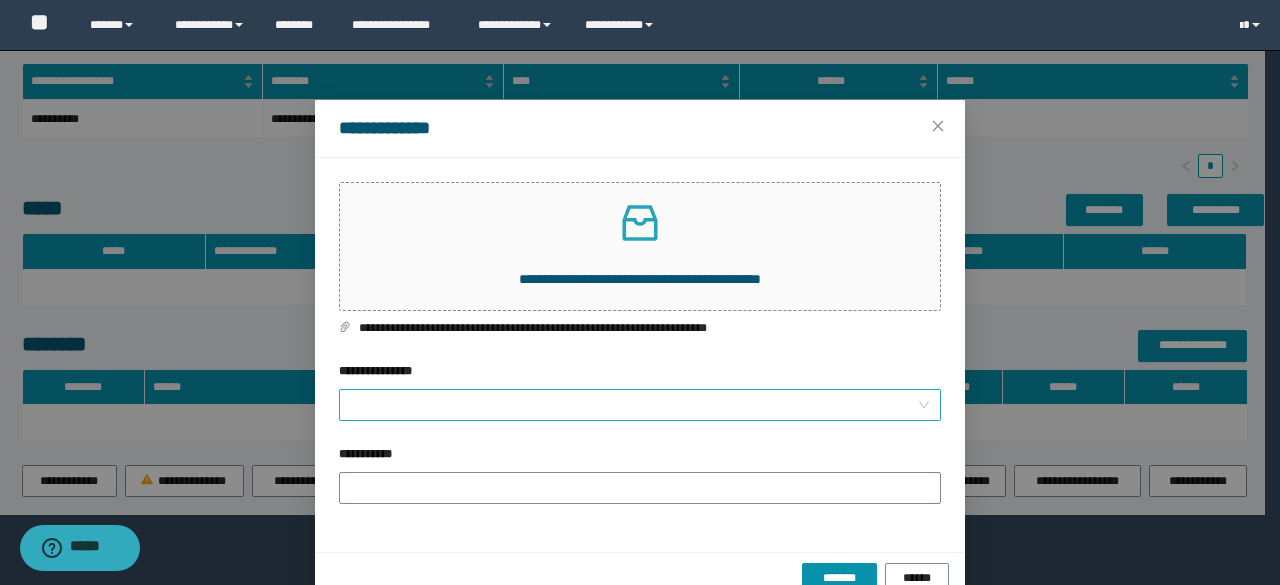 click on "**********" at bounding box center (634, 405) 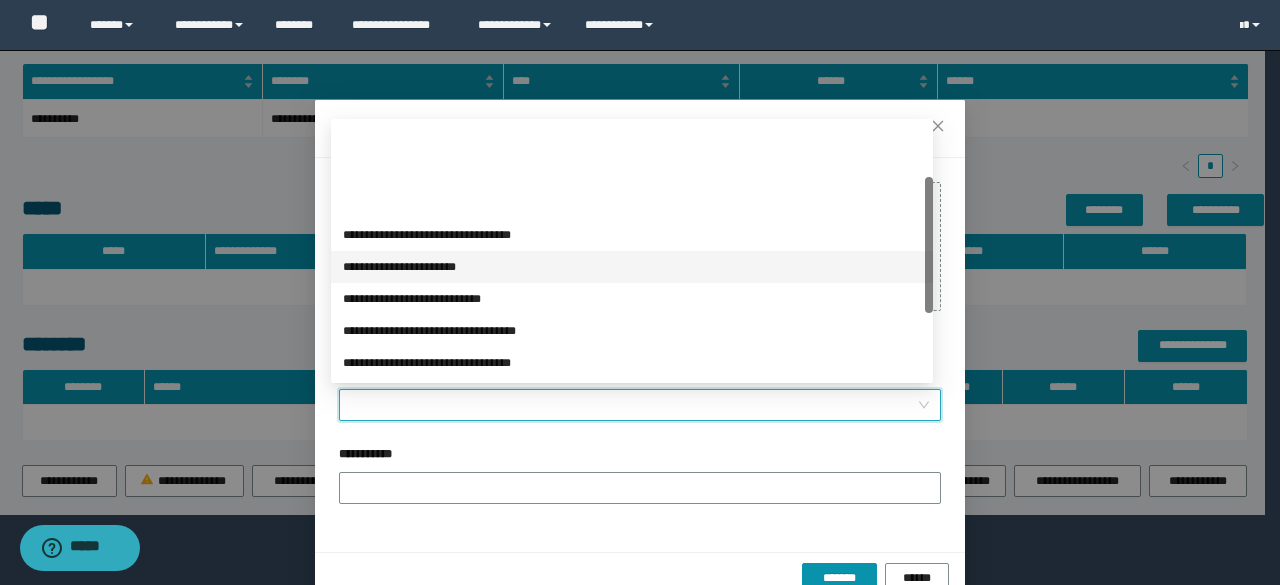 scroll, scrollTop: 200, scrollLeft: 0, axis: vertical 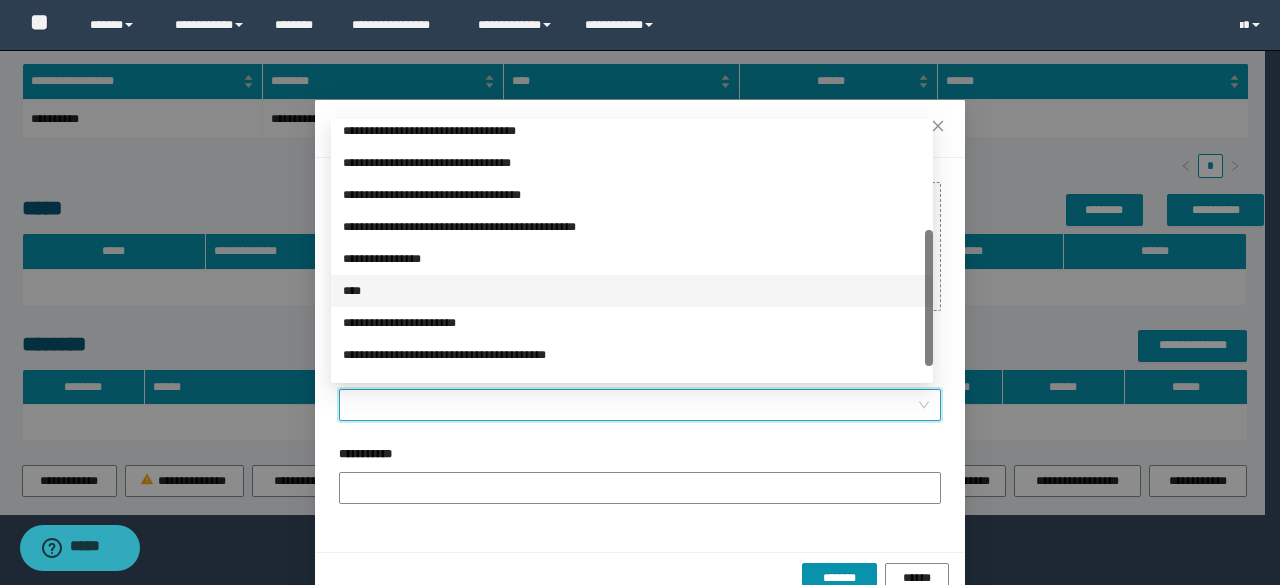 click on "****" at bounding box center [632, 291] 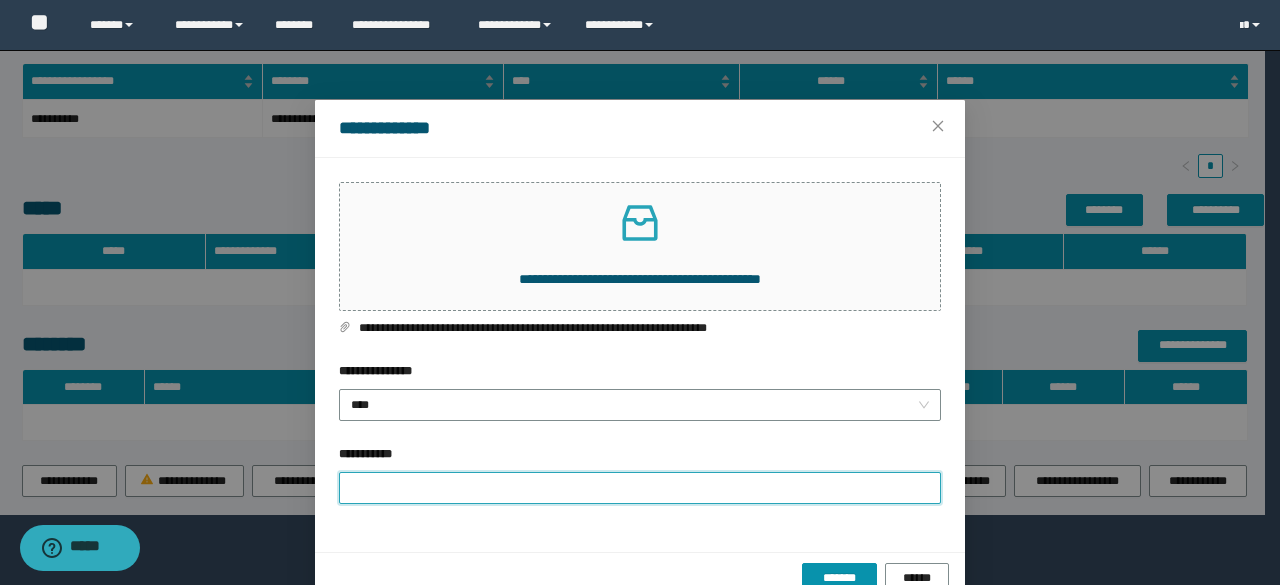 click on "**********" at bounding box center (640, 488) 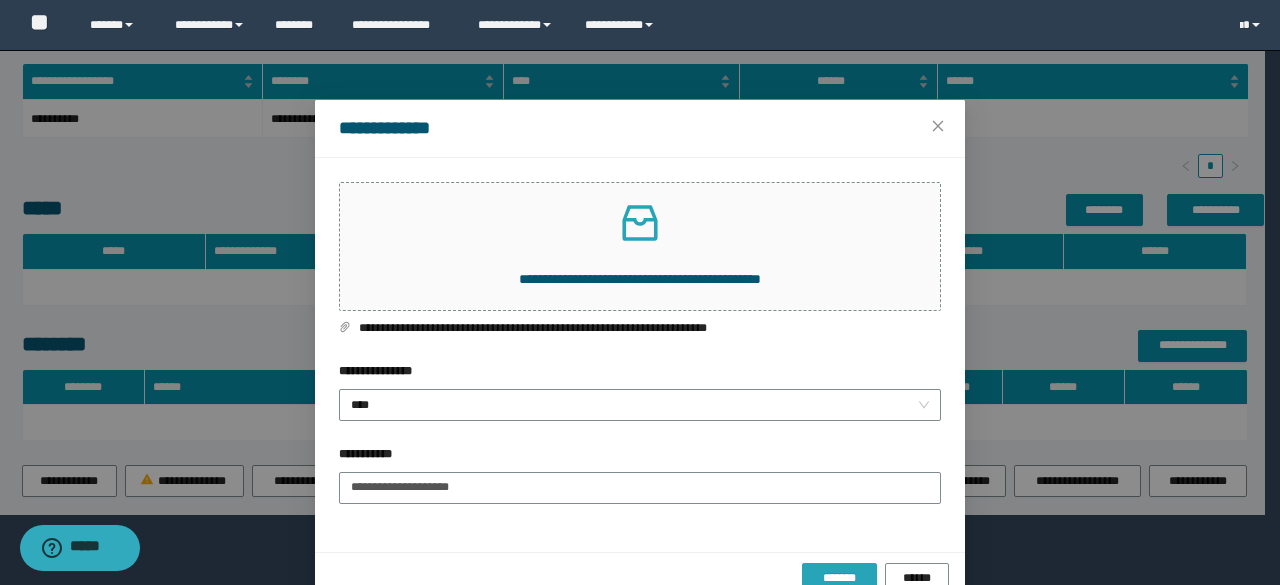 click on "*******" at bounding box center [839, 578] 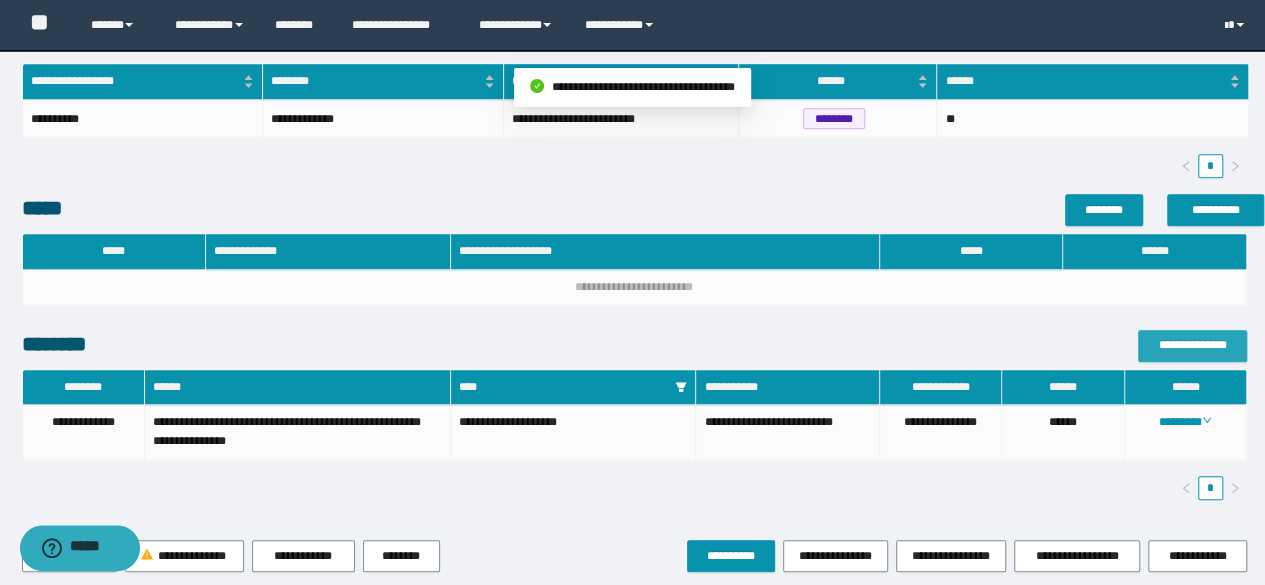 click on "**********" at bounding box center (1192, 345) 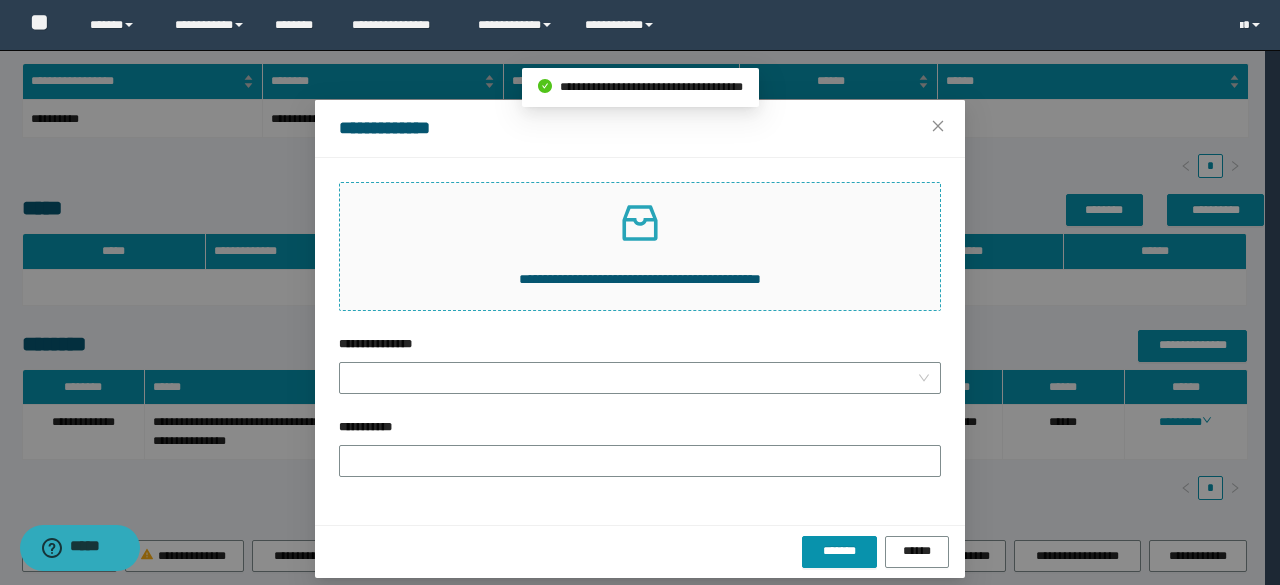 click at bounding box center [640, 223] 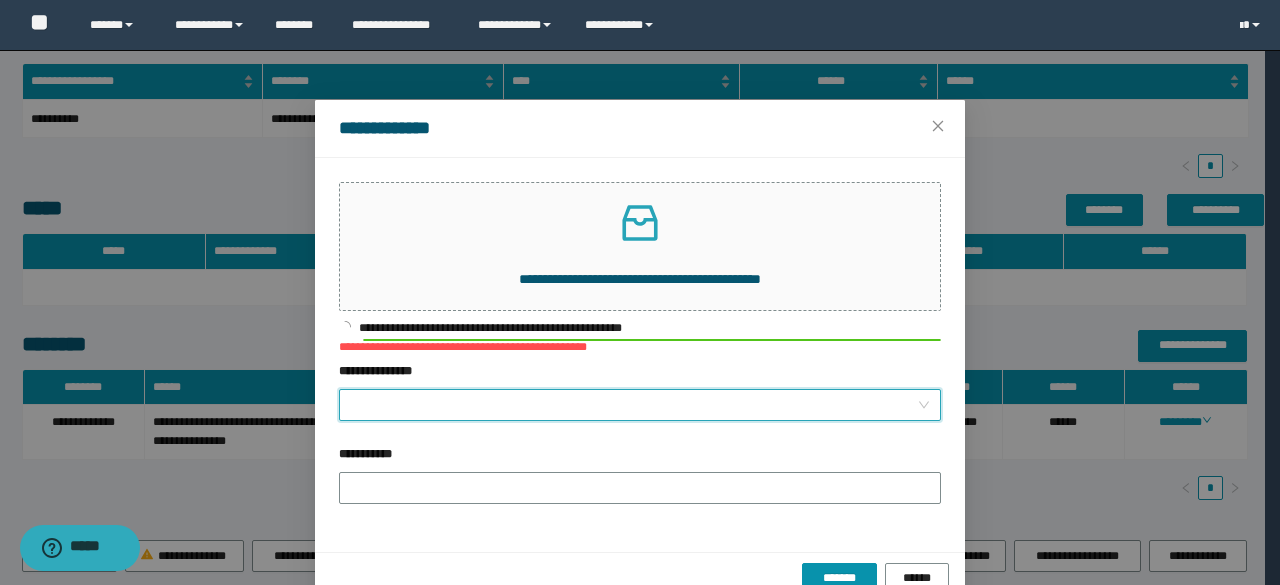 click on "**********" at bounding box center [634, 405] 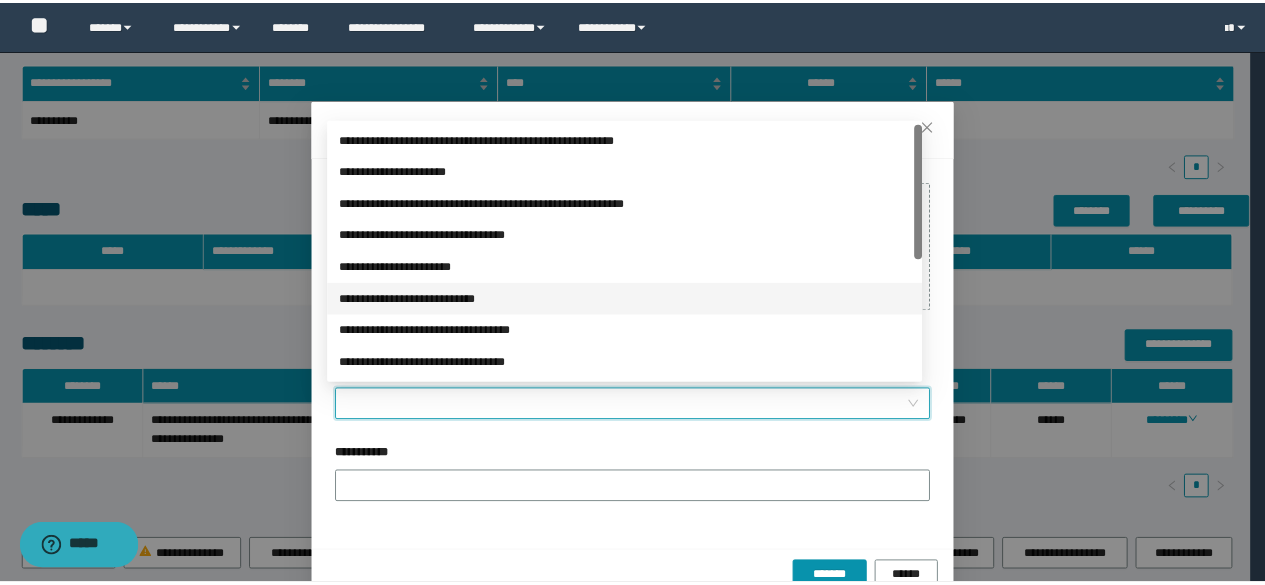 scroll, scrollTop: 200, scrollLeft: 0, axis: vertical 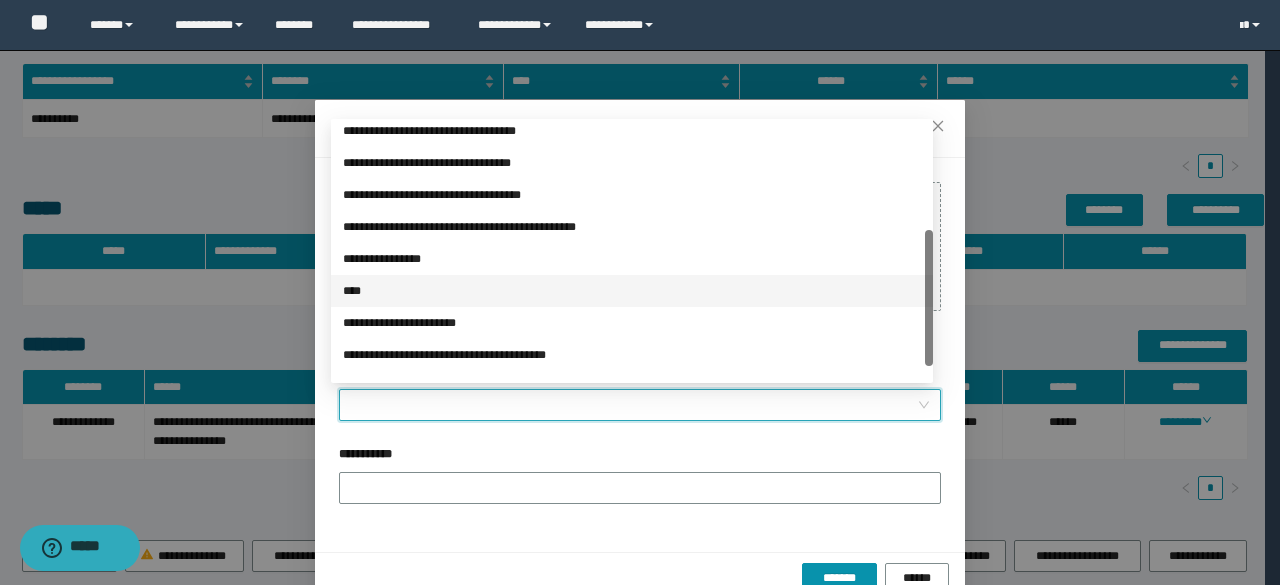 click on "****" at bounding box center (632, 291) 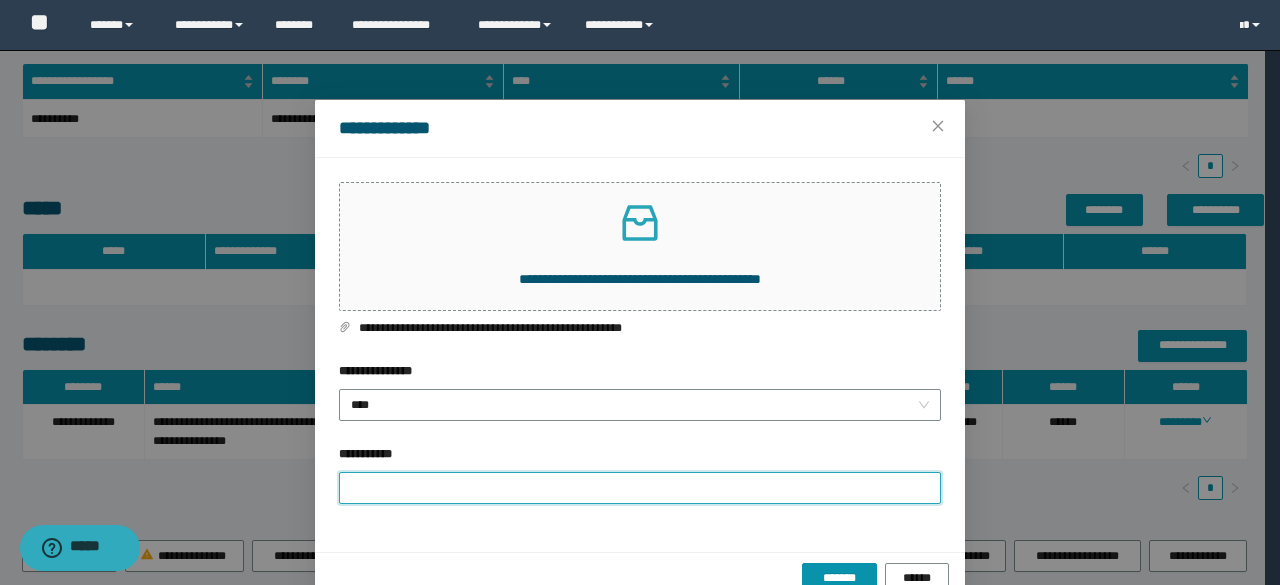 click on "**********" at bounding box center (640, 488) 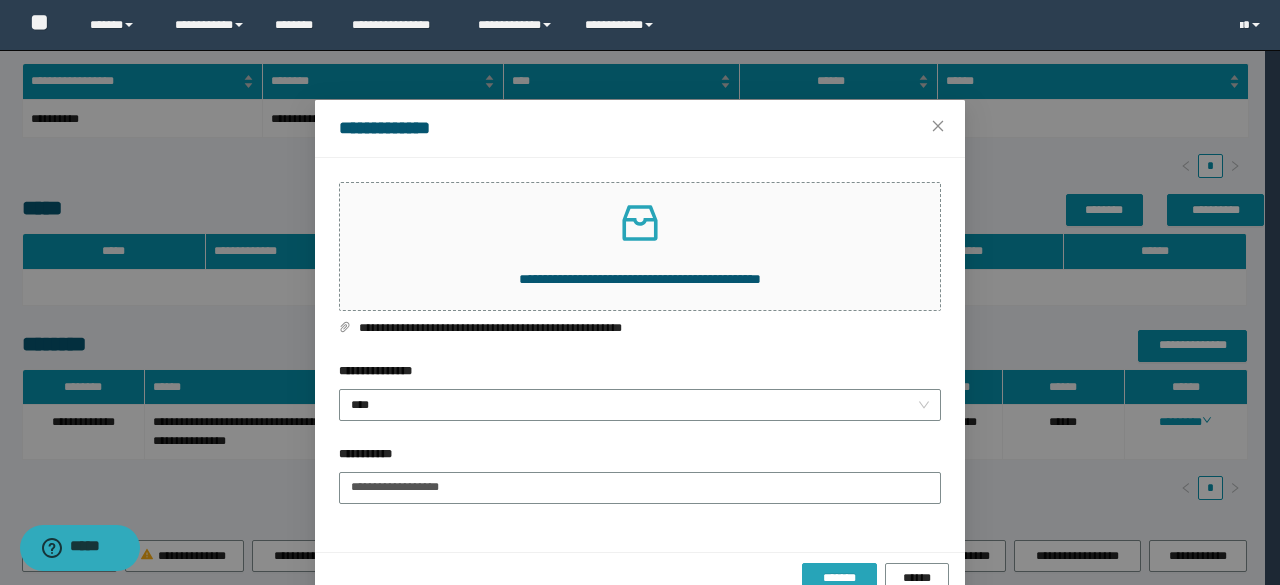 click on "*******" at bounding box center (839, 579) 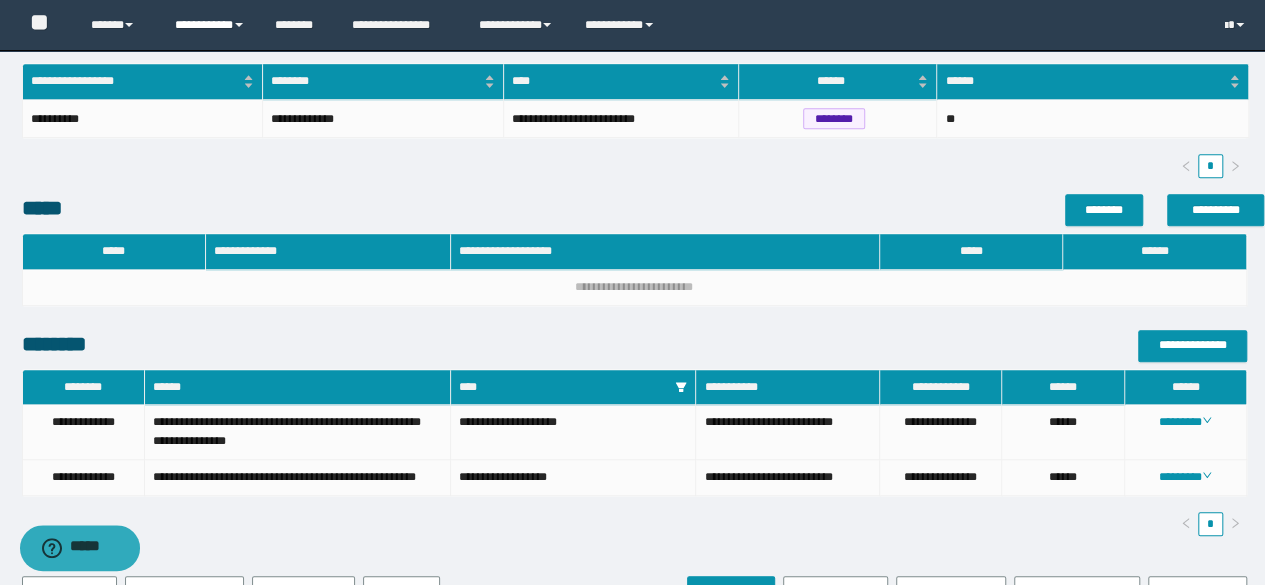 click on "**********" at bounding box center (210, 25) 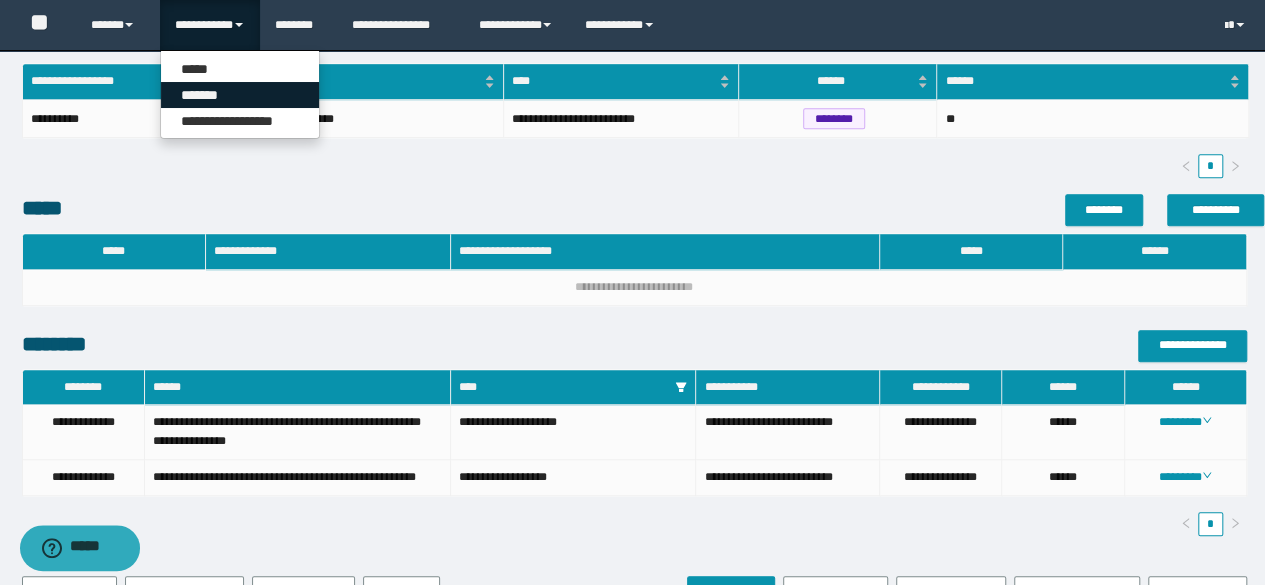 click on "*******" at bounding box center (240, 95) 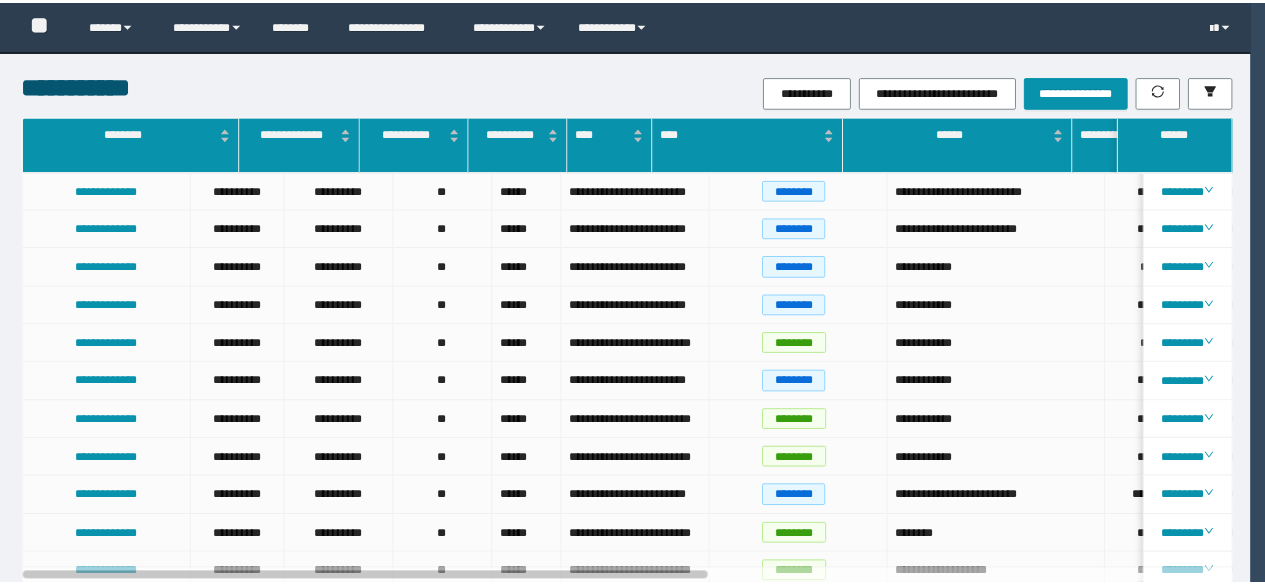 scroll, scrollTop: 0, scrollLeft: 0, axis: both 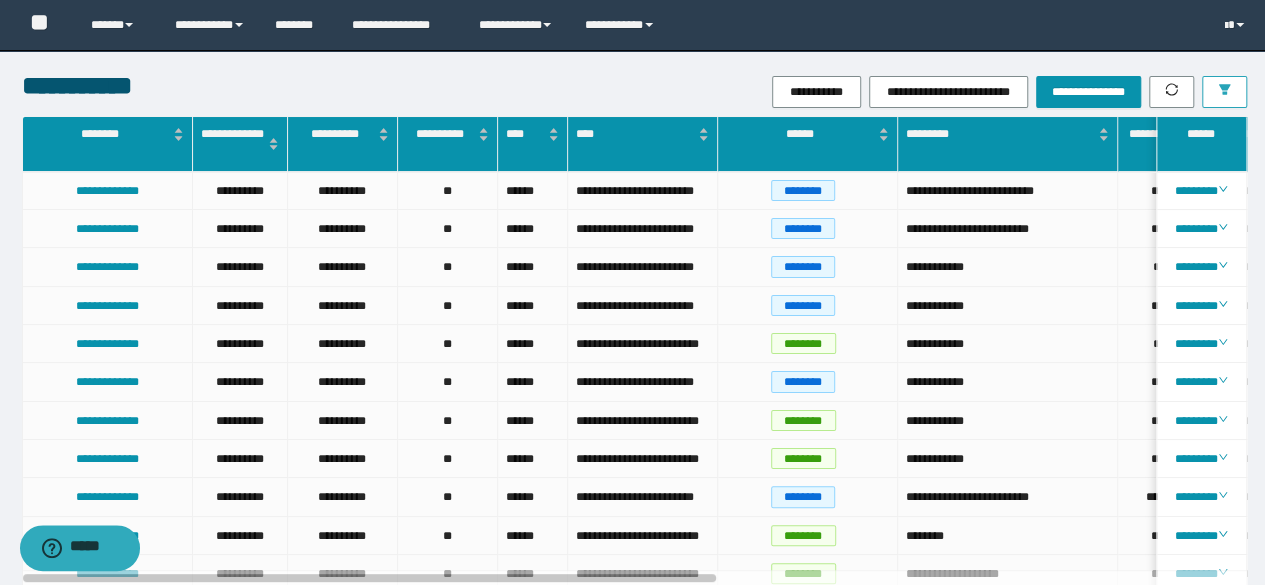 click 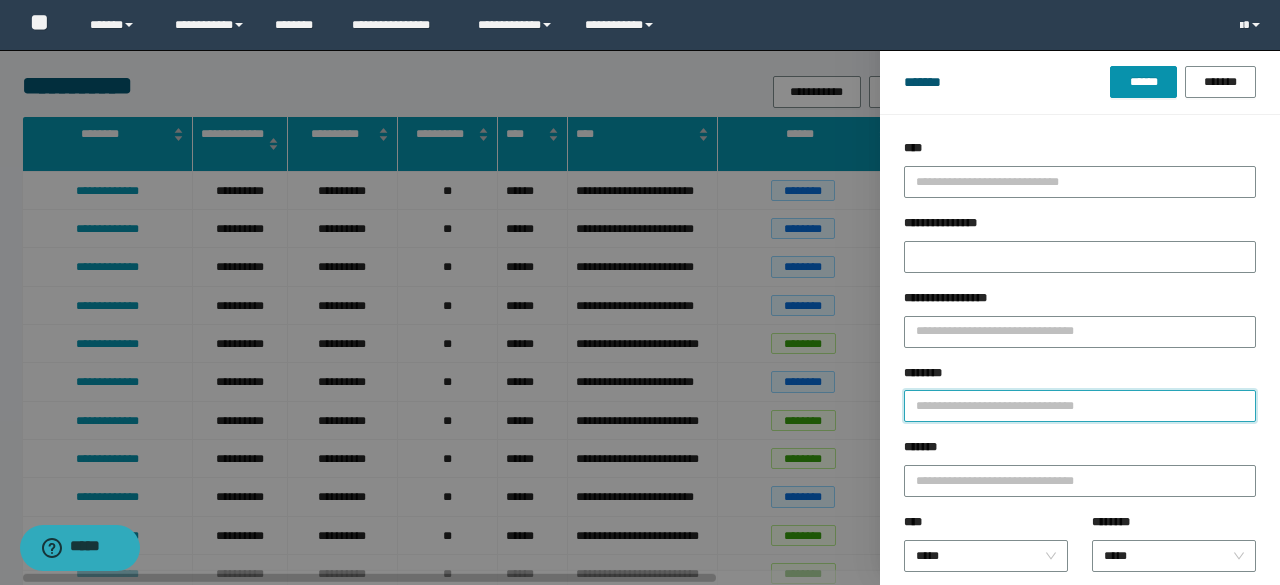 click on "********" at bounding box center [1080, 406] 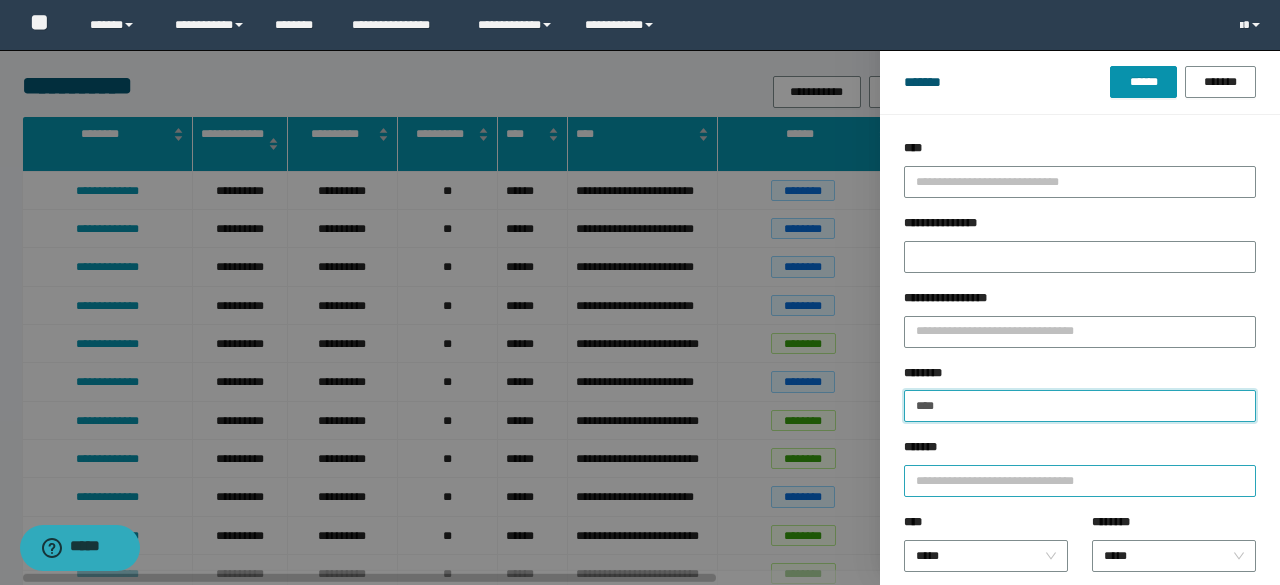 type on "**********" 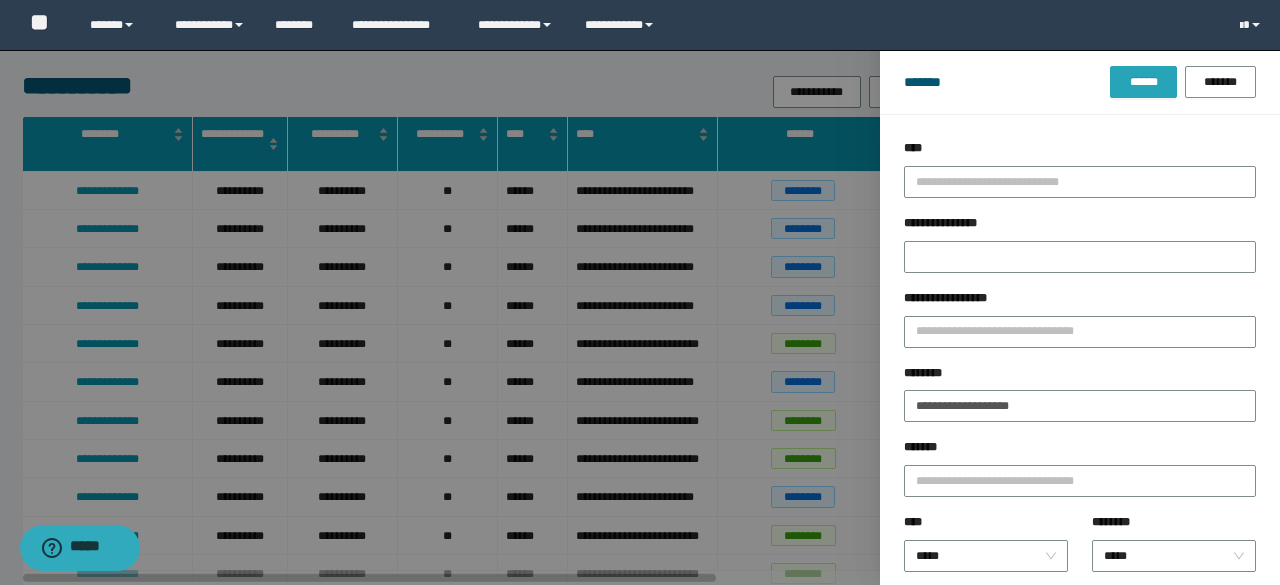 click on "******" at bounding box center [1143, 82] 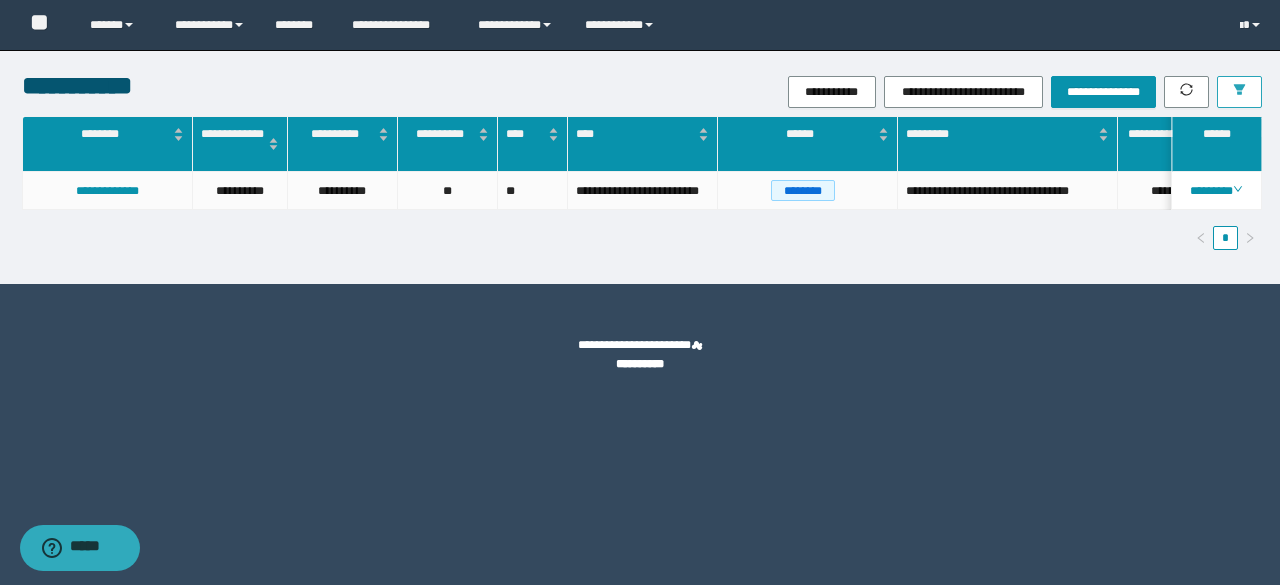 scroll, scrollTop: 0, scrollLeft: 266, axis: horizontal 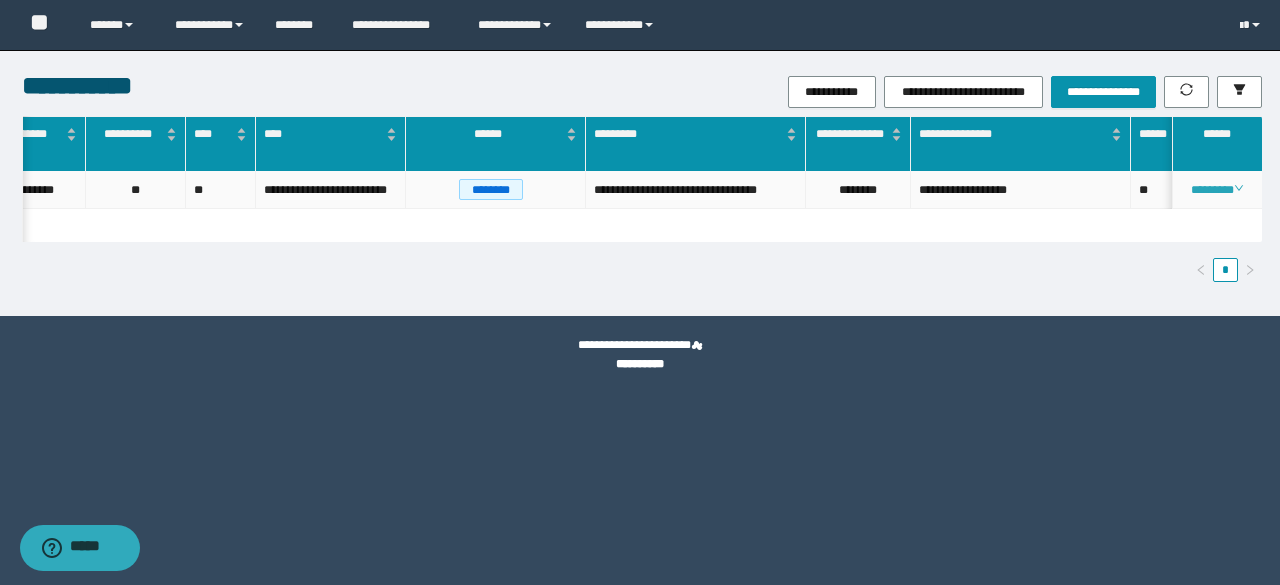 click on "********" at bounding box center (1216, 190) 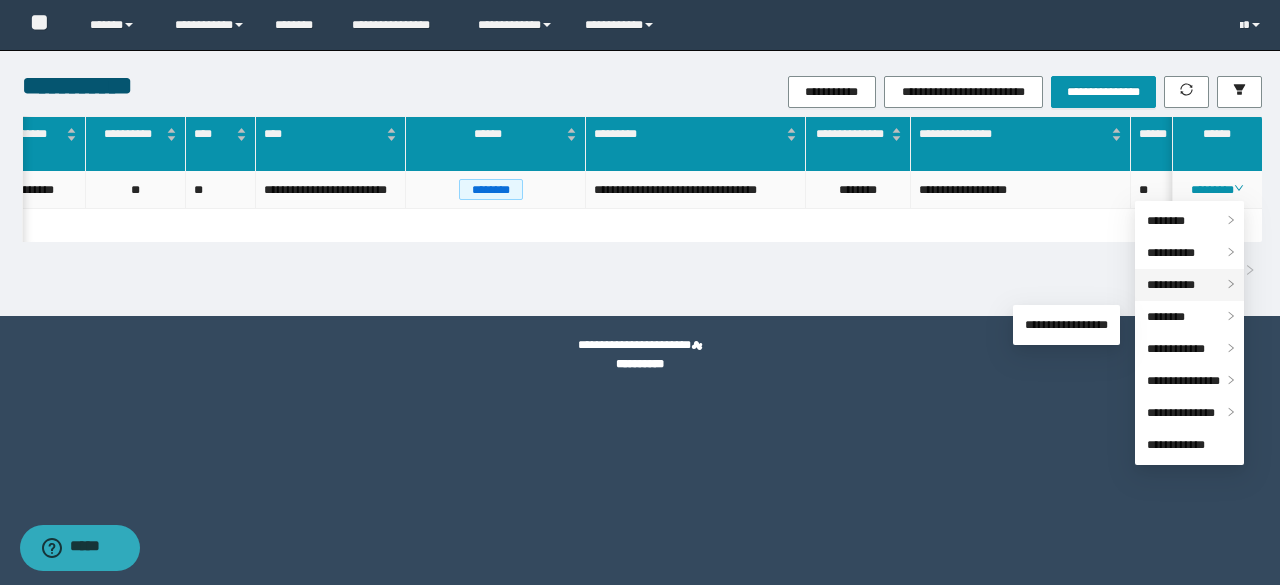 click on "**********" at bounding box center [1171, 285] 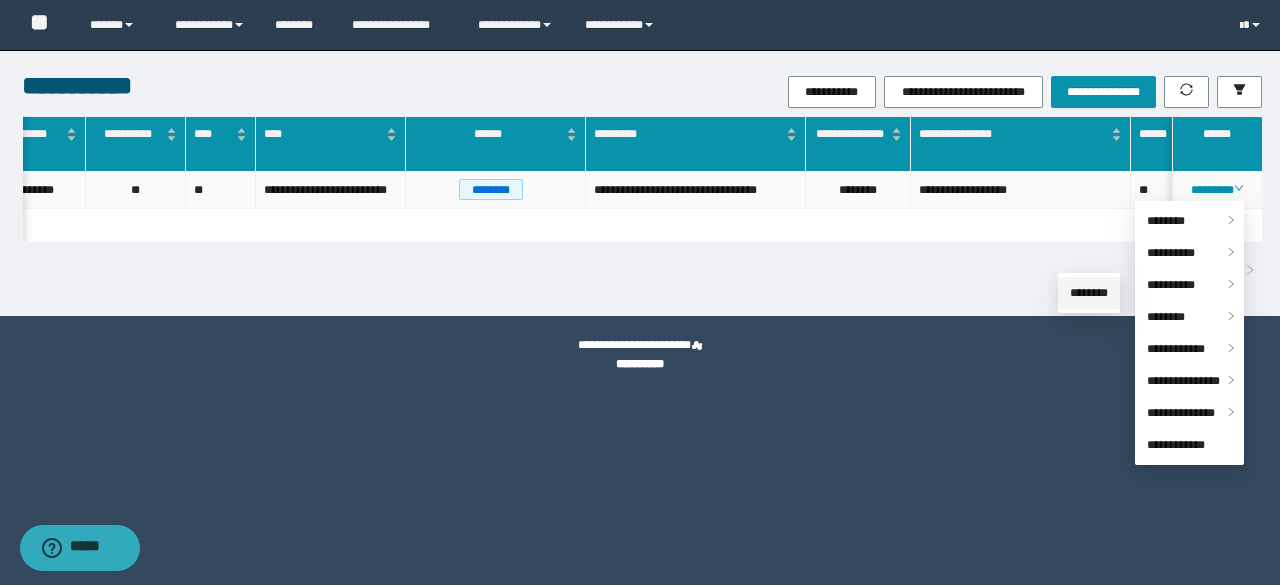 click on "********" at bounding box center [1089, 293] 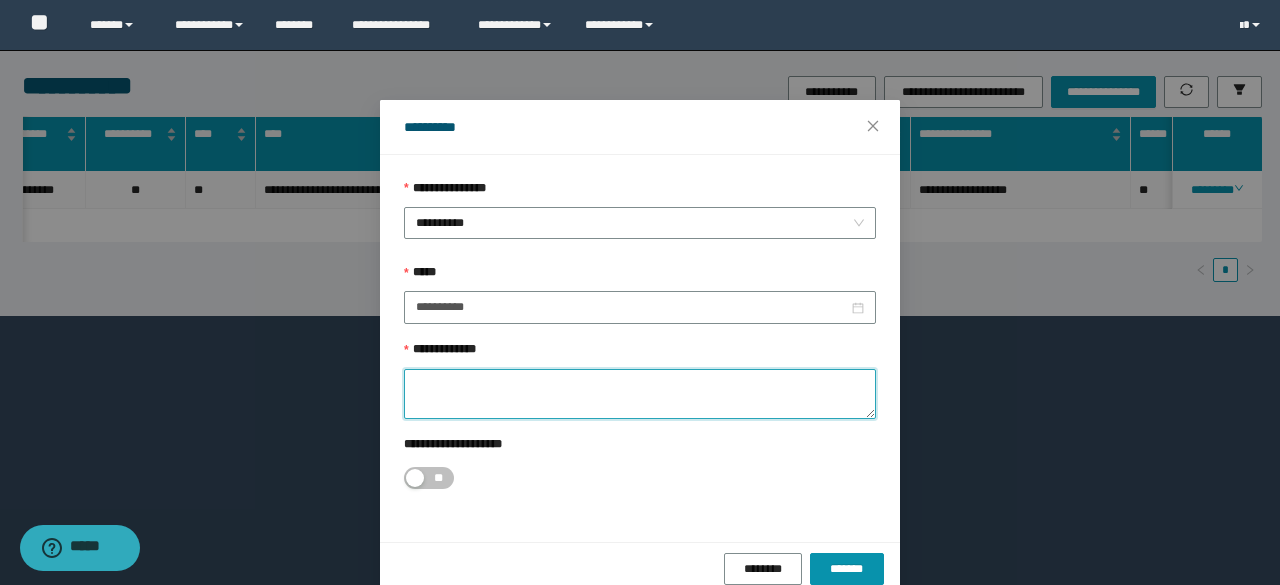 click on "**********" at bounding box center [640, 394] 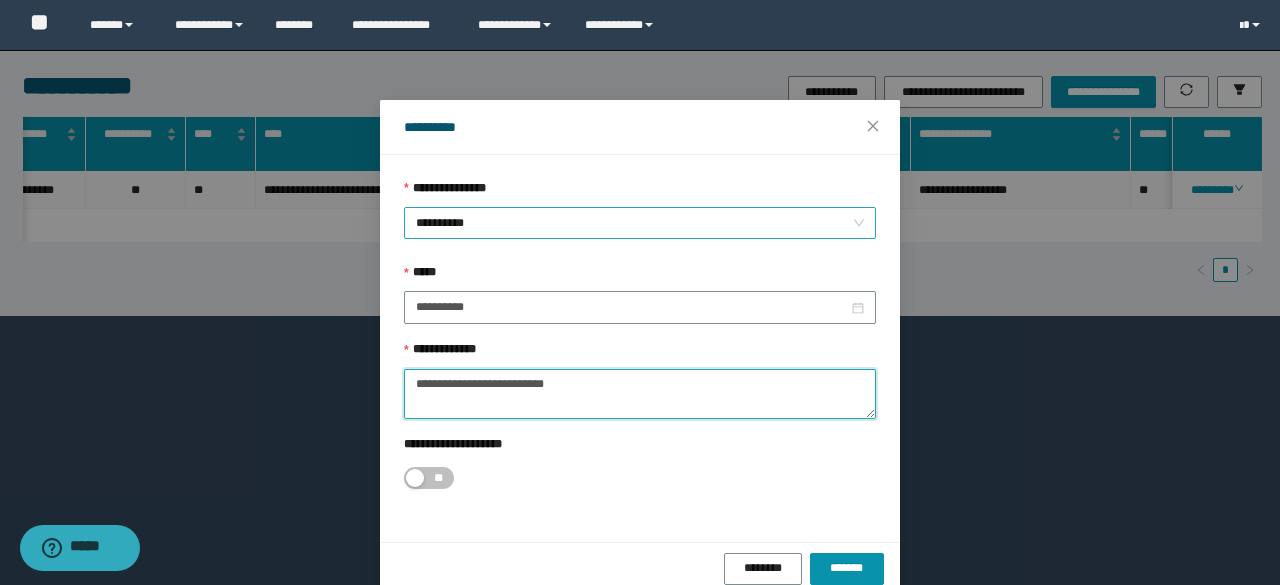 click on "**********" at bounding box center [640, 223] 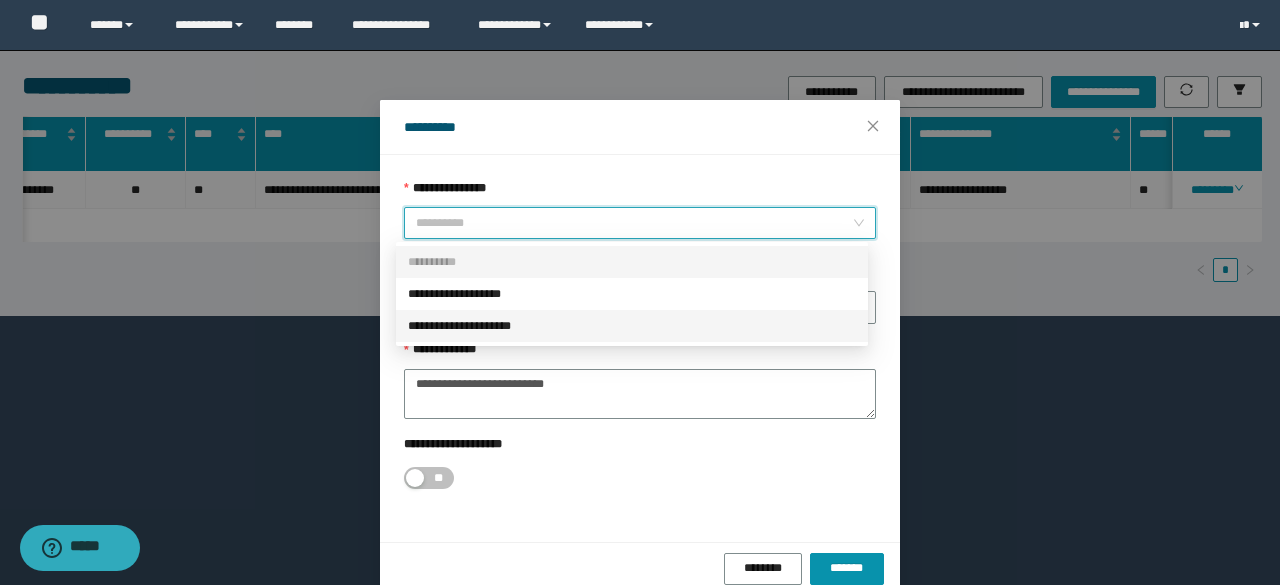 click on "**********" at bounding box center (632, 326) 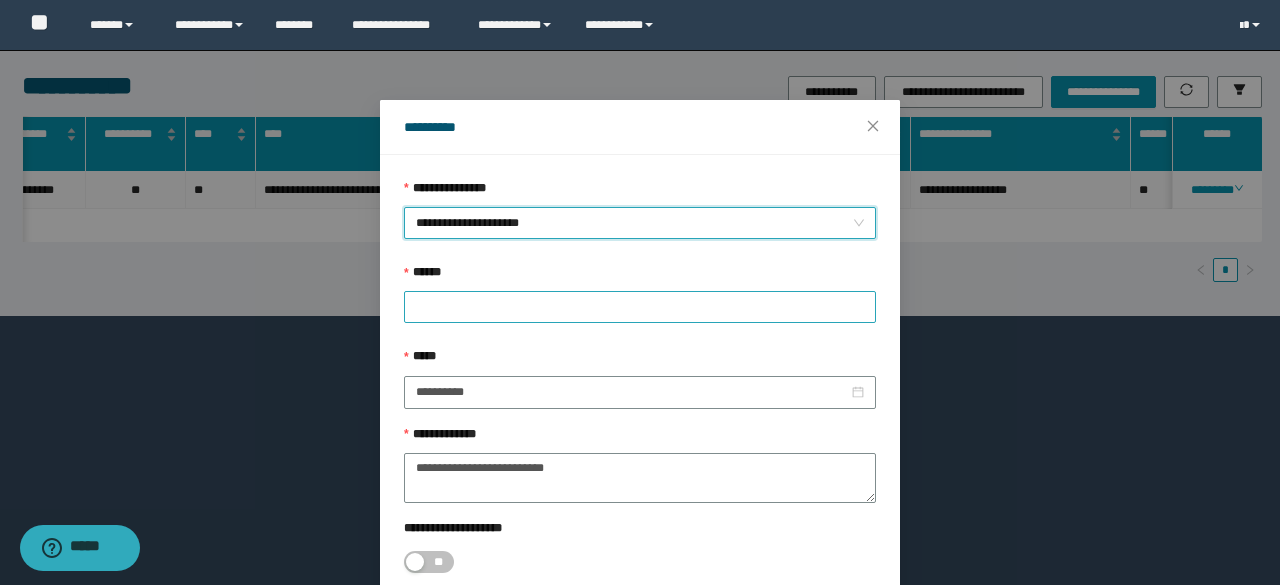 click at bounding box center [640, 307] 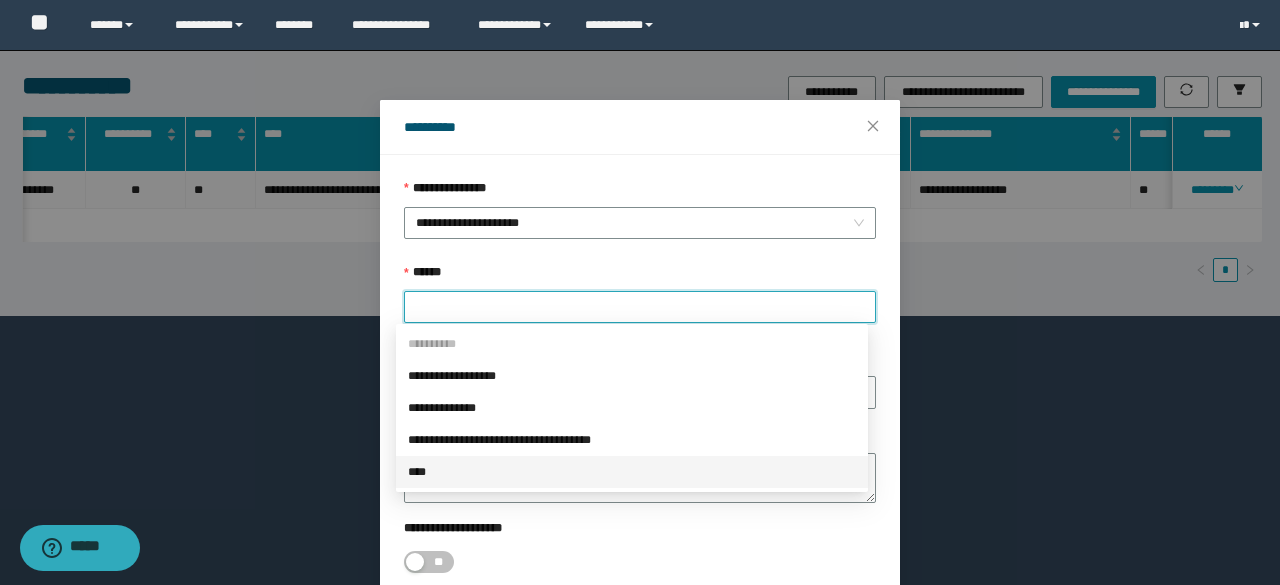 click on "****" at bounding box center (632, 472) 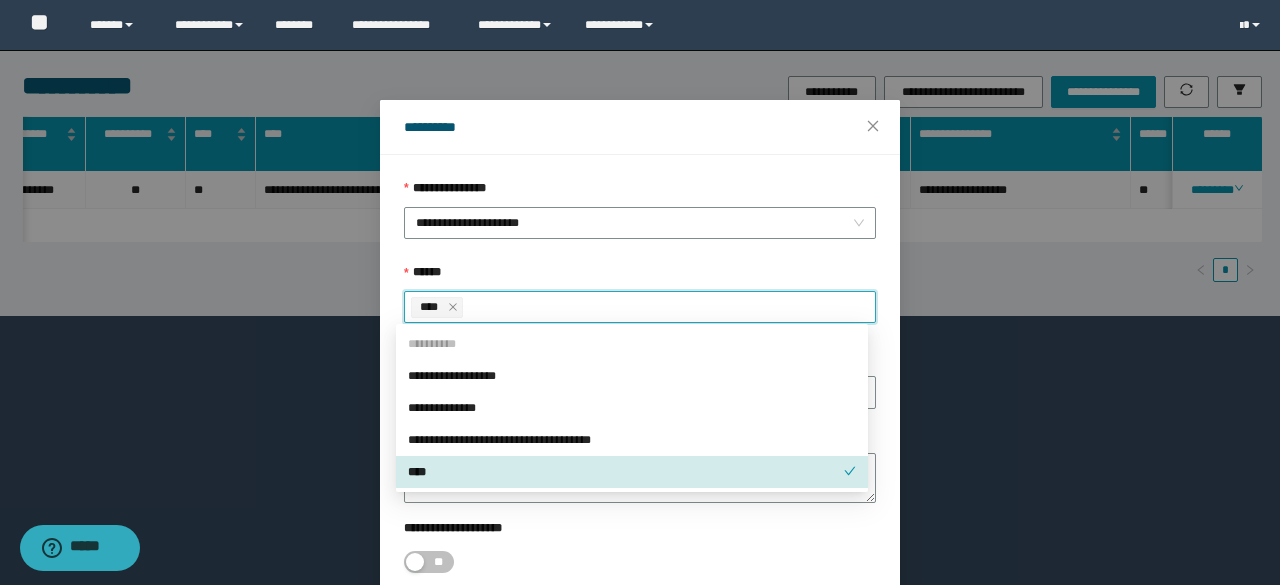 click on "**" at bounding box center [640, 562] 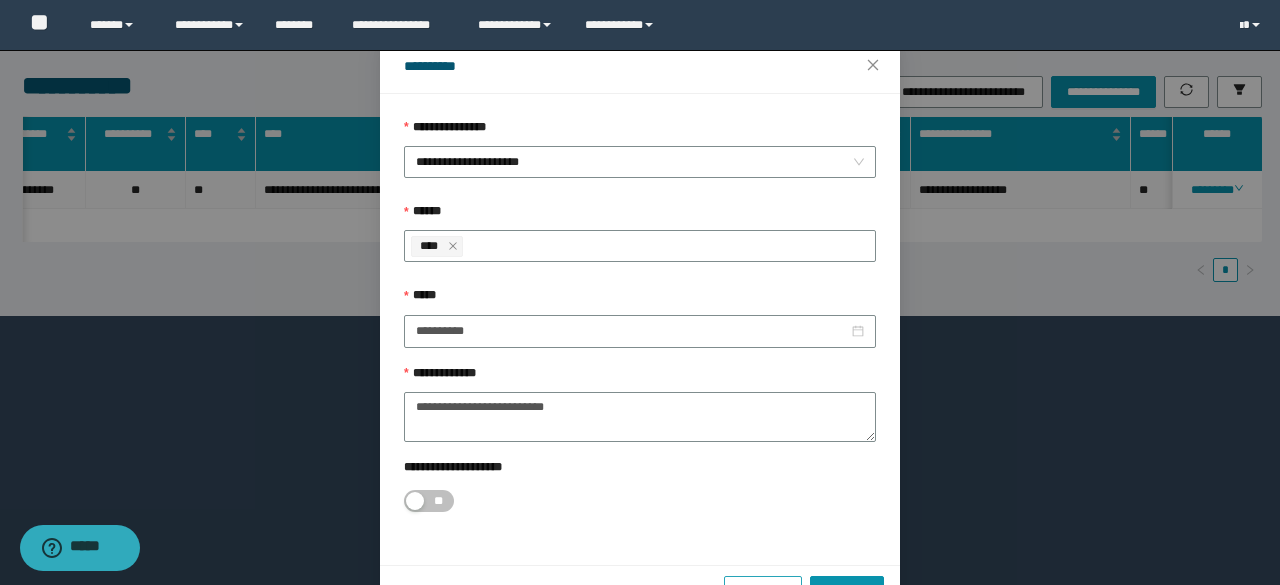 scroll, scrollTop: 112, scrollLeft: 0, axis: vertical 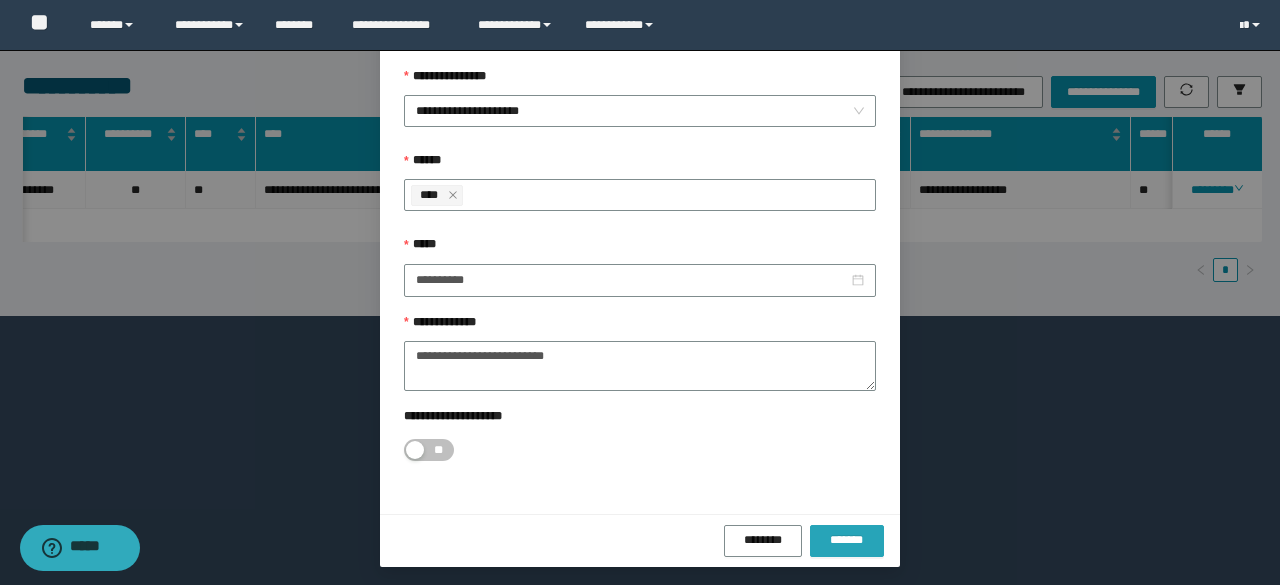 click on "*******" at bounding box center [847, 540] 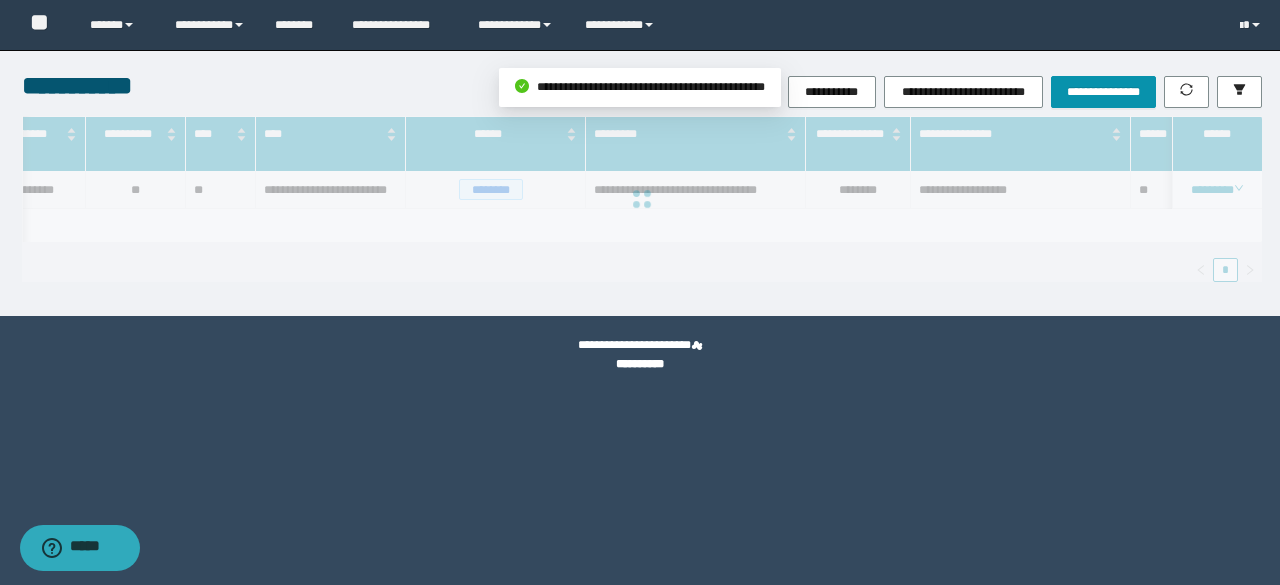 scroll, scrollTop: 0, scrollLeft: 0, axis: both 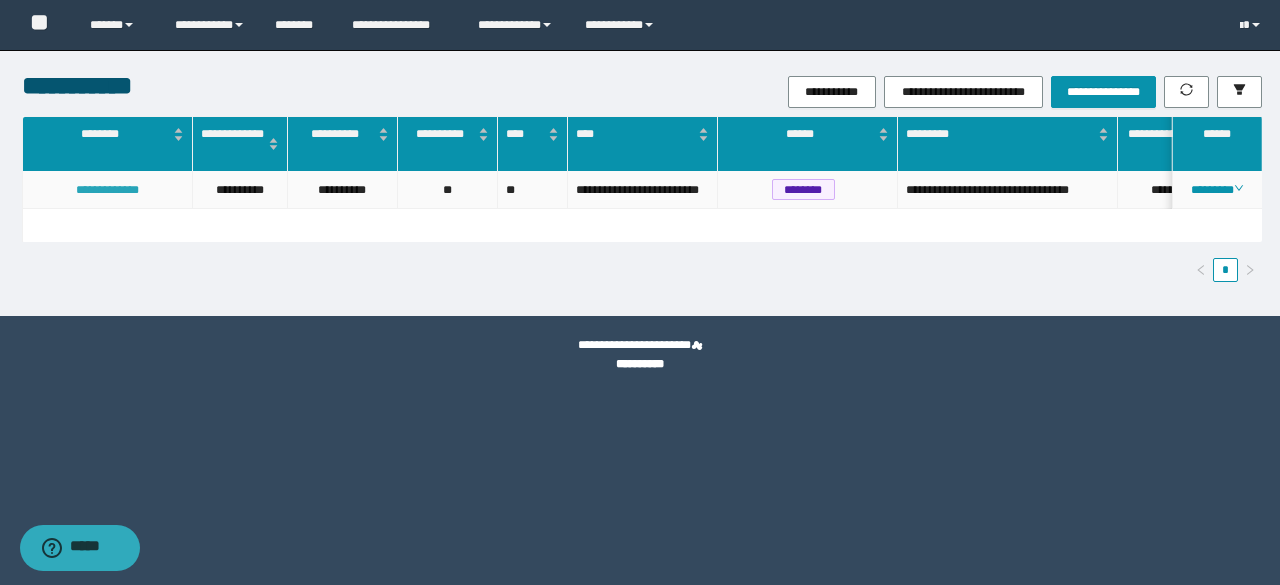 click on "**********" at bounding box center (107, 190) 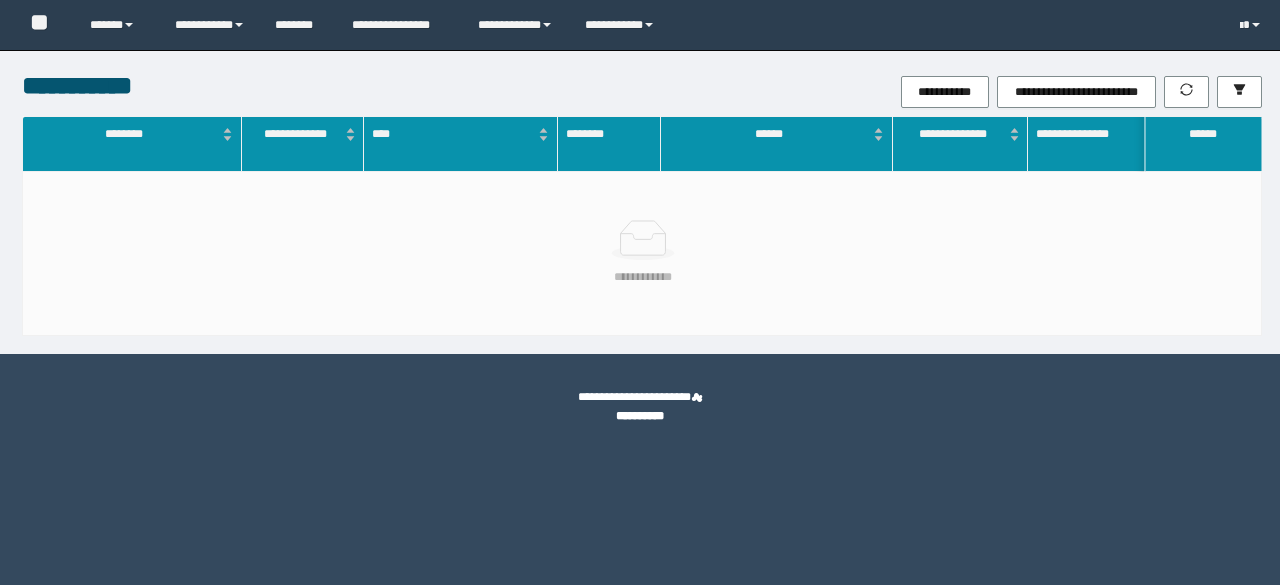 scroll, scrollTop: 0, scrollLeft: 0, axis: both 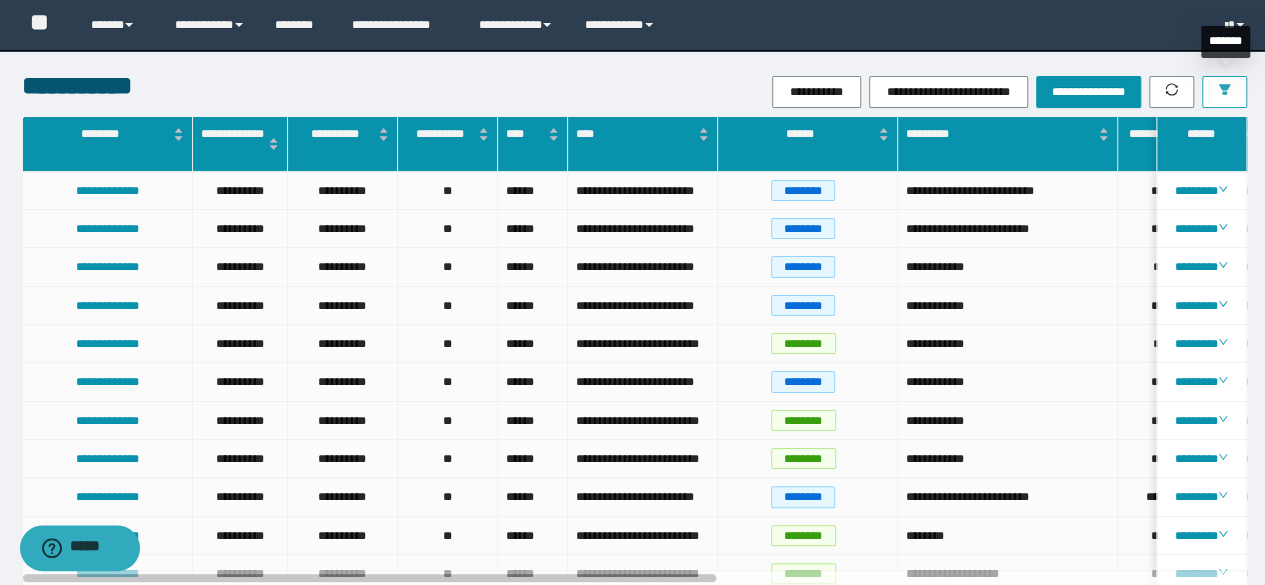 click at bounding box center (1224, 92) 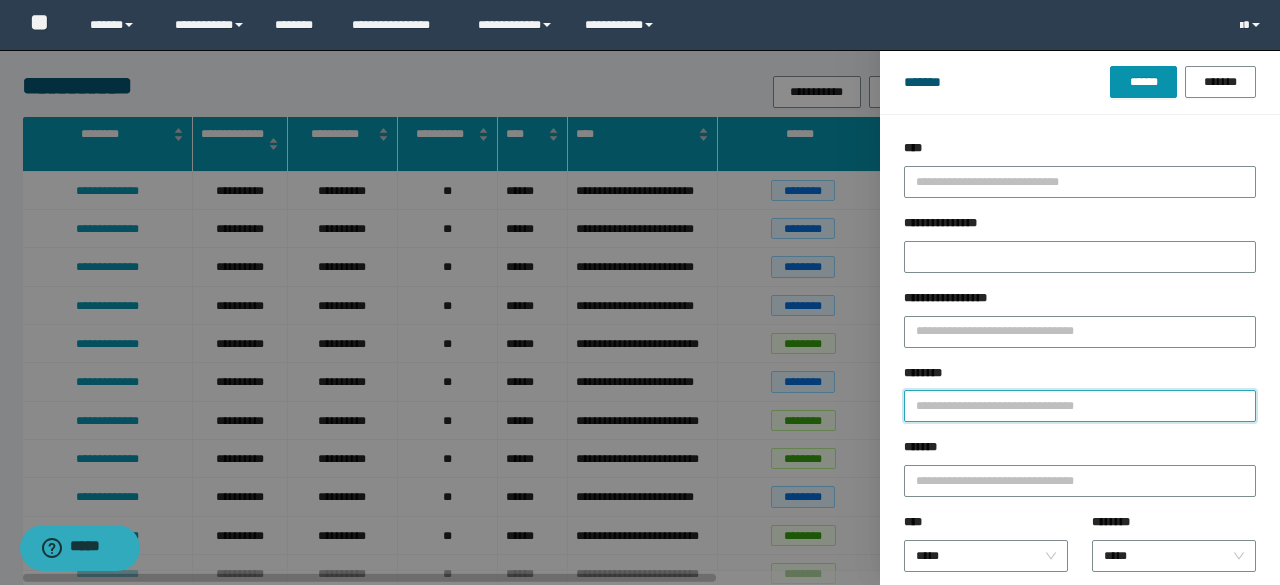click on "********" at bounding box center (1080, 406) 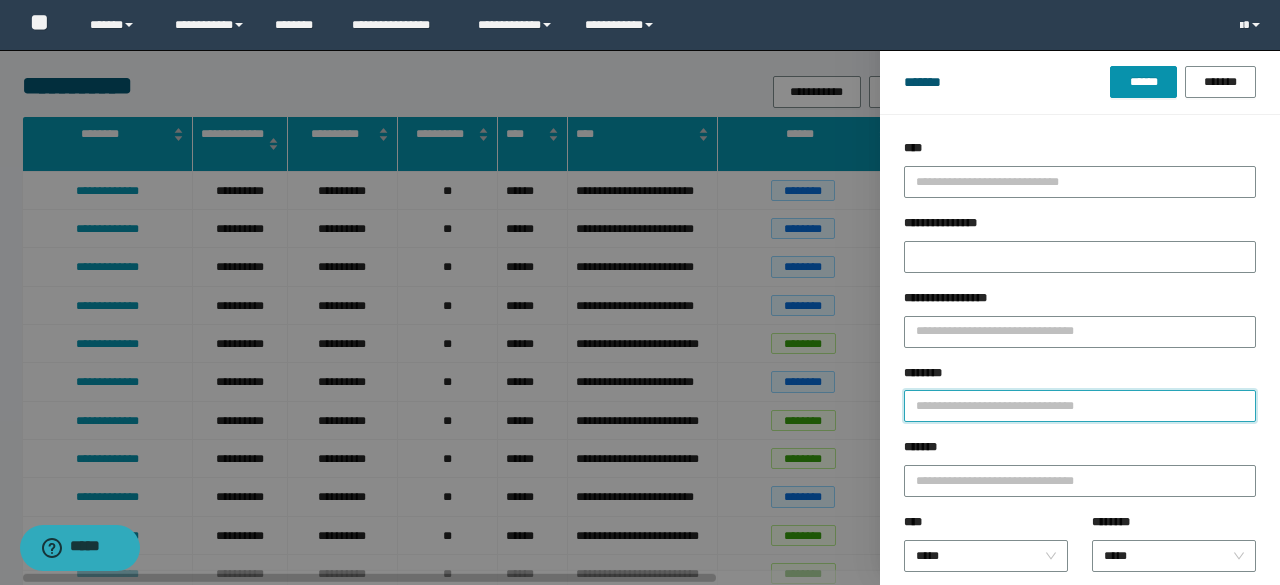 type on "*" 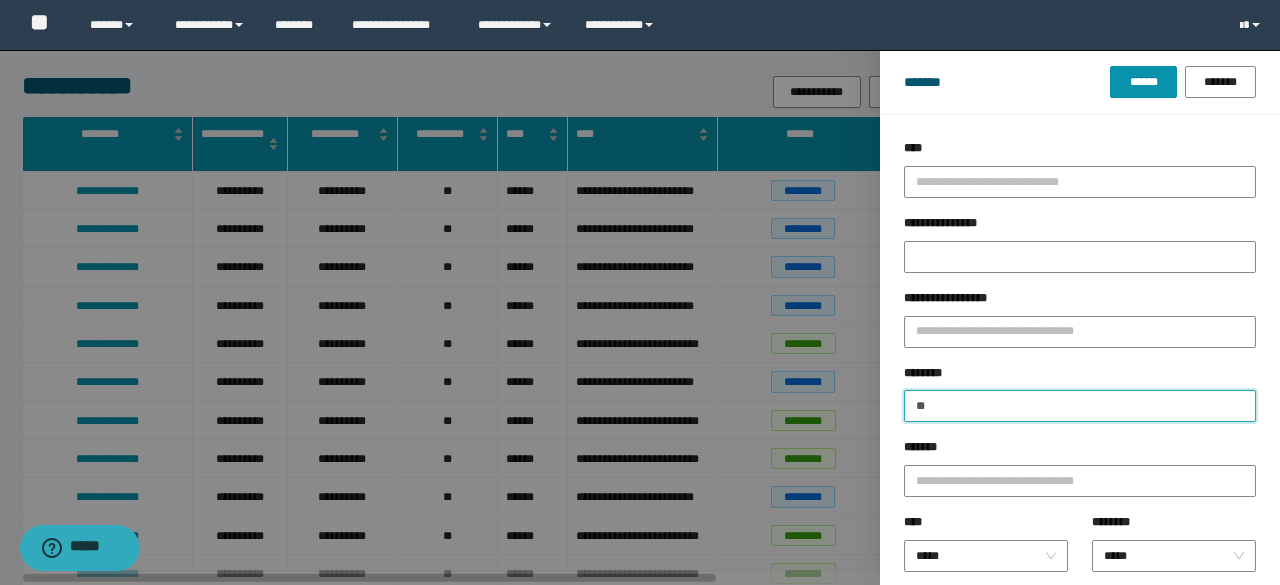 type on "*" 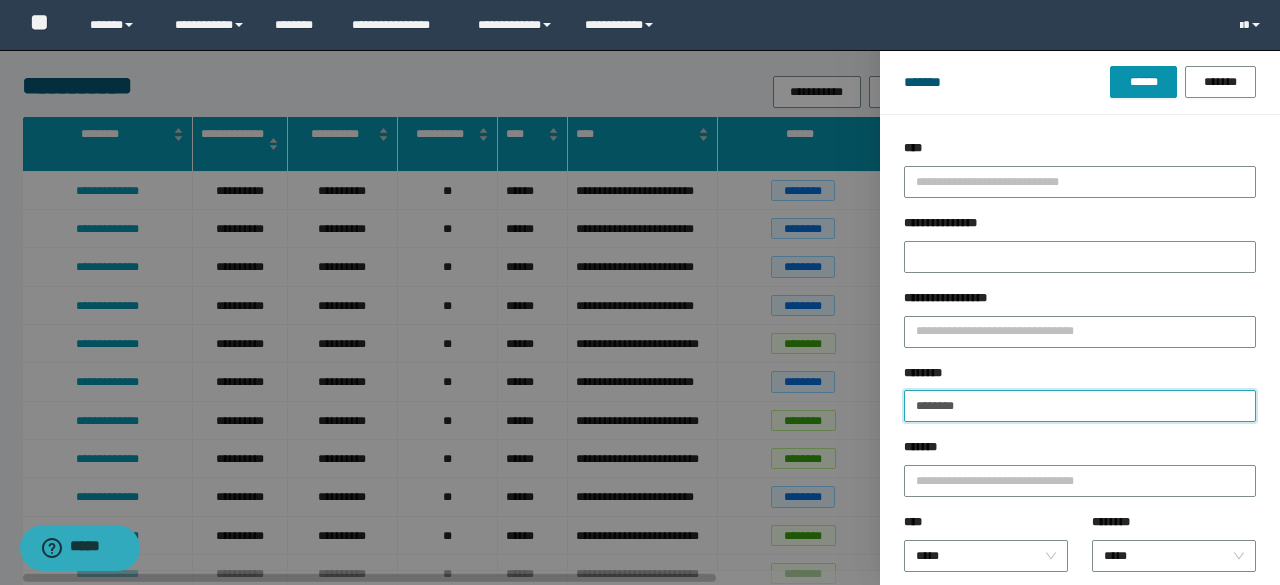 type on "**********" 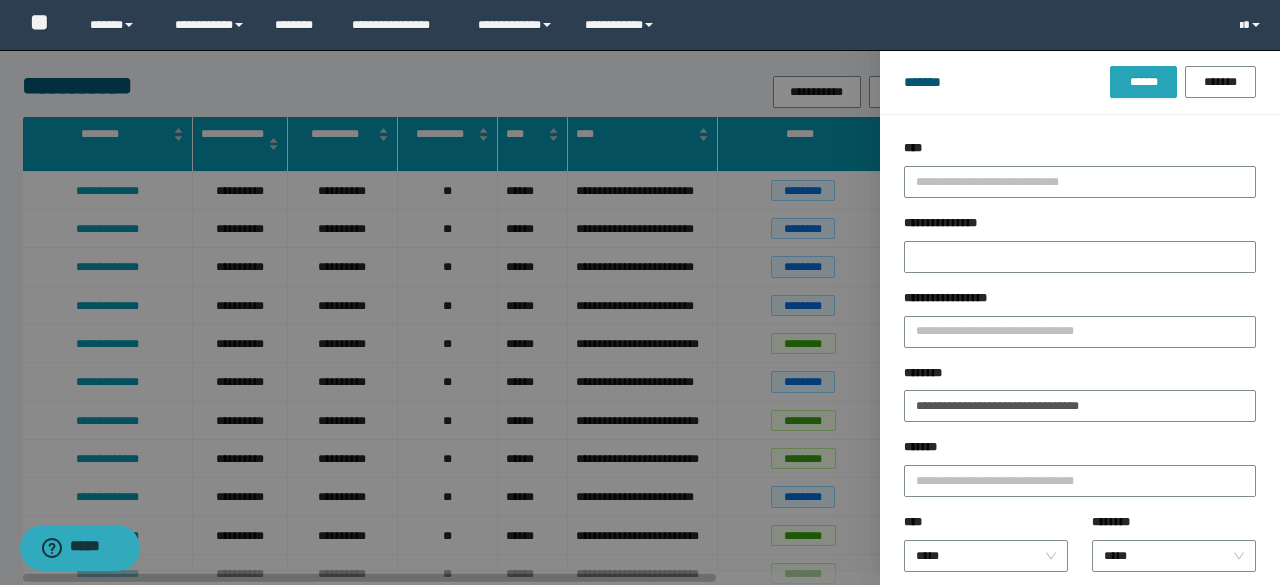 click on "******" at bounding box center [1143, 82] 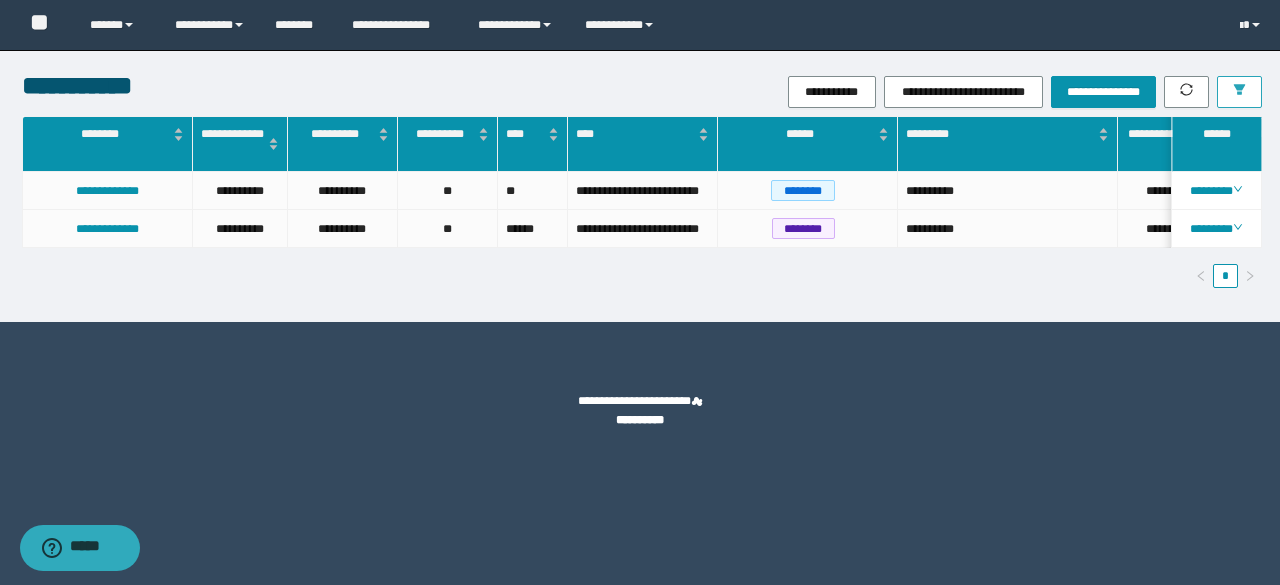 scroll, scrollTop: 0, scrollLeft: 186, axis: horizontal 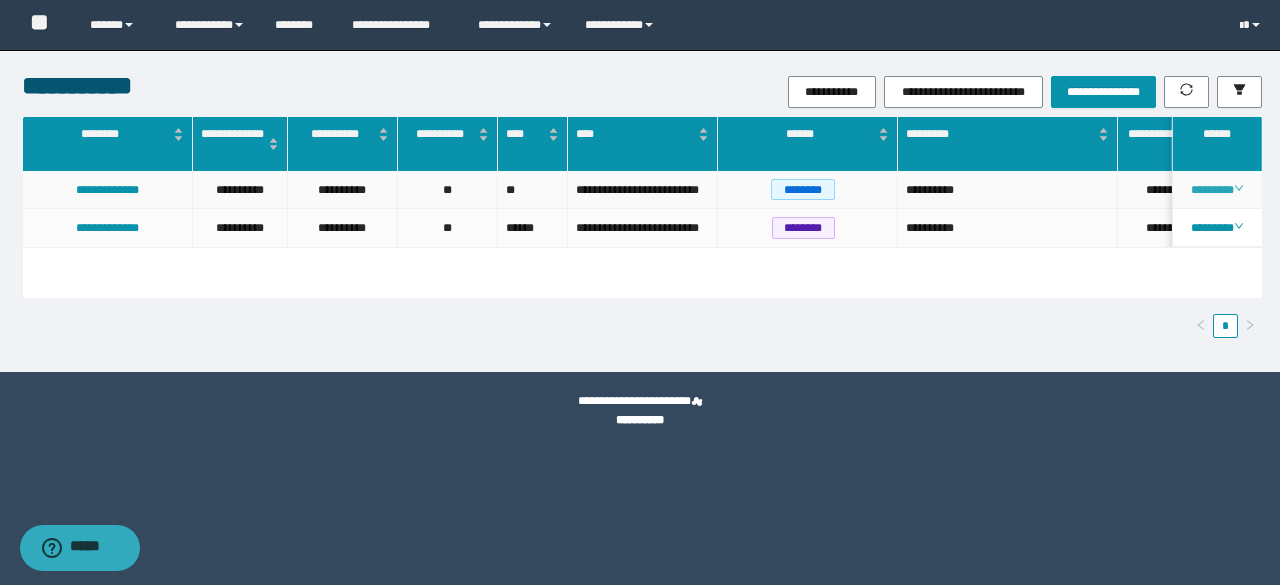 click on "********" at bounding box center (1216, 190) 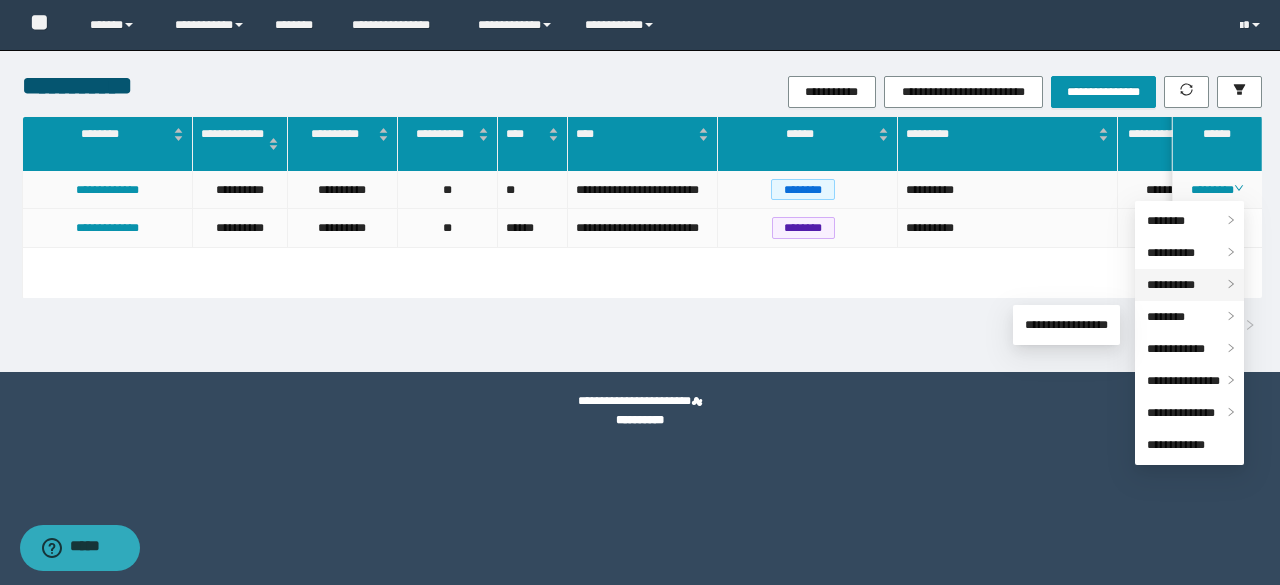 click on "**********" at bounding box center (1171, 285) 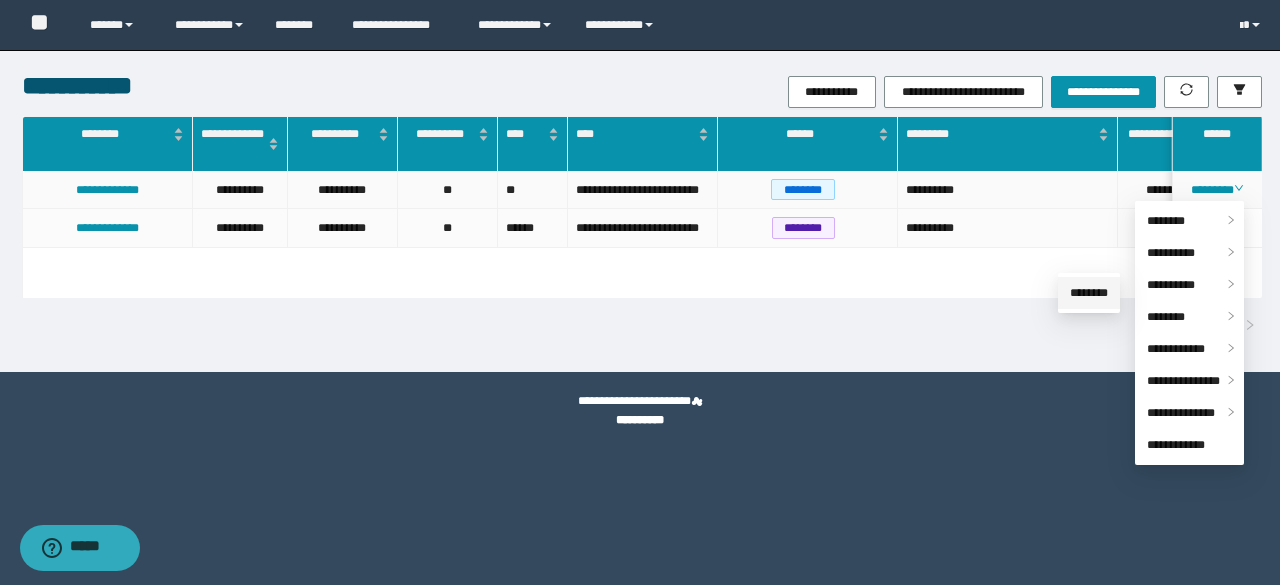 click on "********" at bounding box center (1089, 293) 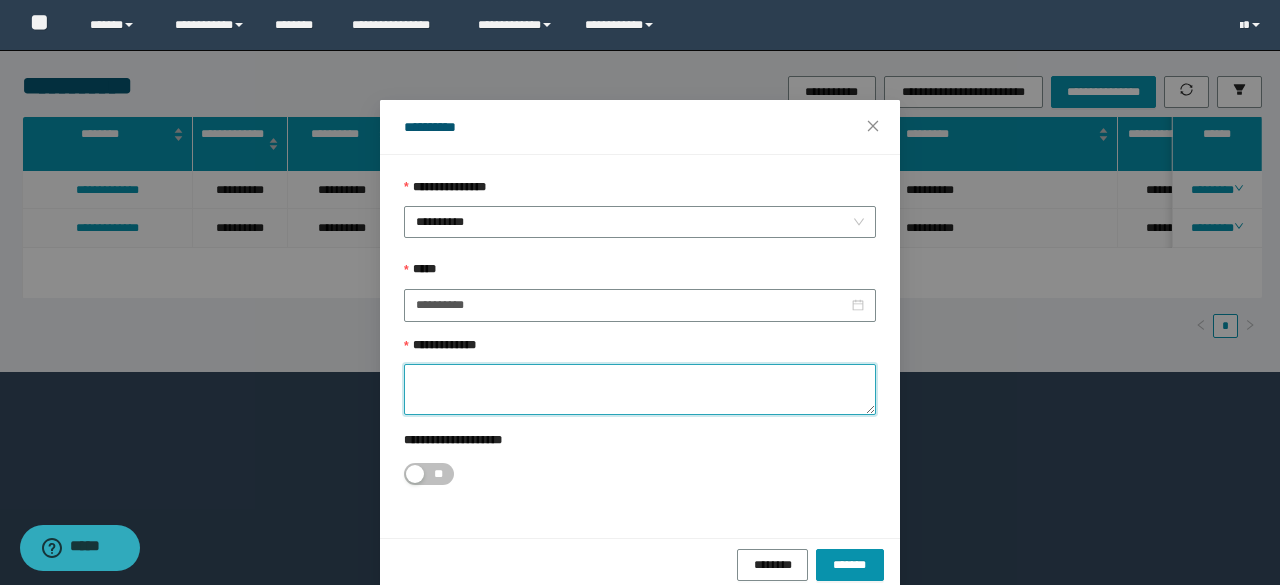 click on "**********" at bounding box center [640, 389] 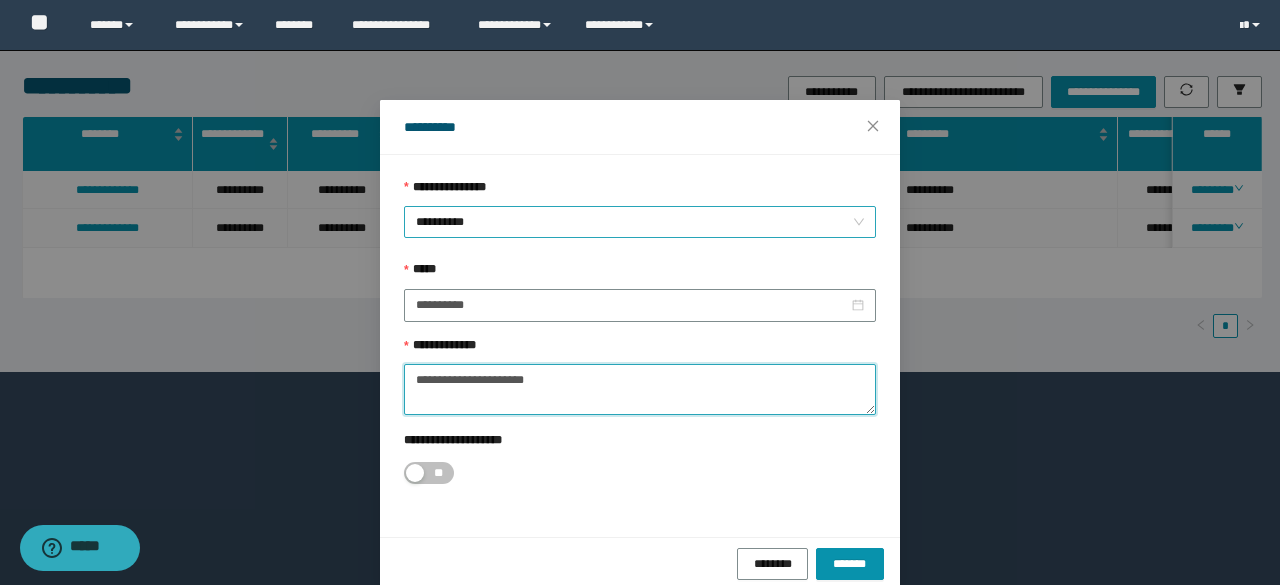 click on "**********" at bounding box center [640, 222] 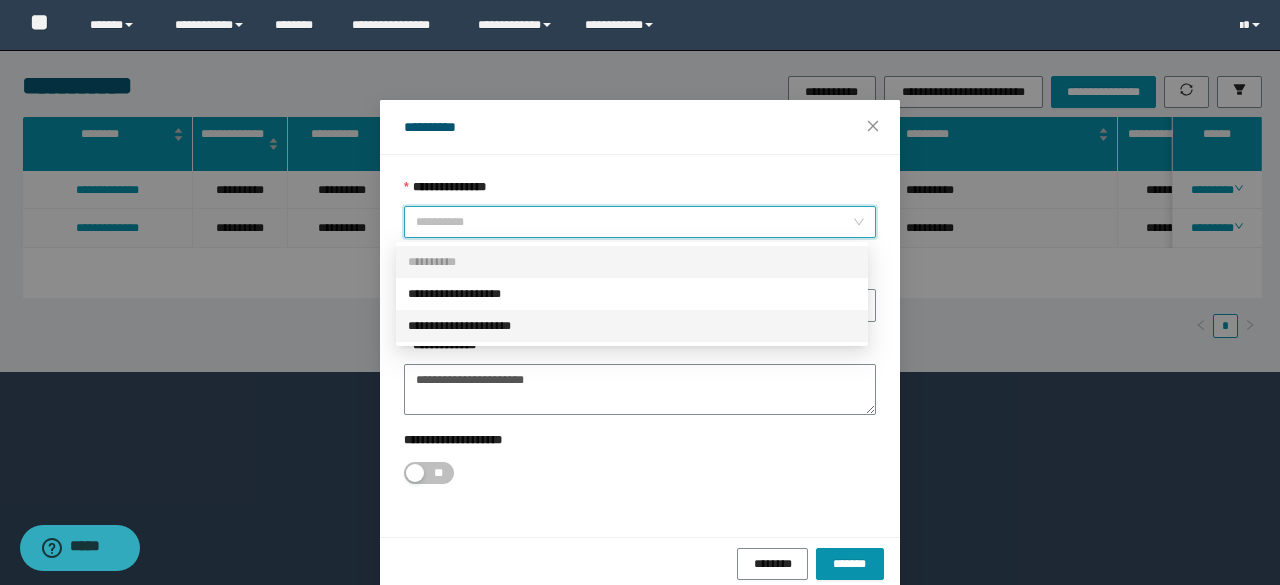 click on "**********" at bounding box center (632, 326) 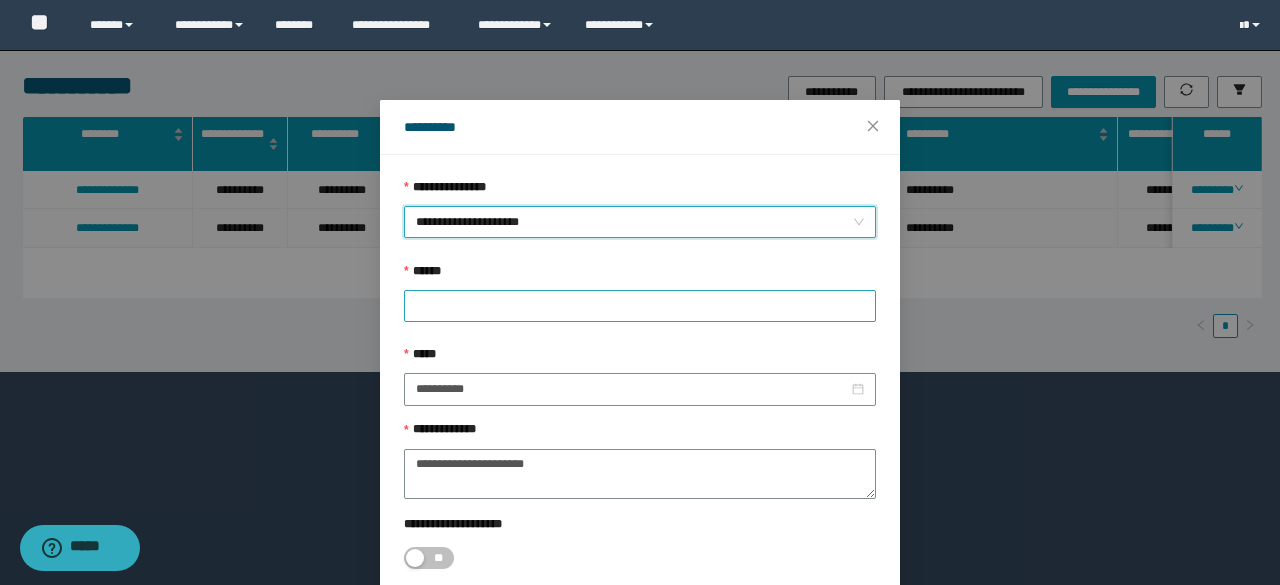 click at bounding box center (640, 306) 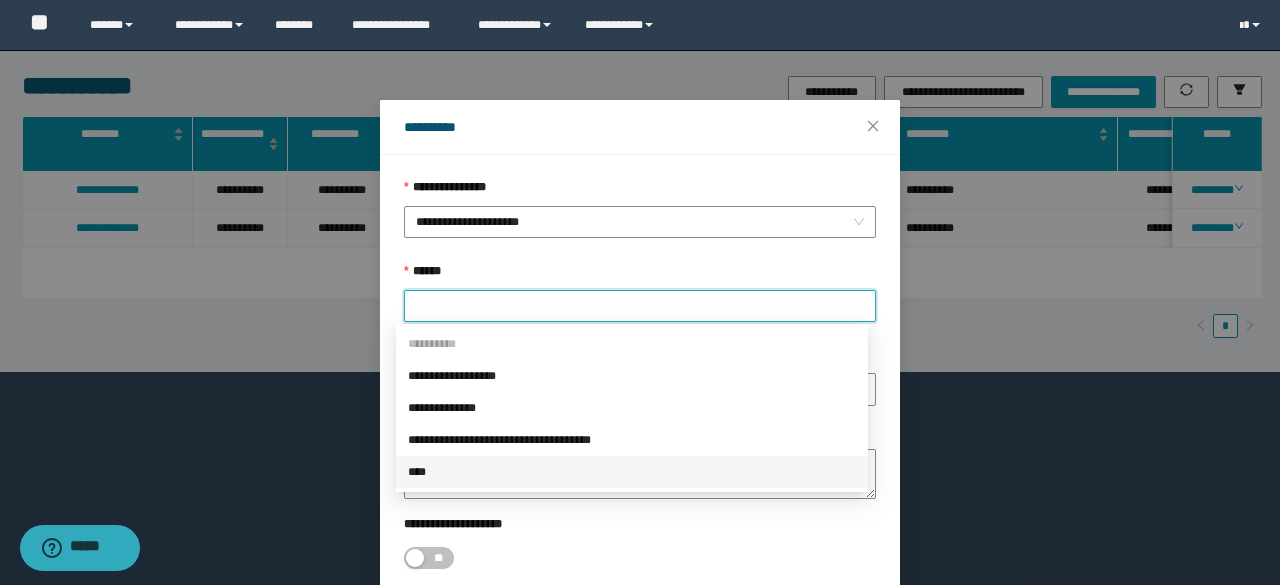click on "****" at bounding box center (632, 472) 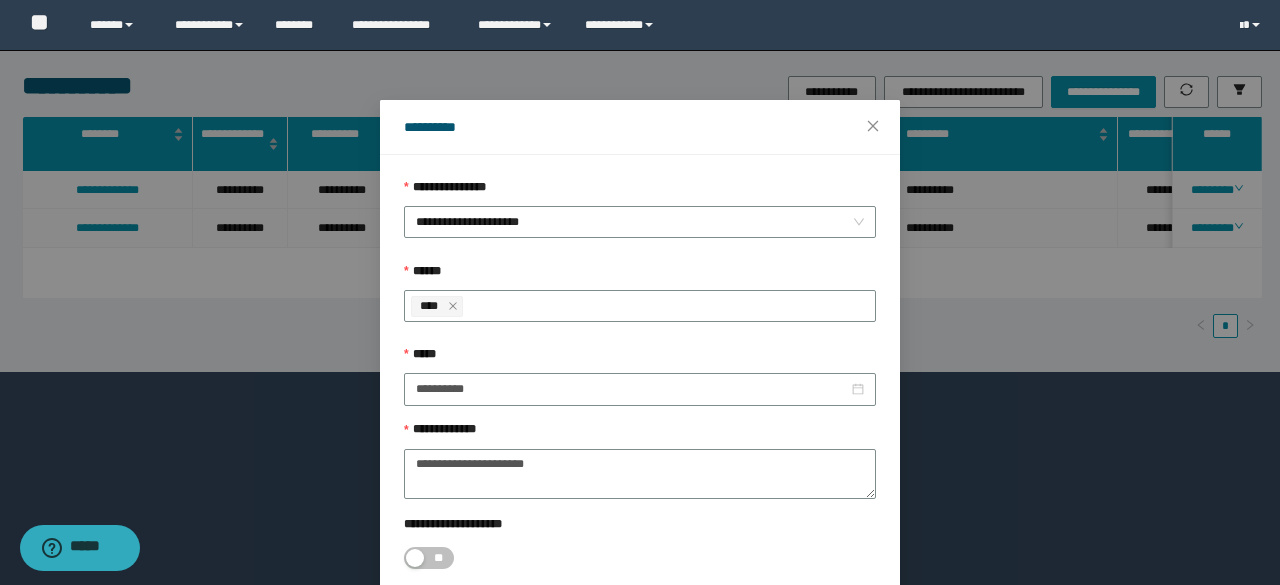 click on "**********" at bounding box center (640, 528) 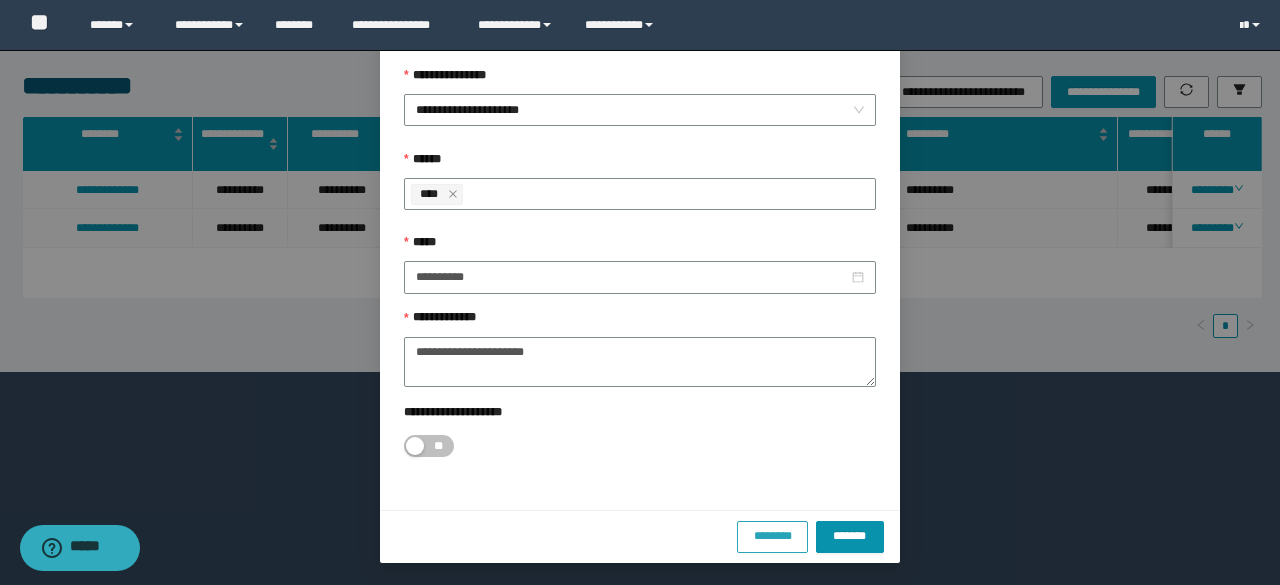 scroll, scrollTop: 112, scrollLeft: 0, axis: vertical 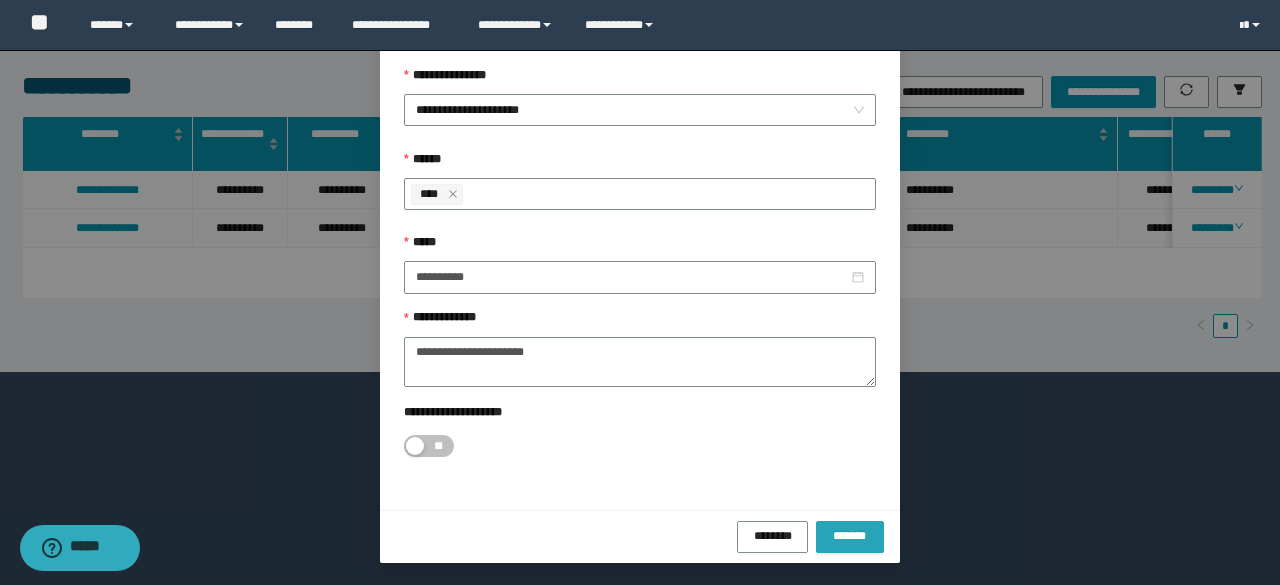 click on "*******" at bounding box center (850, 535) 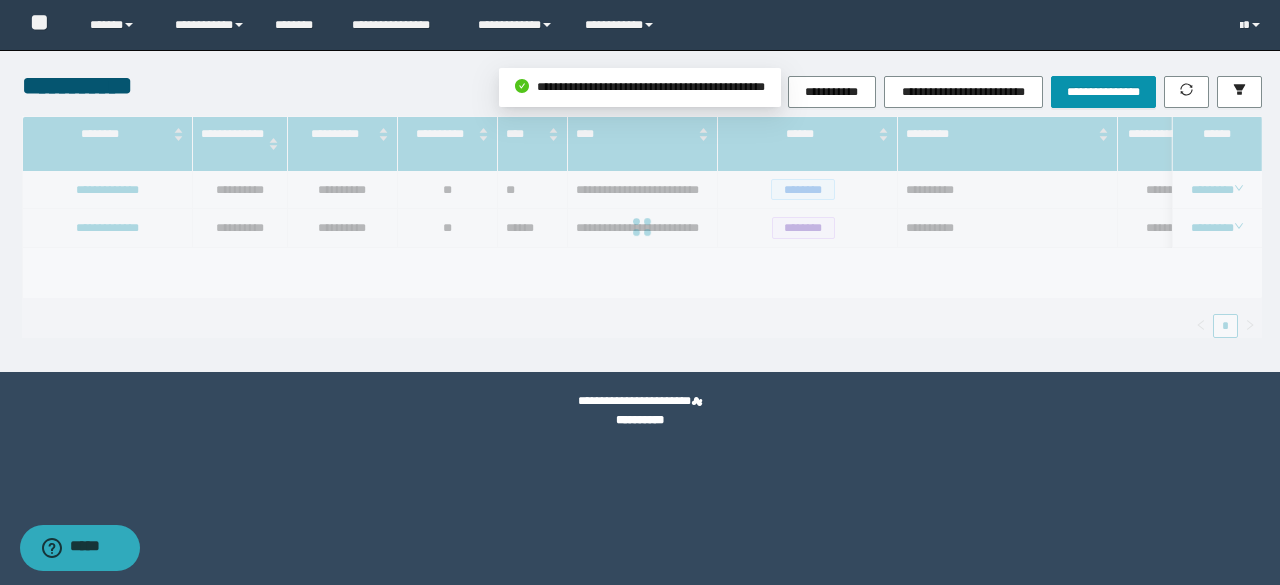 scroll, scrollTop: 0, scrollLeft: 0, axis: both 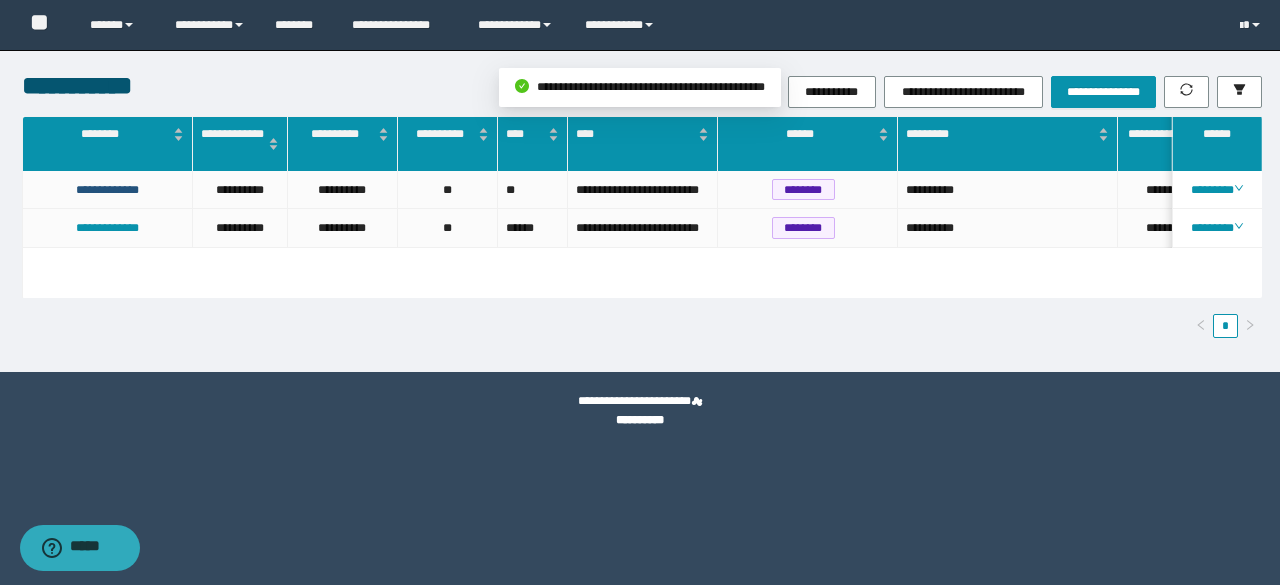 click on "**********" at bounding box center (107, 190) 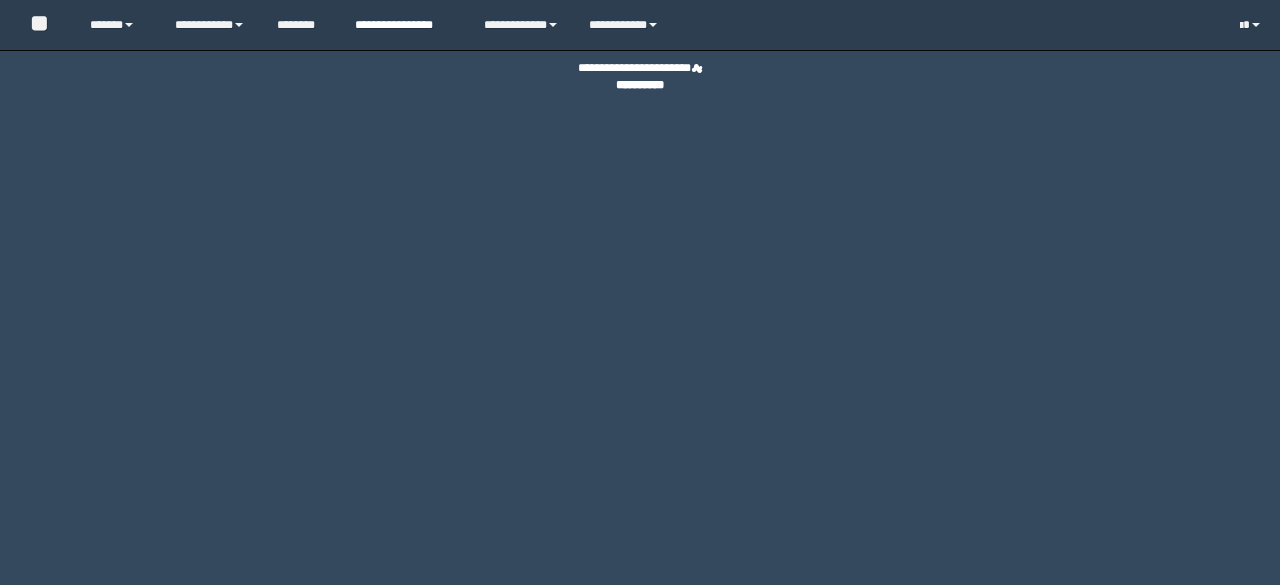 scroll, scrollTop: 0, scrollLeft: 0, axis: both 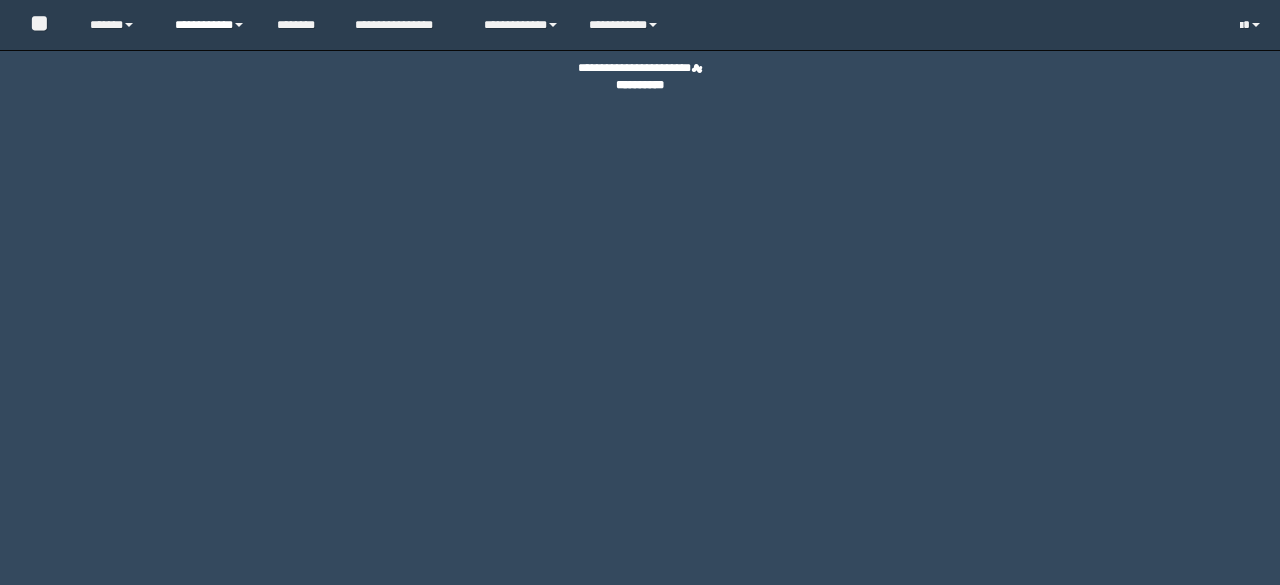 click on "**********" at bounding box center (210, 25) 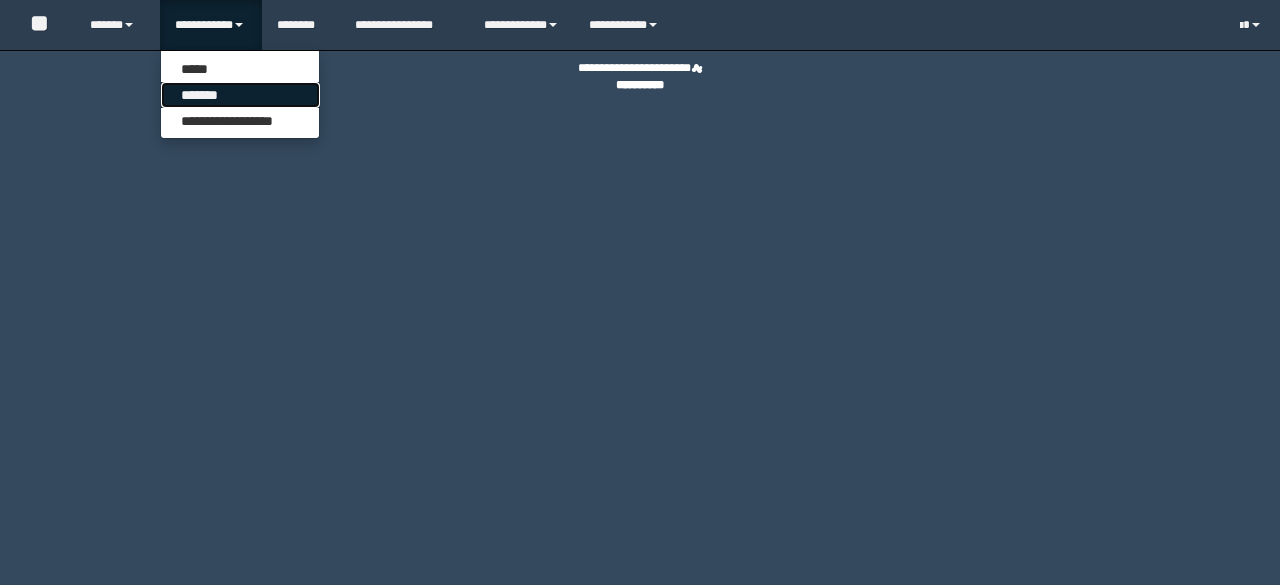 click on "*******" at bounding box center (240, 95) 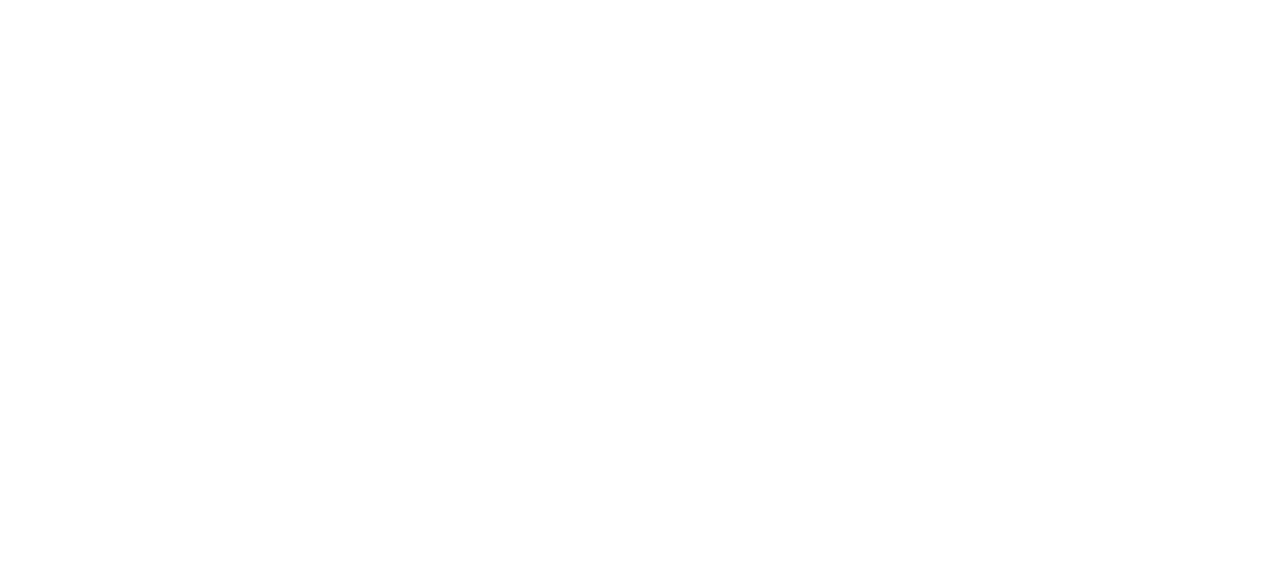 scroll, scrollTop: 0, scrollLeft: 0, axis: both 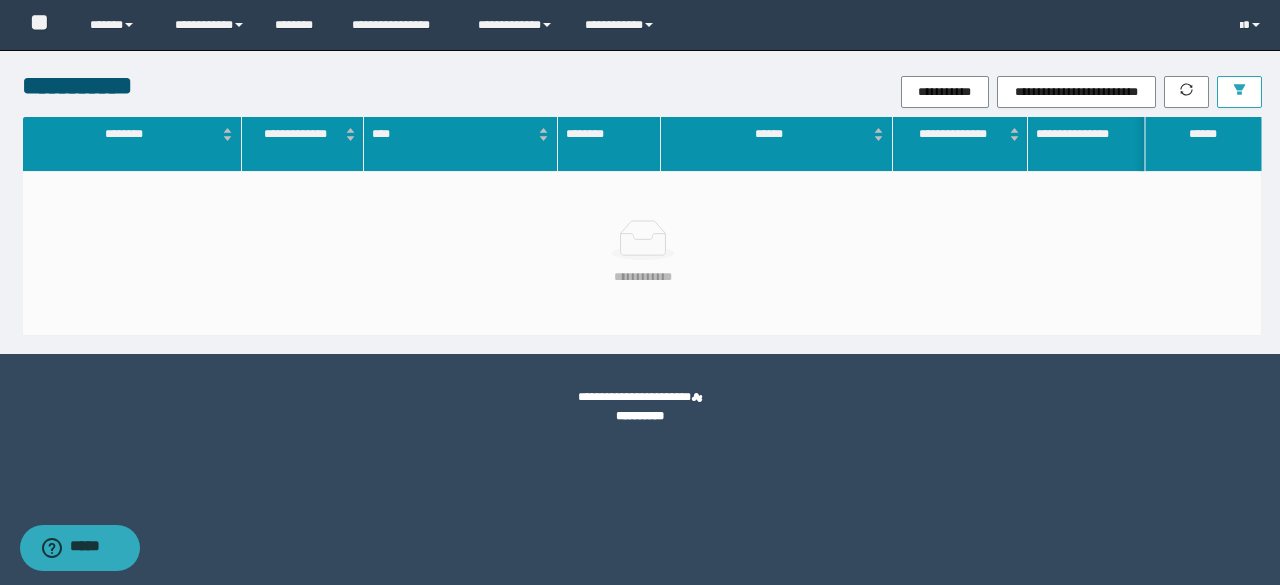 click 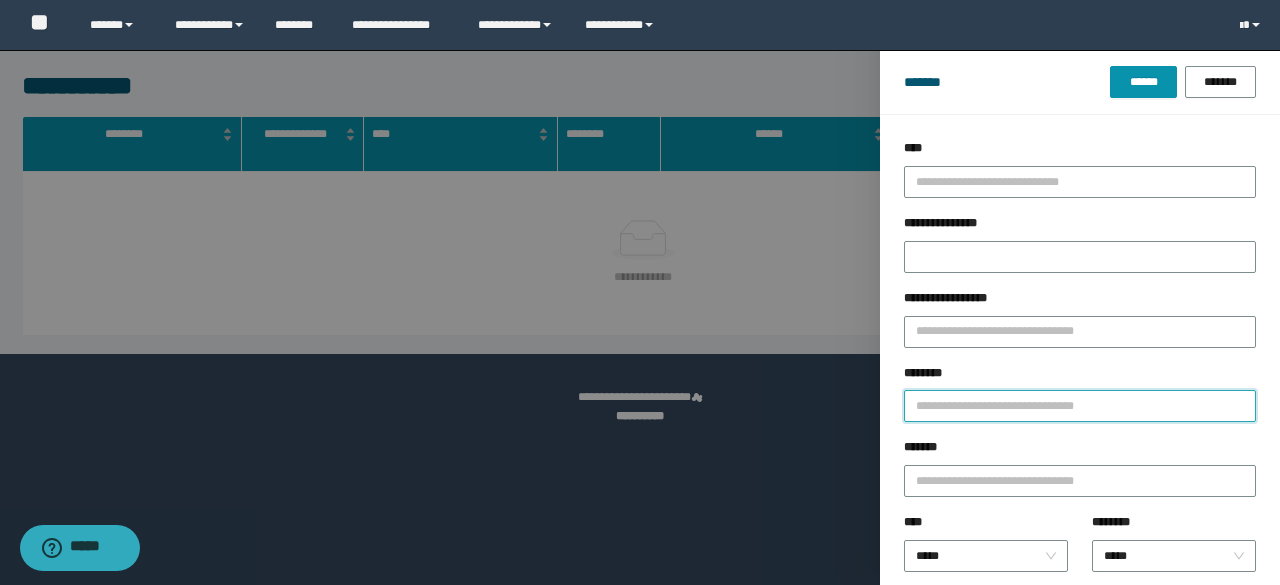 click on "********" at bounding box center (1080, 406) 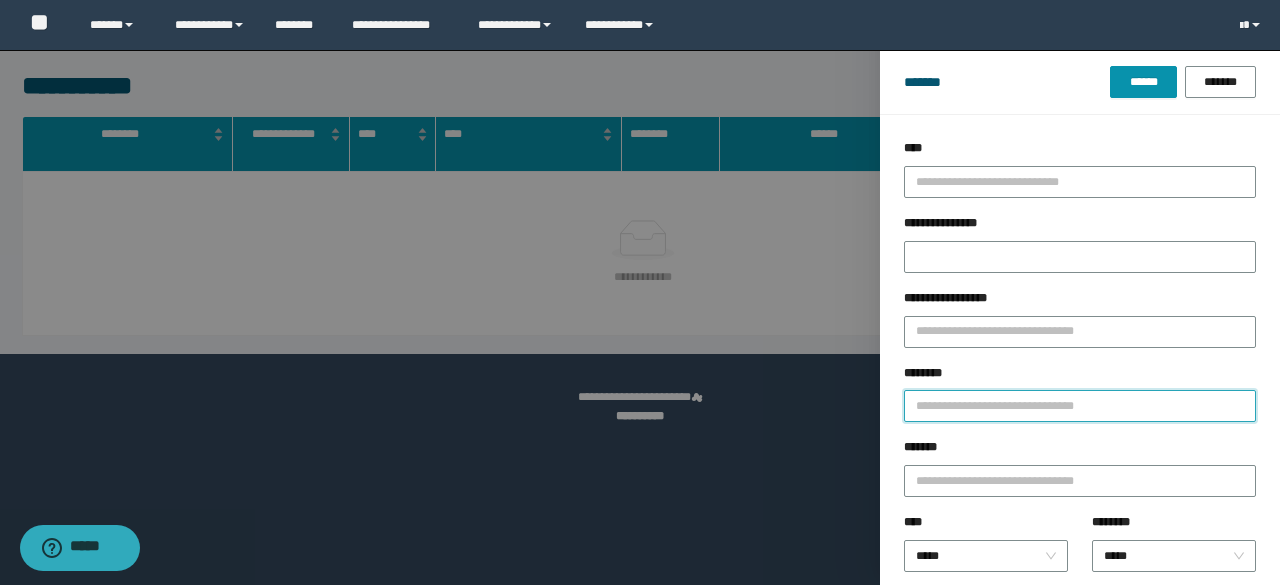 type on "*" 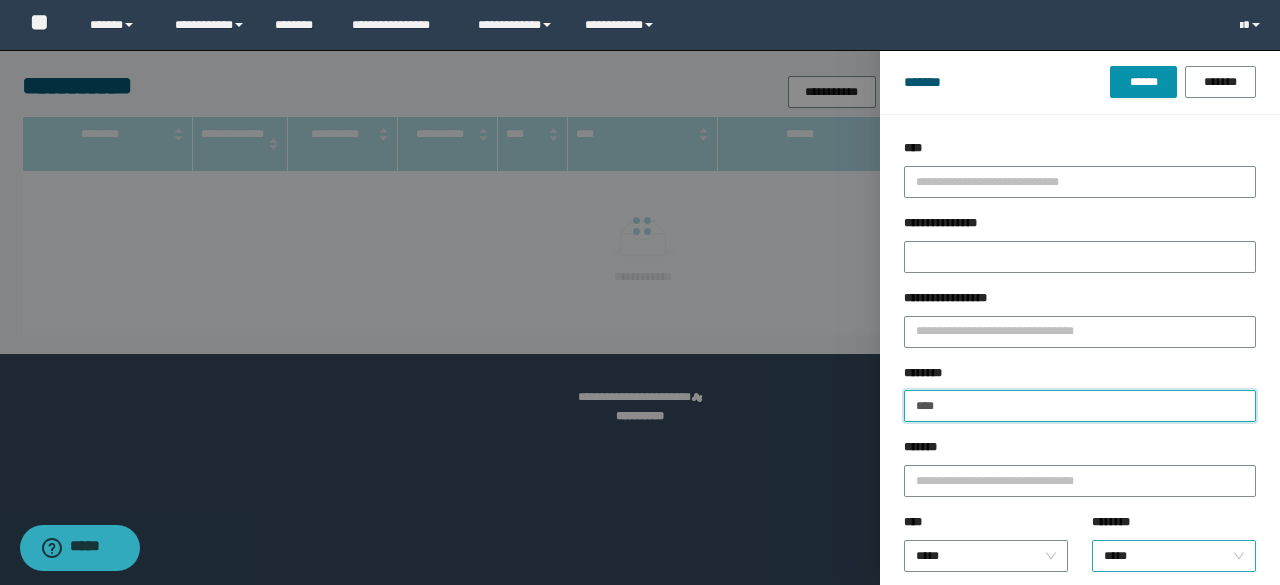 type on "**********" 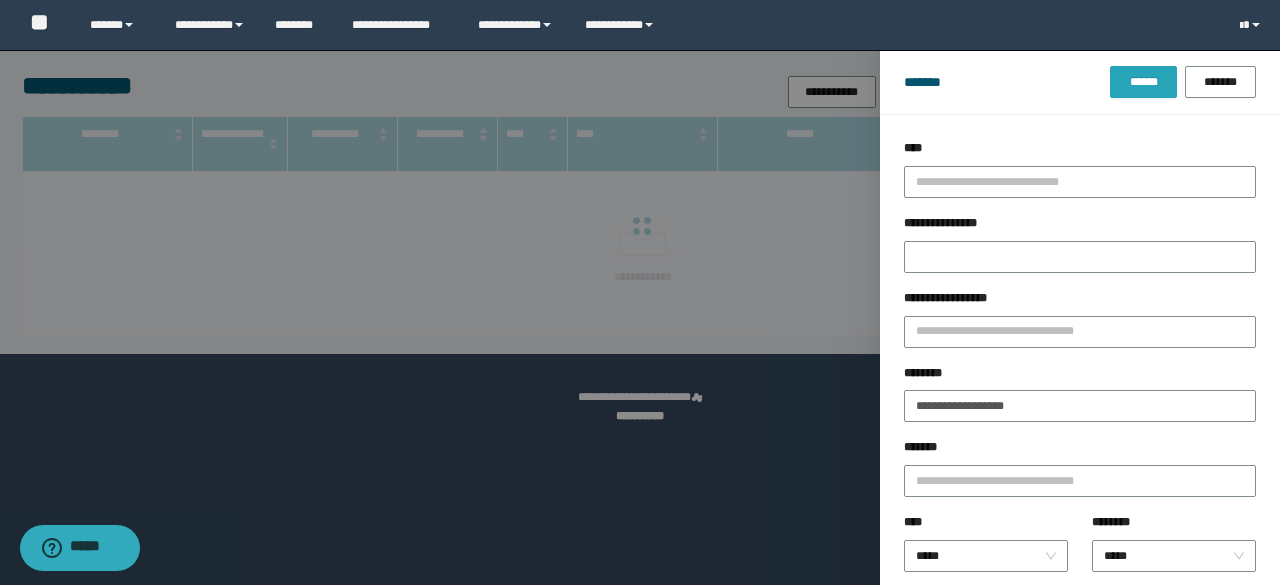 click on "******" at bounding box center (1143, 82) 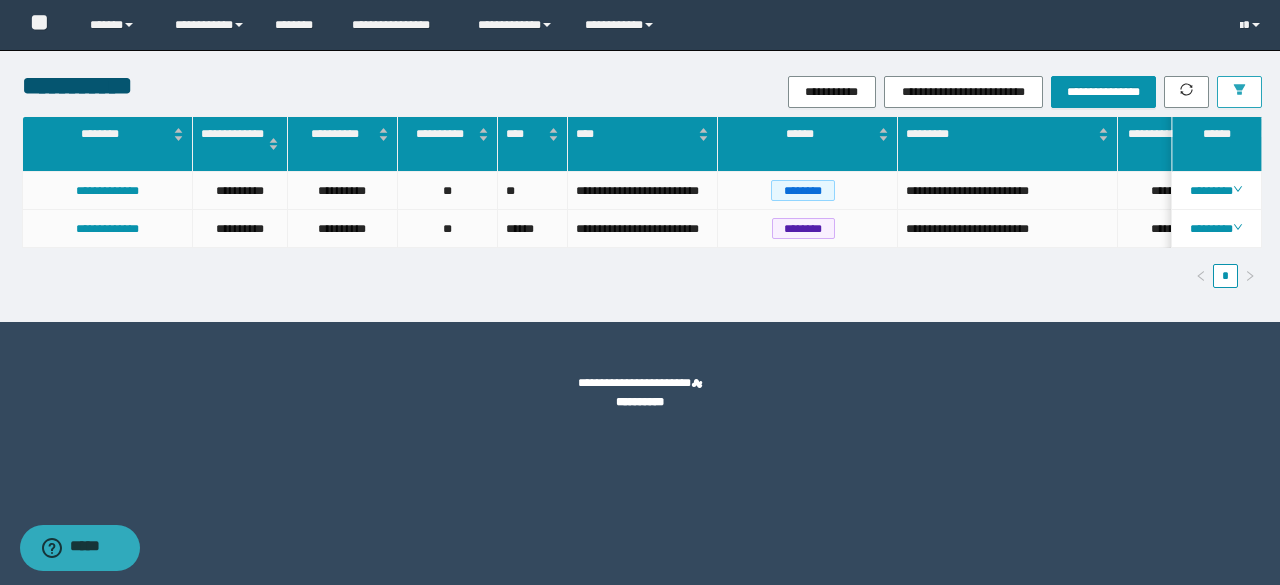 scroll, scrollTop: 0, scrollLeft: 74, axis: horizontal 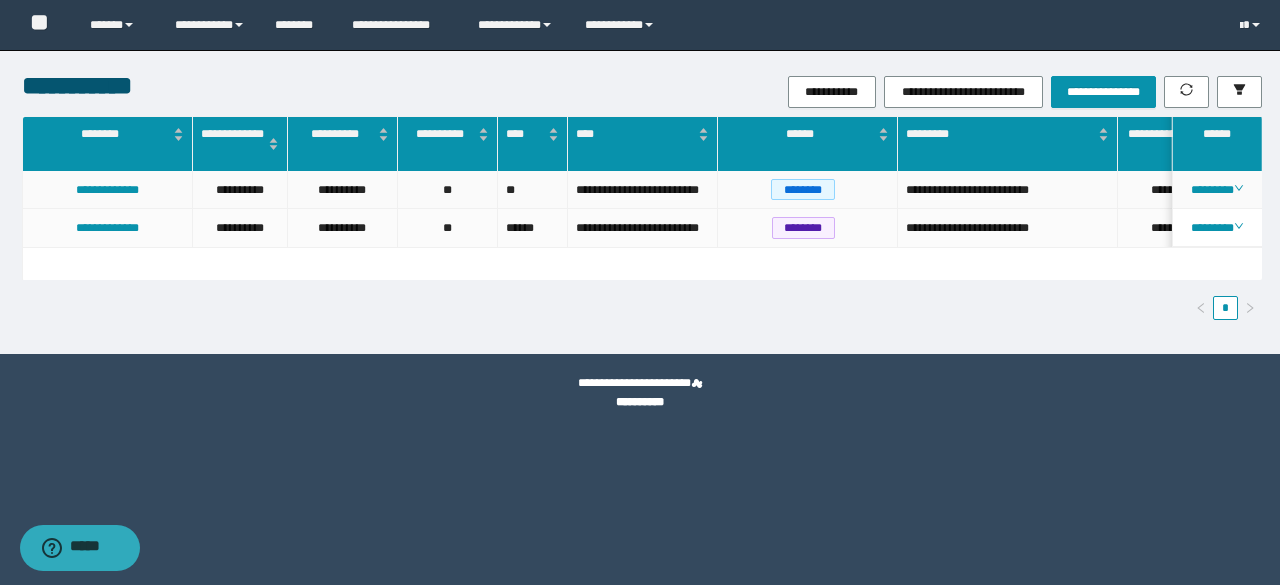 drag, startPoint x: 1216, startPoint y: 184, endPoint x: 1196, endPoint y: 201, distance: 26.24881 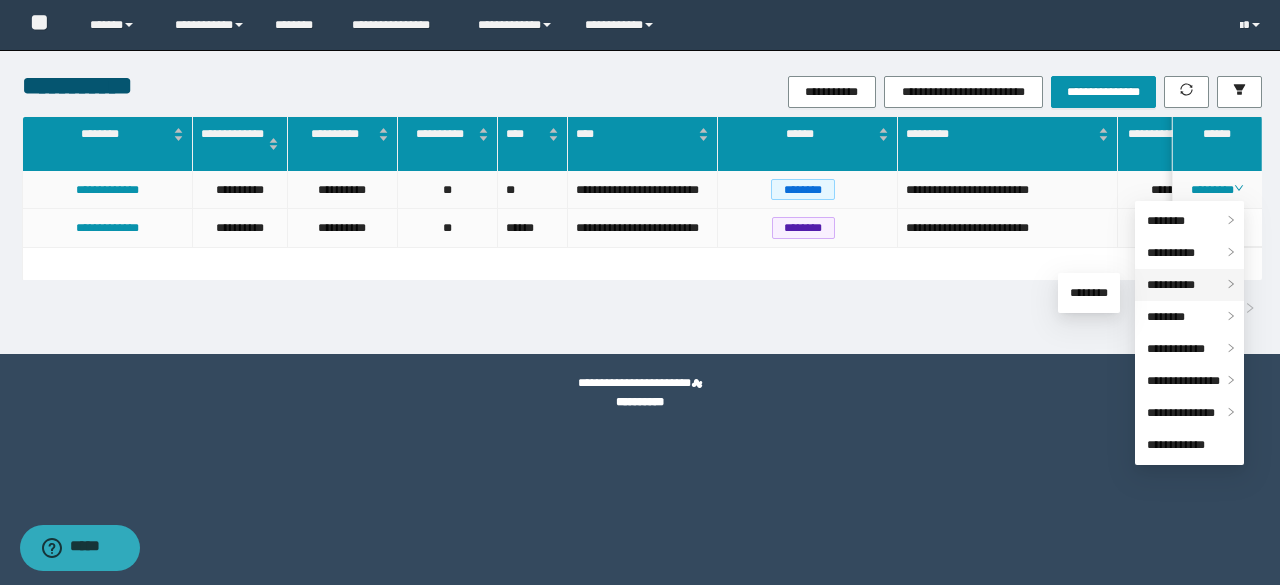 click on "**********" at bounding box center [1171, 285] 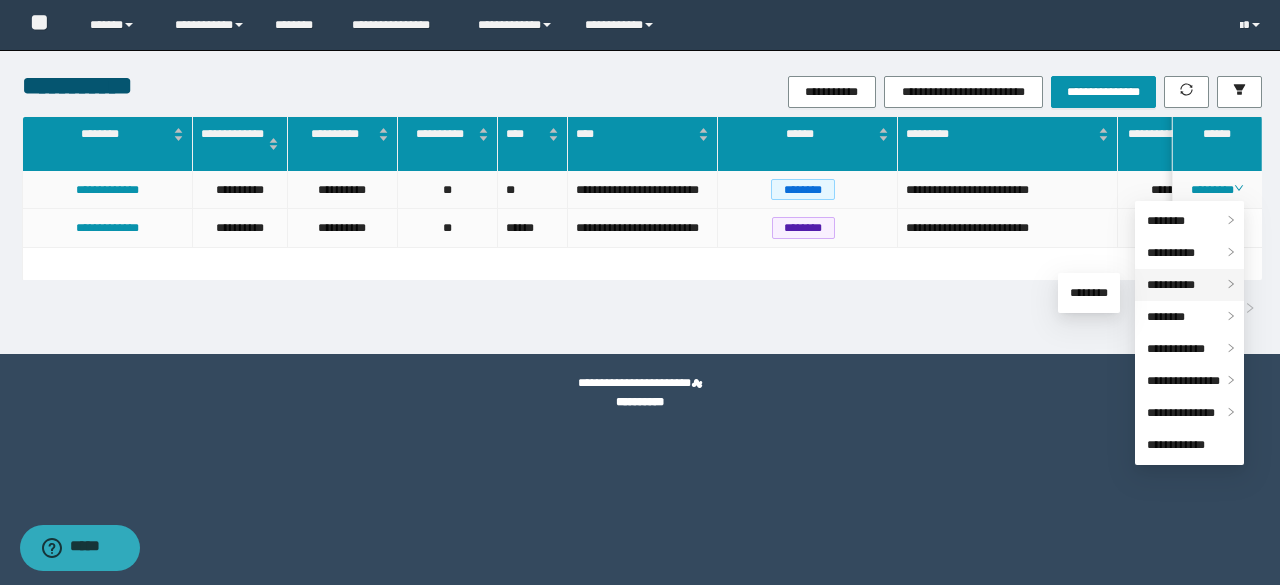 click on "**********" at bounding box center (1171, 285) 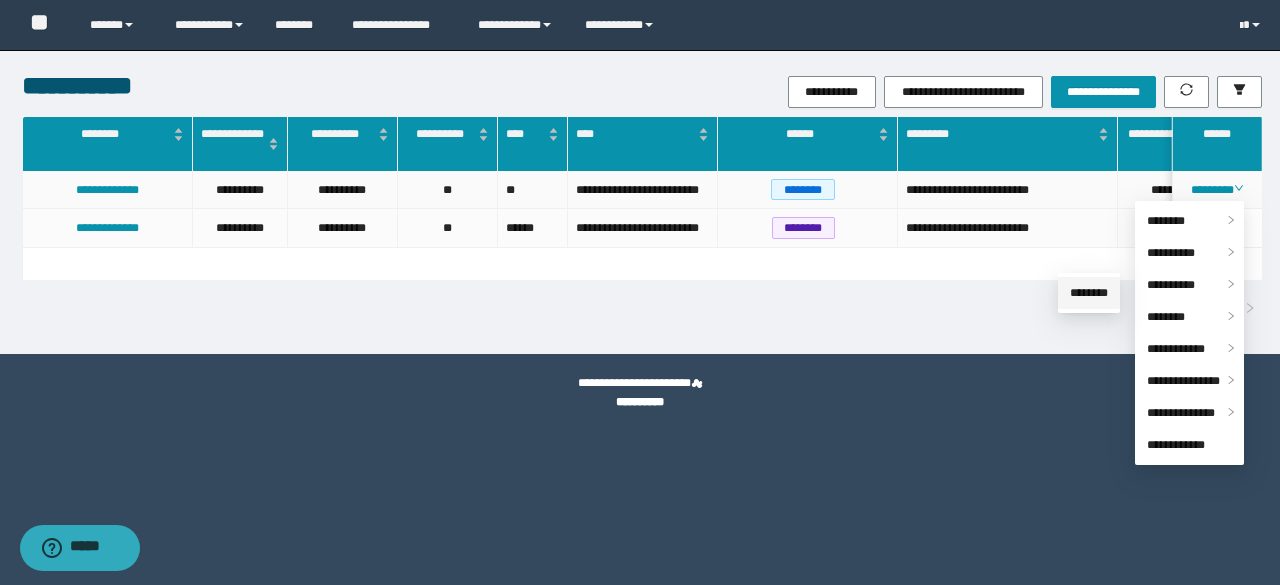 click on "********" at bounding box center [1089, 293] 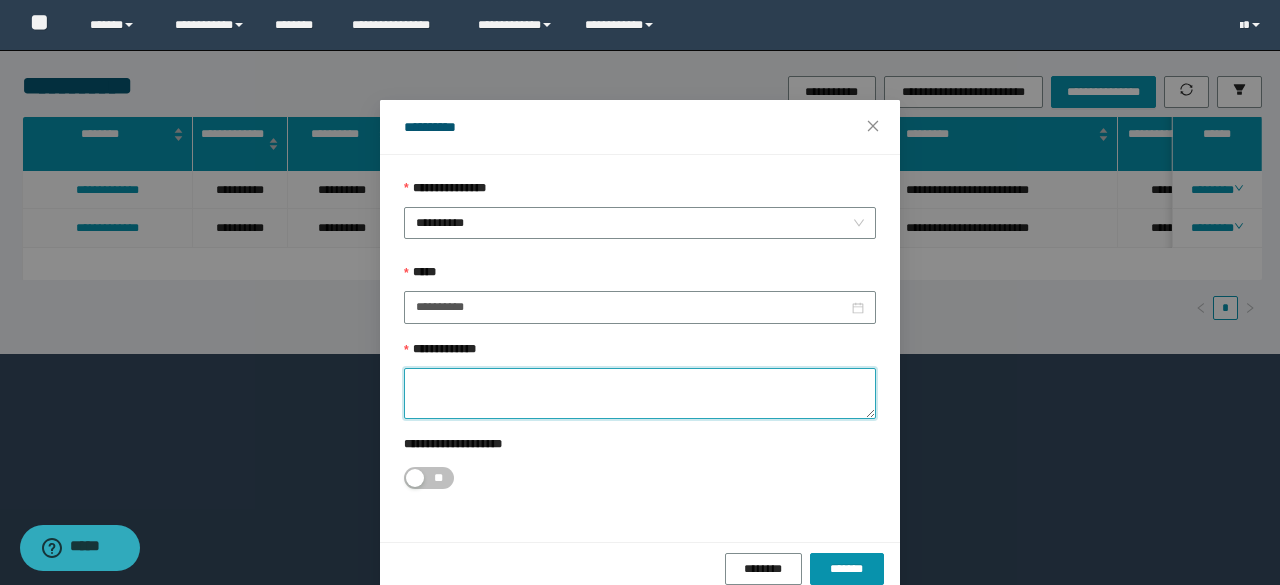 click on "**********" at bounding box center (640, 393) 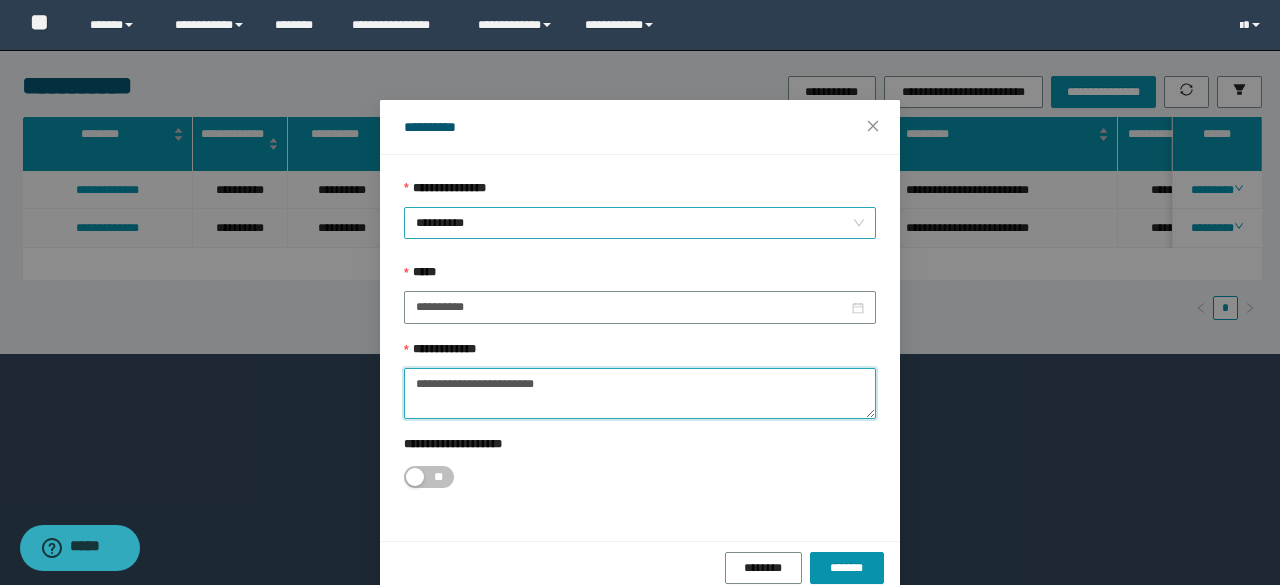 click on "**********" at bounding box center [640, 223] 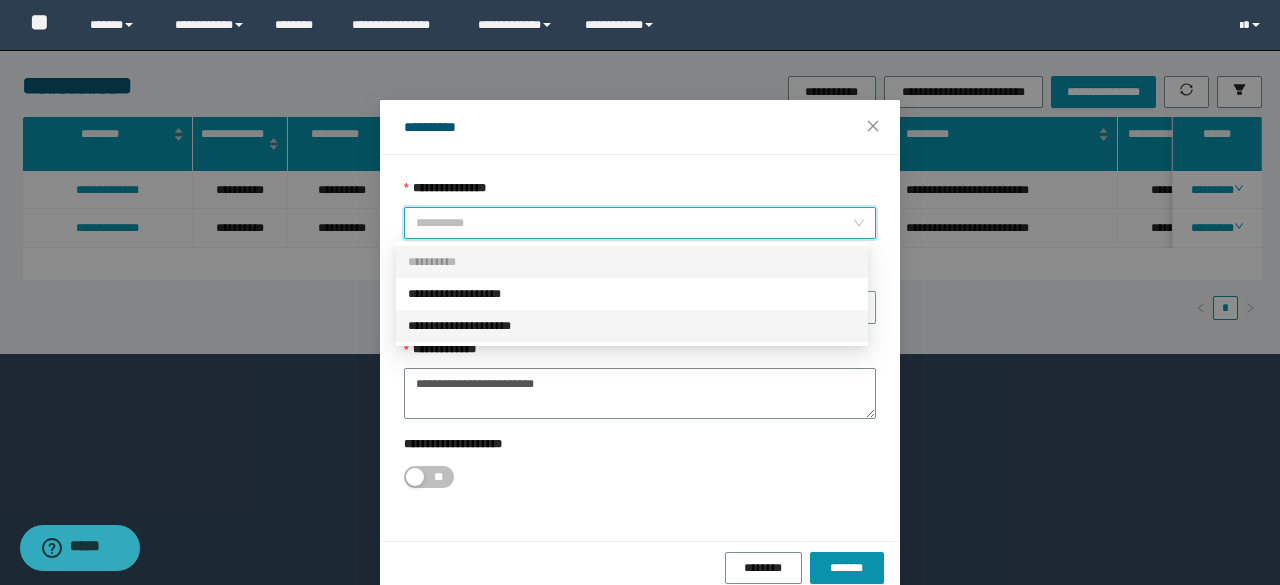 click on "**********" at bounding box center [632, 326] 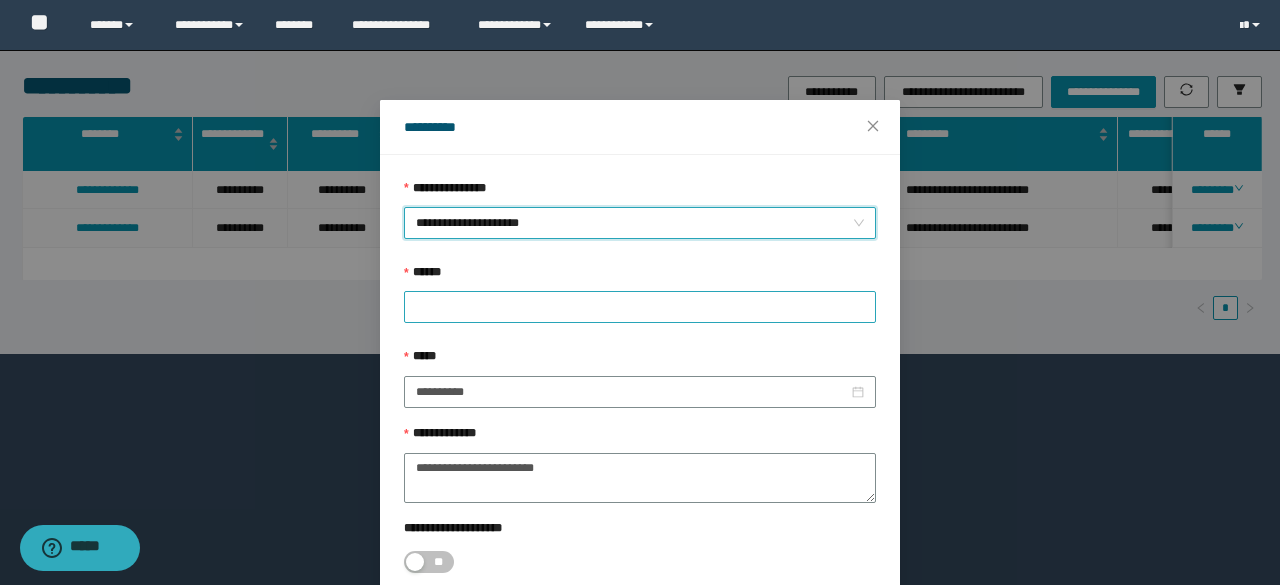 click at bounding box center (640, 307) 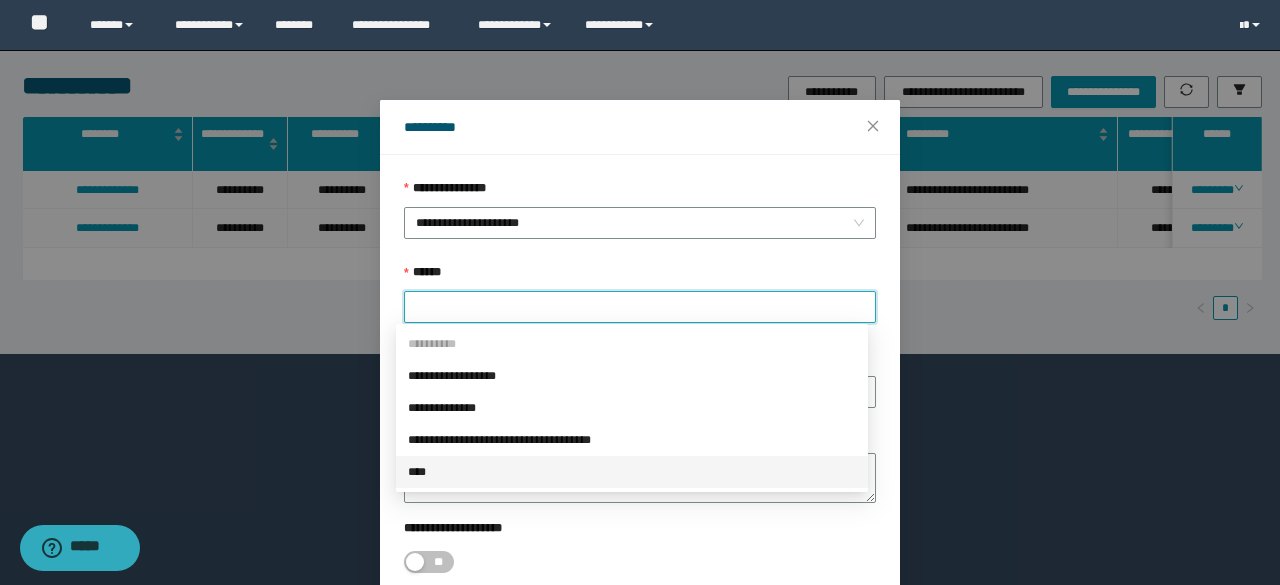 click on "****" at bounding box center [632, 472] 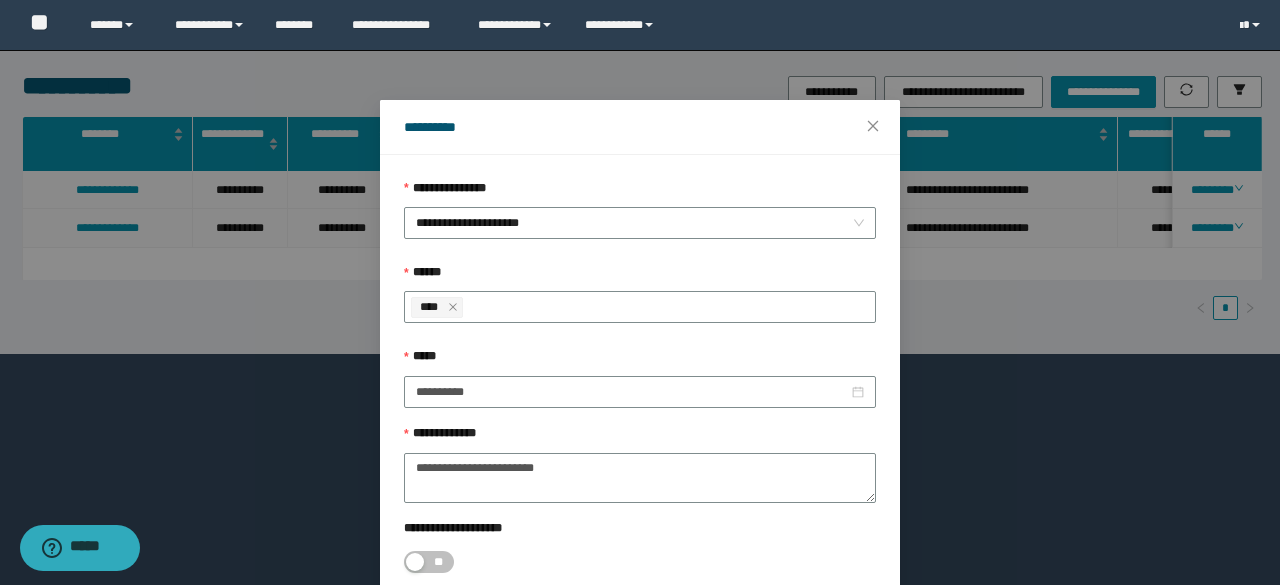 click on "**" at bounding box center [640, 562] 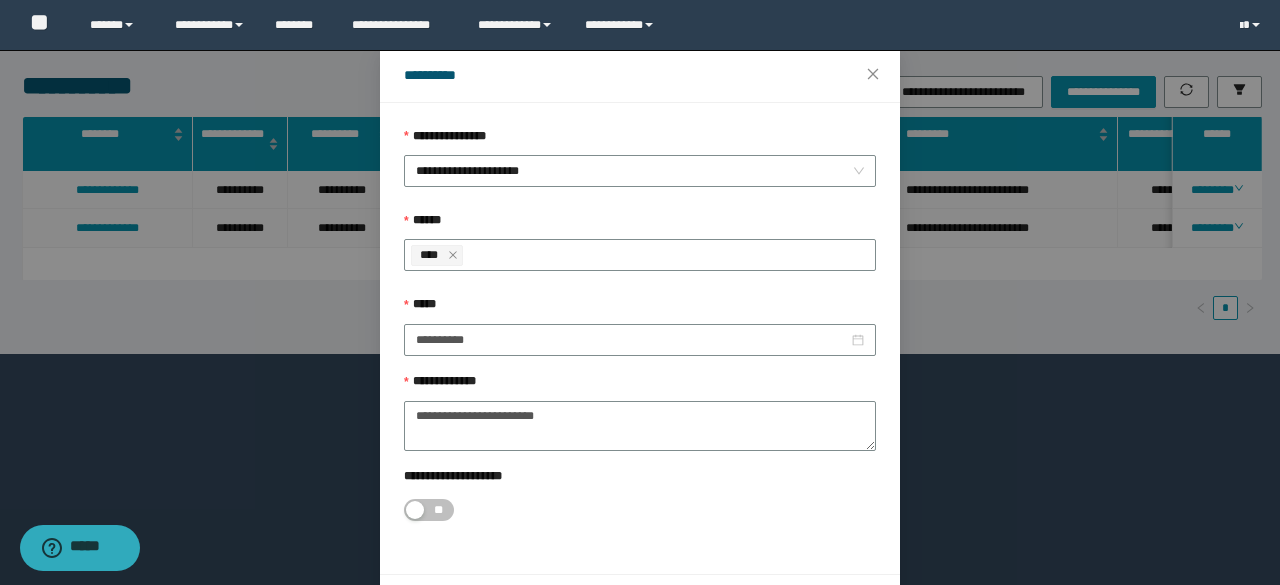 scroll, scrollTop: 112, scrollLeft: 0, axis: vertical 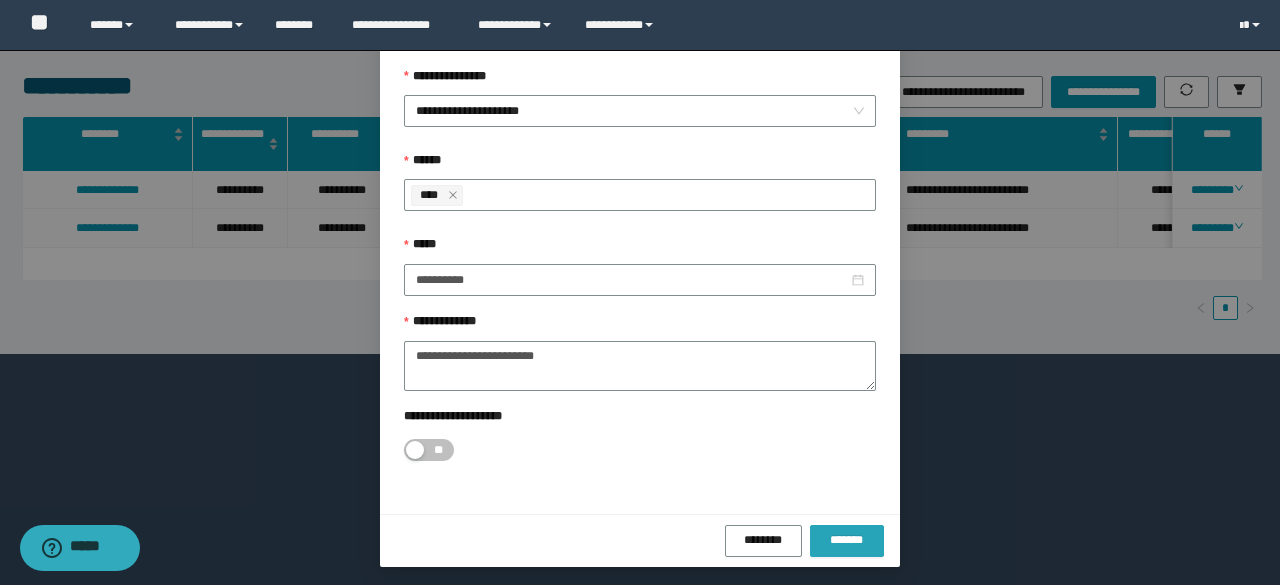 click on "*******" at bounding box center (847, 541) 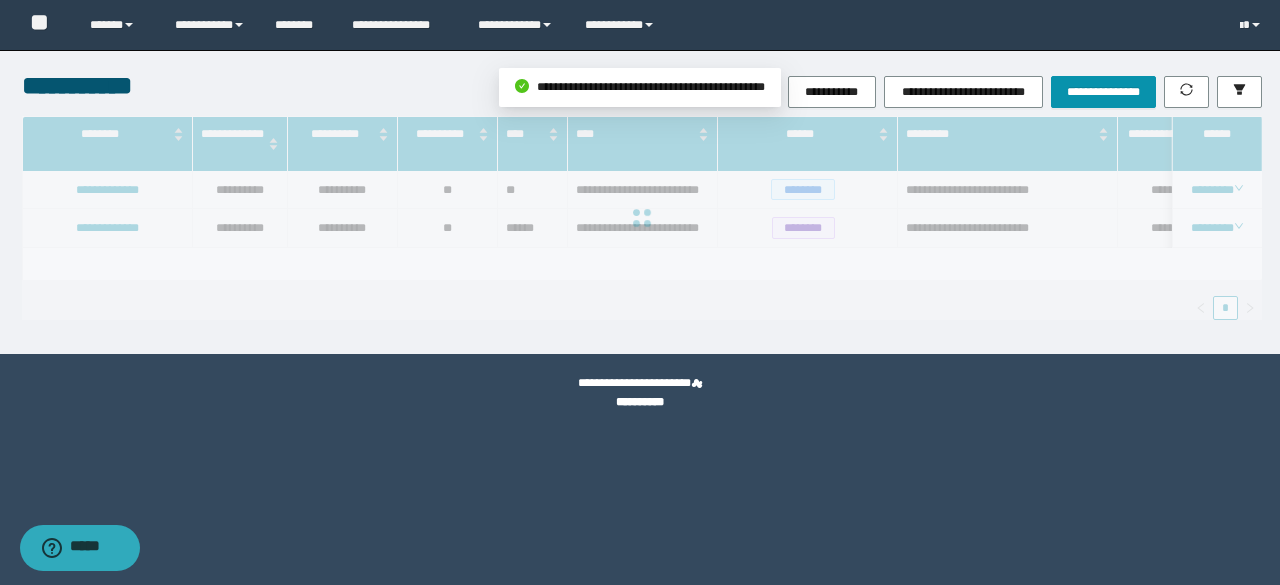 scroll, scrollTop: 0, scrollLeft: 0, axis: both 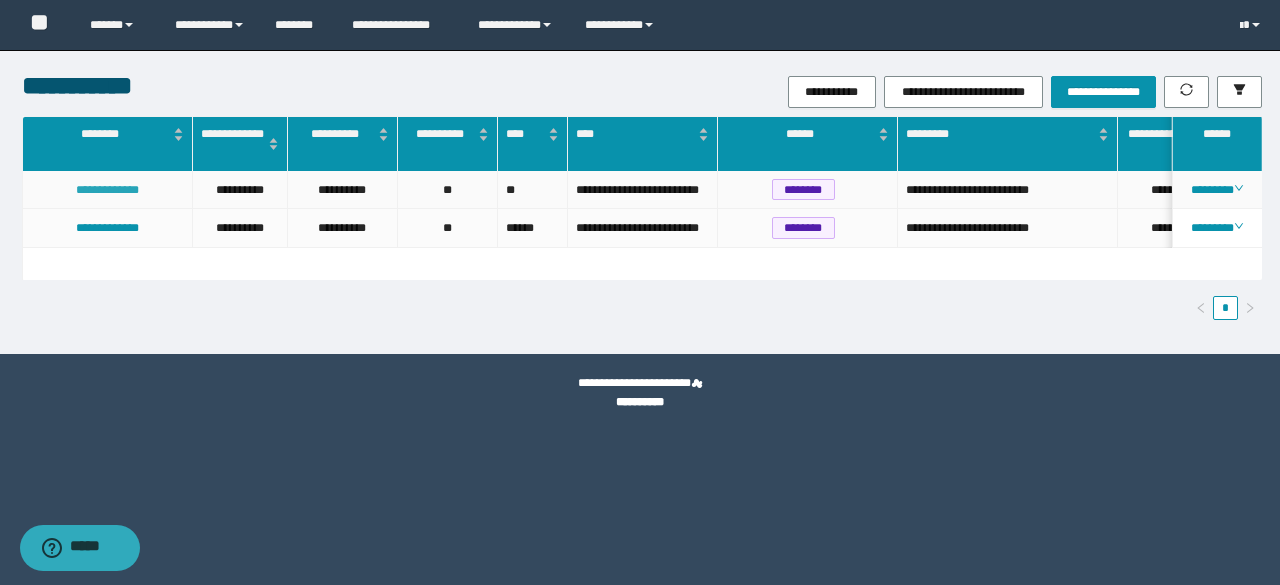 click on "**********" at bounding box center [107, 190] 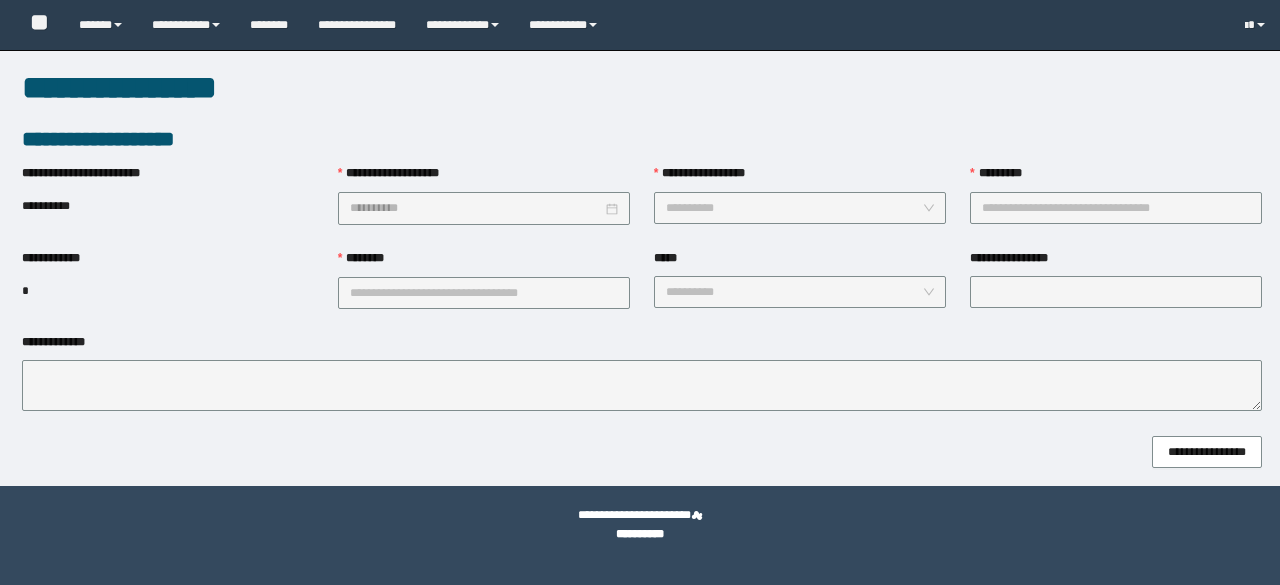 type on "**********" 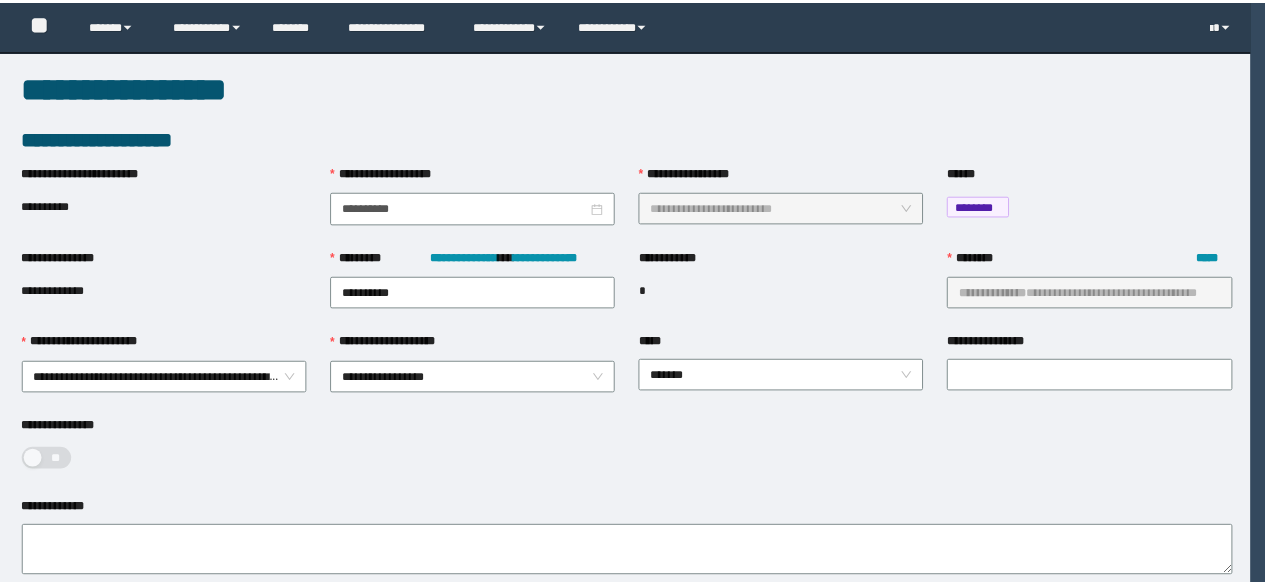 scroll, scrollTop: 0, scrollLeft: 0, axis: both 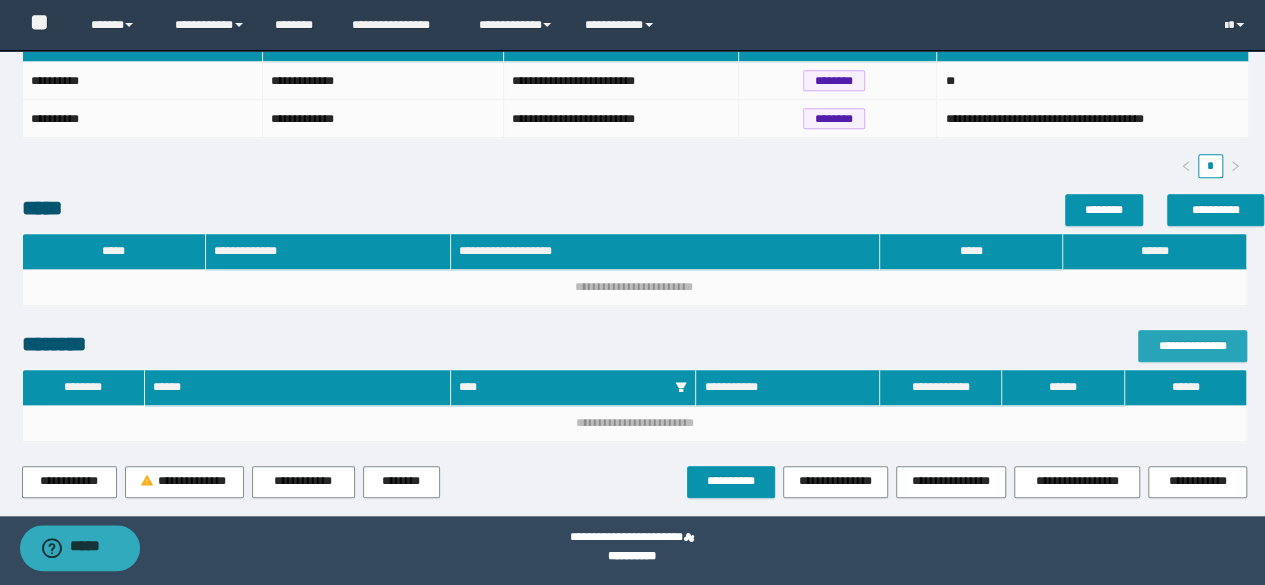 click on "**********" at bounding box center (1192, 346) 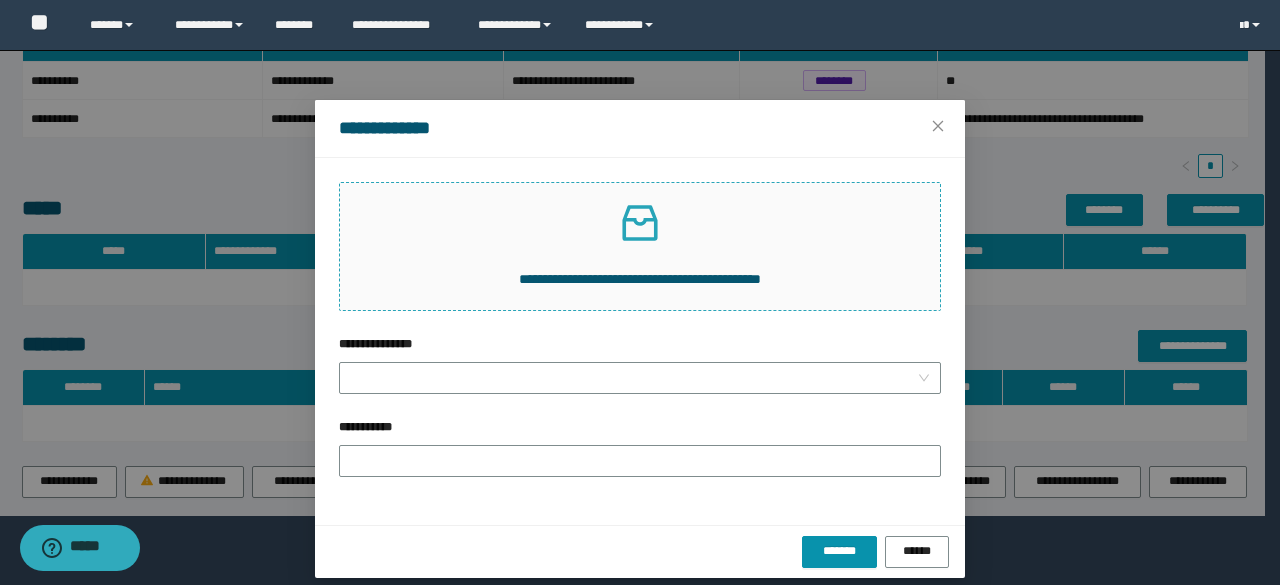 click at bounding box center (640, 223) 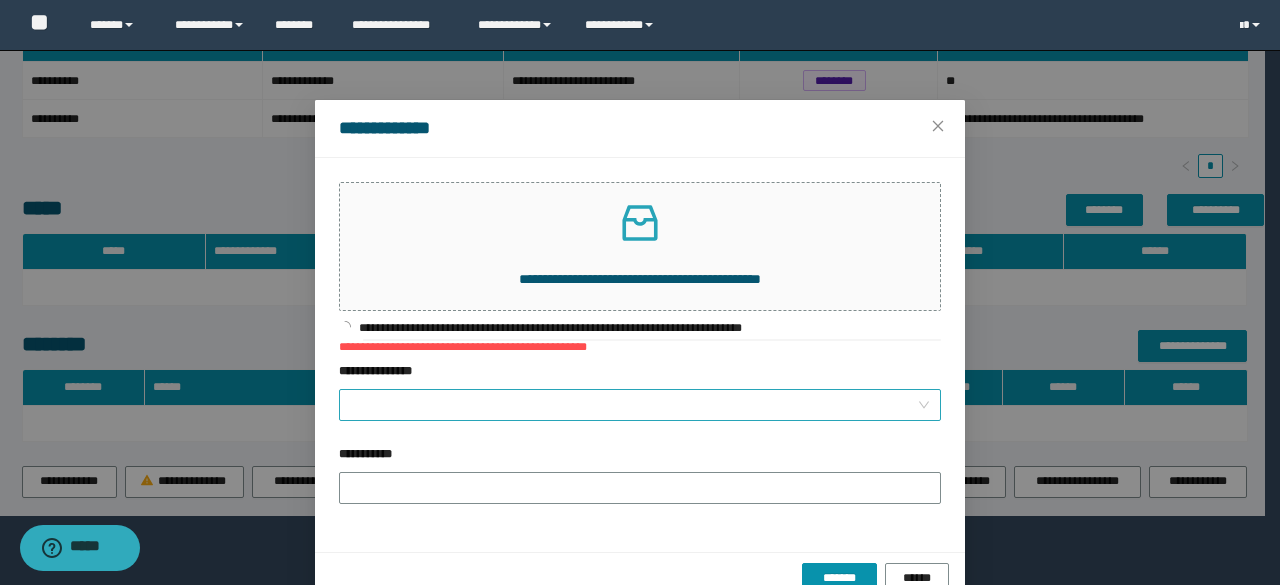 click on "**********" at bounding box center (634, 405) 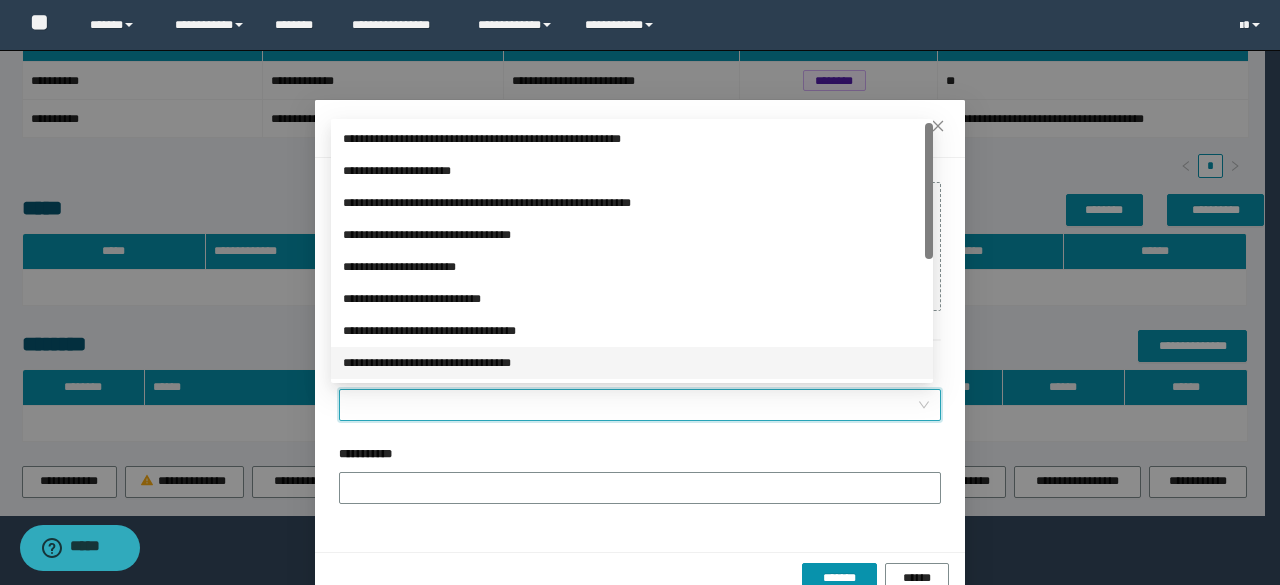 scroll, scrollTop: 200, scrollLeft: 0, axis: vertical 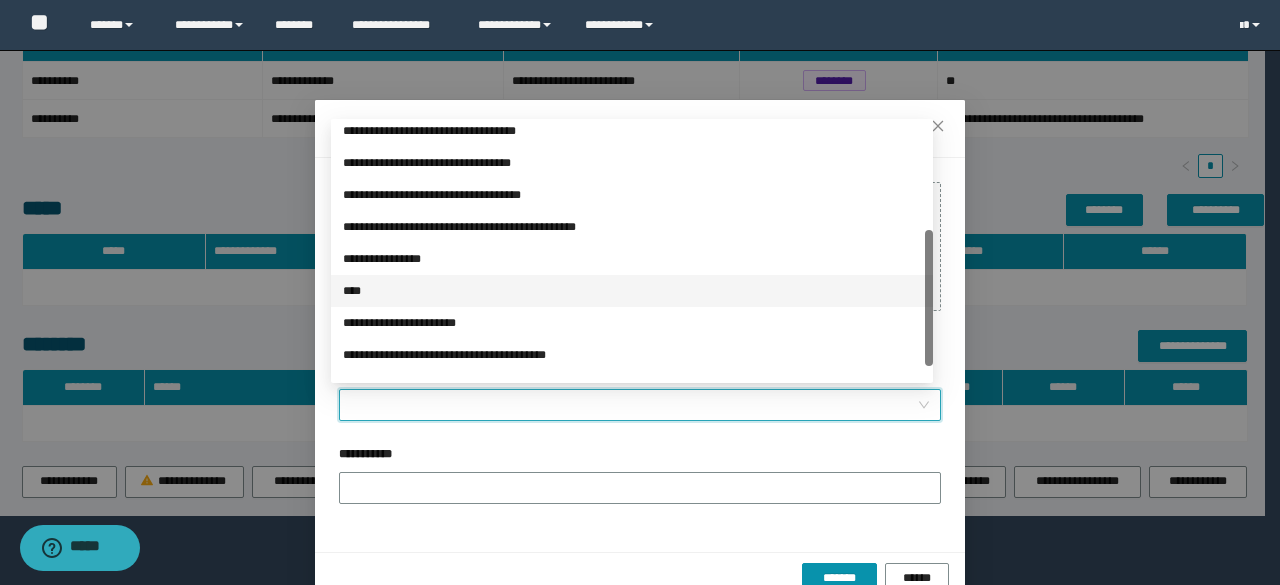 click on "****" at bounding box center (632, 291) 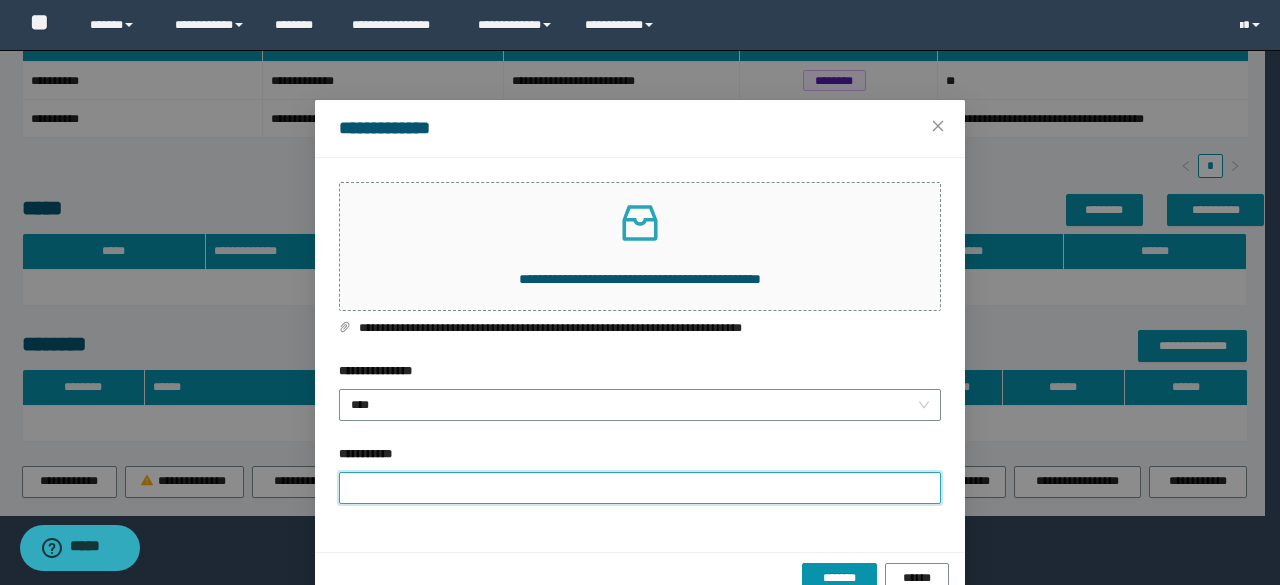 click on "**********" at bounding box center (640, 488) 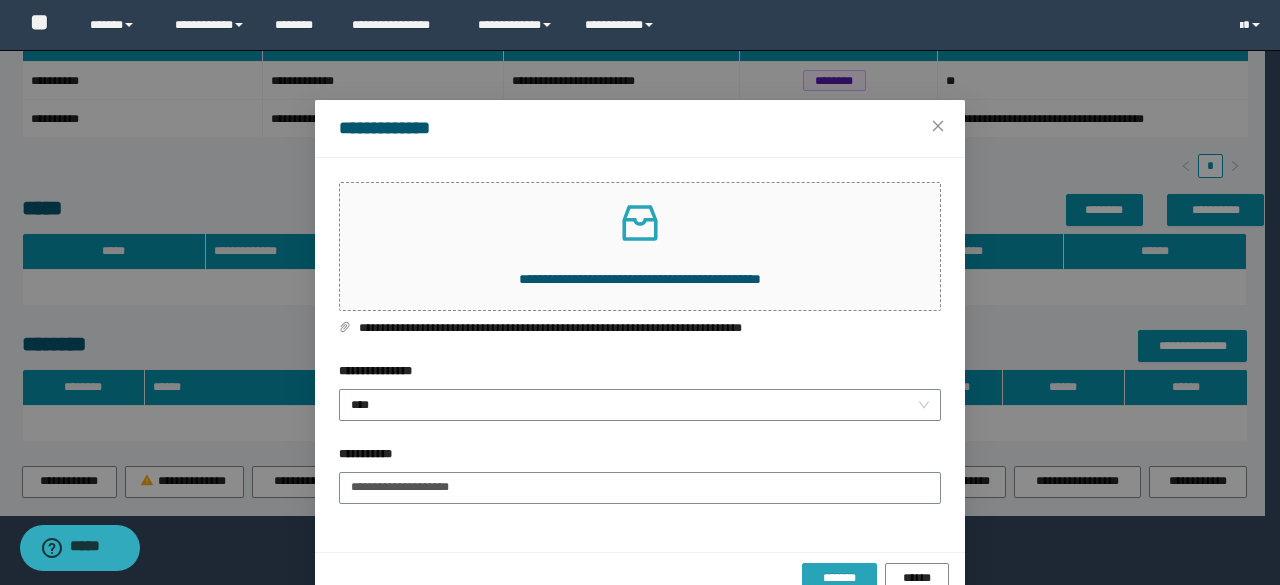 click on "*******" at bounding box center (839, 578) 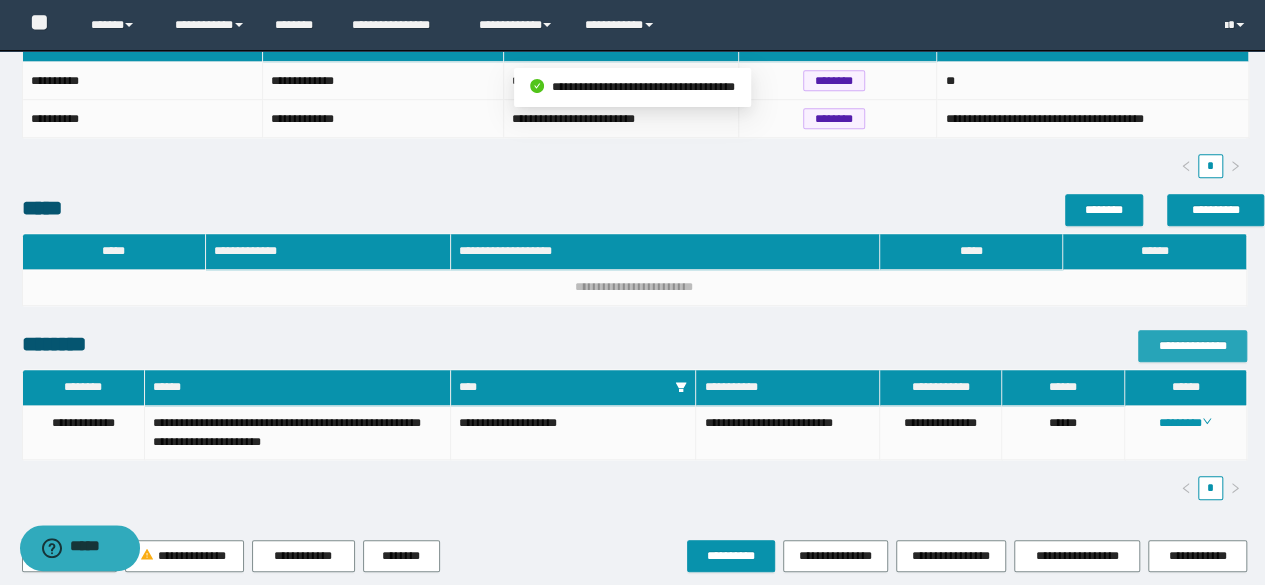 click on "**********" at bounding box center (1192, 346) 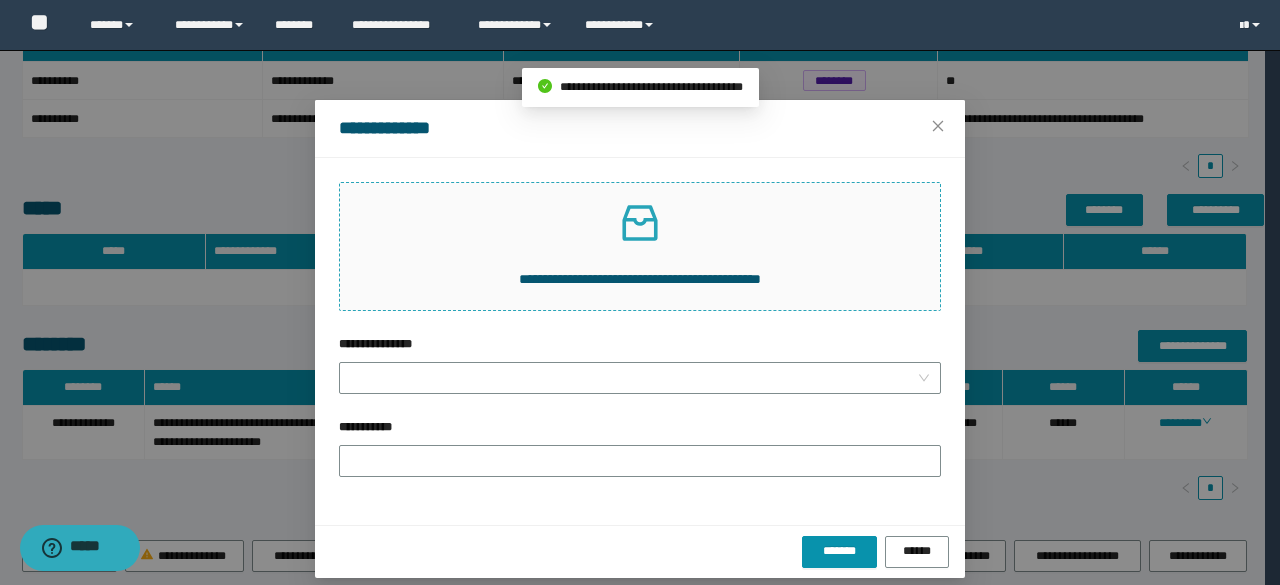 click at bounding box center (640, 223) 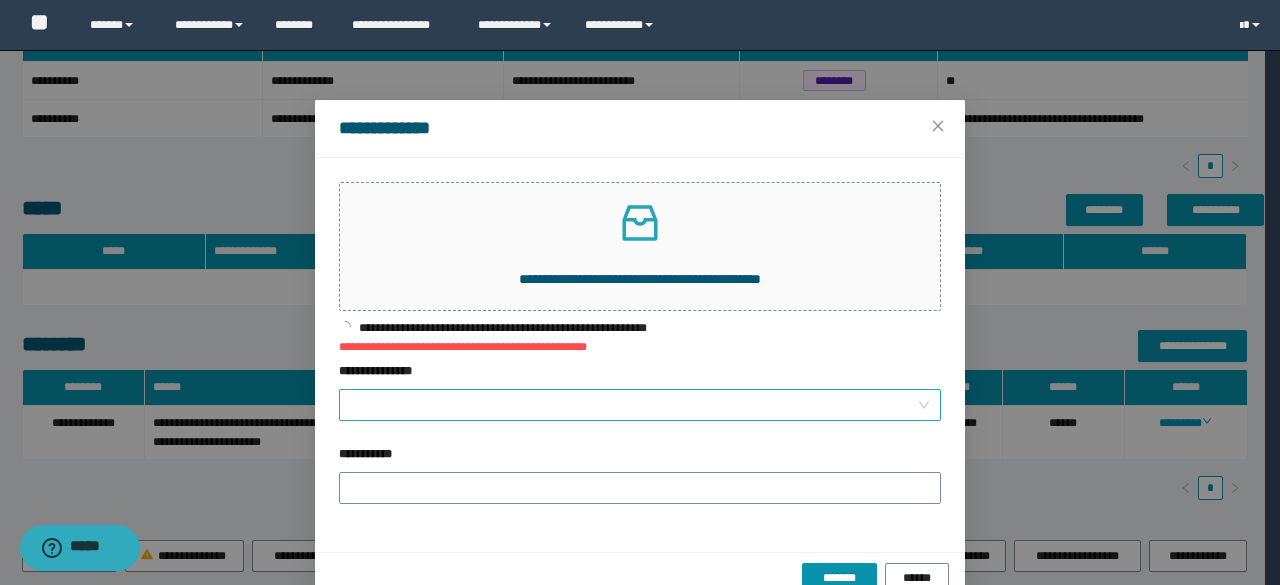 click on "**********" at bounding box center (640, 375) 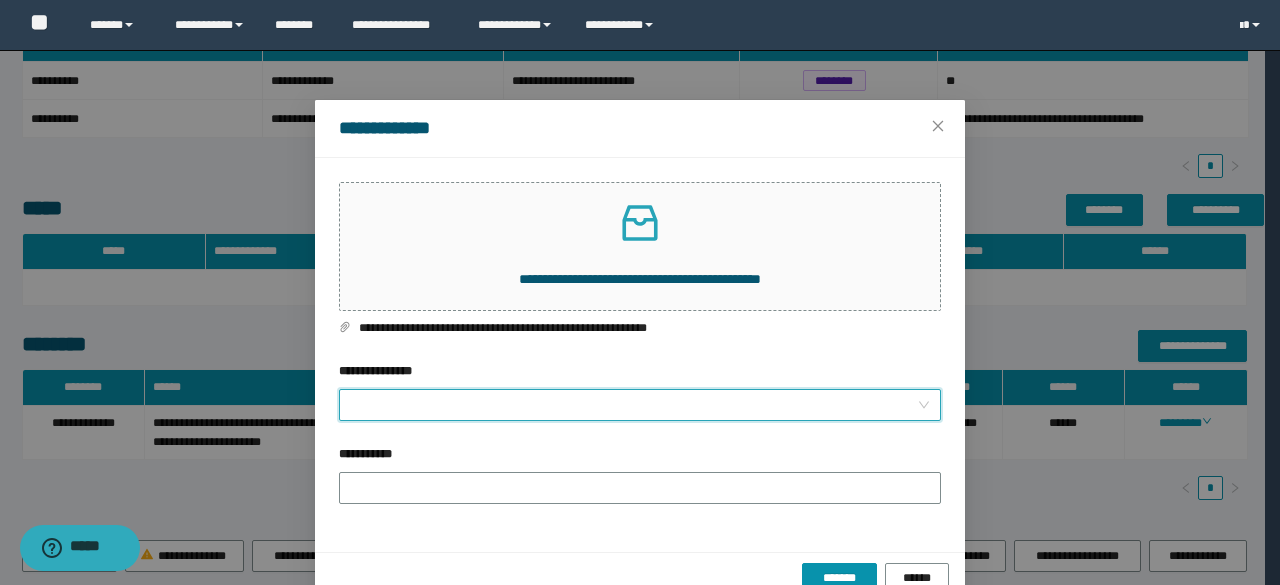 click on "**********" at bounding box center (634, 405) 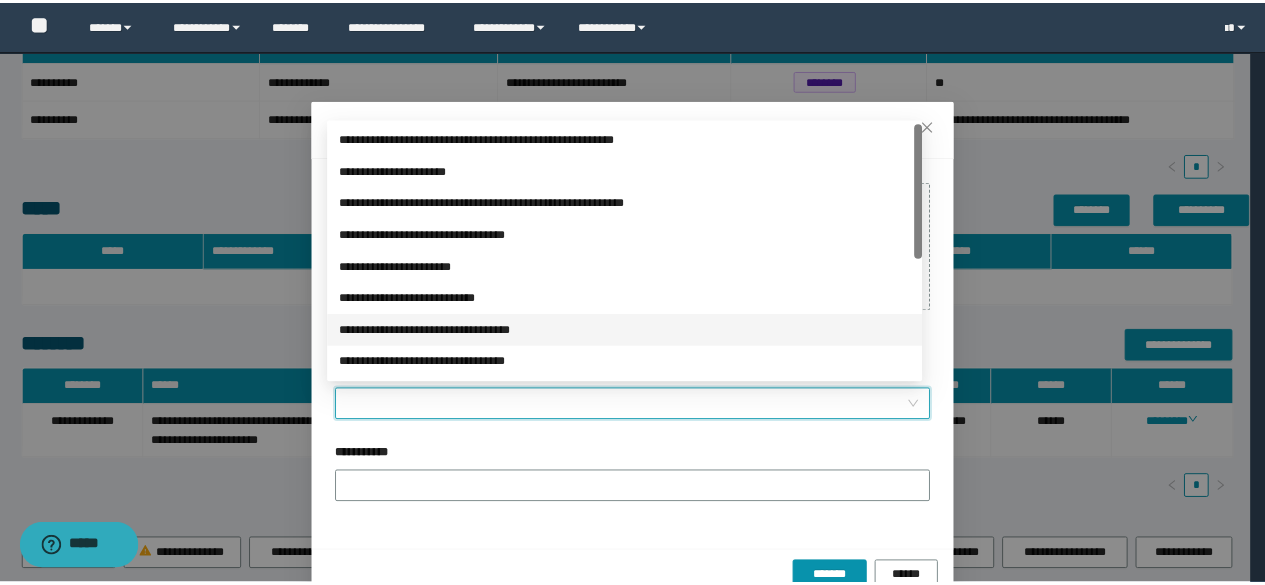 scroll, scrollTop: 224, scrollLeft: 0, axis: vertical 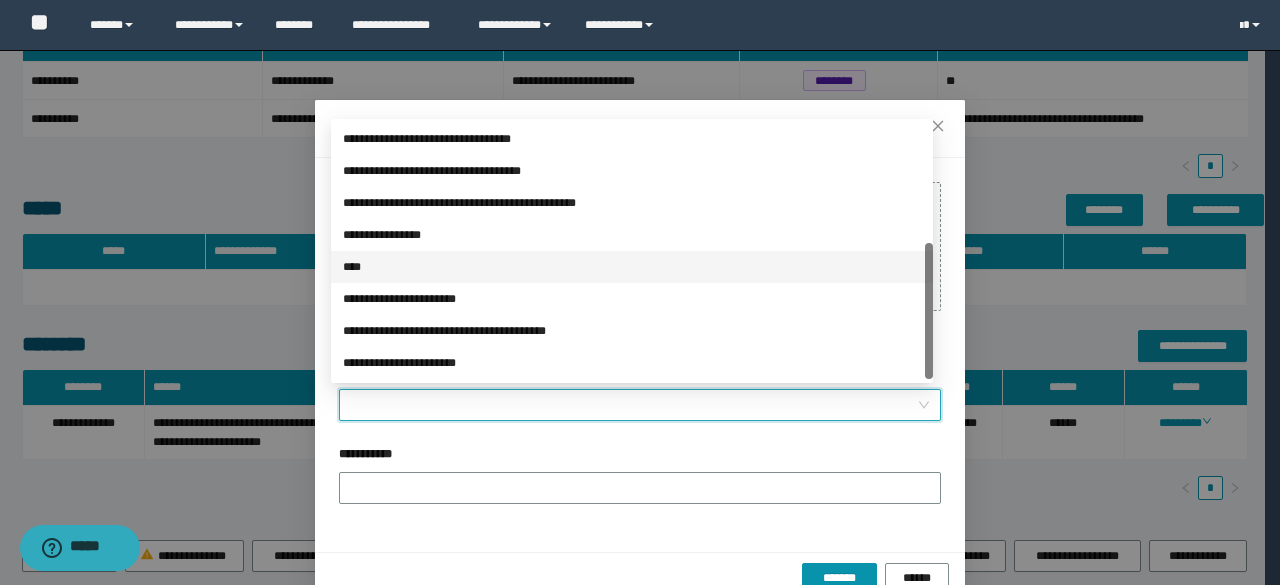 click on "****" at bounding box center [632, 267] 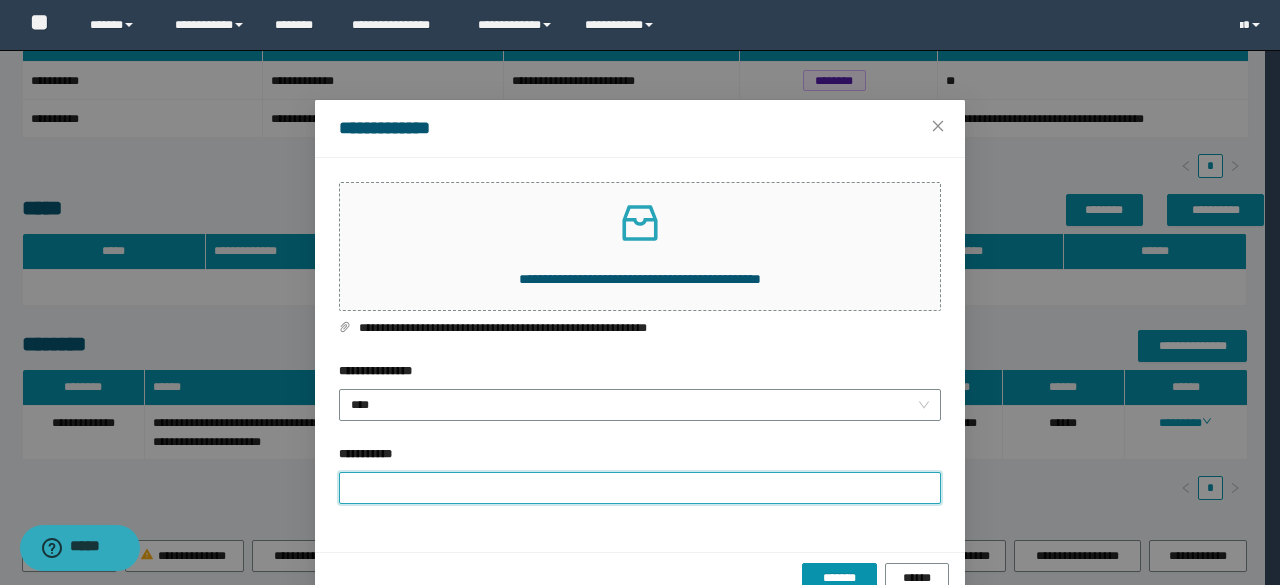 click on "**********" at bounding box center (640, 488) 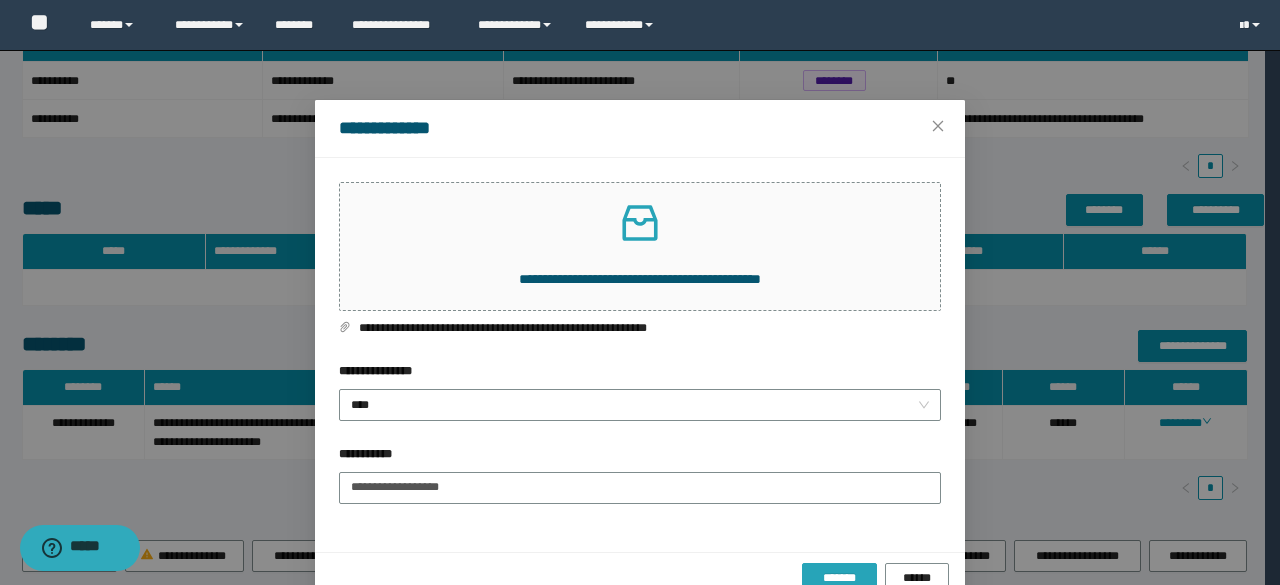 click on "*******" at bounding box center (839, 578) 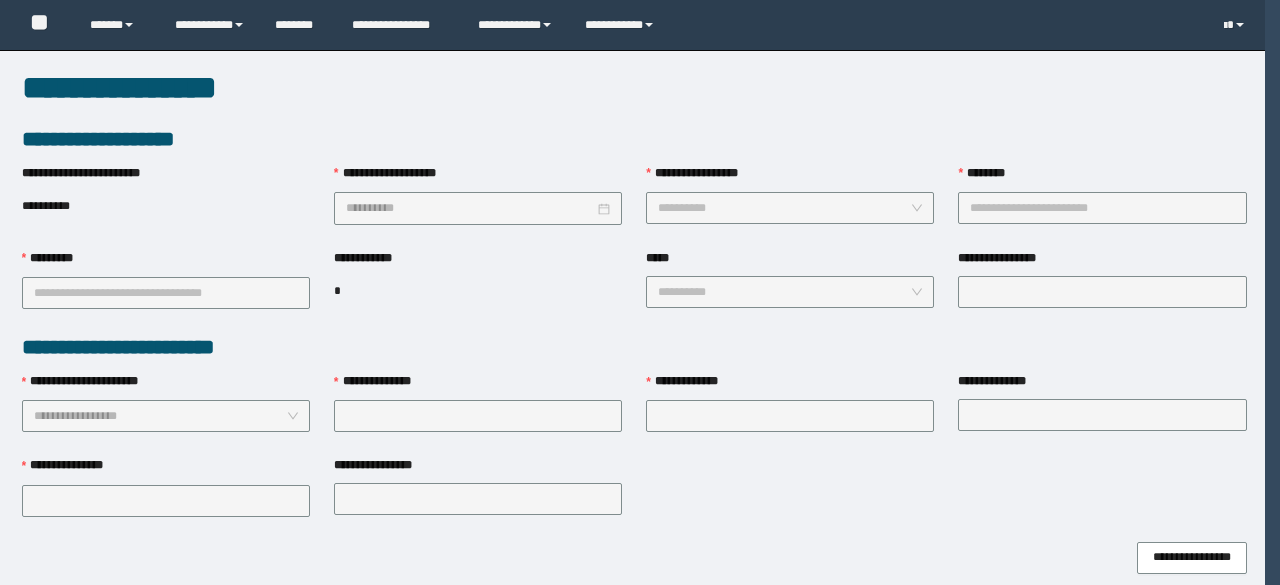 scroll, scrollTop: 0, scrollLeft: 0, axis: both 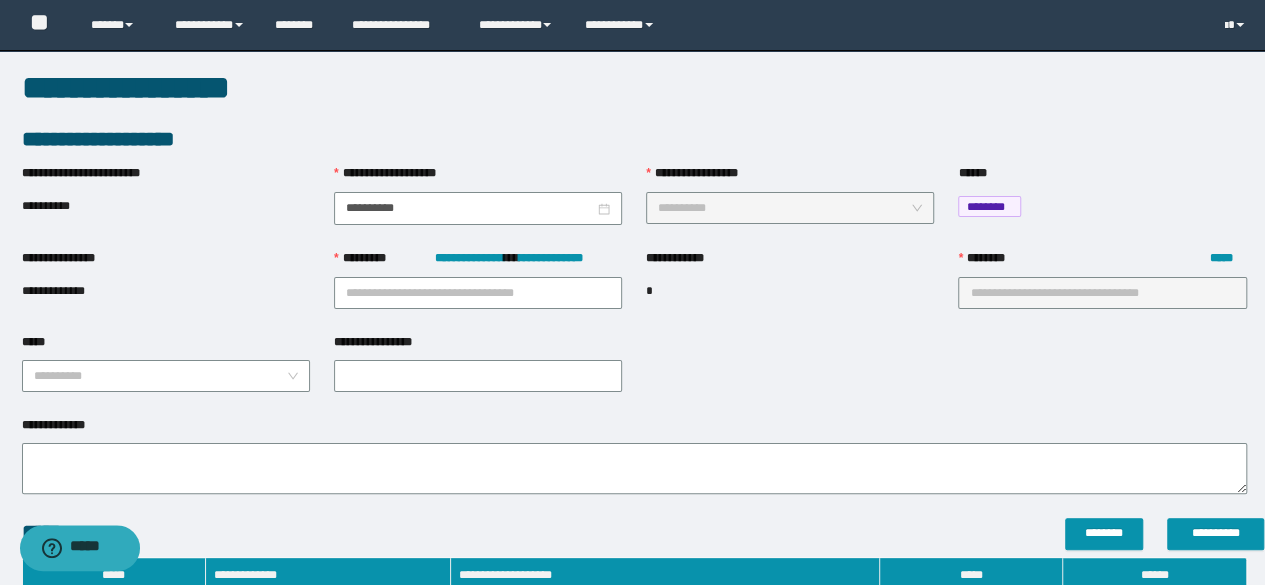 type on "**********" 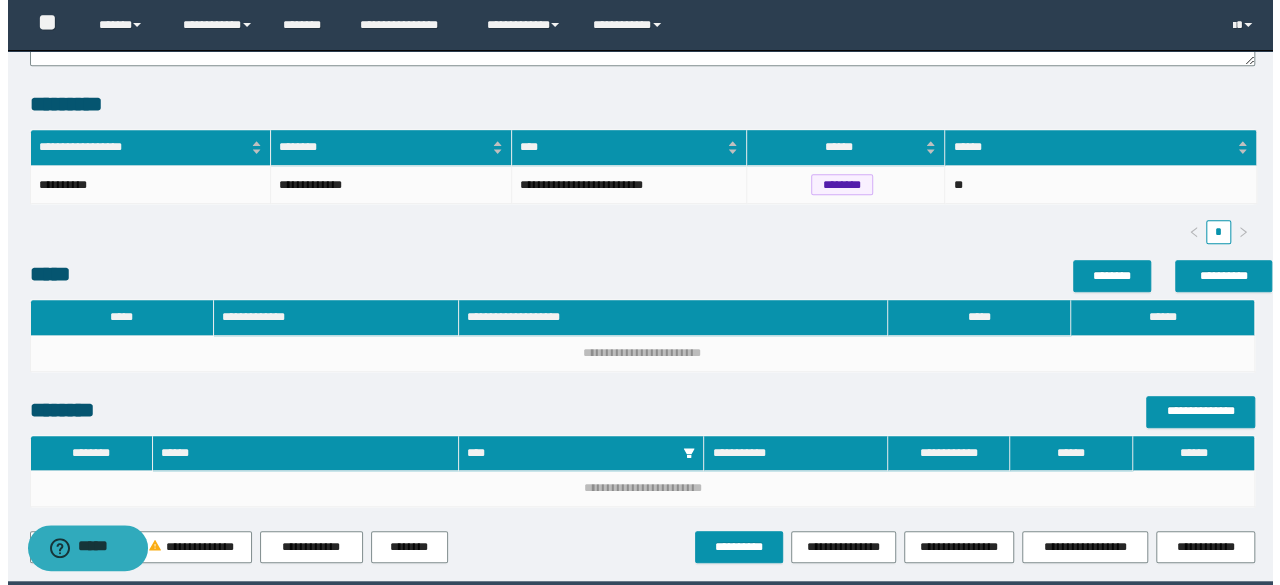 scroll, scrollTop: 578, scrollLeft: 0, axis: vertical 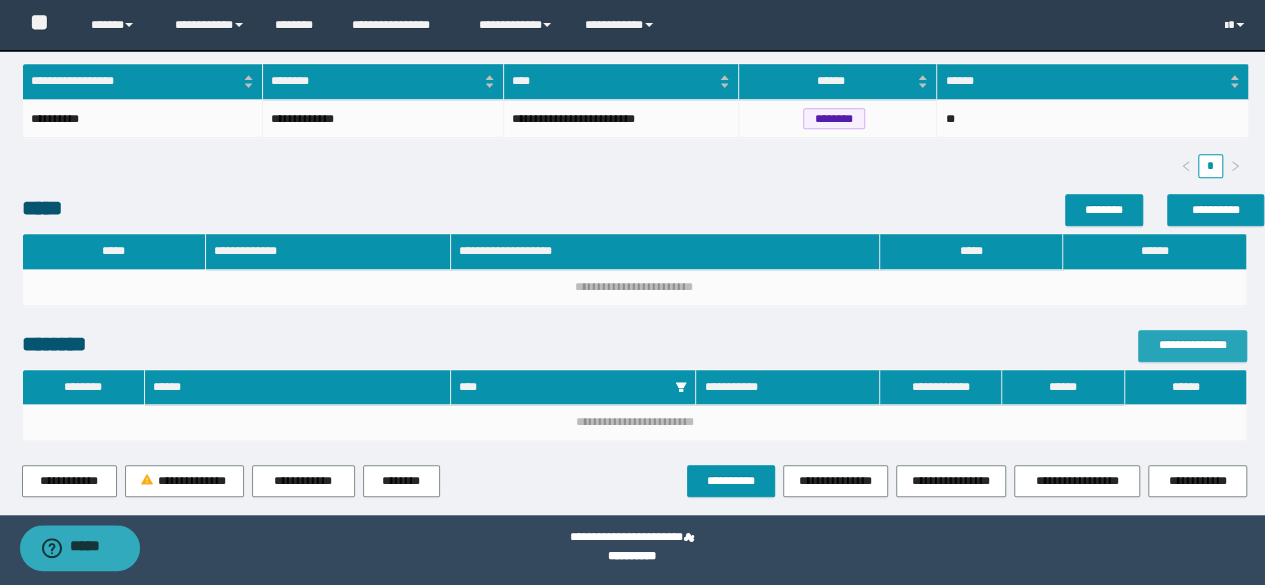 click on "**********" at bounding box center (1192, 345) 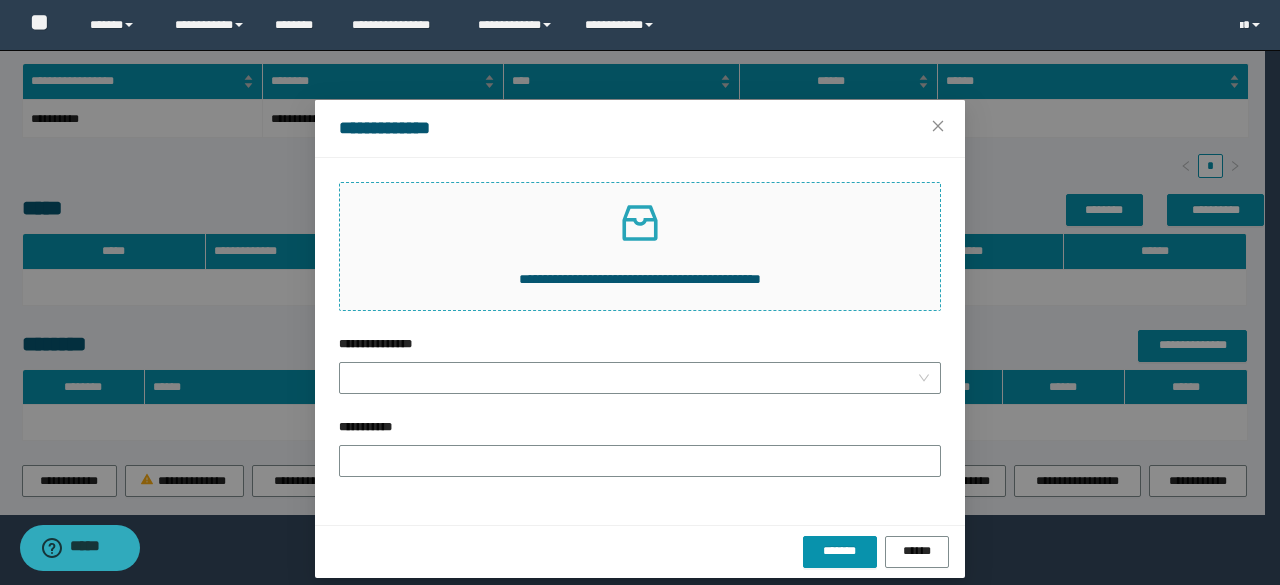 click 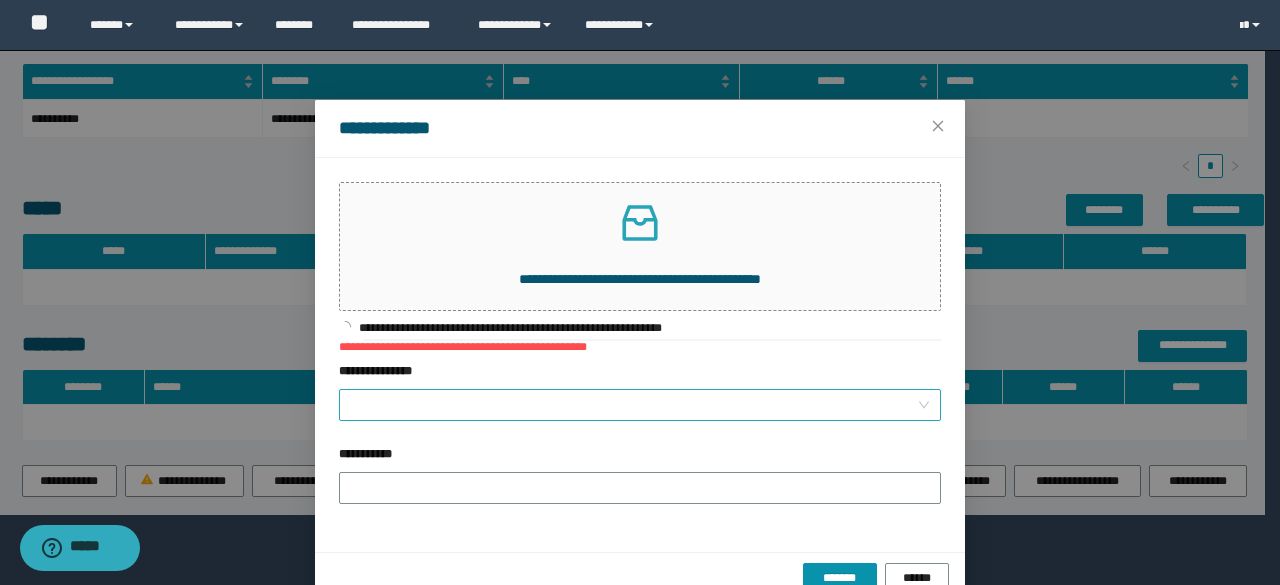 click on "**********" at bounding box center (634, 405) 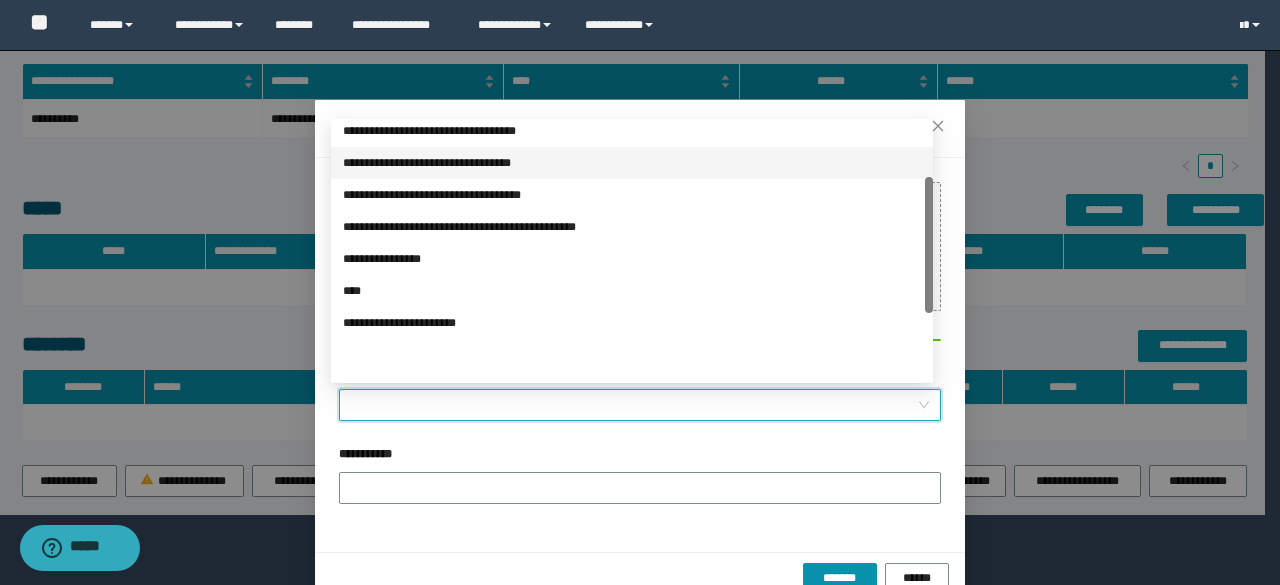 scroll, scrollTop: 200, scrollLeft: 0, axis: vertical 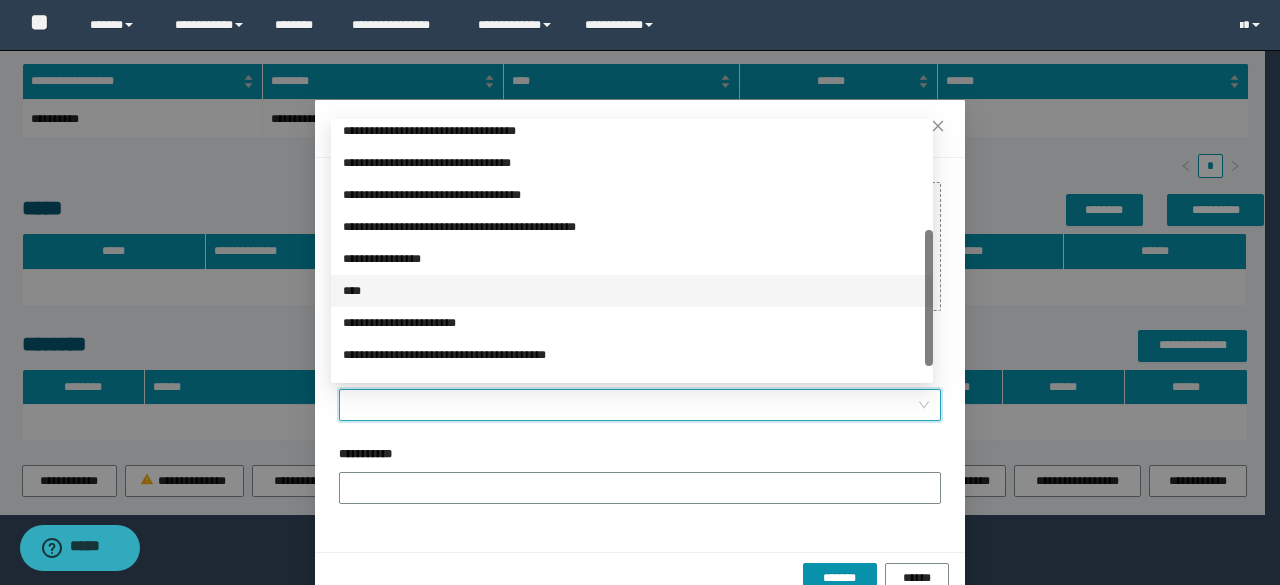 click on "****" at bounding box center [632, 291] 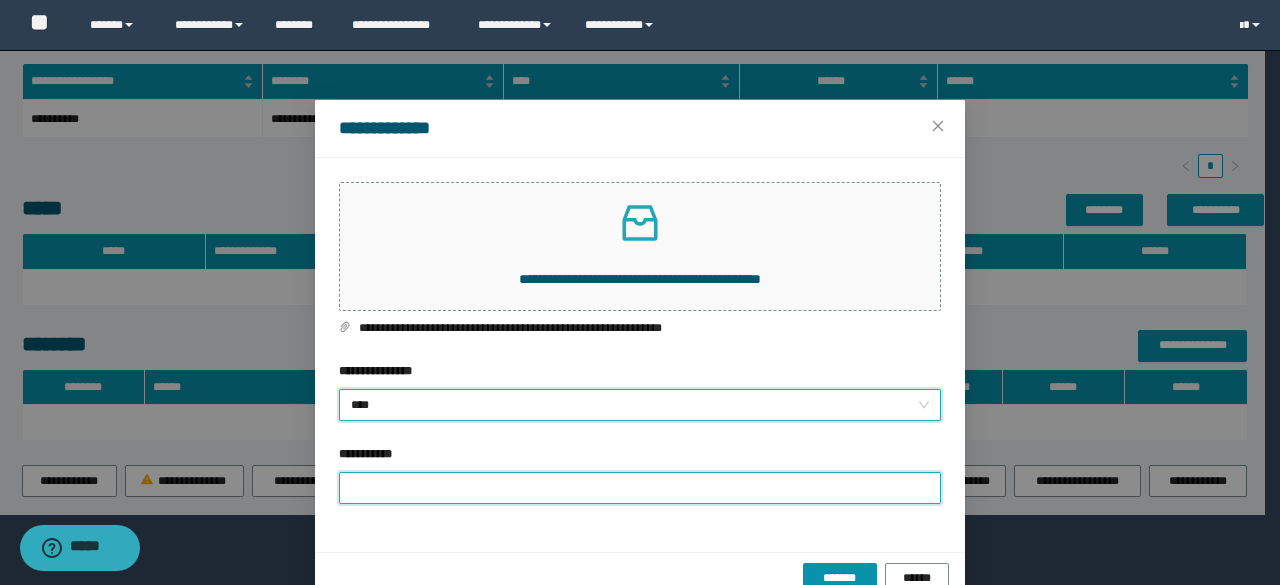 click on "**********" at bounding box center [640, 488] 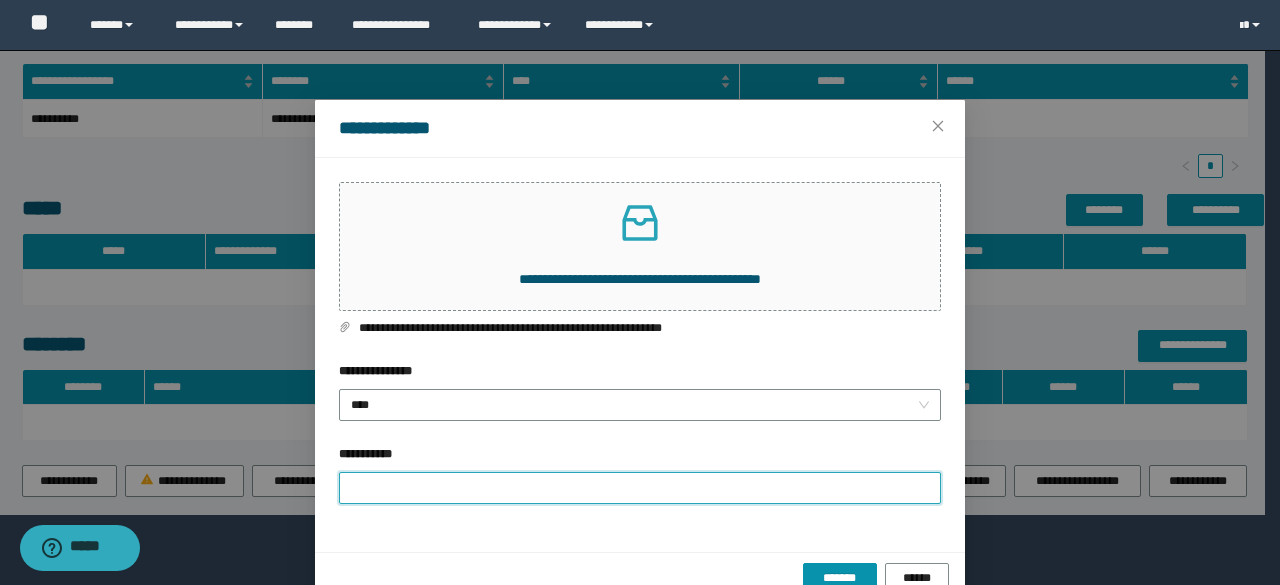type on "**********" 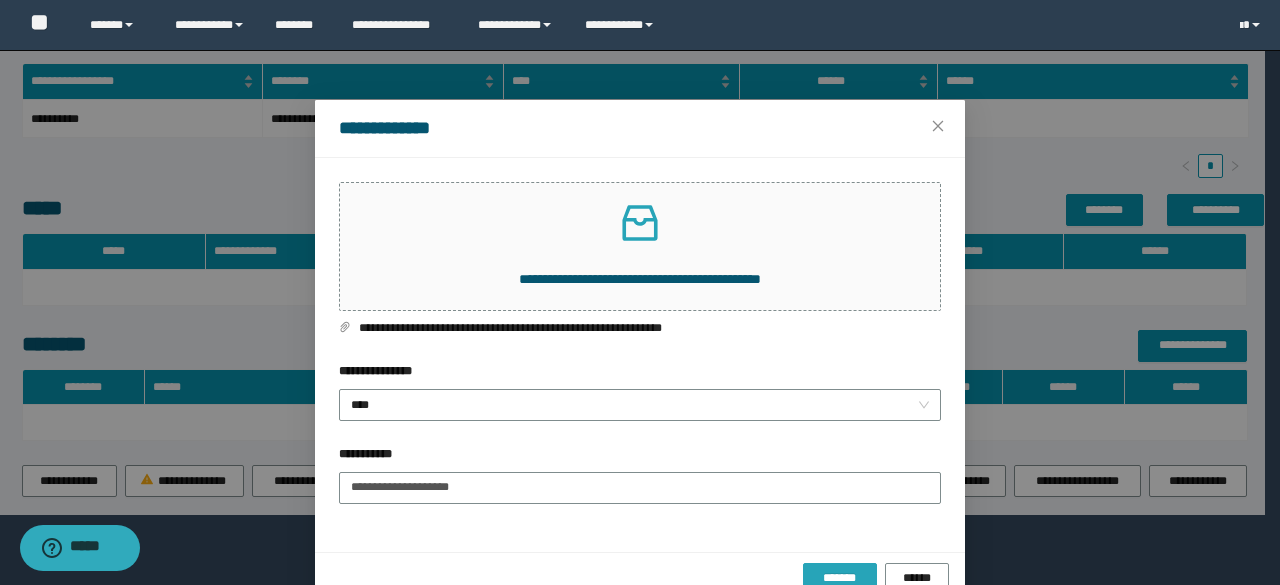 click on "*******" at bounding box center [840, 578] 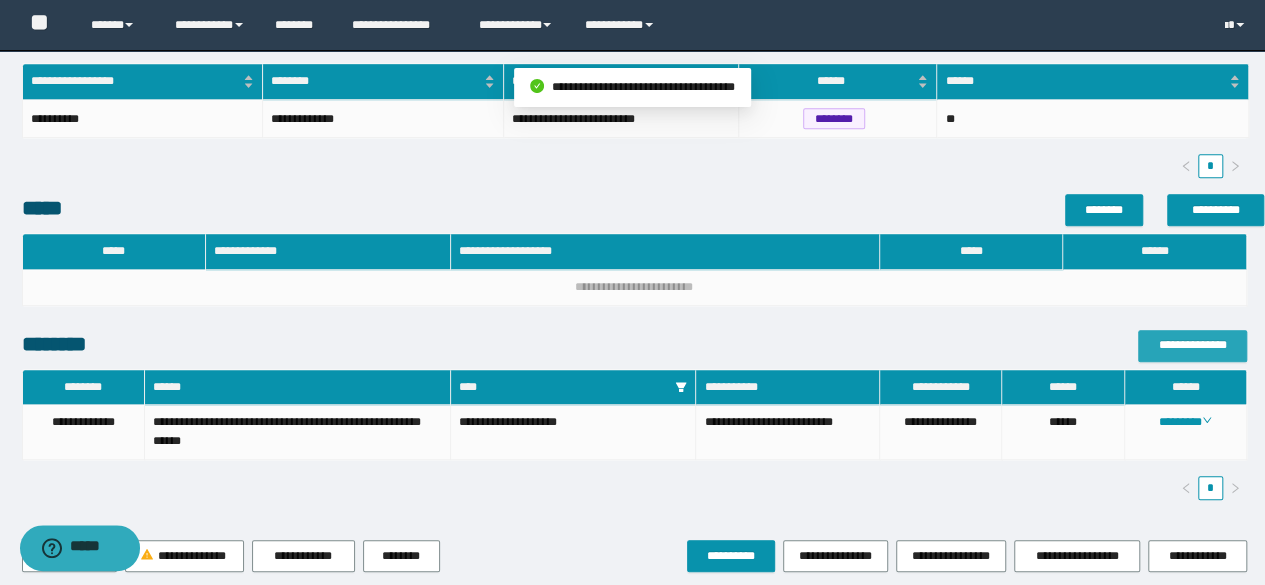 drag, startPoint x: 1181, startPoint y: 336, endPoint x: 1118, endPoint y: 337, distance: 63.007935 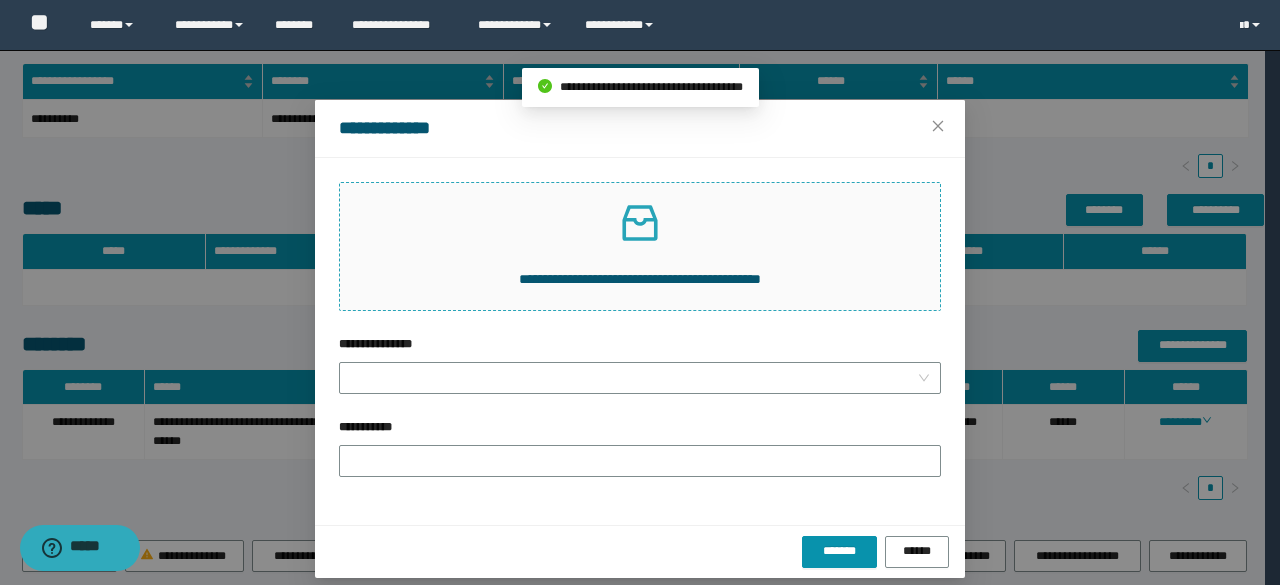 click 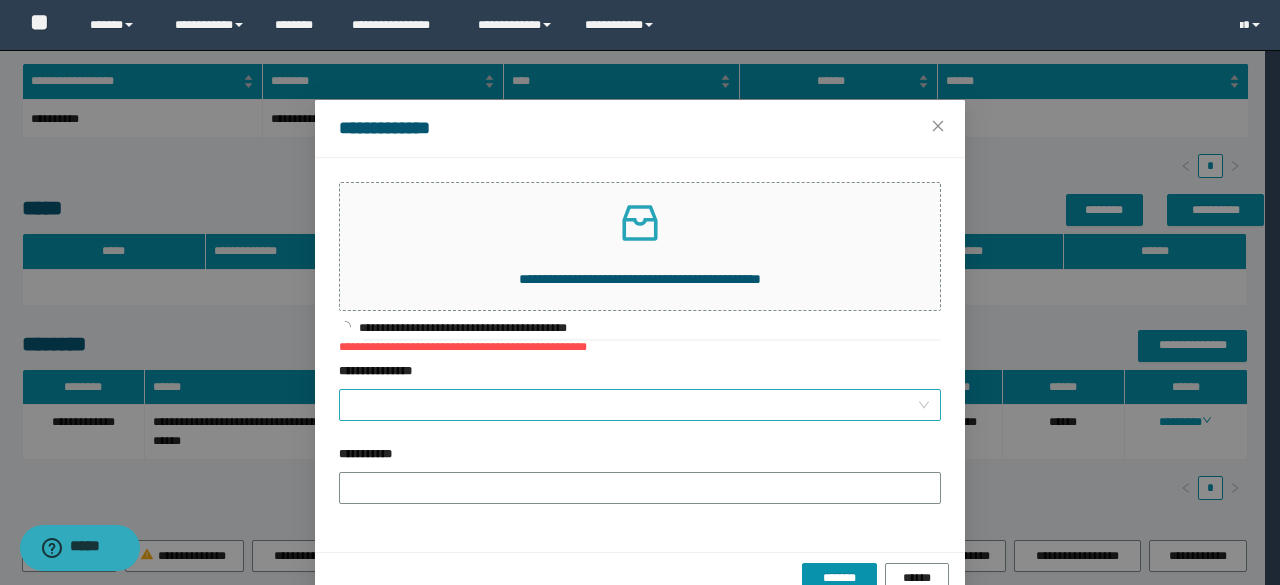 click on "**********" at bounding box center [634, 405] 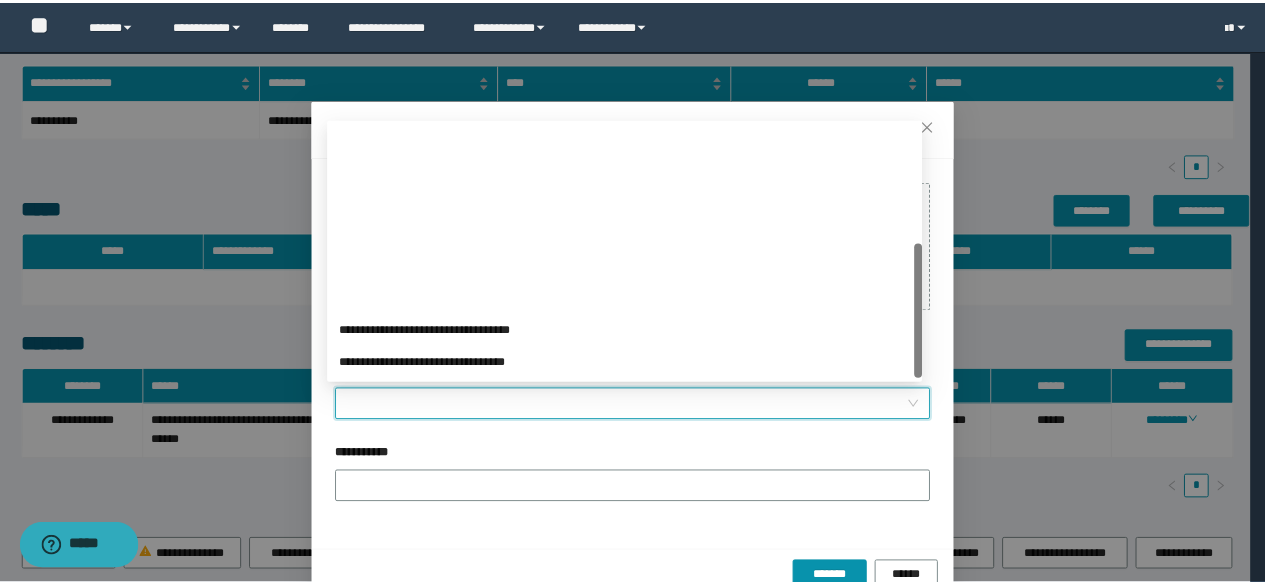 scroll, scrollTop: 224, scrollLeft: 0, axis: vertical 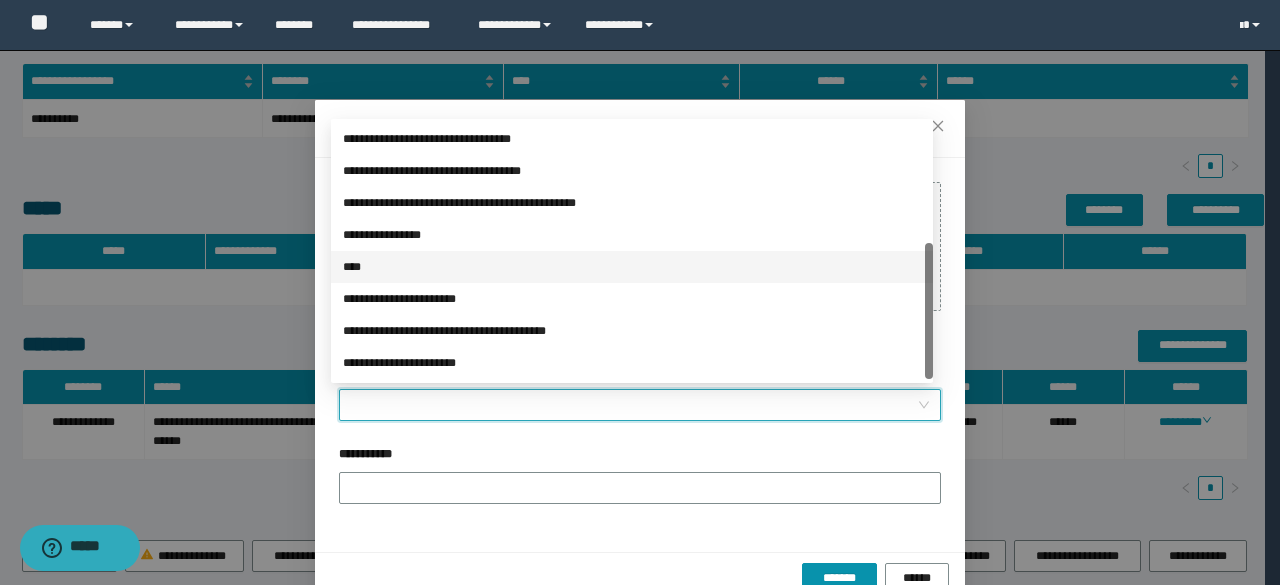 click on "****" at bounding box center (632, 267) 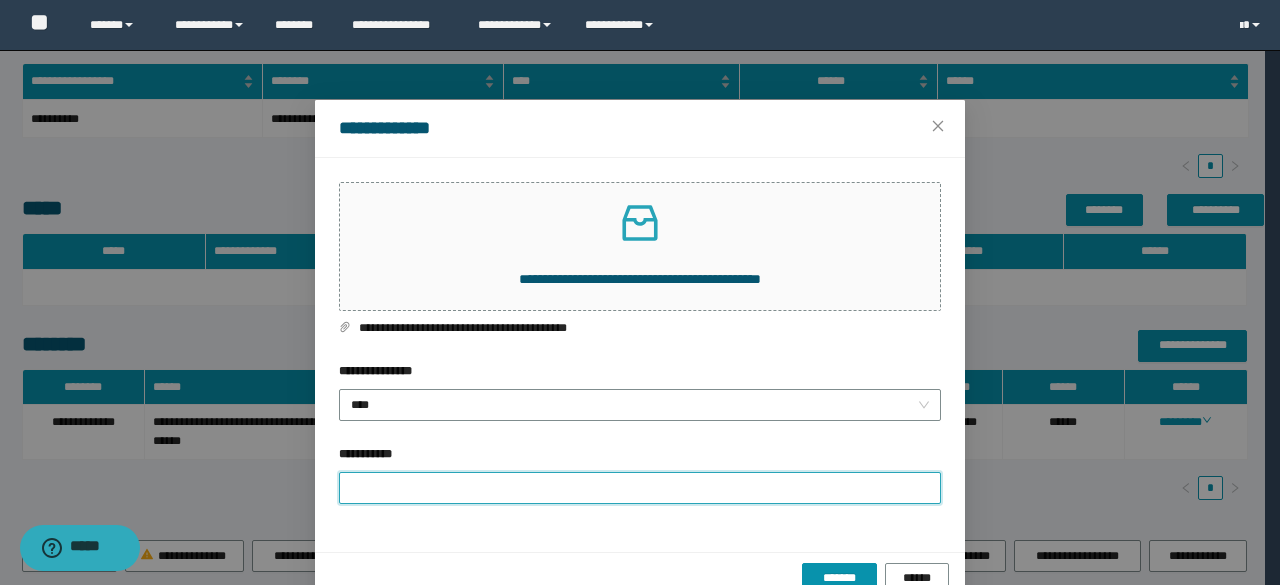 click on "**********" at bounding box center [640, 488] 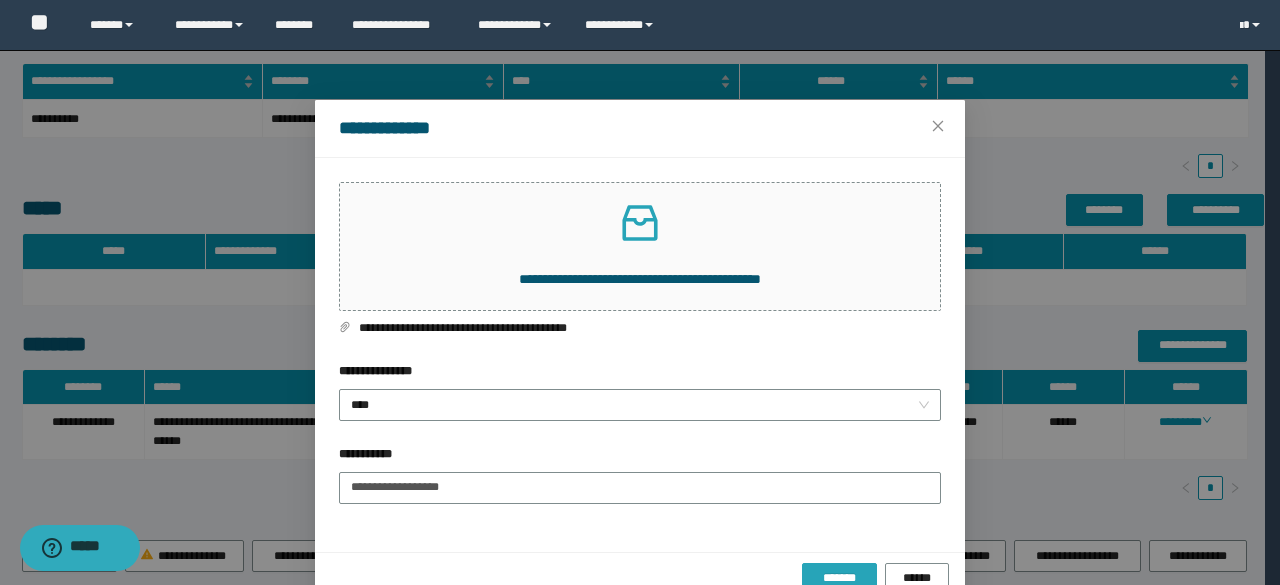 click on "*******" at bounding box center [839, 579] 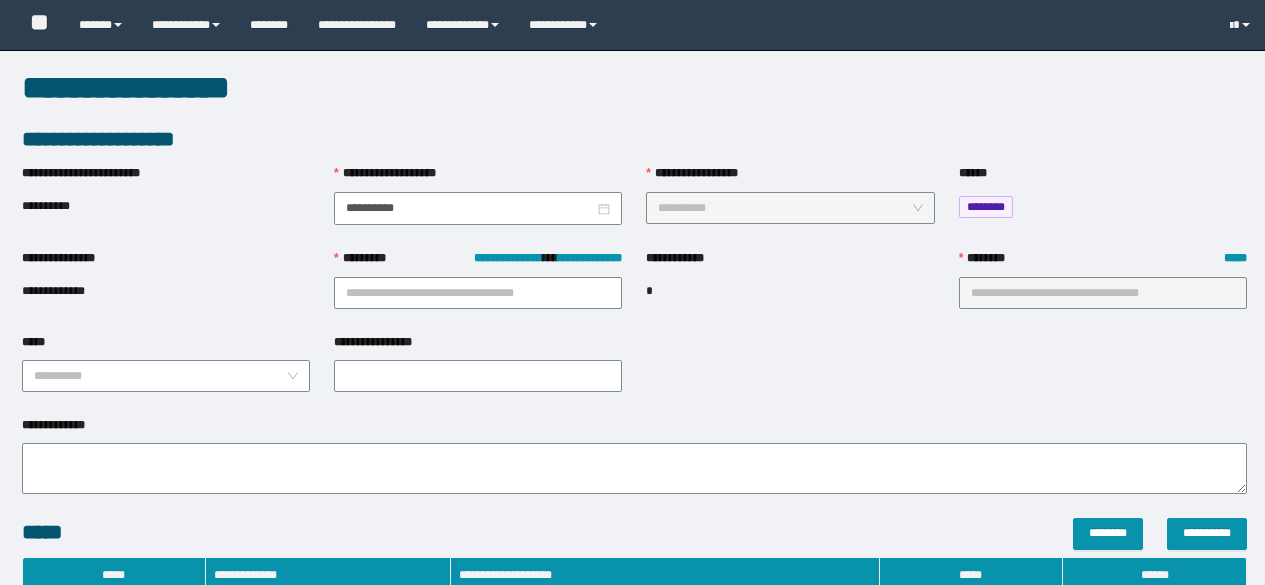 type on "**********" 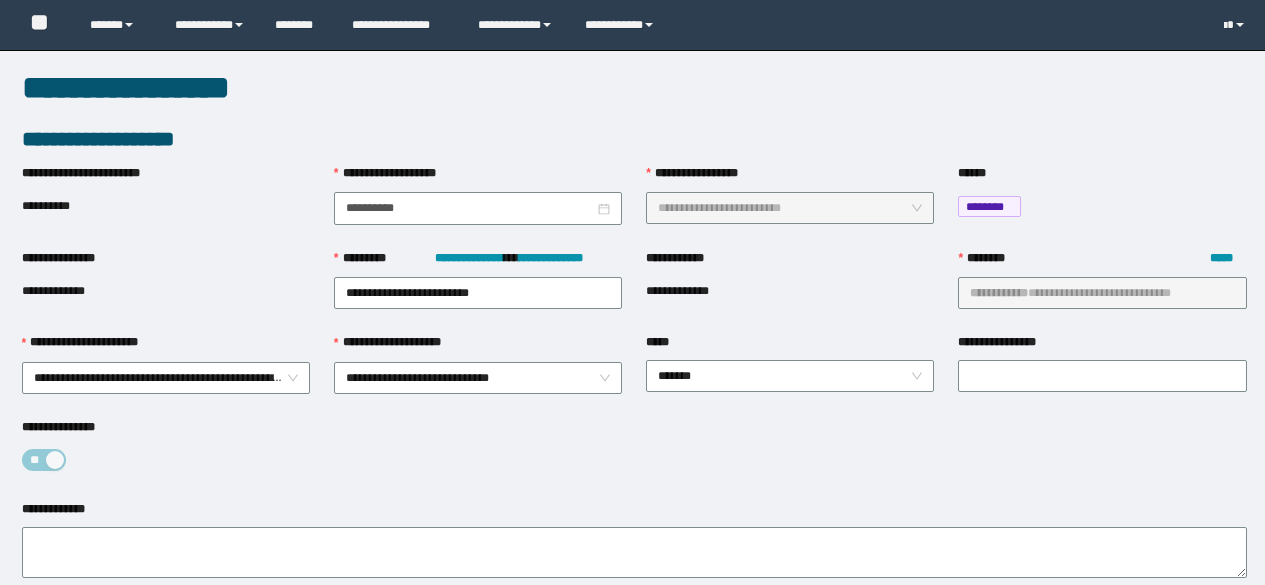scroll, scrollTop: 0, scrollLeft: 0, axis: both 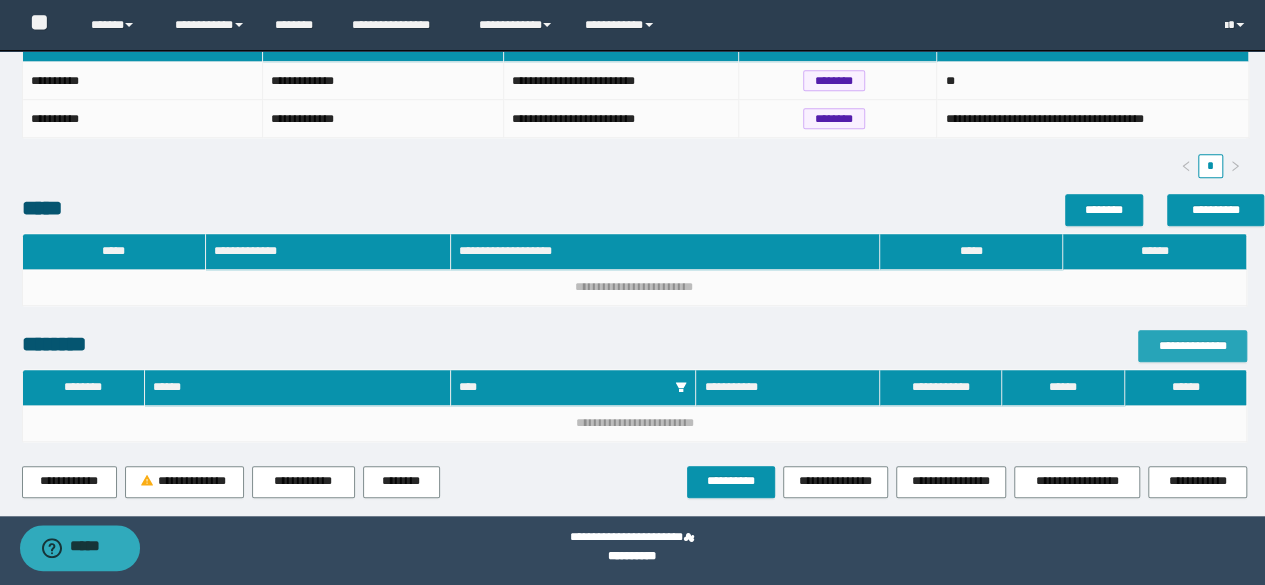 click on "**********" at bounding box center (1192, 346) 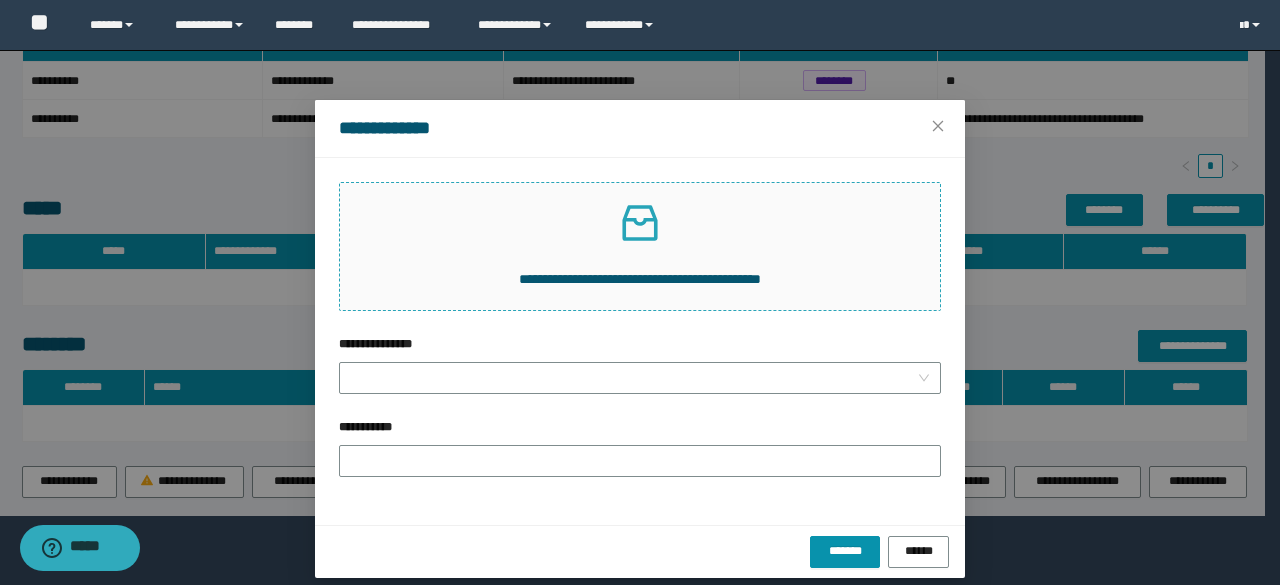 click on "**********" at bounding box center (640, 246) 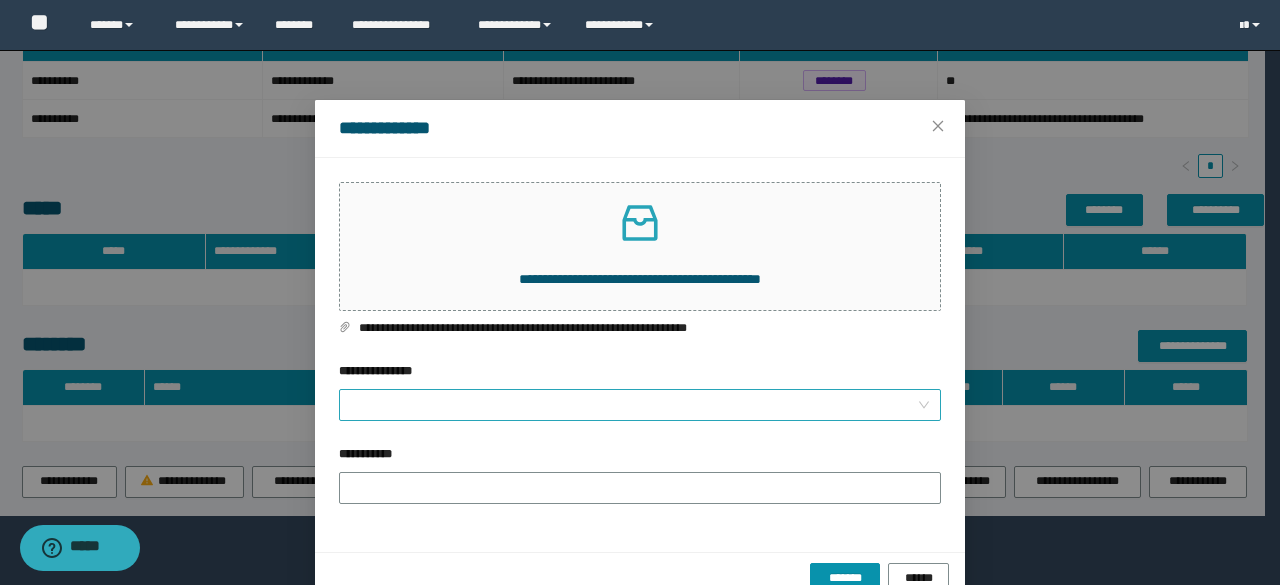 click on "**********" at bounding box center (634, 405) 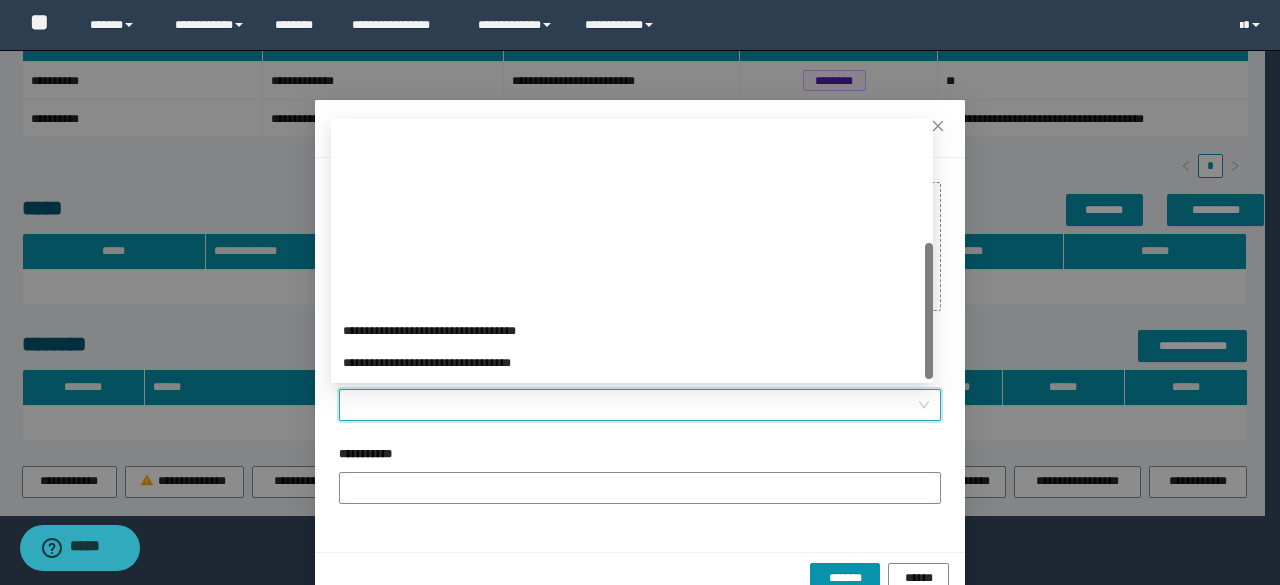 scroll, scrollTop: 224, scrollLeft: 0, axis: vertical 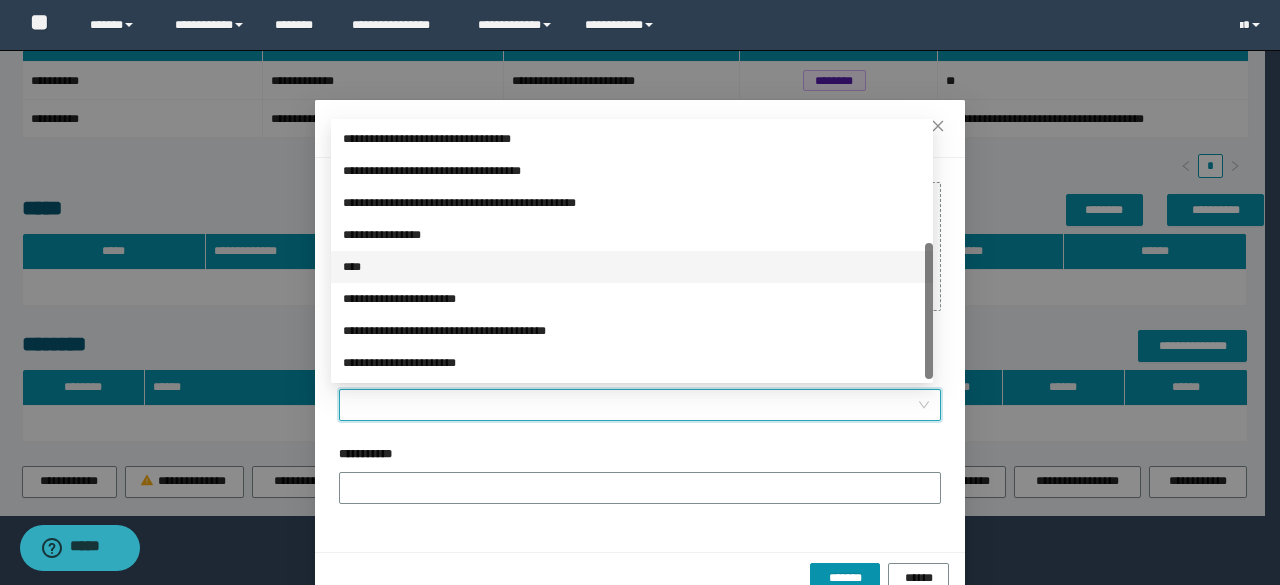 click on "****" at bounding box center [632, 267] 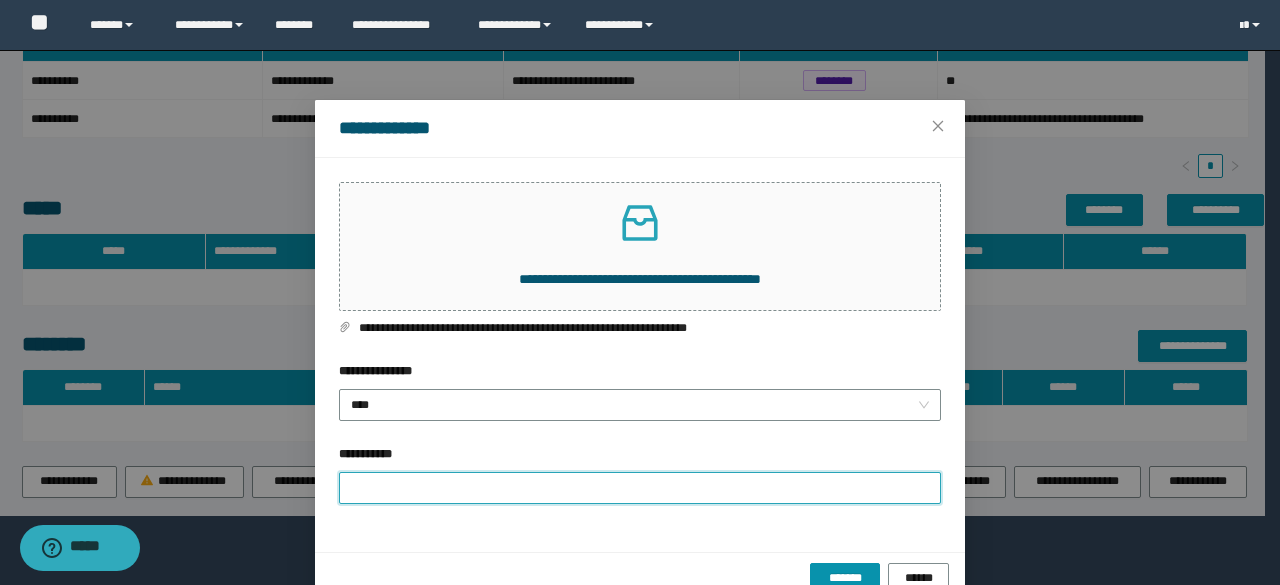 click on "**********" at bounding box center (640, 488) 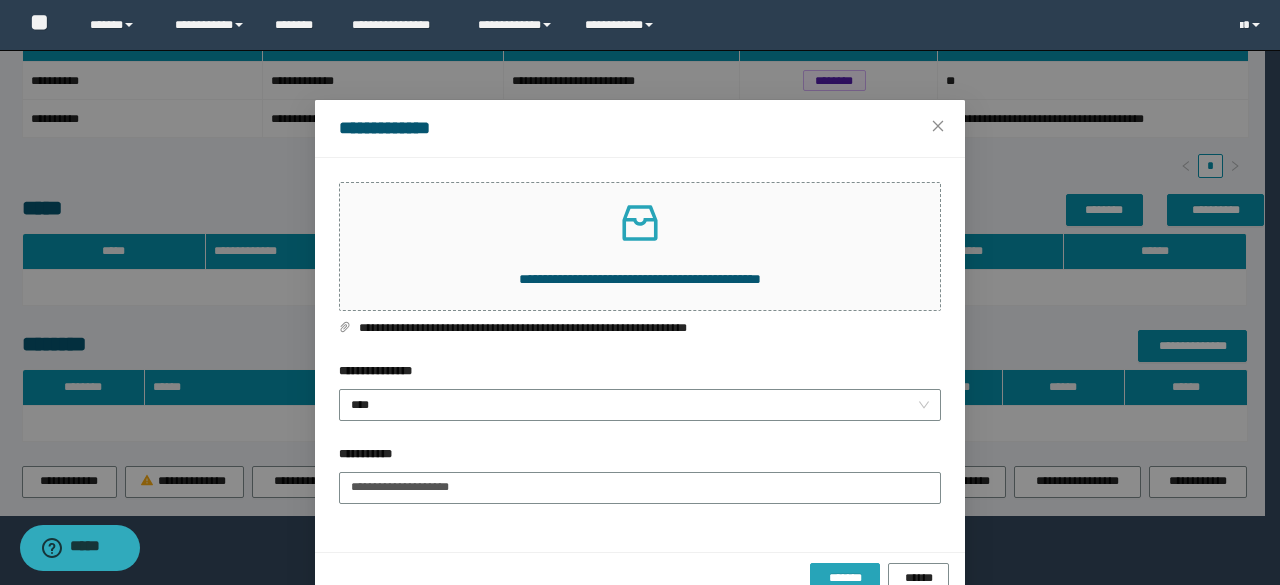 click on "*******" at bounding box center (845, 579) 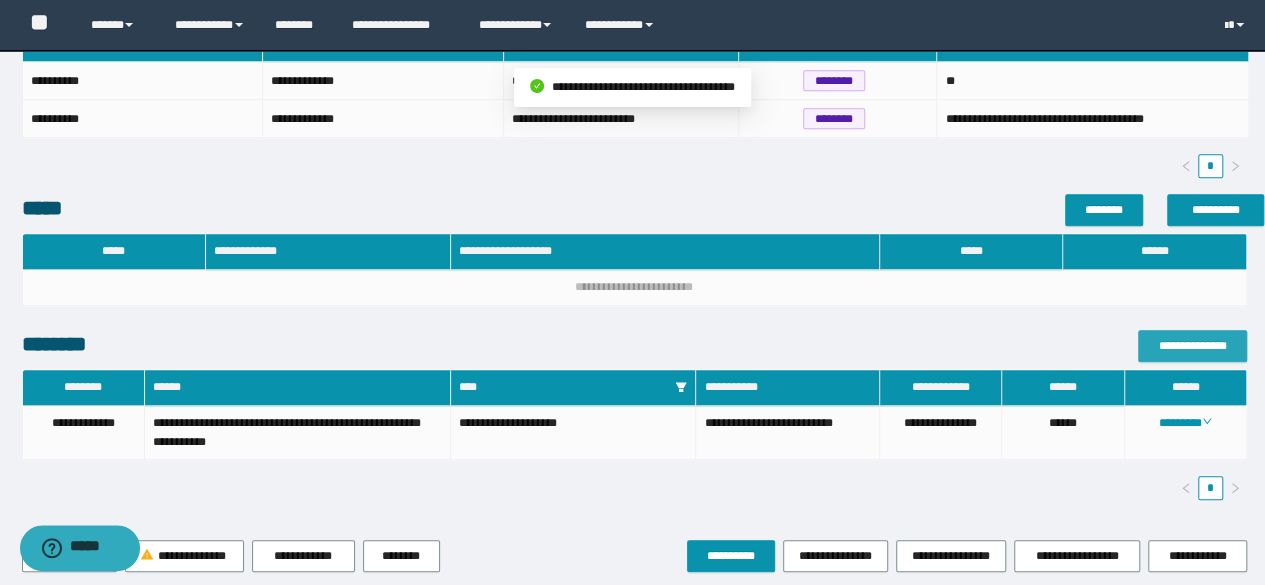click on "**********" at bounding box center (1192, 346) 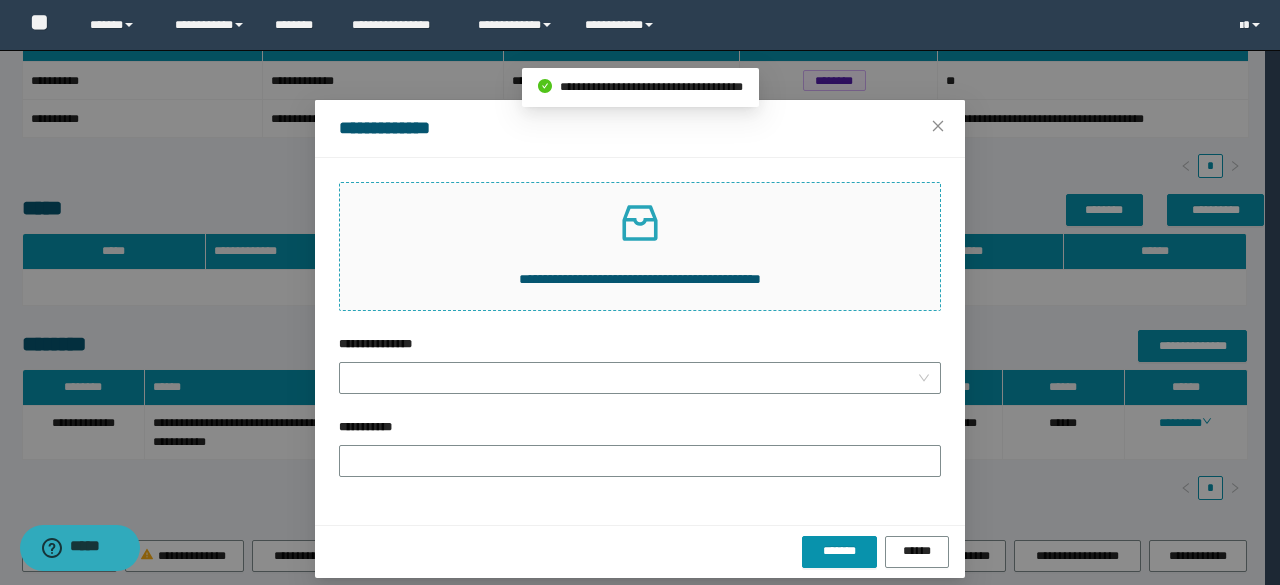 click on "**********" at bounding box center [640, 246] 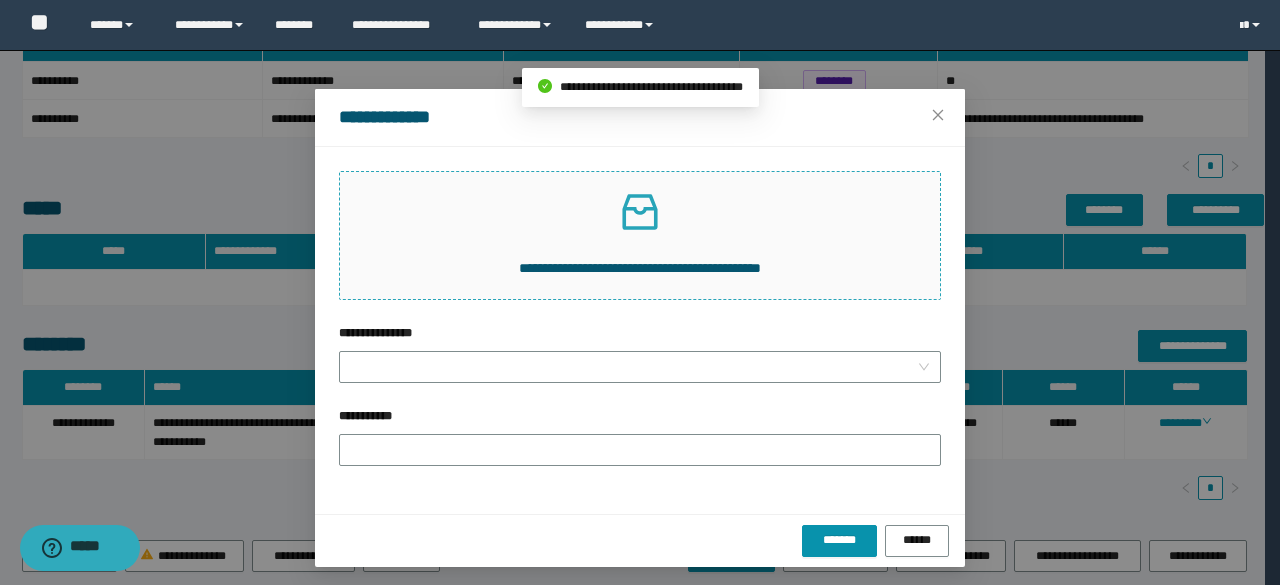 scroll, scrollTop: 14, scrollLeft: 0, axis: vertical 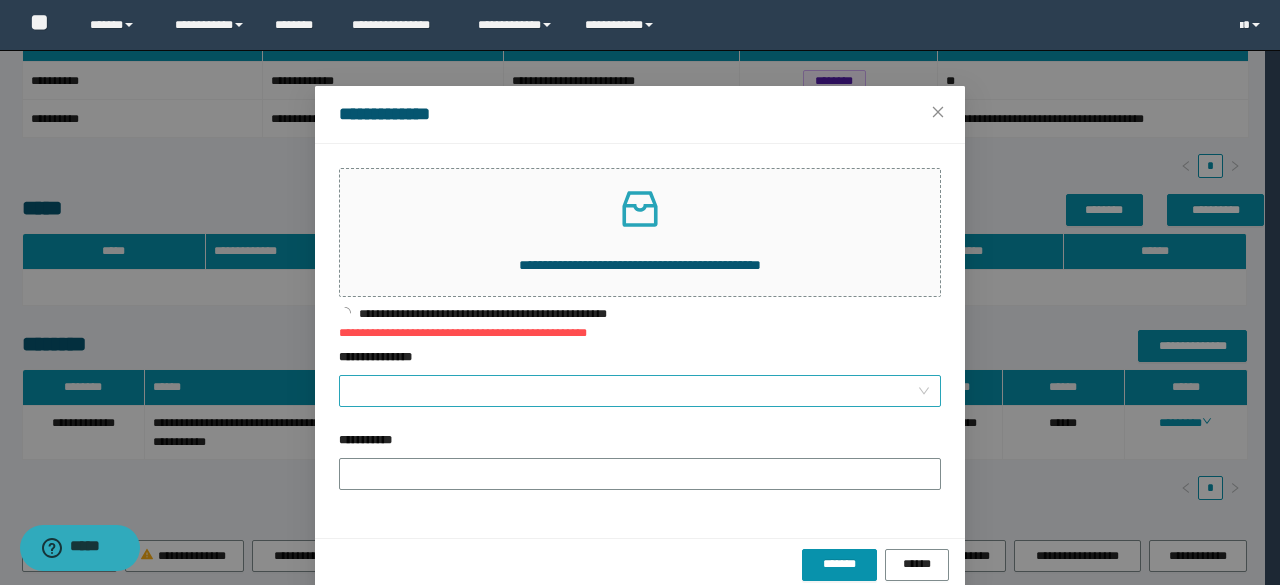 click on "**********" at bounding box center [634, 391] 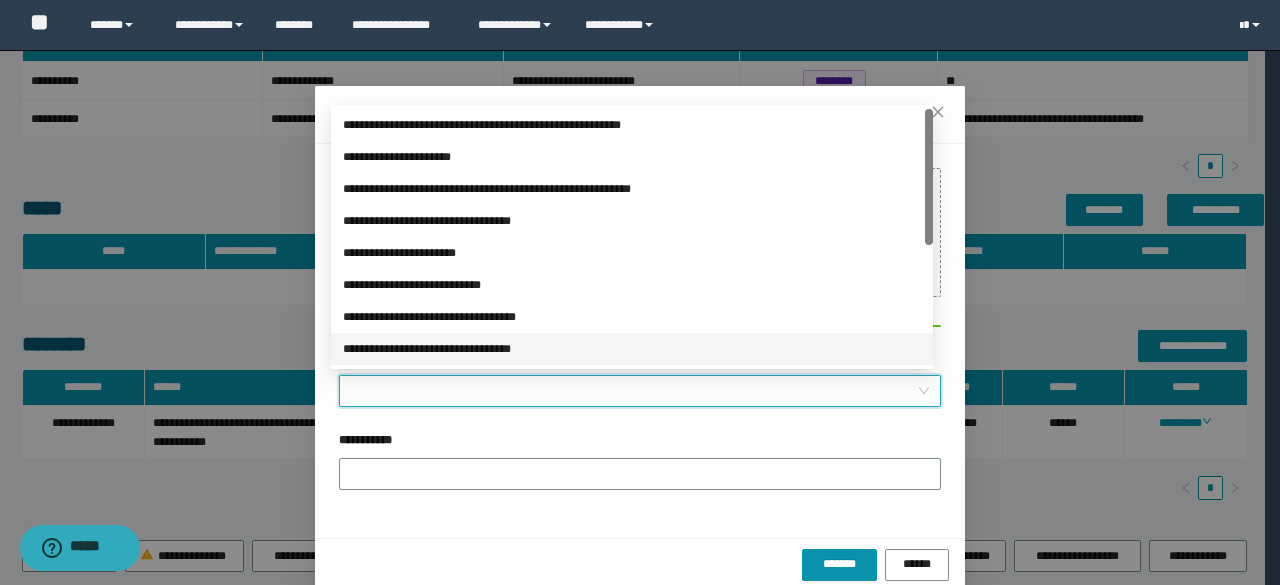 scroll, scrollTop: 224, scrollLeft: 0, axis: vertical 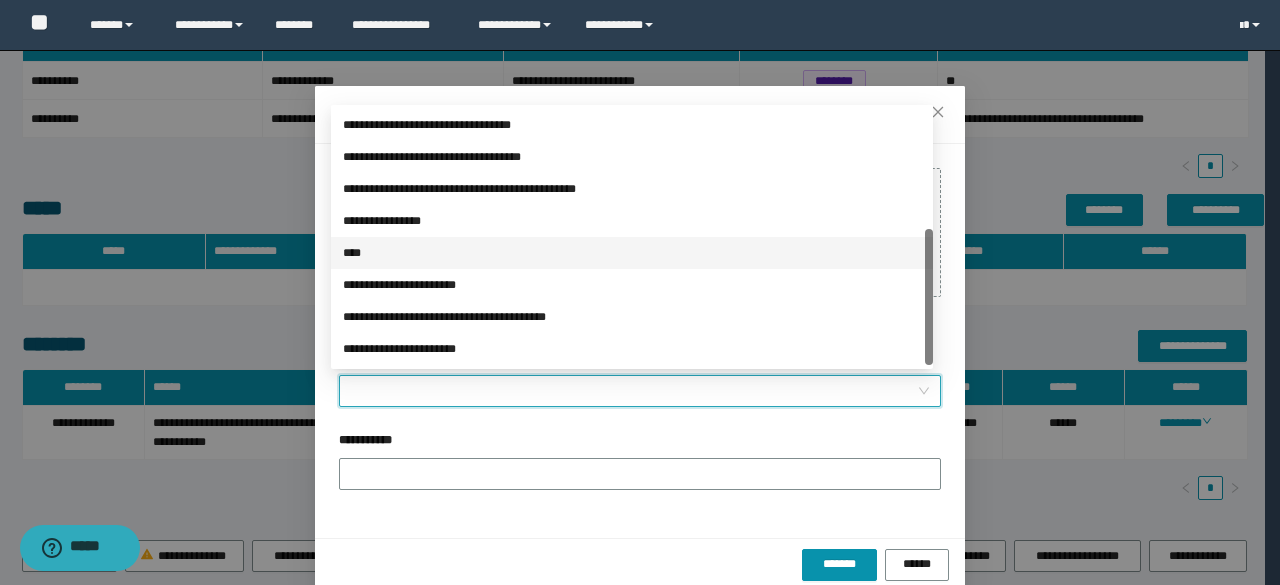 click on "****" at bounding box center [632, 253] 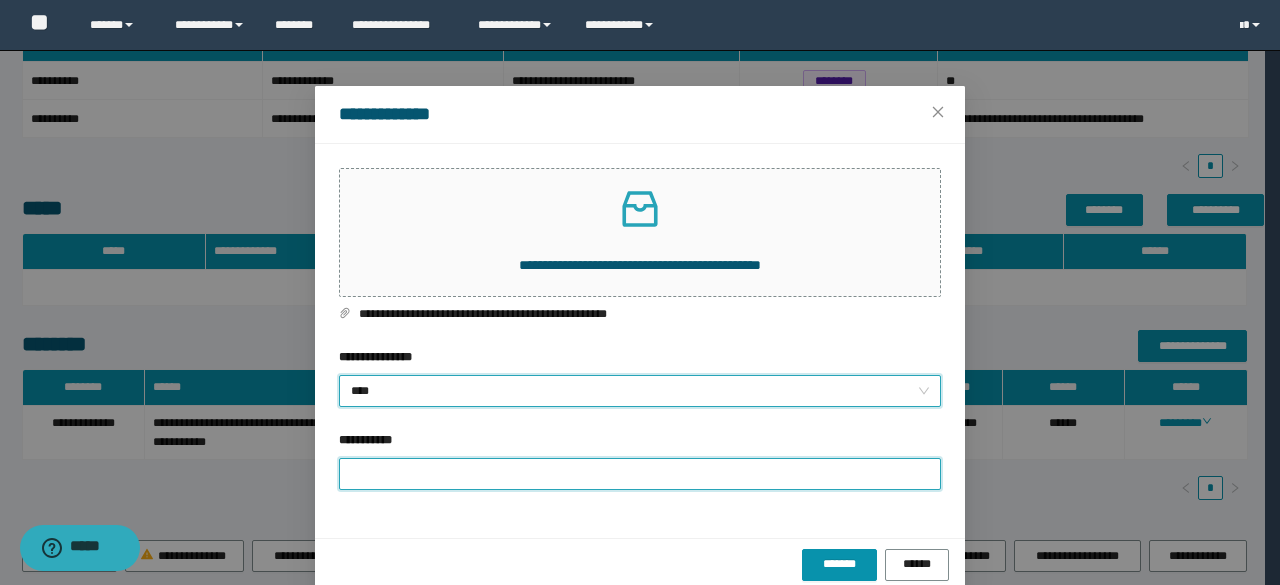 click on "**********" at bounding box center (640, 474) 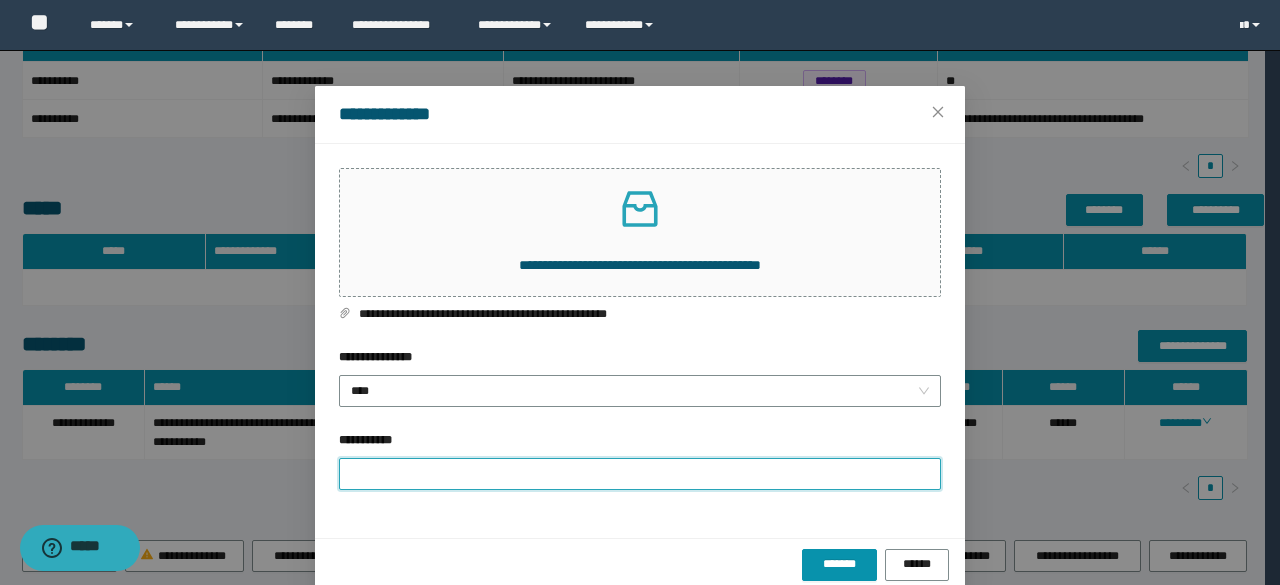 type on "**********" 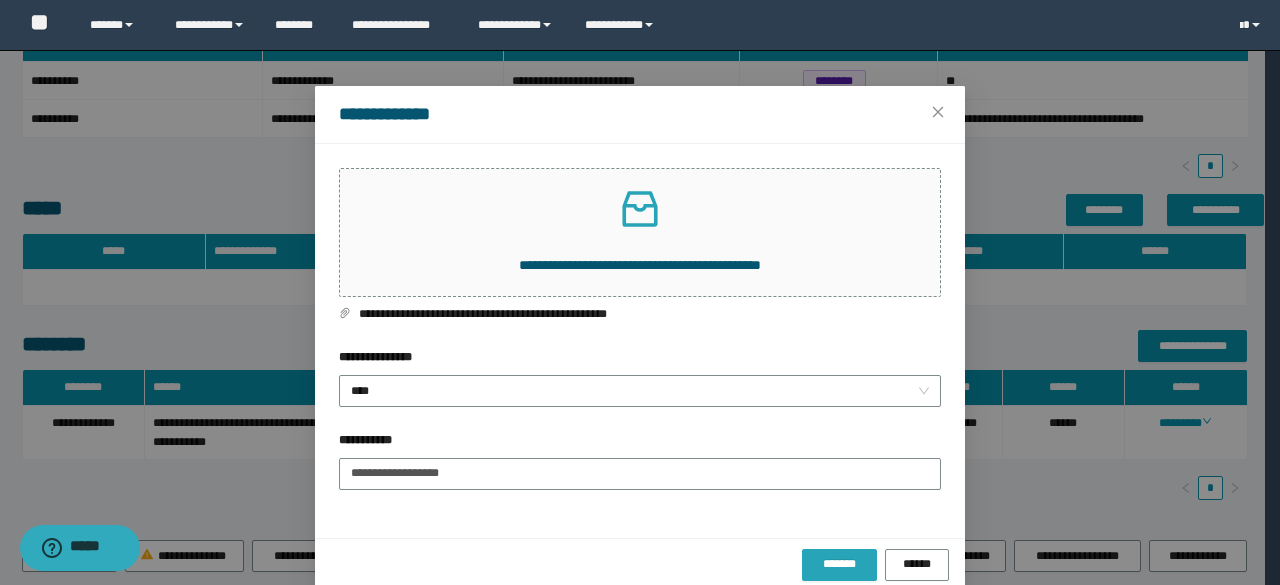 click on "*******" at bounding box center [839, 565] 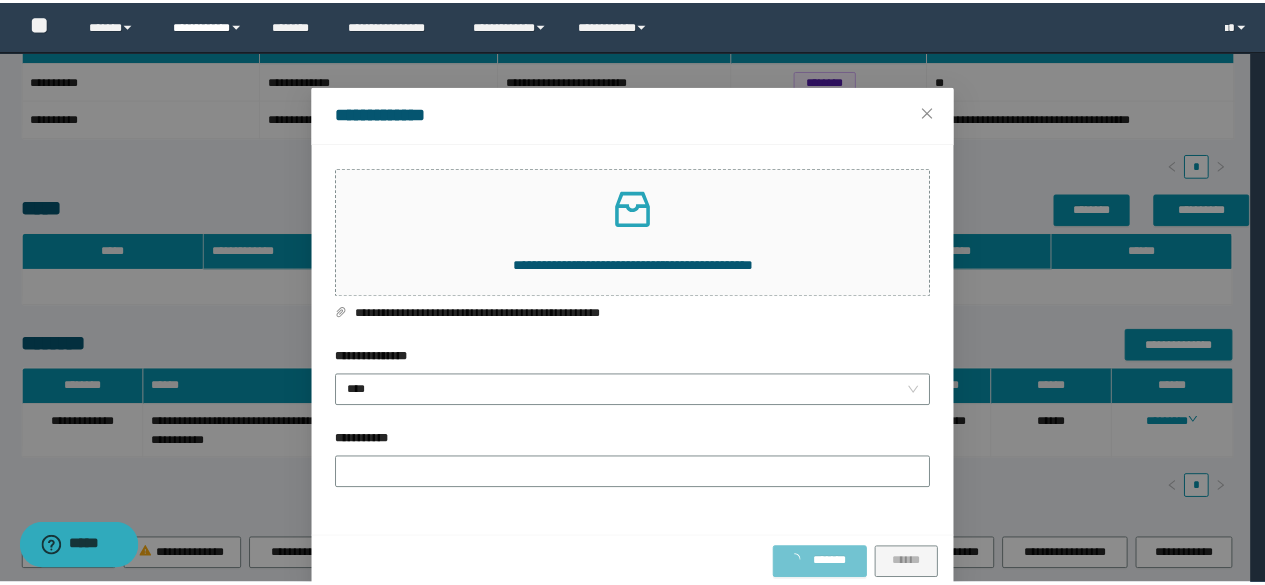 scroll, scrollTop: 0, scrollLeft: 0, axis: both 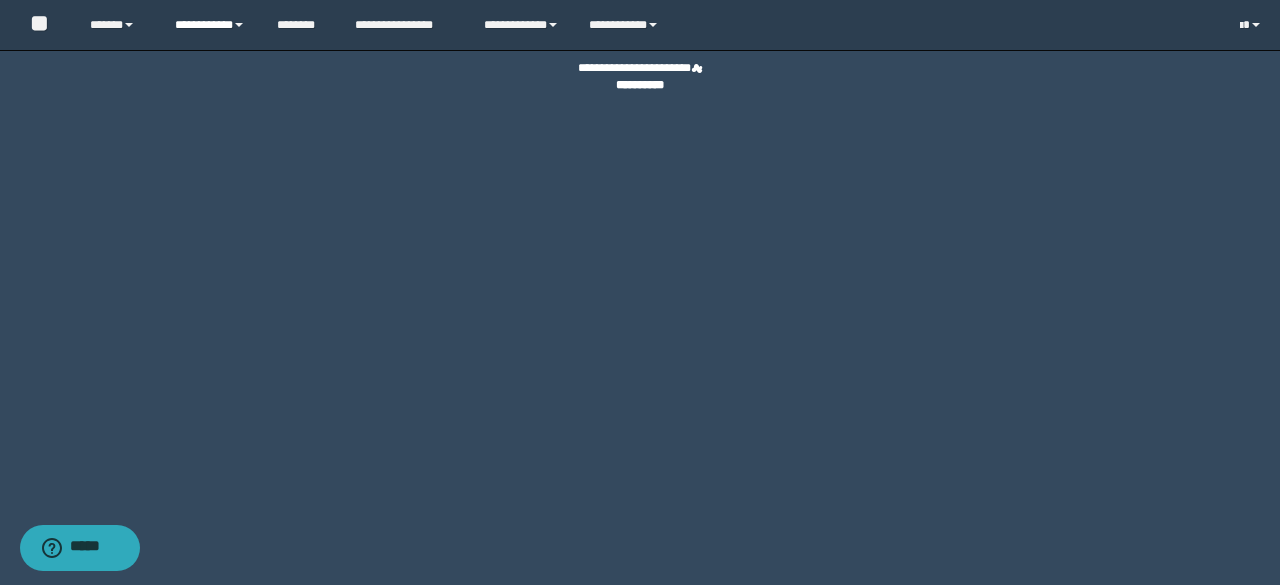 click on "**********" at bounding box center (210, 25) 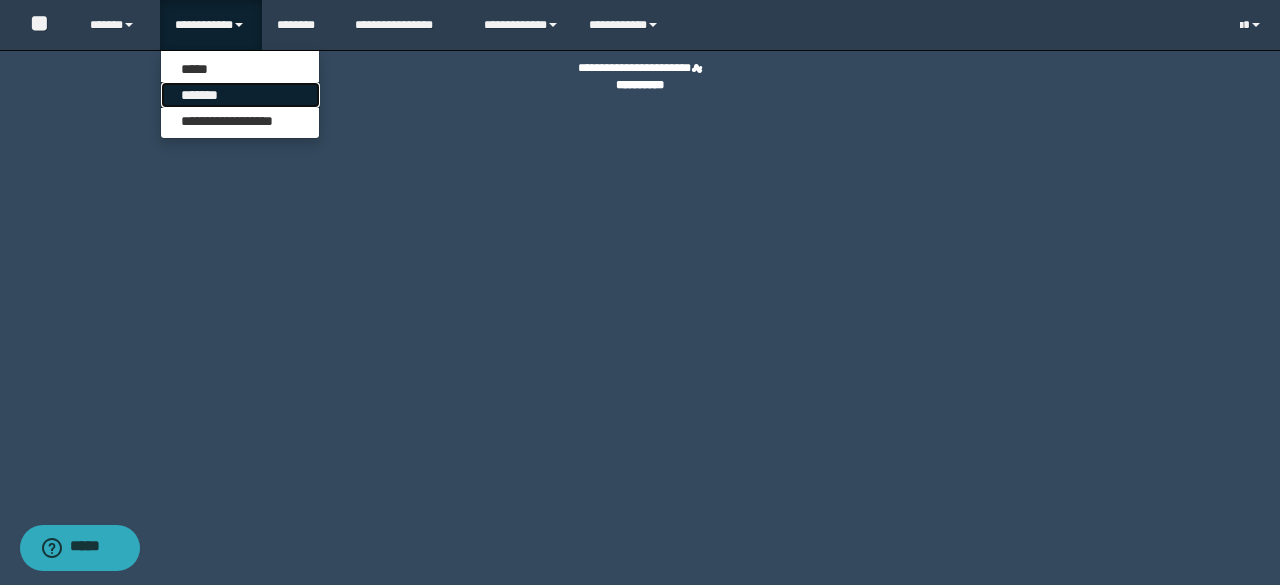 click on "*******" at bounding box center (240, 95) 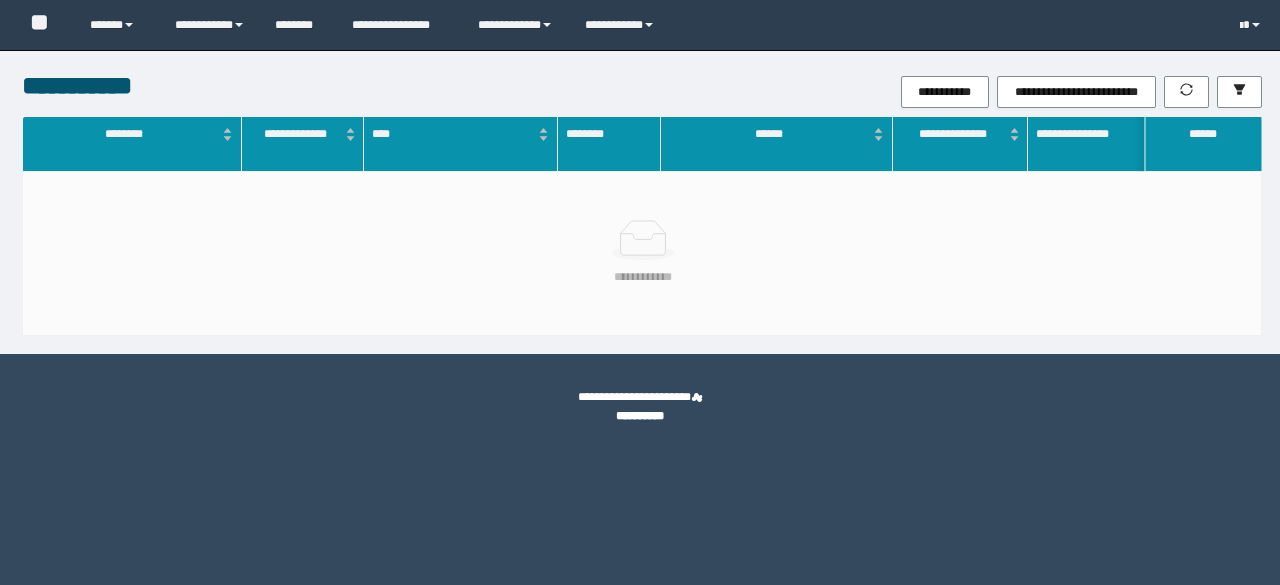 scroll, scrollTop: 0, scrollLeft: 0, axis: both 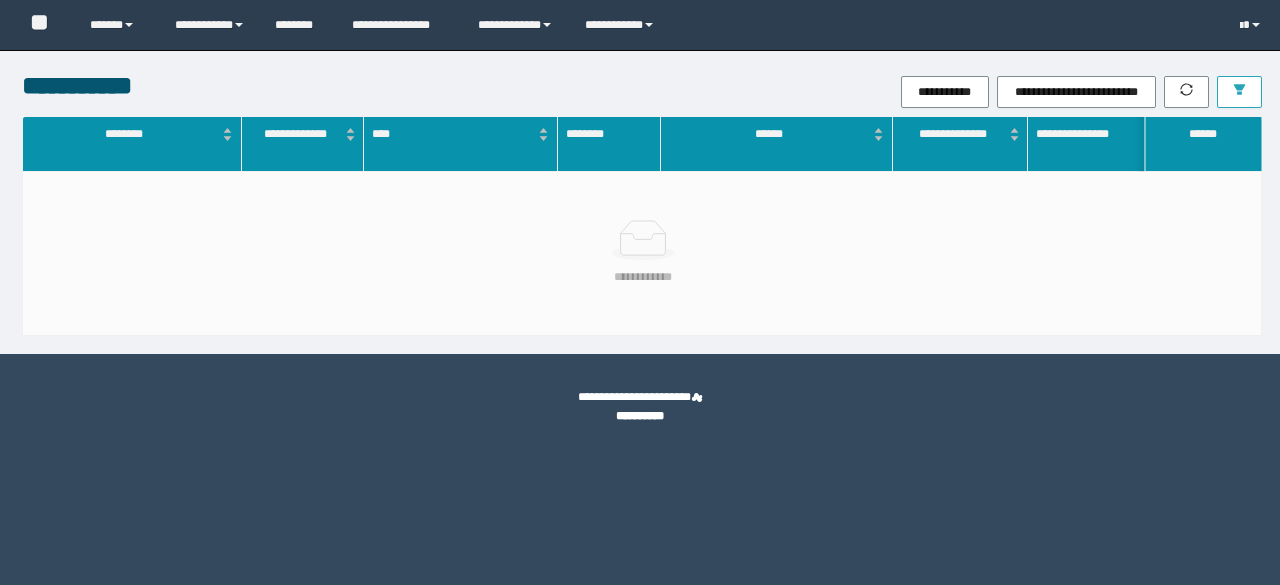 click at bounding box center [1239, 92] 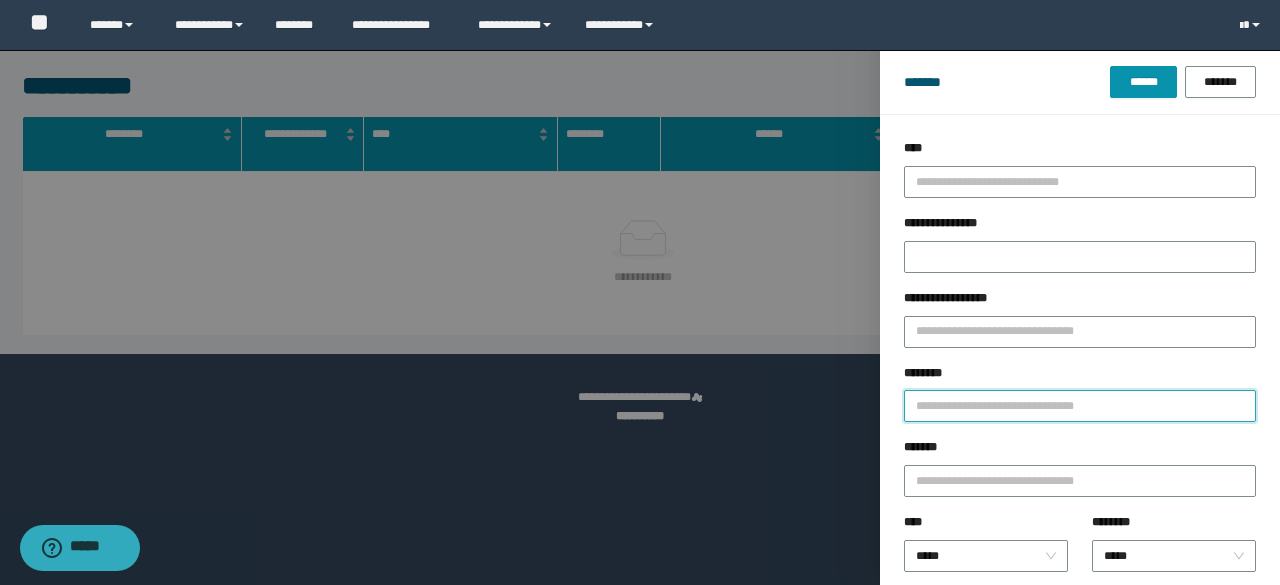 click on "********" at bounding box center [1080, 406] 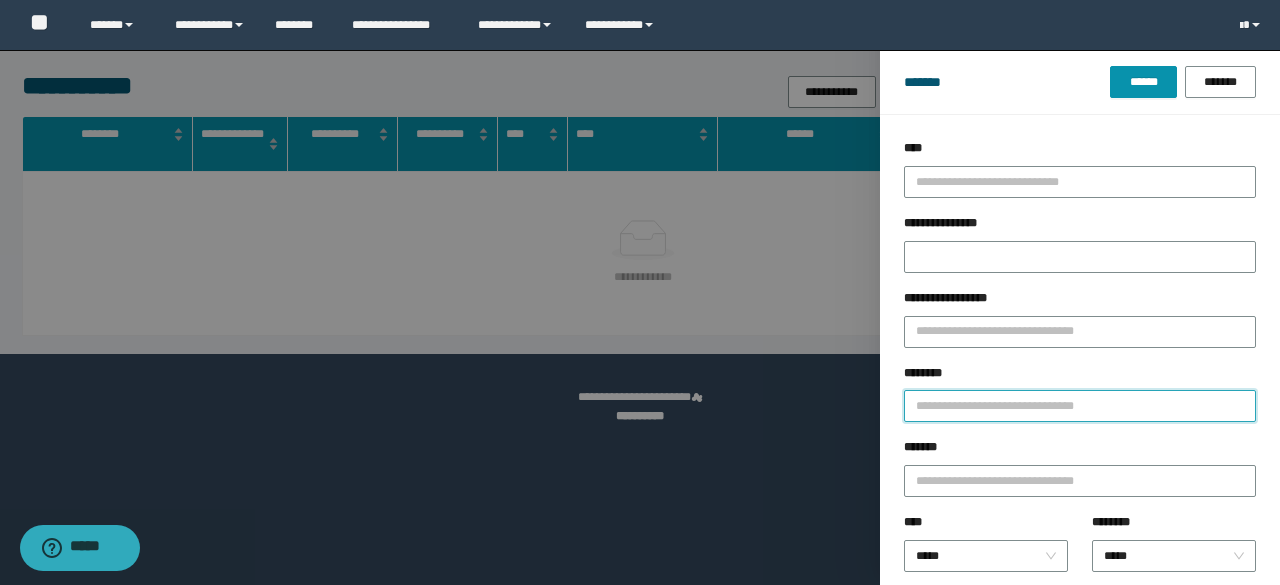 paste on "**********" 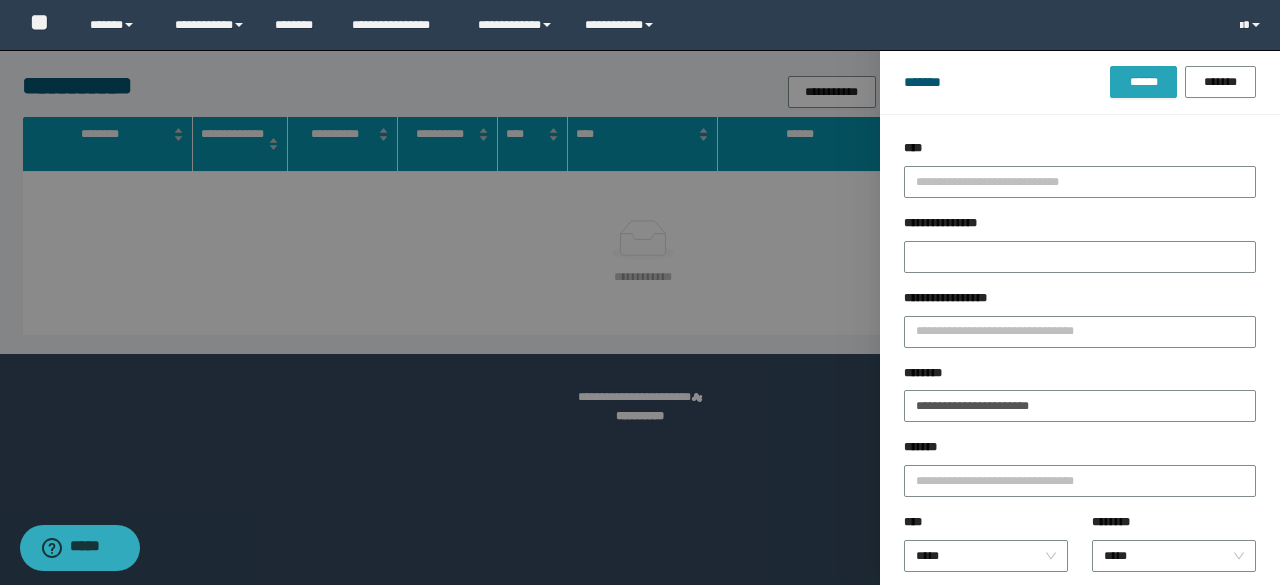 click on "******" at bounding box center (1143, 82) 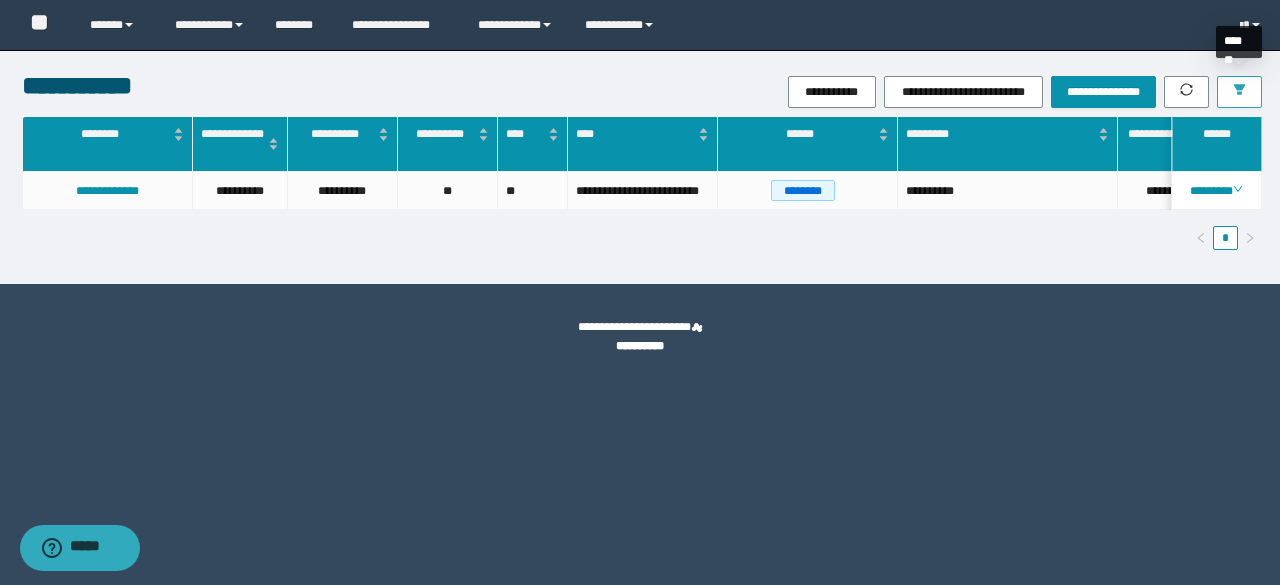 click at bounding box center (1239, 92) 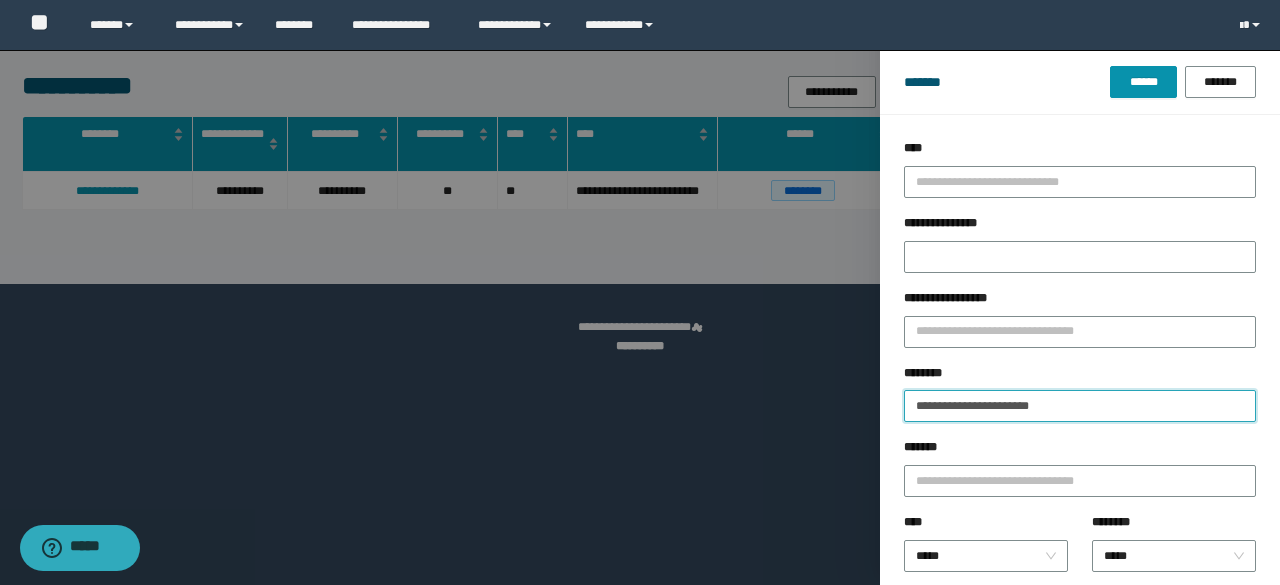 drag, startPoint x: 1063, startPoint y: 409, endPoint x: 878, endPoint y: 408, distance: 185.0027 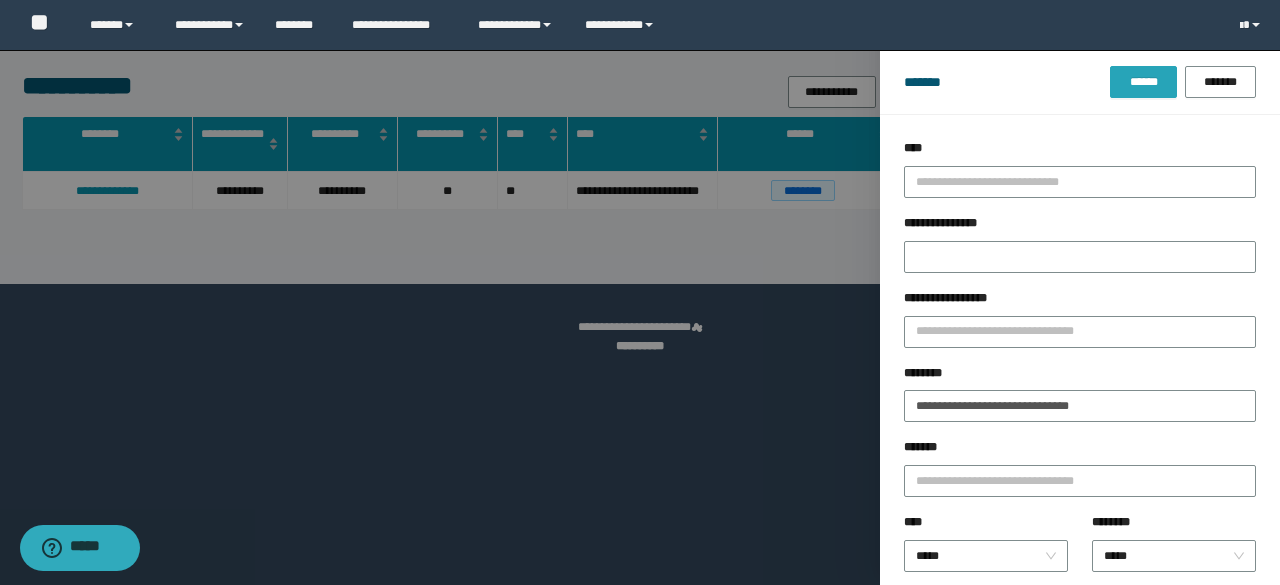 click on "******" at bounding box center (1143, 82) 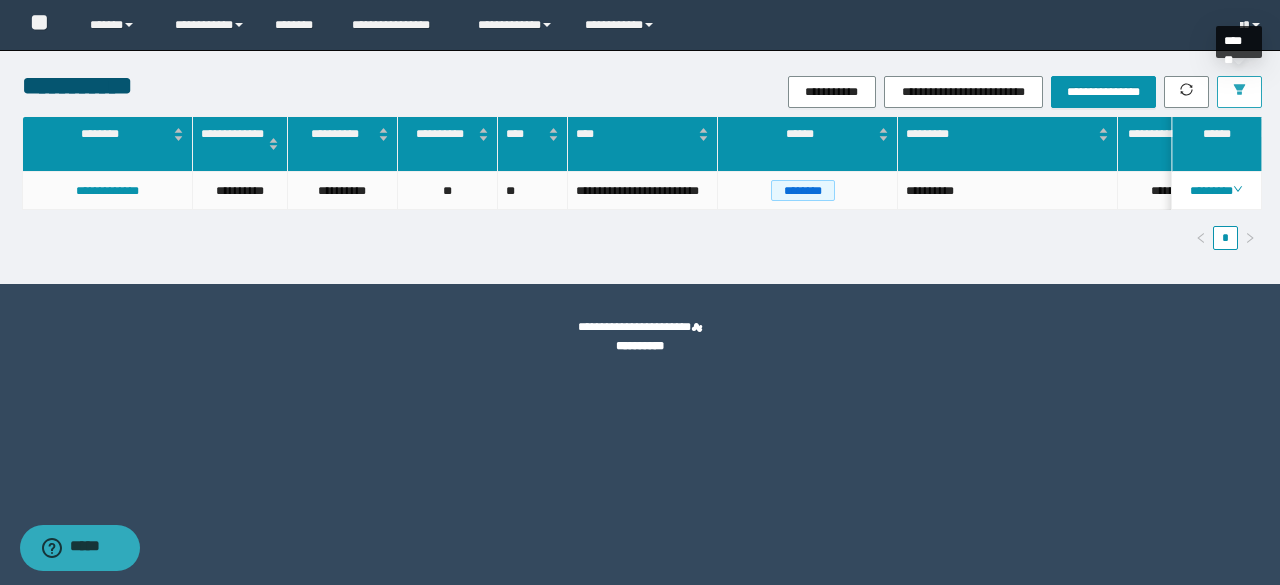 click 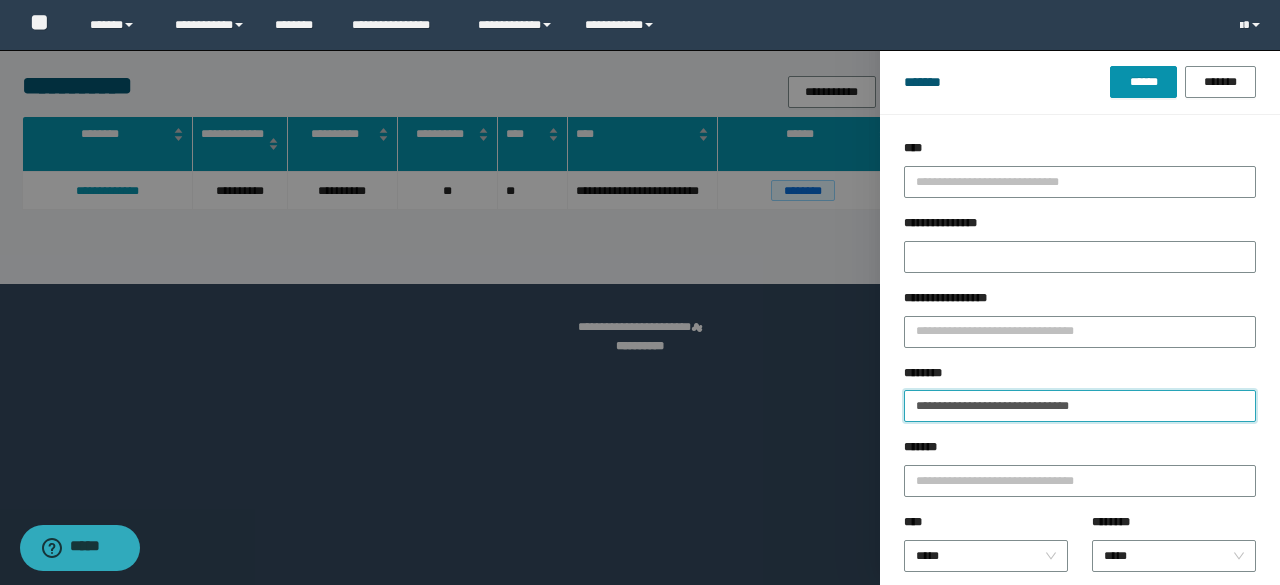 drag, startPoint x: 1116, startPoint y: 403, endPoint x: 908, endPoint y: 400, distance: 208.02164 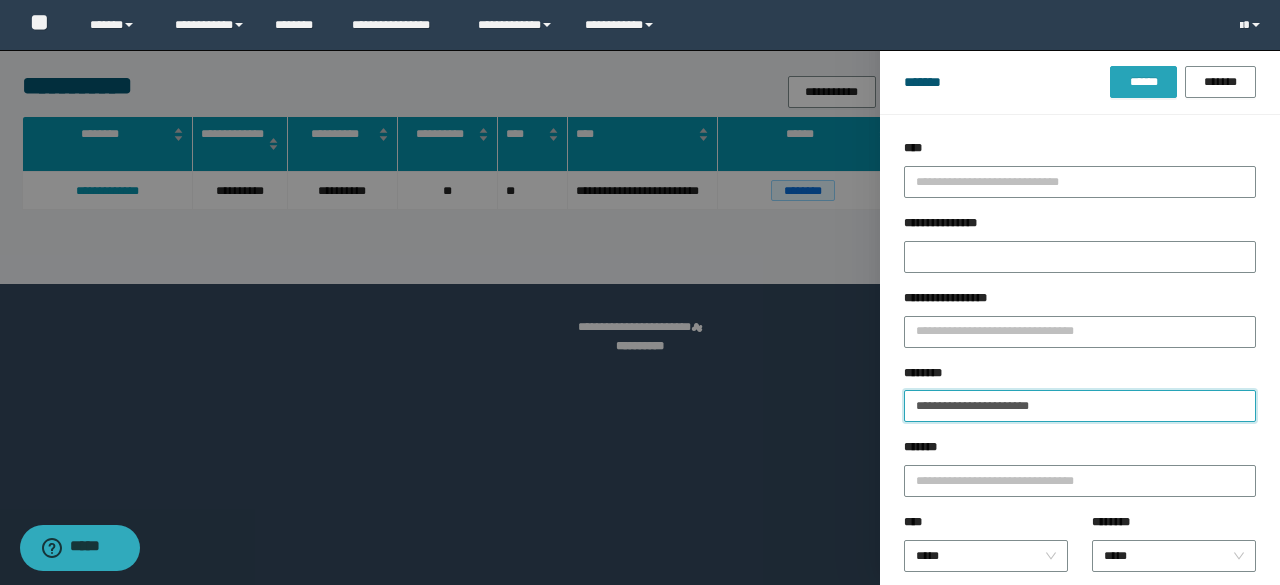 type on "**********" 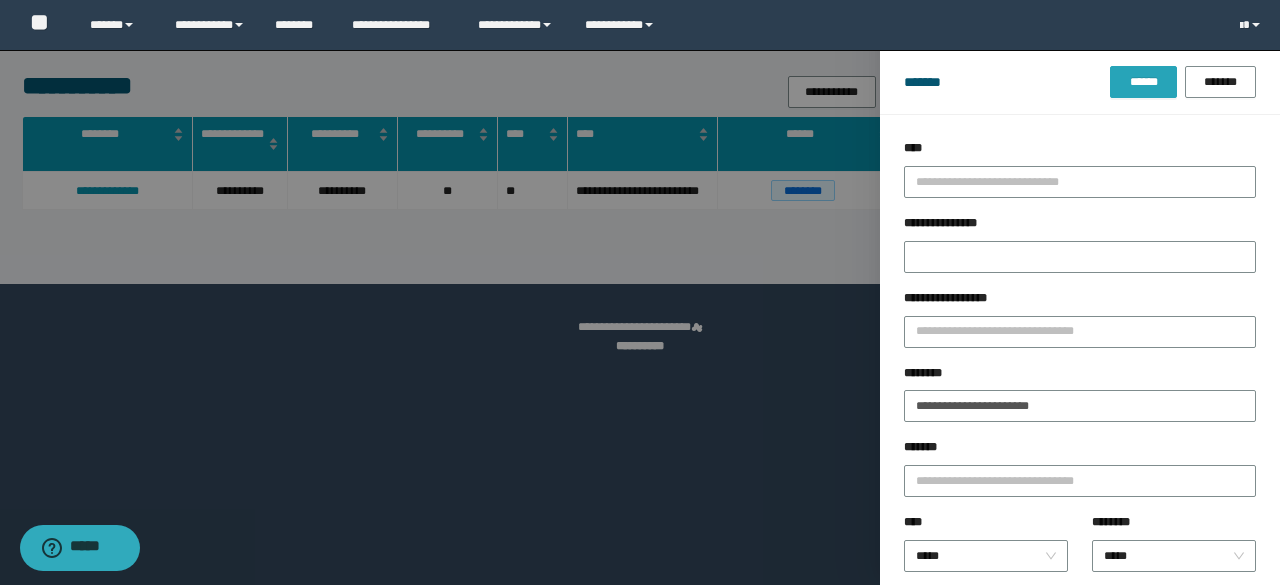 click on "******" at bounding box center (1143, 82) 